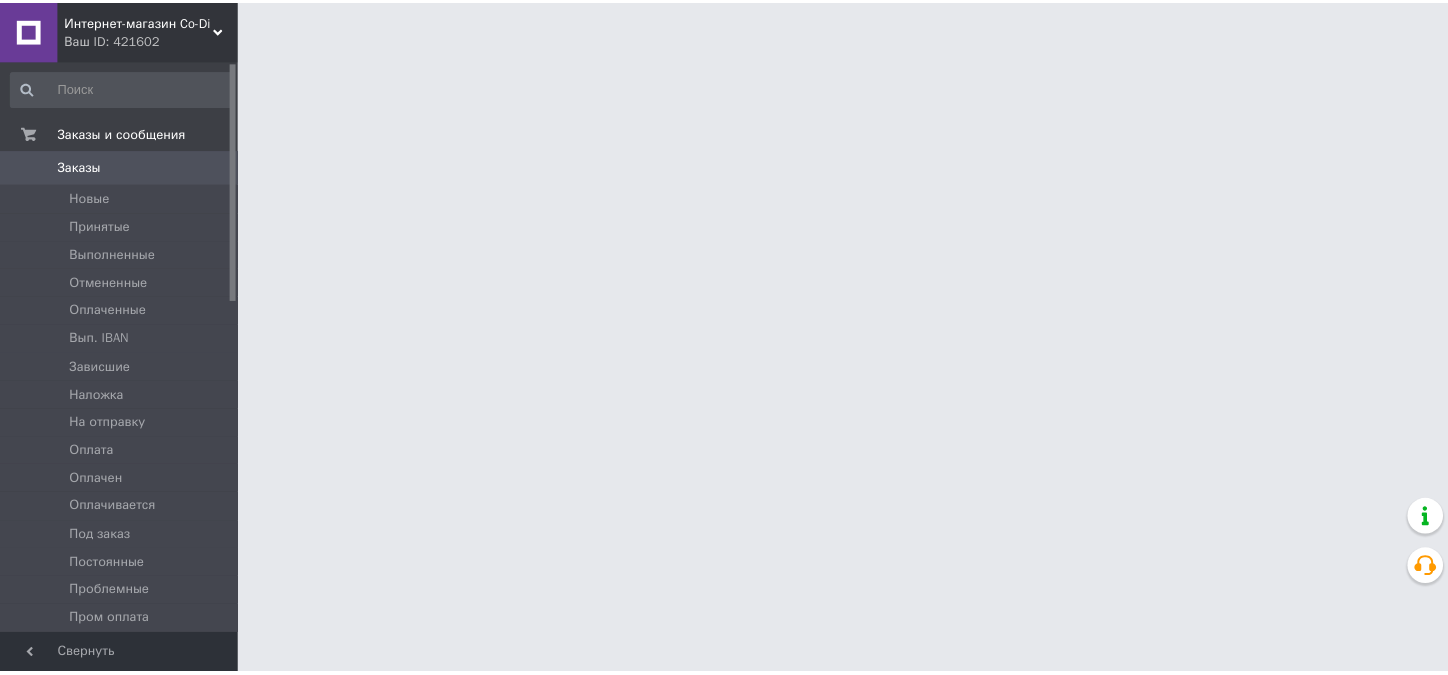 scroll, scrollTop: 0, scrollLeft: 0, axis: both 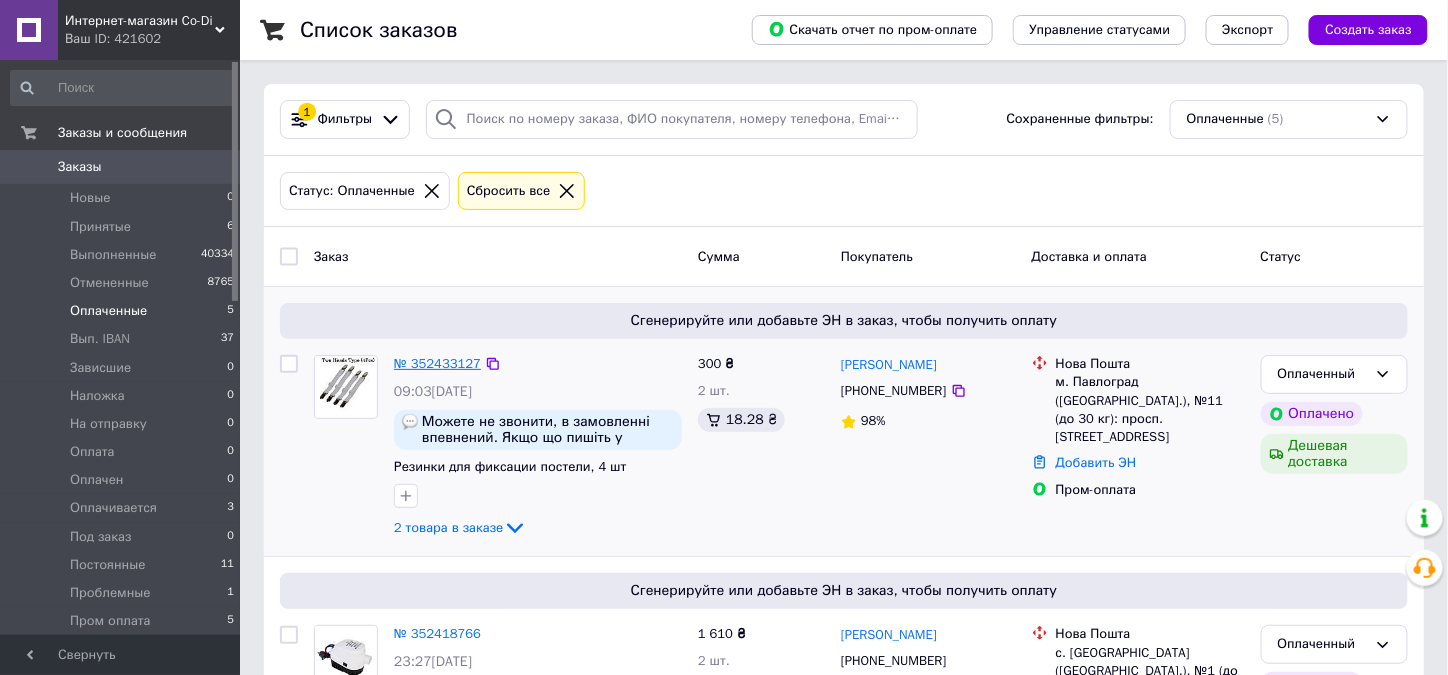 click on "№ 352433127" at bounding box center (437, 363) 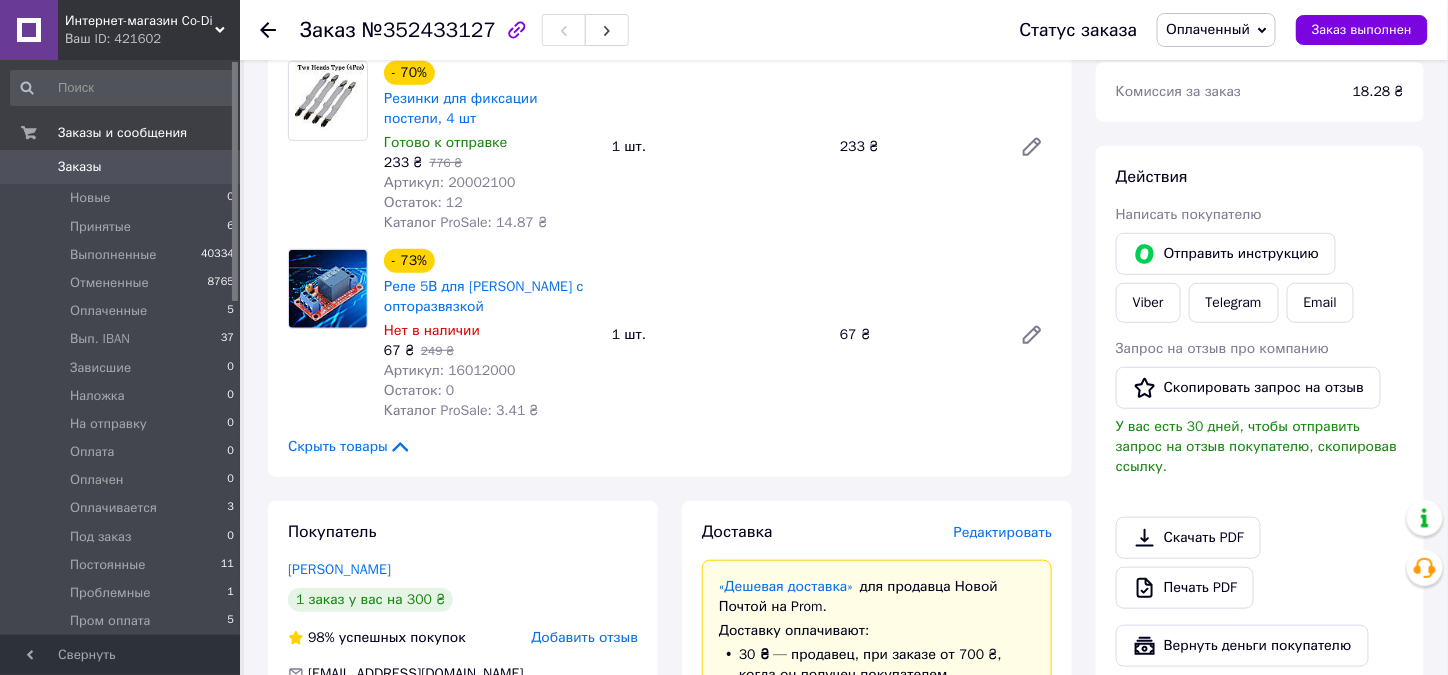 scroll, scrollTop: 300, scrollLeft: 0, axis: vertical 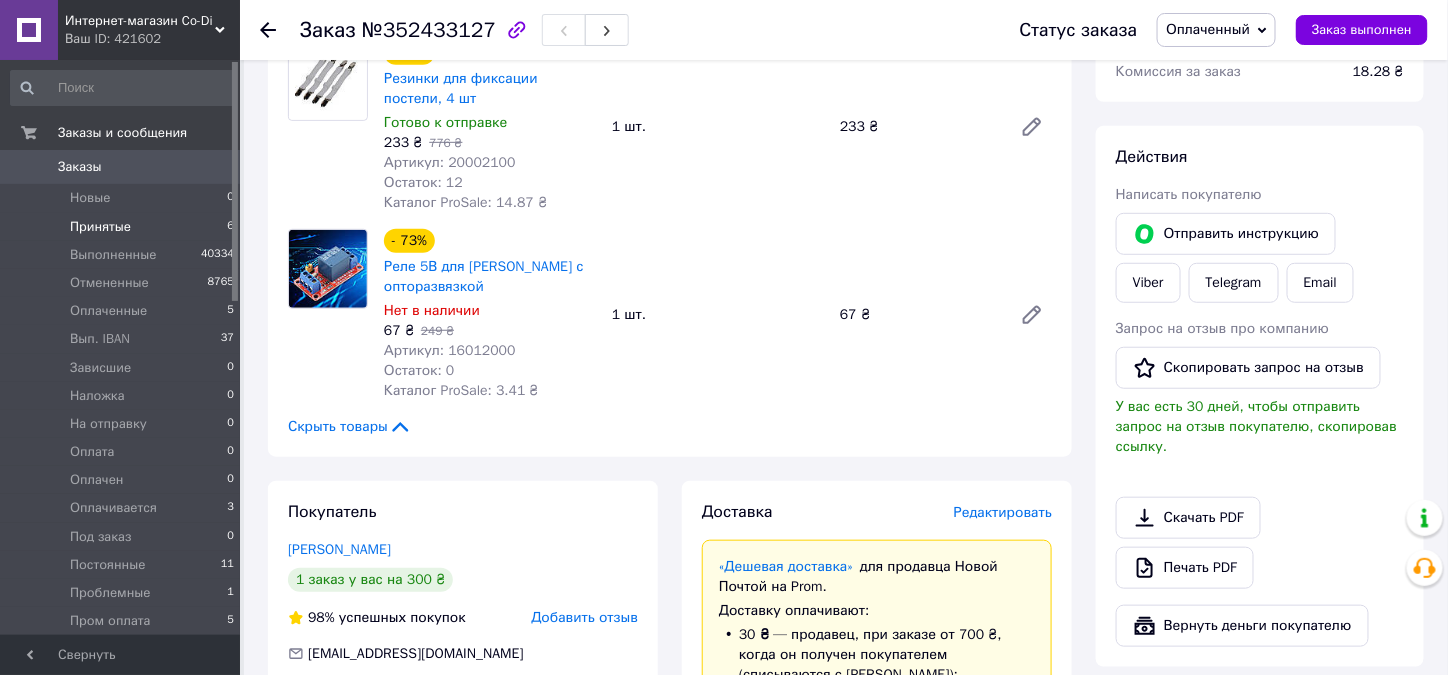 click on "Принятые" at bounding box center (100, 227) 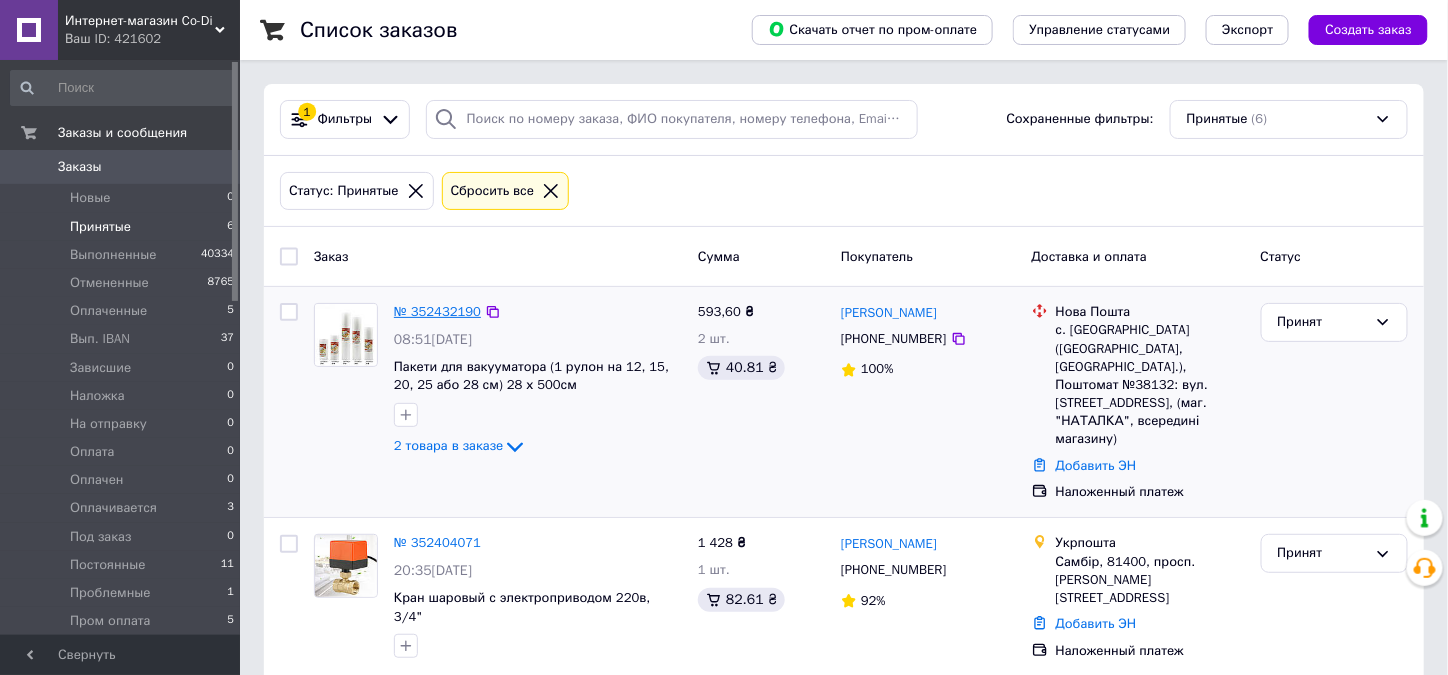 click on "№ 352432190" at bounding box center (437, 311) 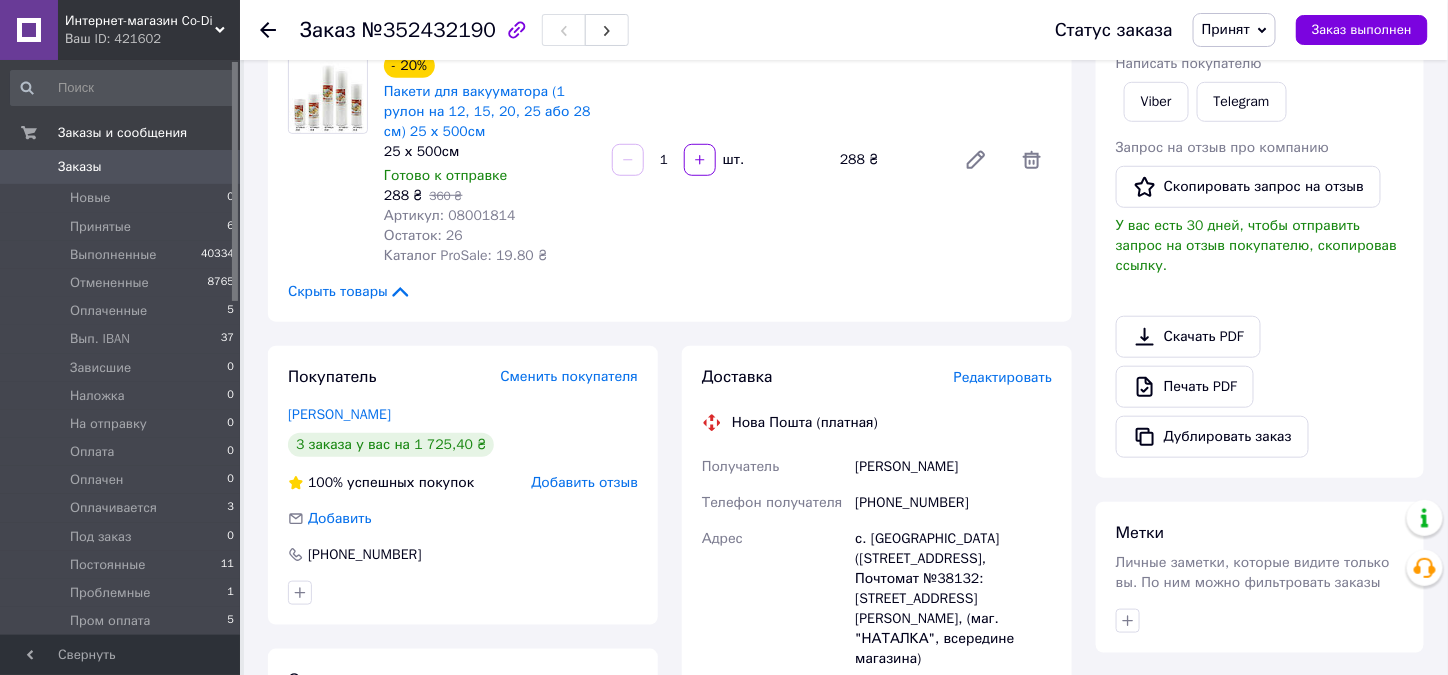 scroll, scrollTop: 500, scrollLeft: 0, axis: vertical 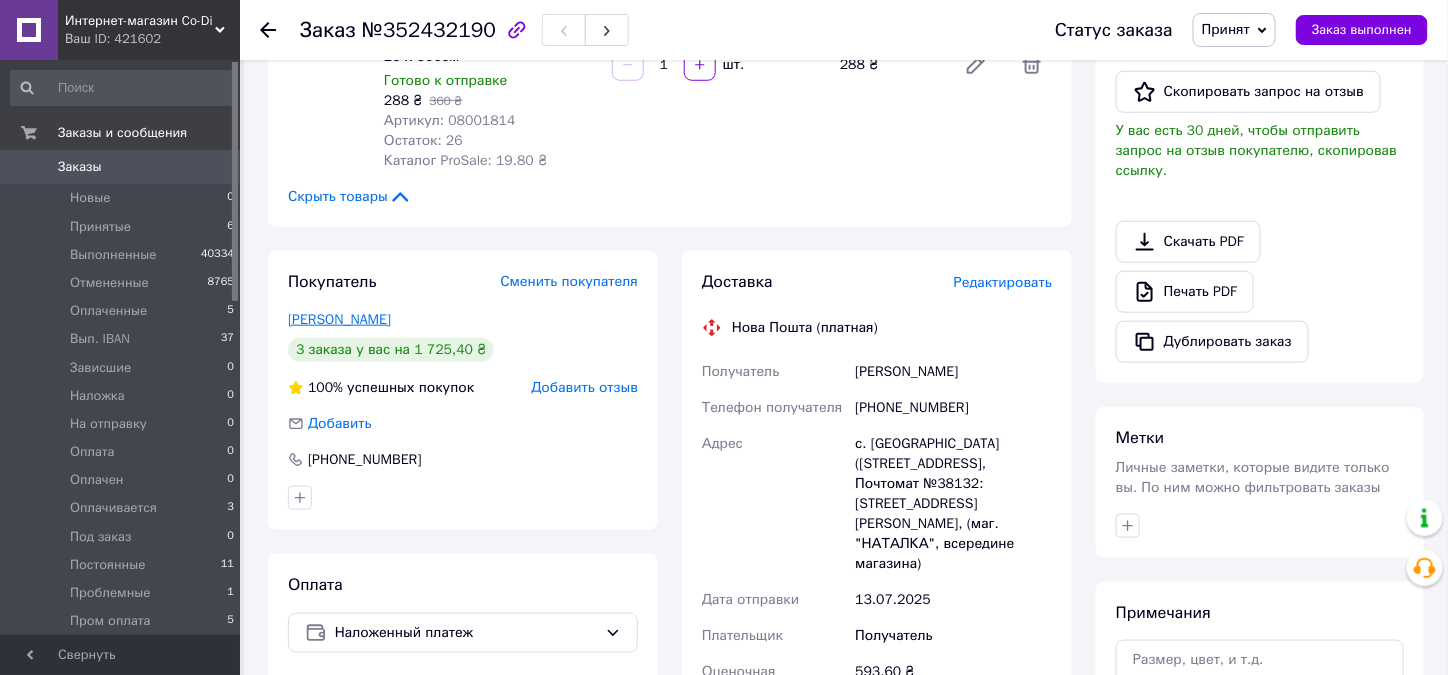 click on "[PERSON_NAME]" at bounding box center [339, 319] 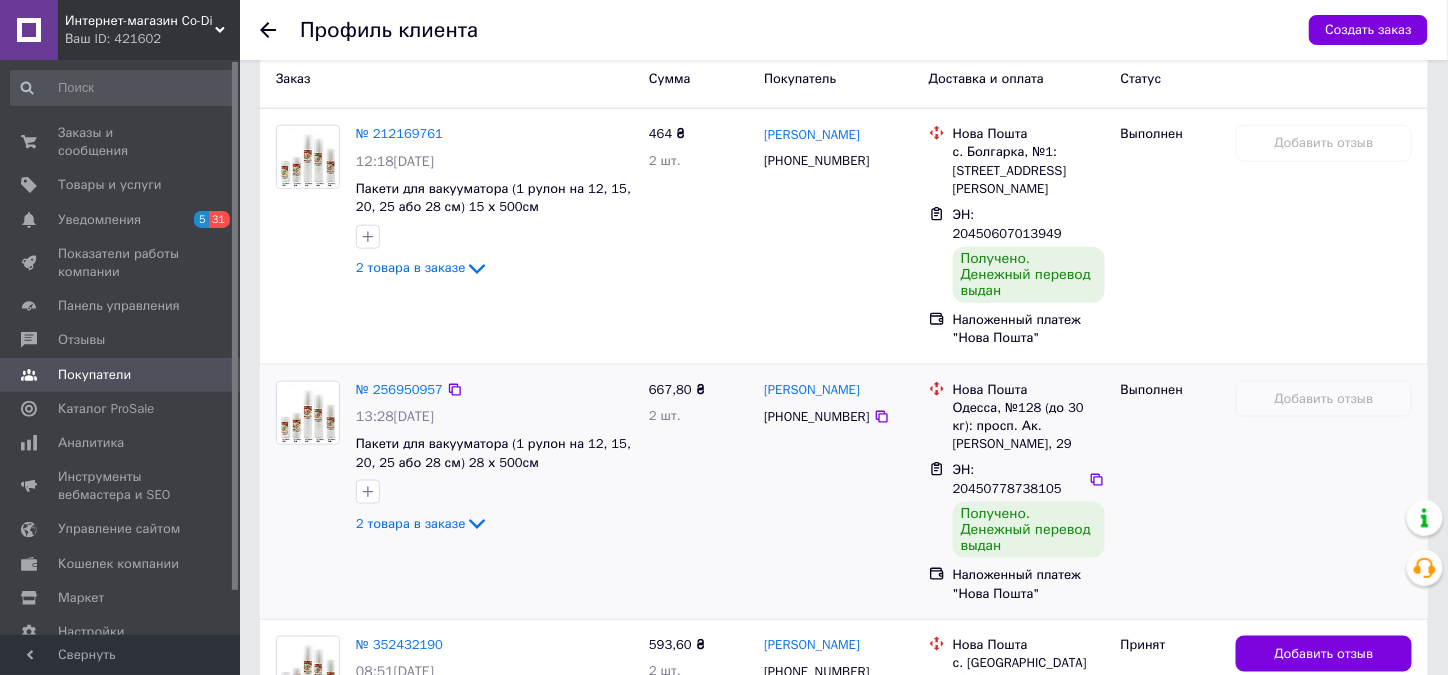 scroll, scrollTop: 600, scrollLeft: 0, axis: vertical 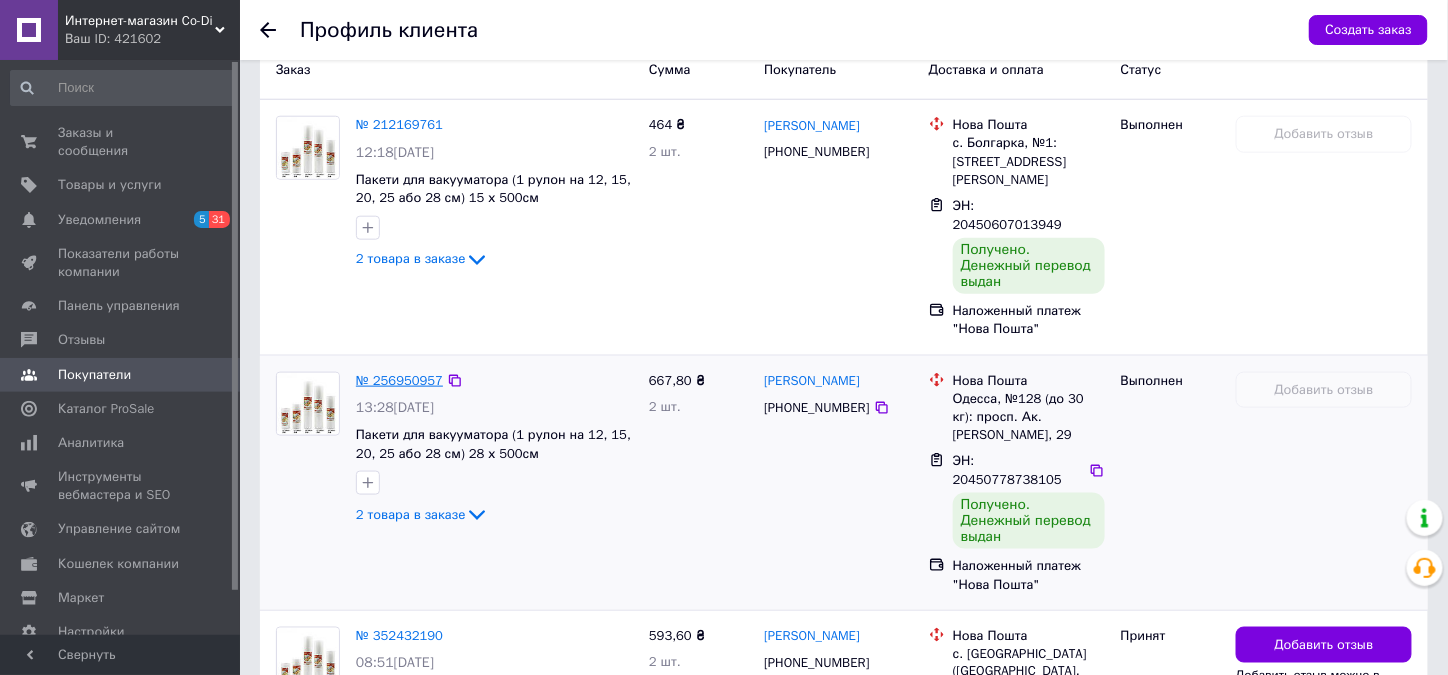 click on "№ 256950957" at bounding box center (399, 380) 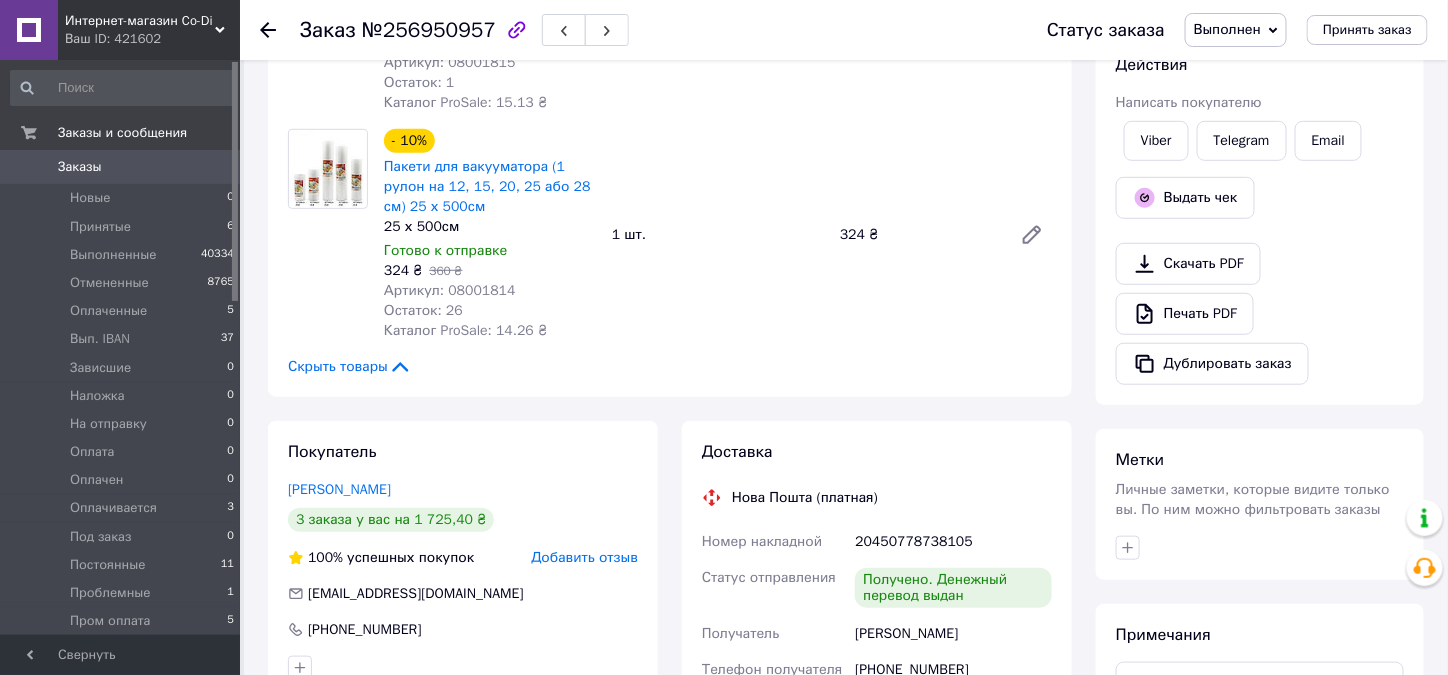 scroll, scrollTop: 400, scrollLeft: 0, axis: vertical 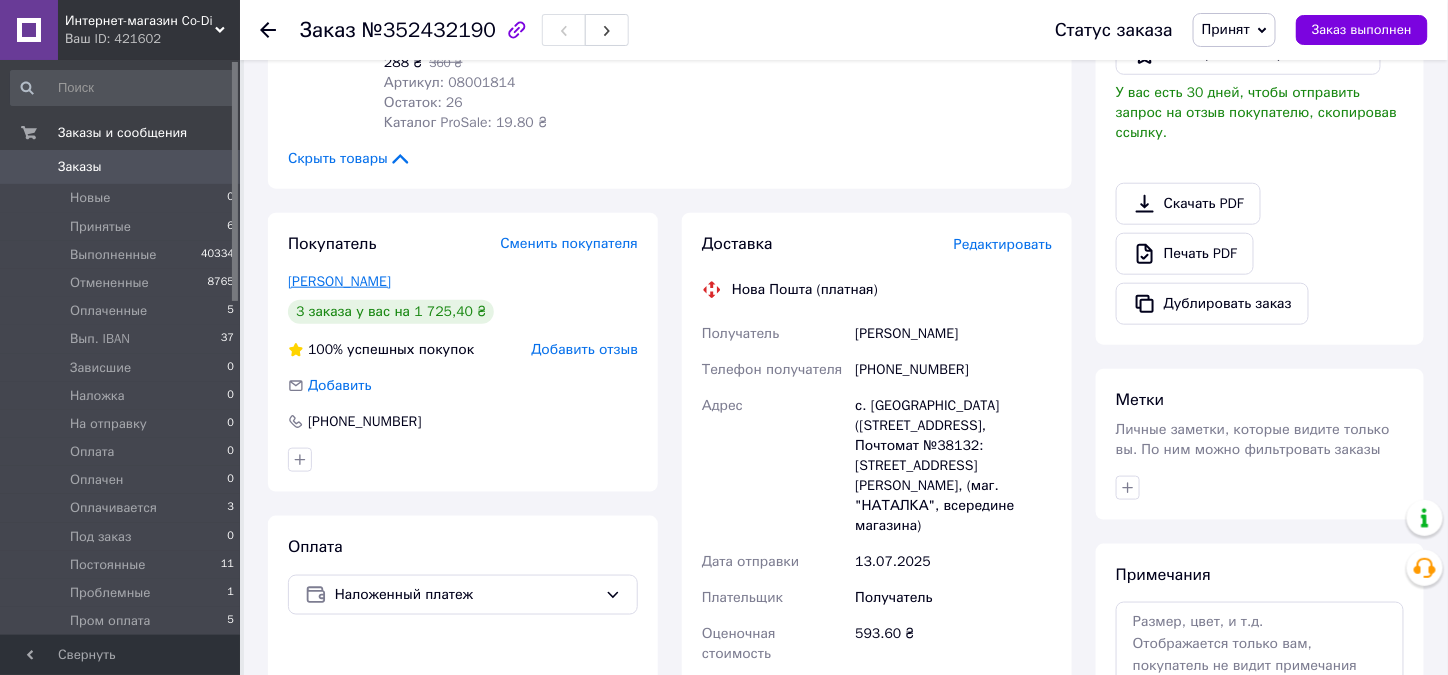 click on "[PERSON_NAME]" at bounding box center (339, 281) 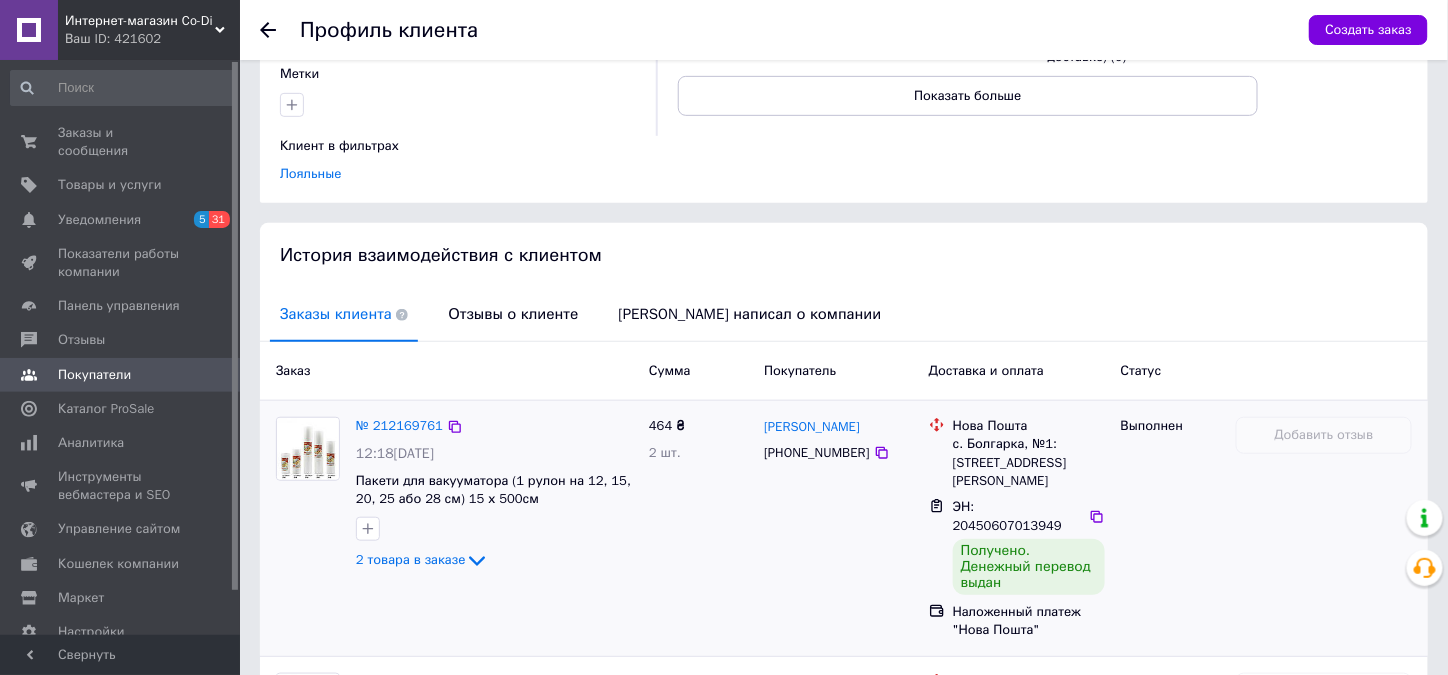 scroll, scrollTop: 300, scrollLeft: 0, axis: vertical 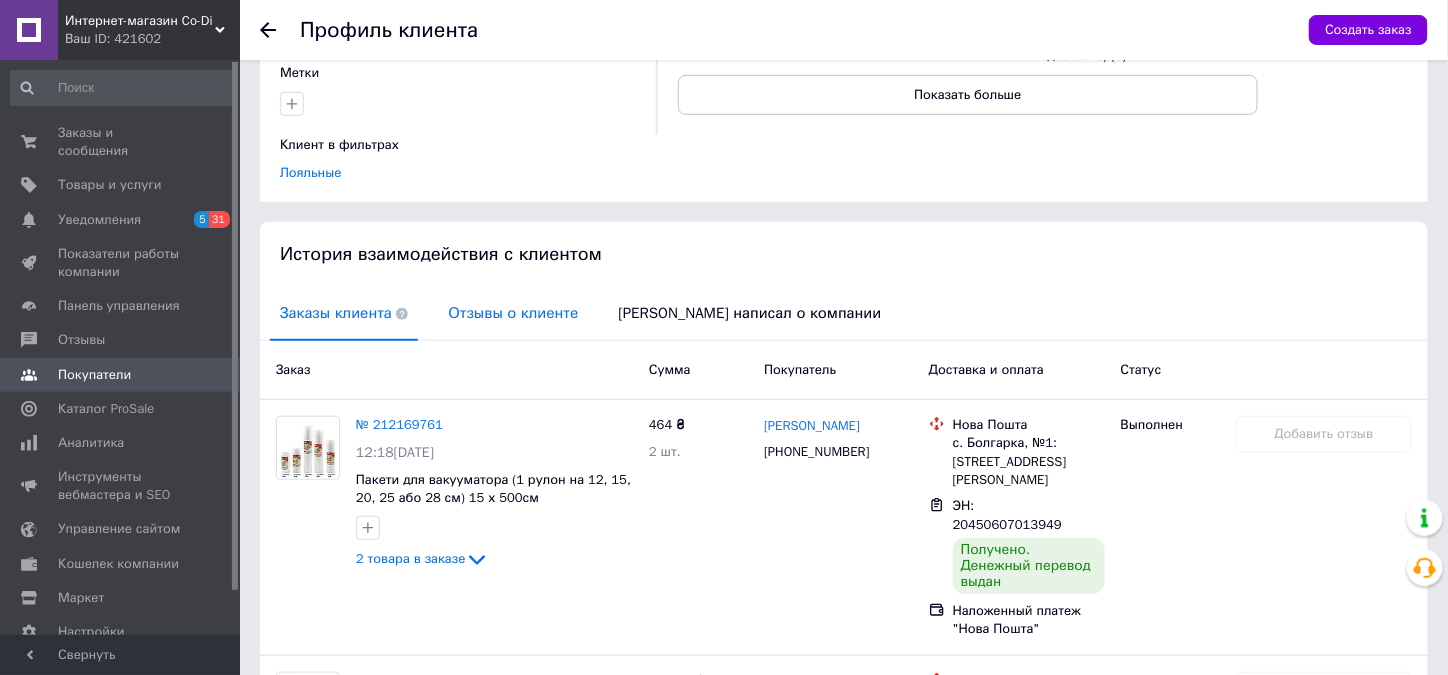 click on "Отзывы о клиенте" at bounding box center (513, 313) 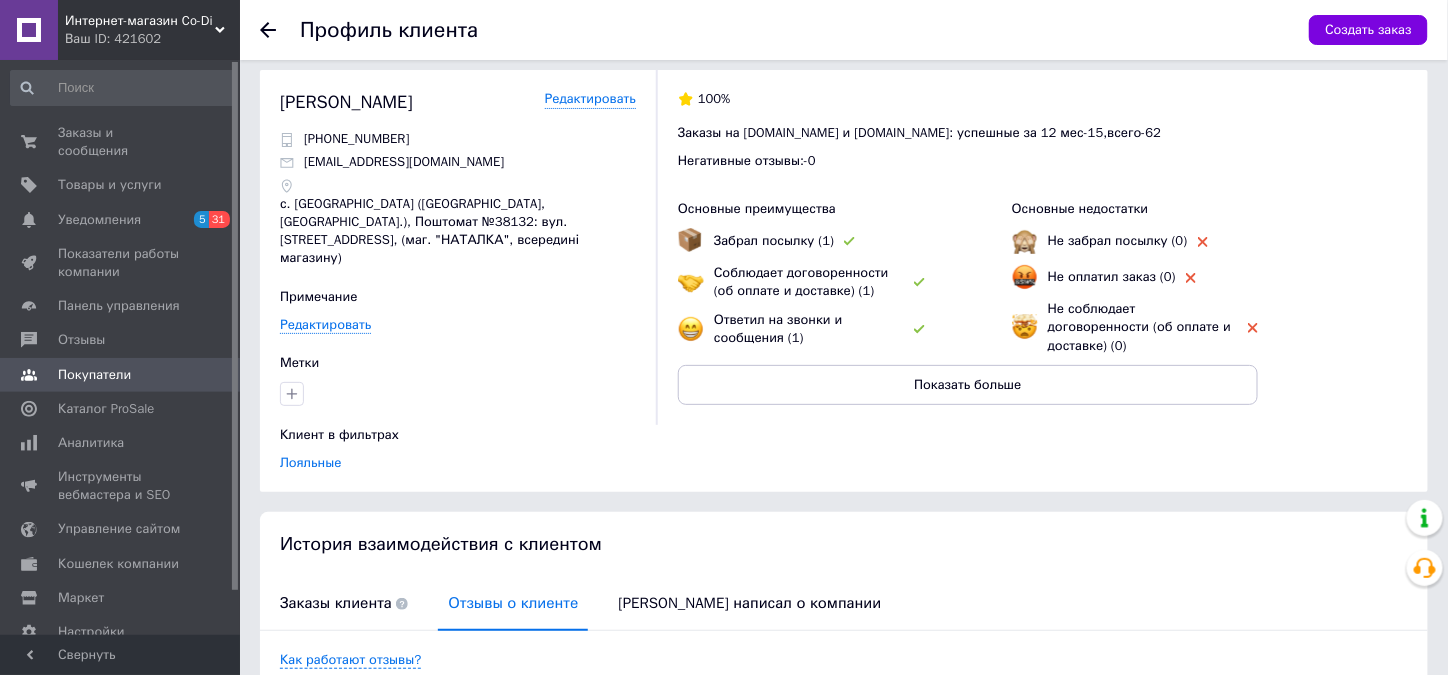scroll, scrollTop: 0, scrollLeft: 0, axis: both 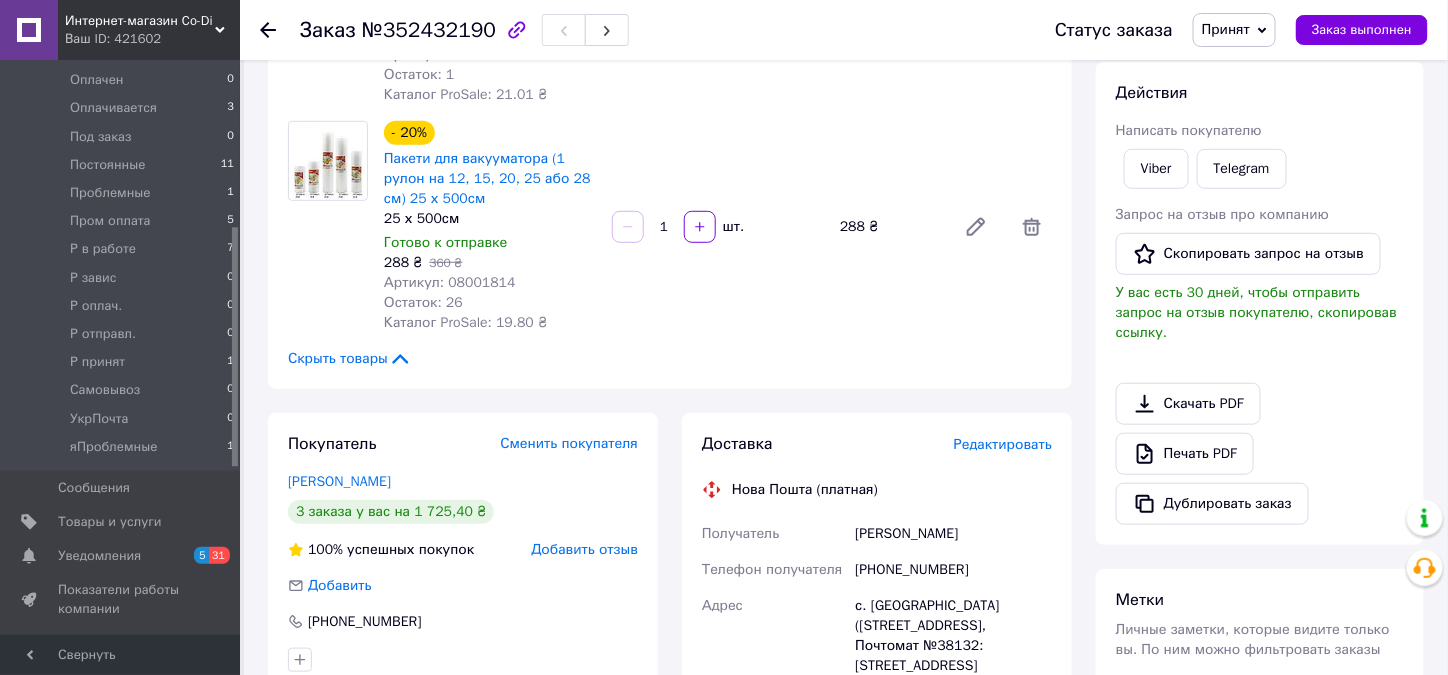 click 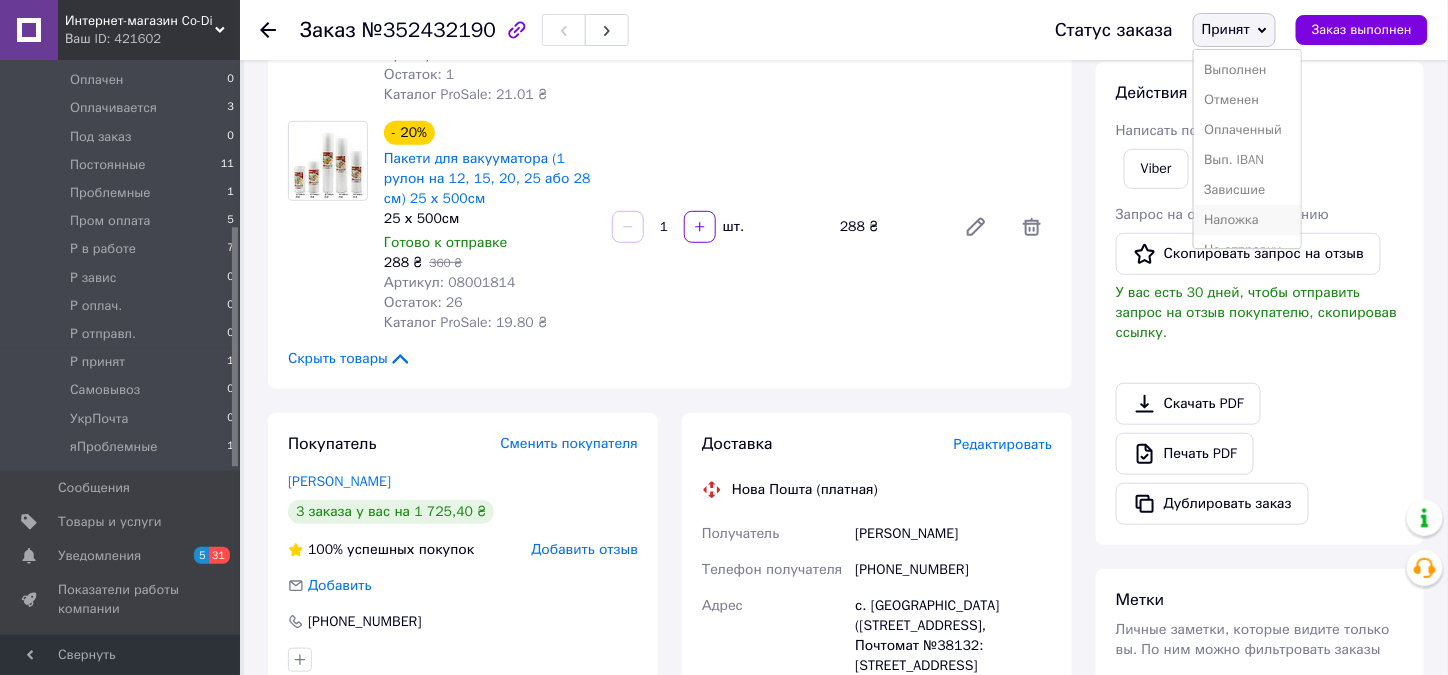 click on "Наложка" at bounding box center [1247, 220] 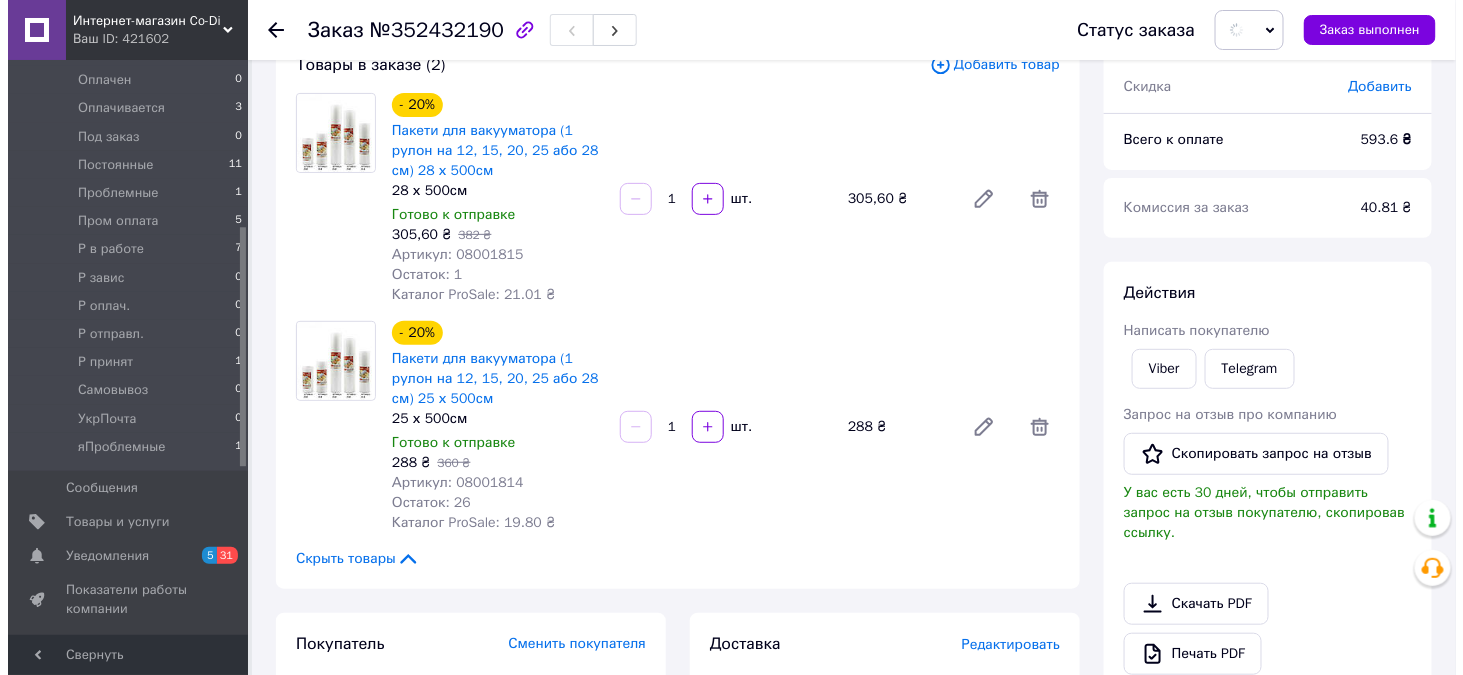 scroll, scrollTop: 0, scrollLeft: 0, axis: both 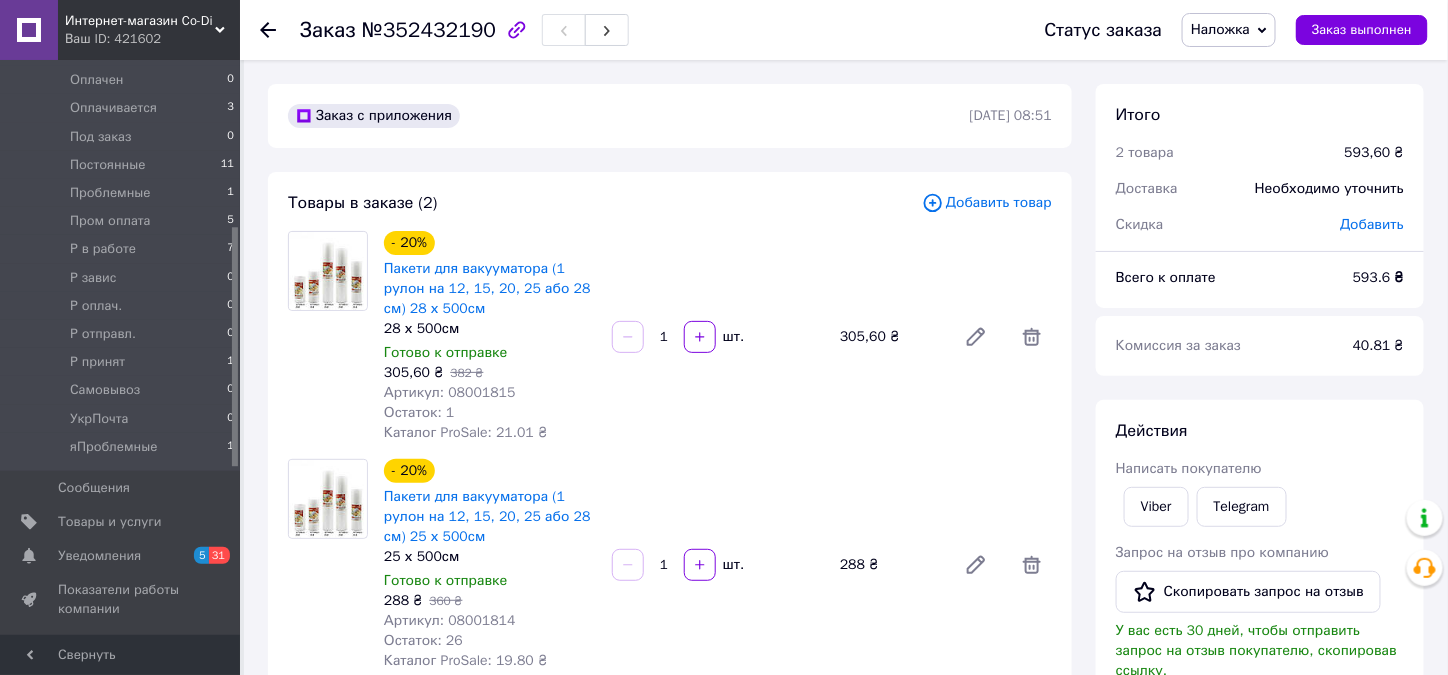 click on "- 20% Пакети для вакууматора (1 рулон на 12, 15, 20, 25 або 28 см) 28 х 500см 28 х 500см Готово к отправке 305,60 ₴   382 ₴ Артикул: 08001815 Остаток: 1 Каталог ProSale: 21.01 ₴  1   шт. 305,60 ₴" at bounding box center [718, 337] 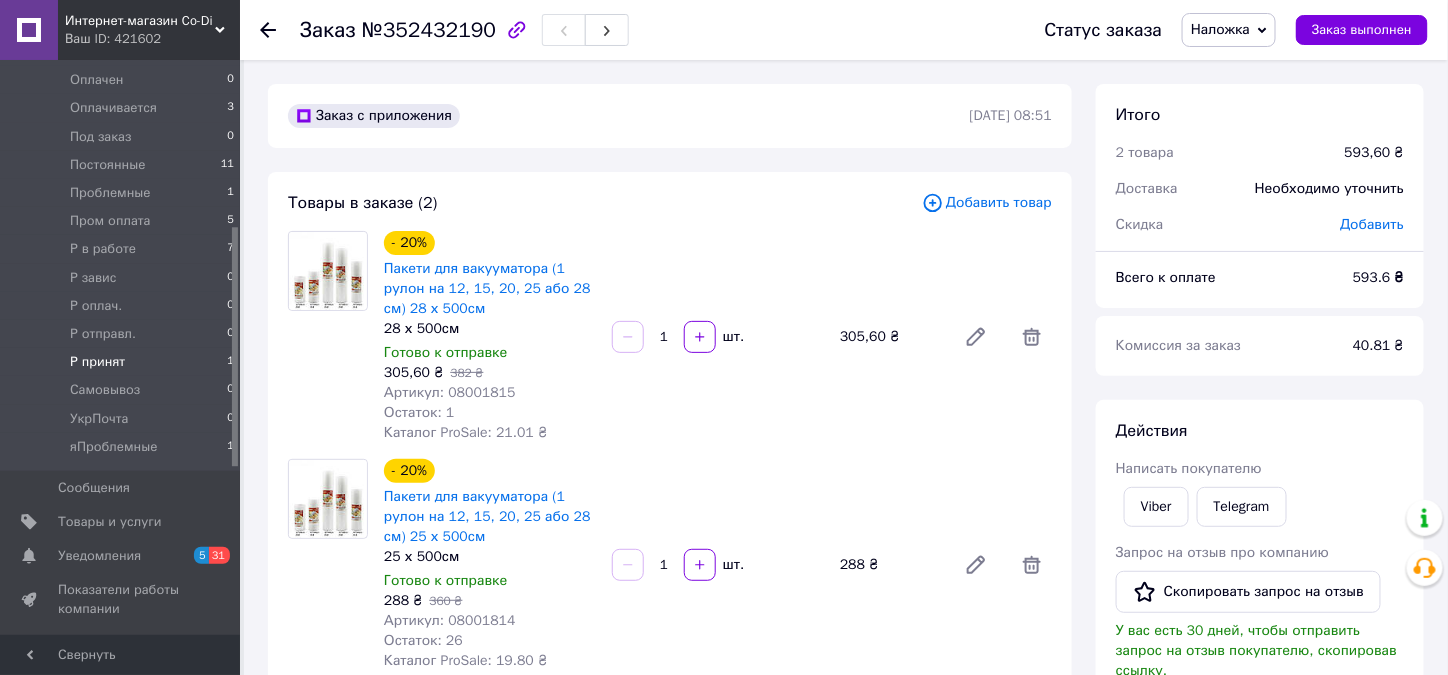 click on "Р принят 1" at bounding box center (123, 362) 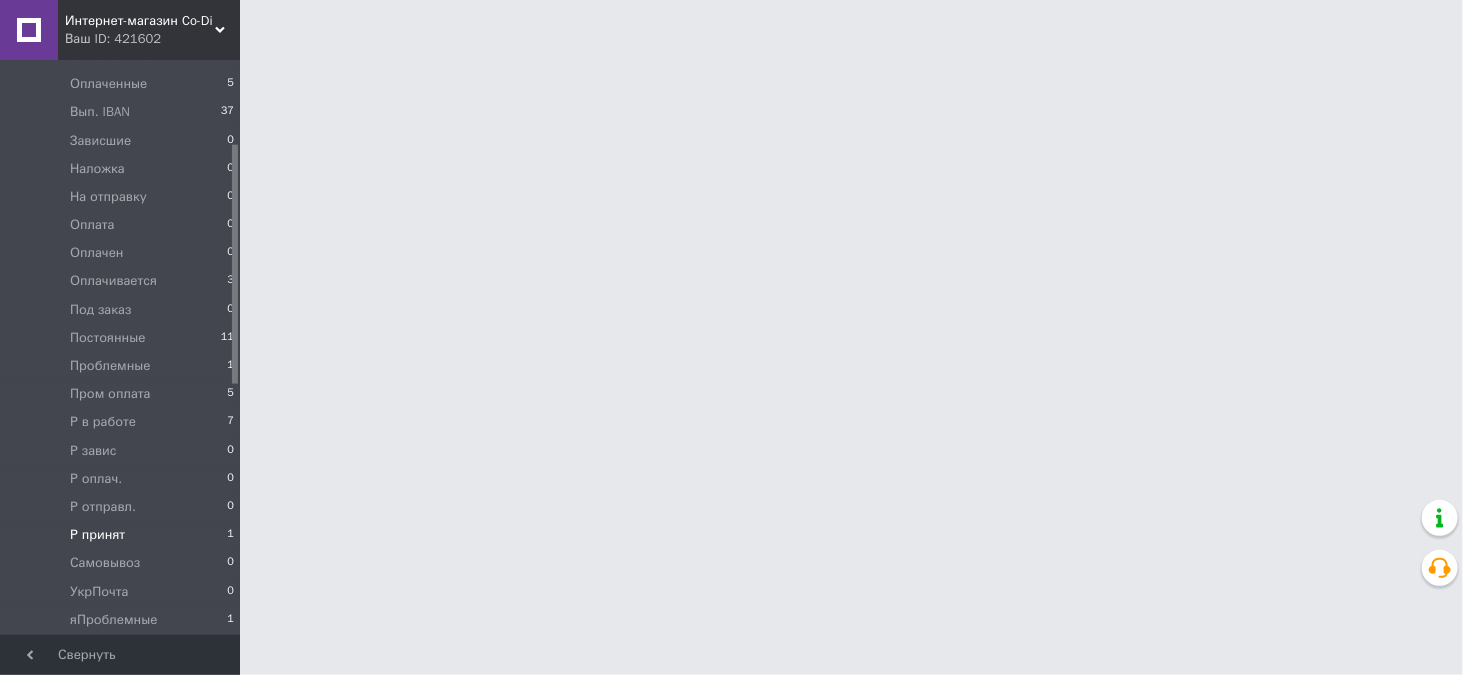 scroll, scrollTop: 200, scrollLeft: 0, axis: vertical 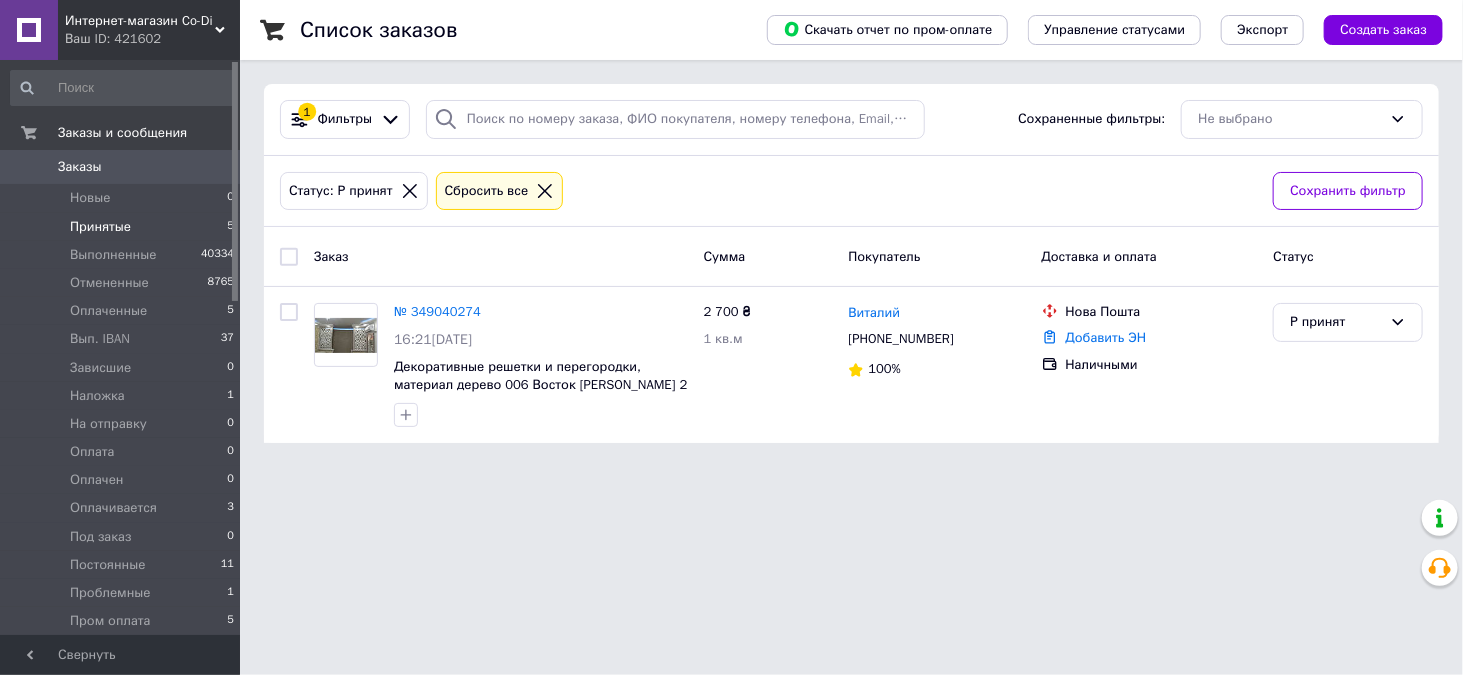 click on "Принятые 5" at bounding box center [123, 227] 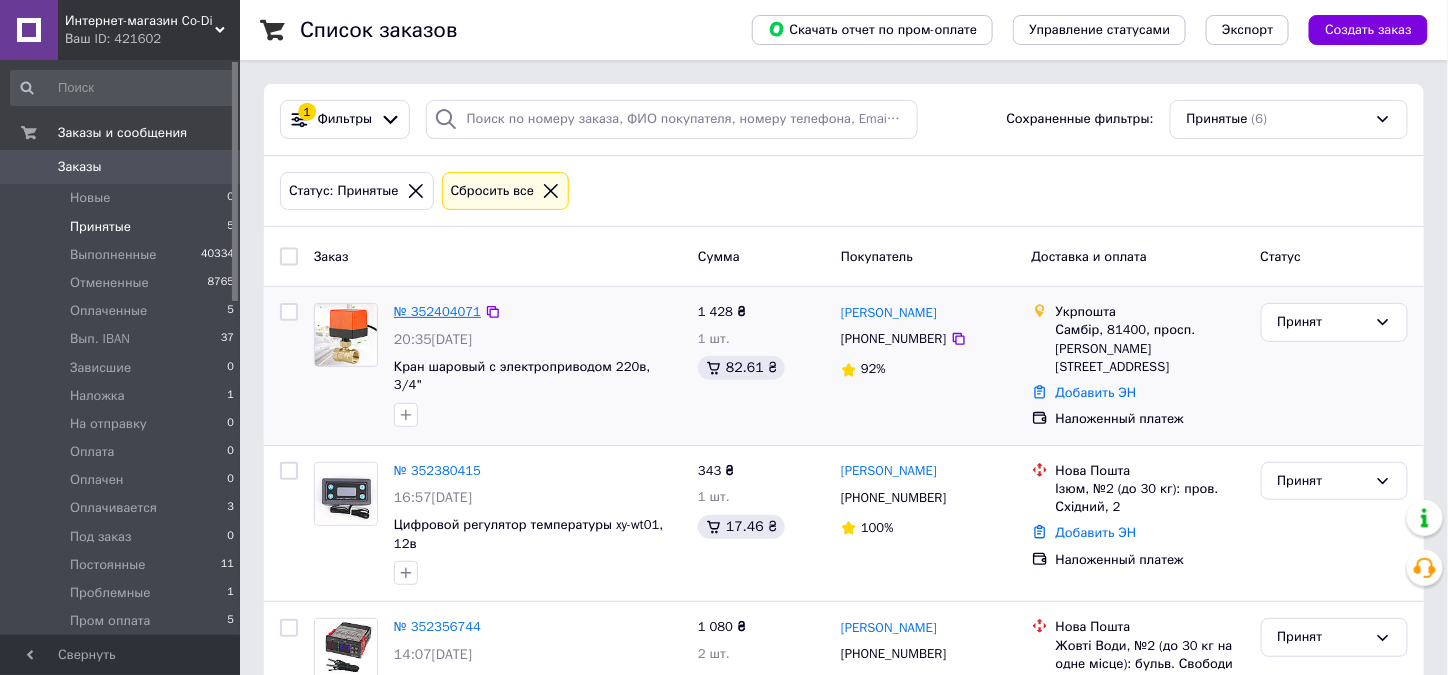 click on "№ 352404071" at bounding box center (437, 311) 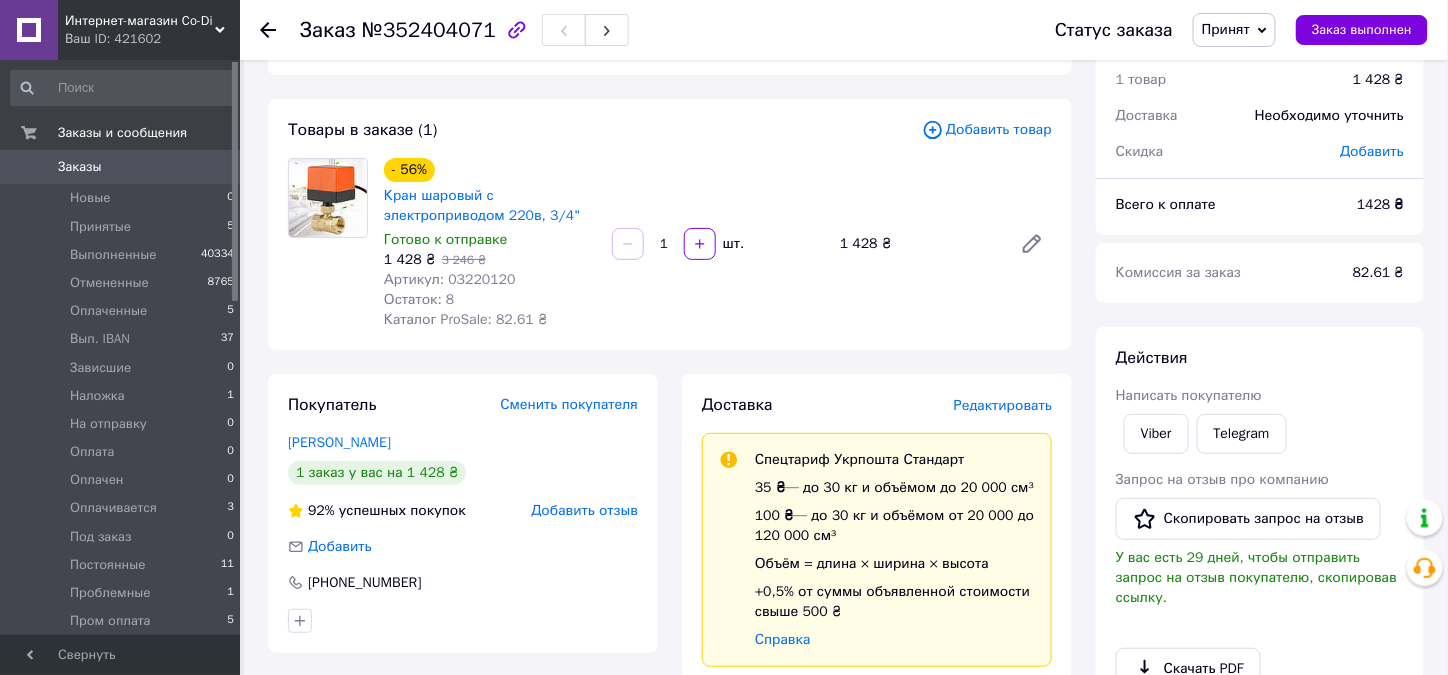 scroll, scrollTop: 100, scrollLeft: 0, axis: vertical 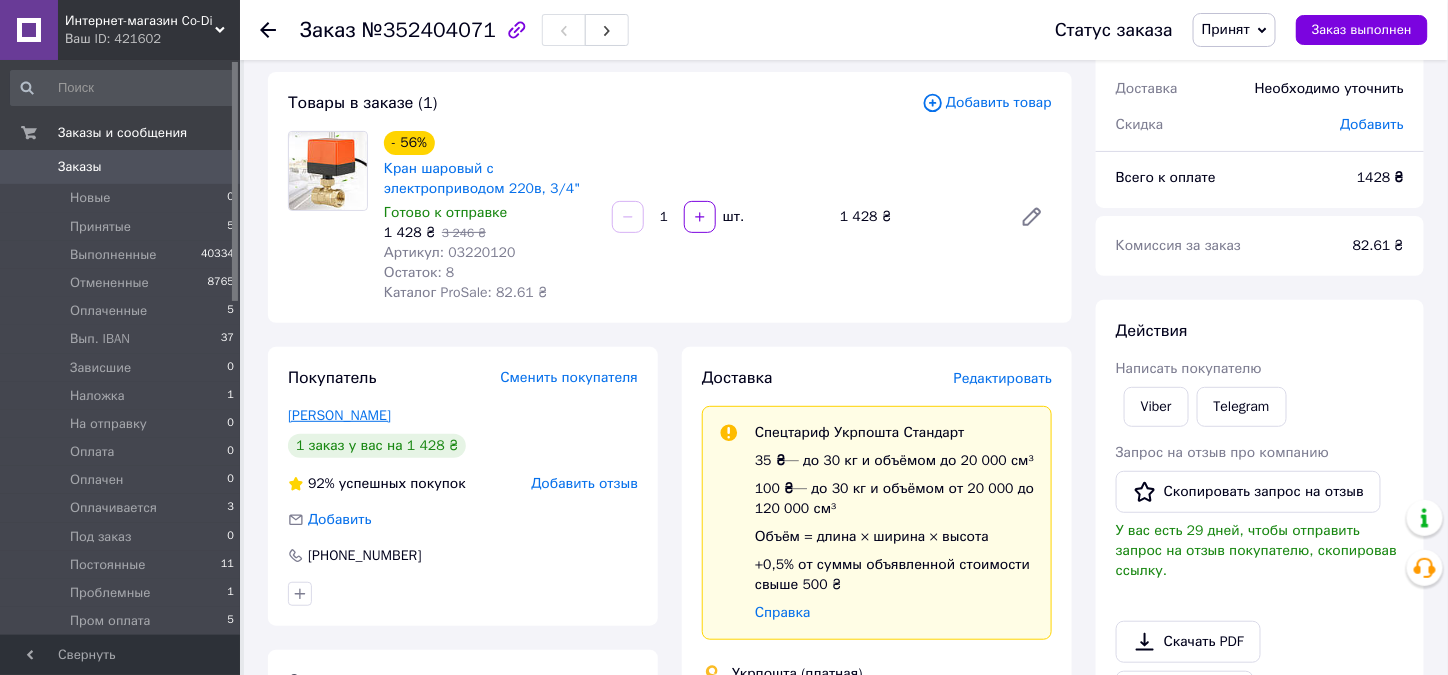 click on "дзюба роман" at bounding box center [339, 415] 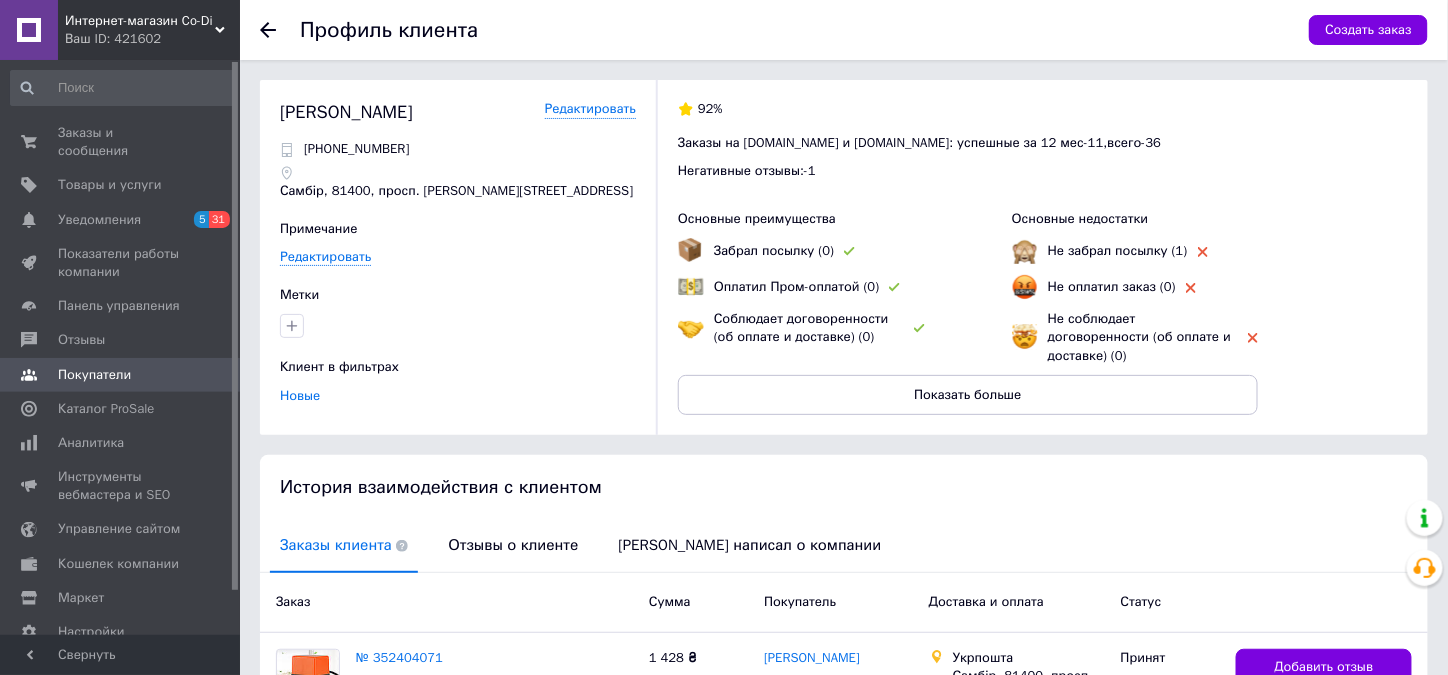 scroll, scrollTop: 157, scrollLeft: 0, axis: vertical 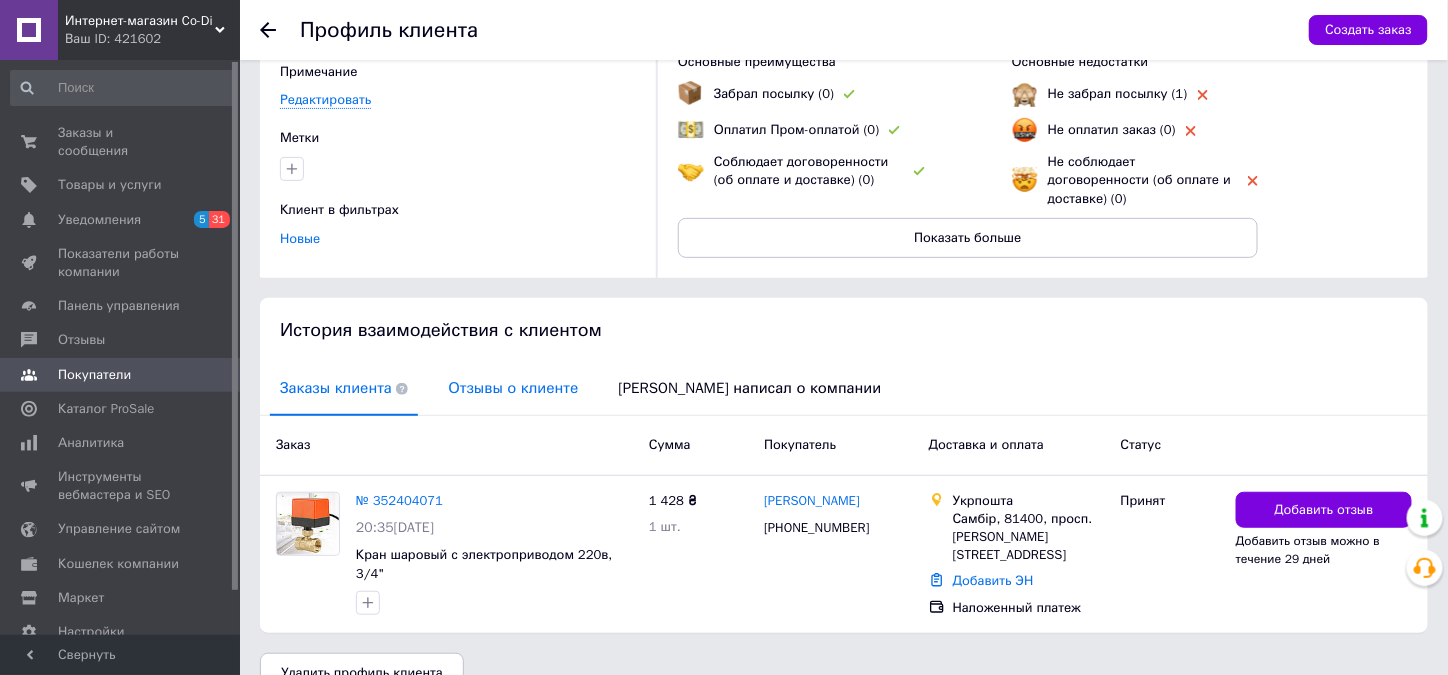 click on "Отзывы о клиенте" at bounding box center [513, 388] 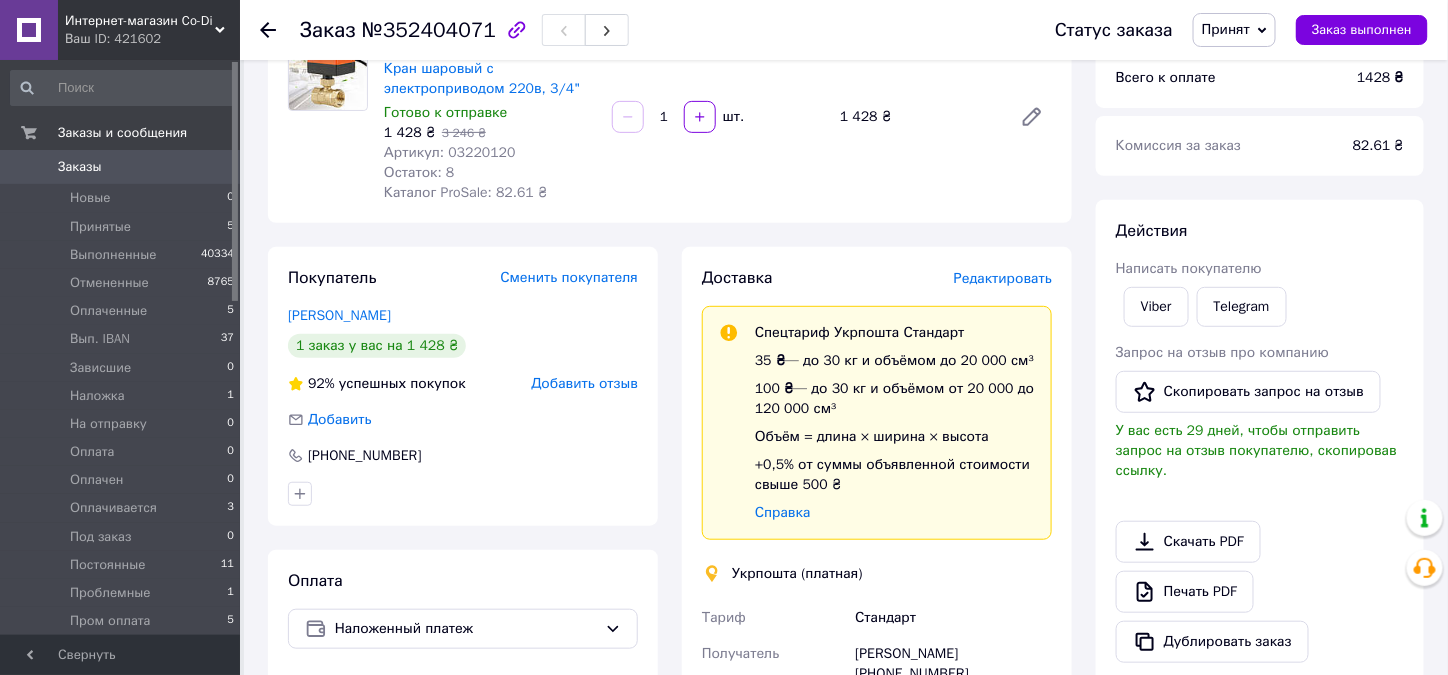 scroll, scrollTop: 0, scrollLeft: 0, axis: both 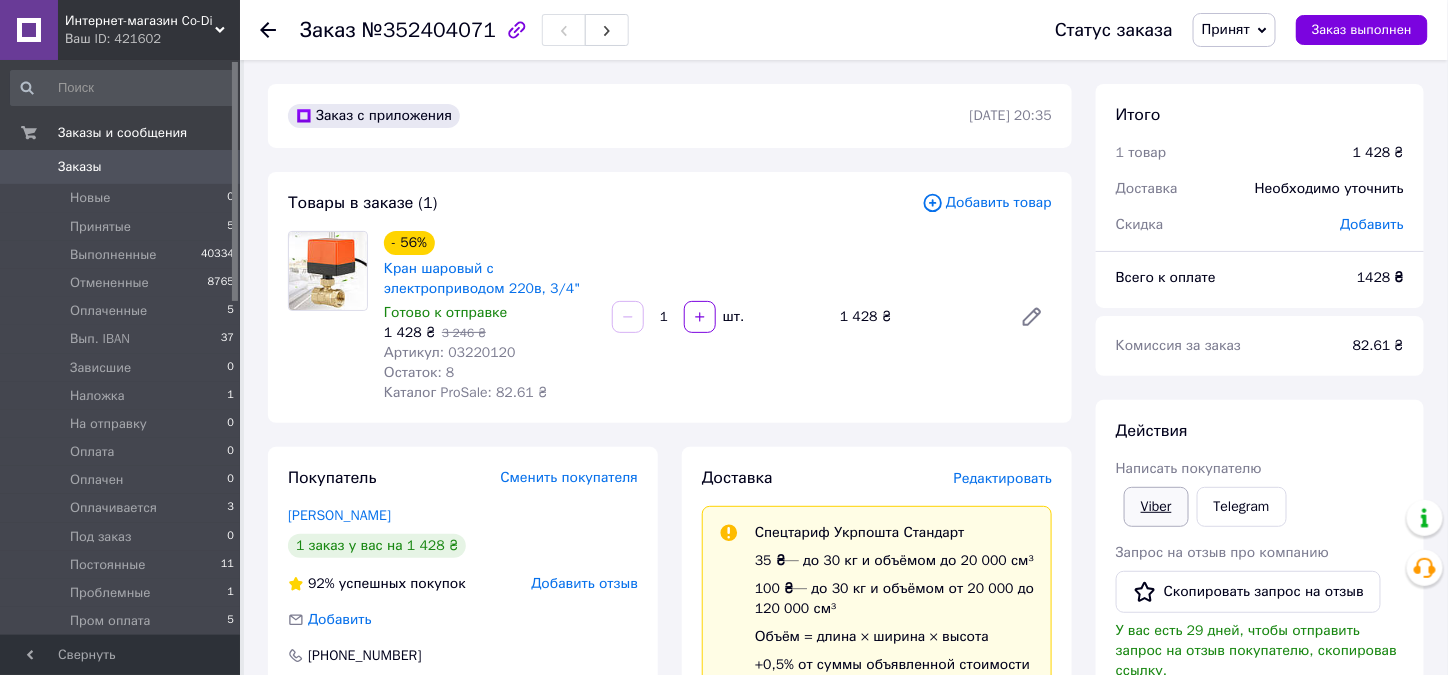 click on "Viber" at bounding box center (1156, 507) 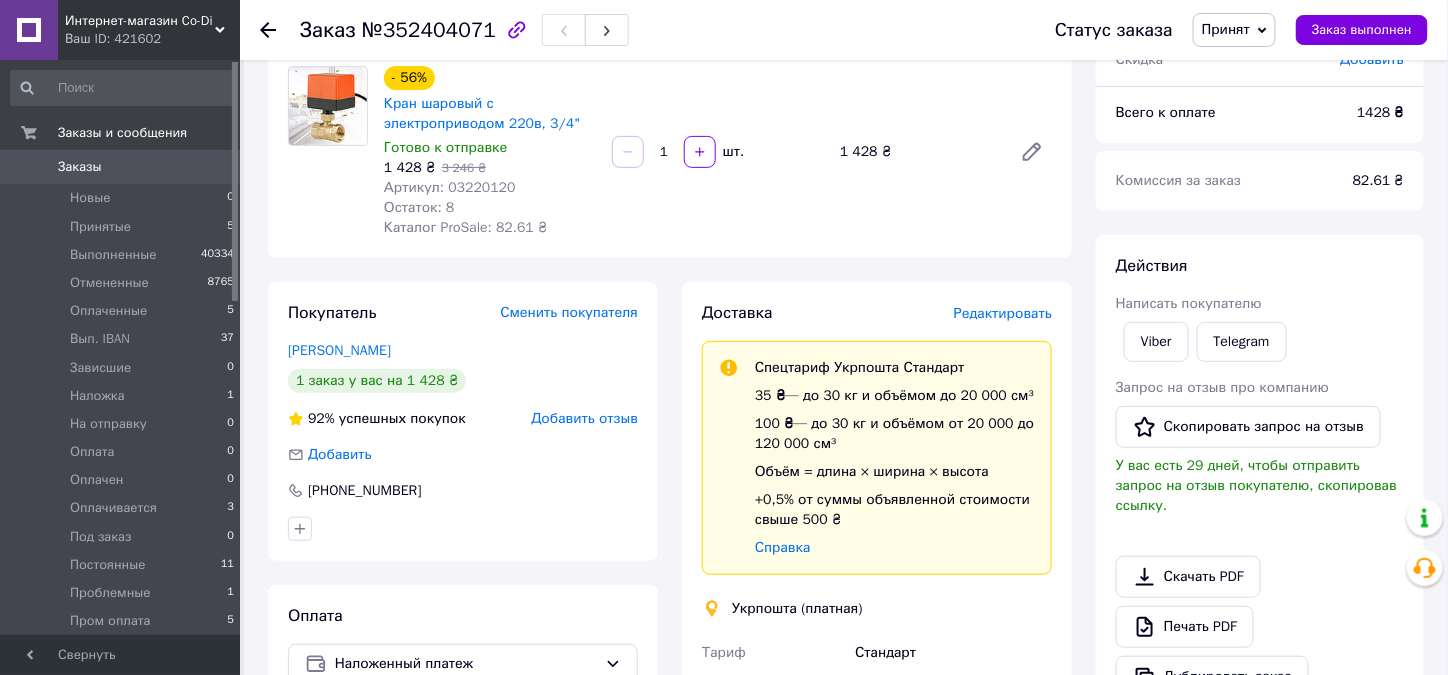 scroll, scrollTop: 300, scrollLeft: 0, axis: vertical 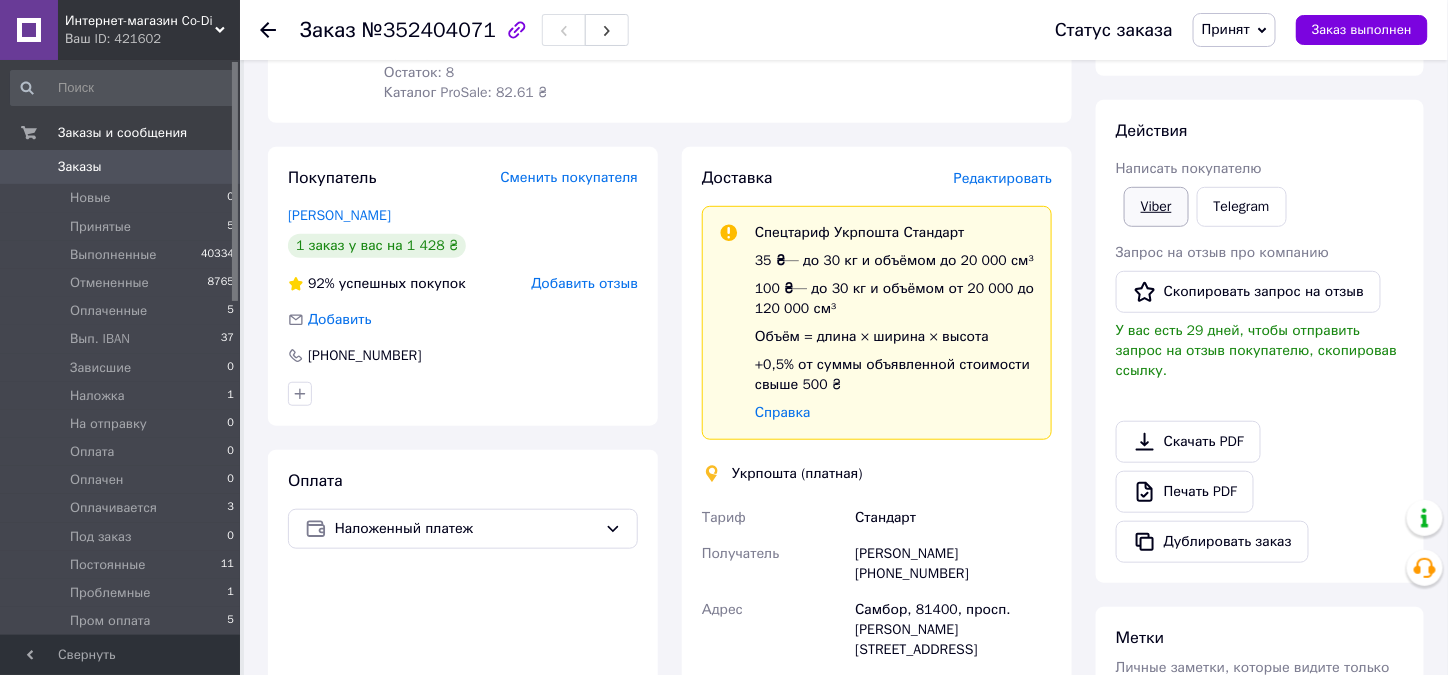 click on "Viber" at bounding box center (1156, 207) 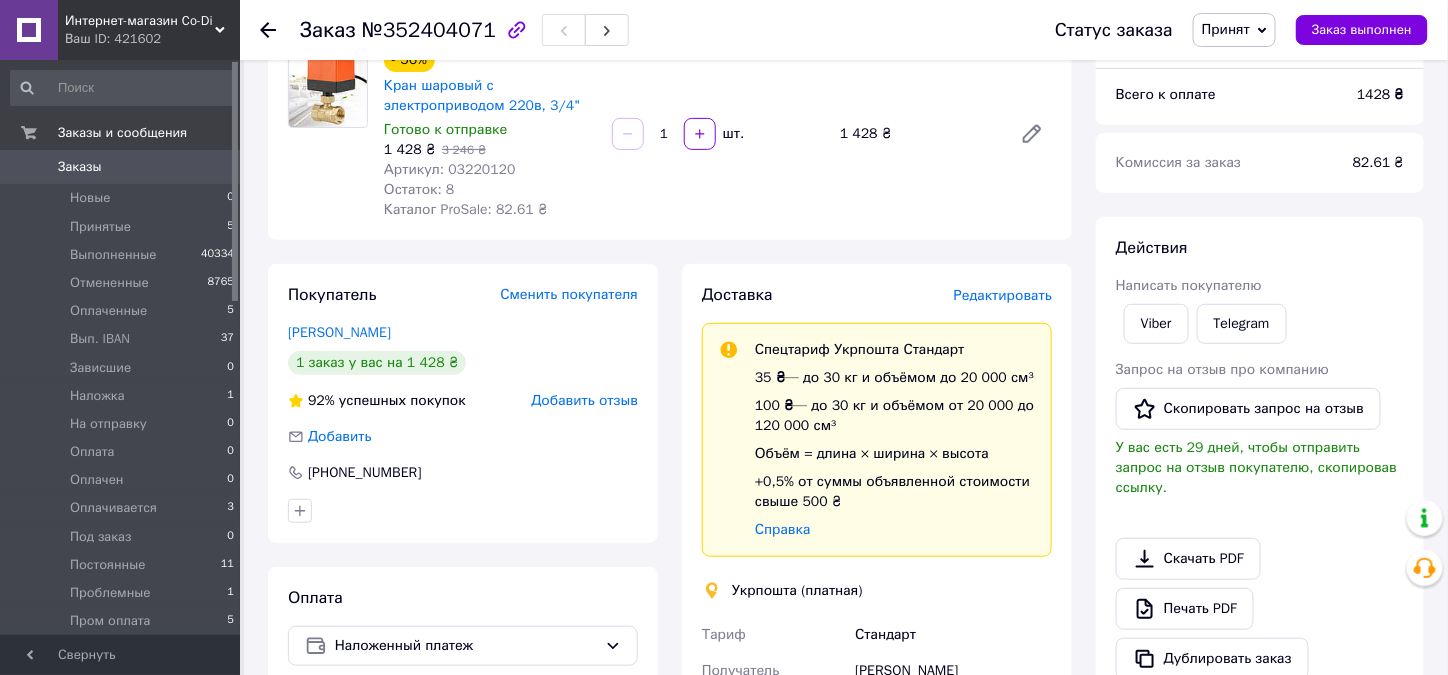 scroll, scrollTop: 0, scrollLeft: 0, axis: both 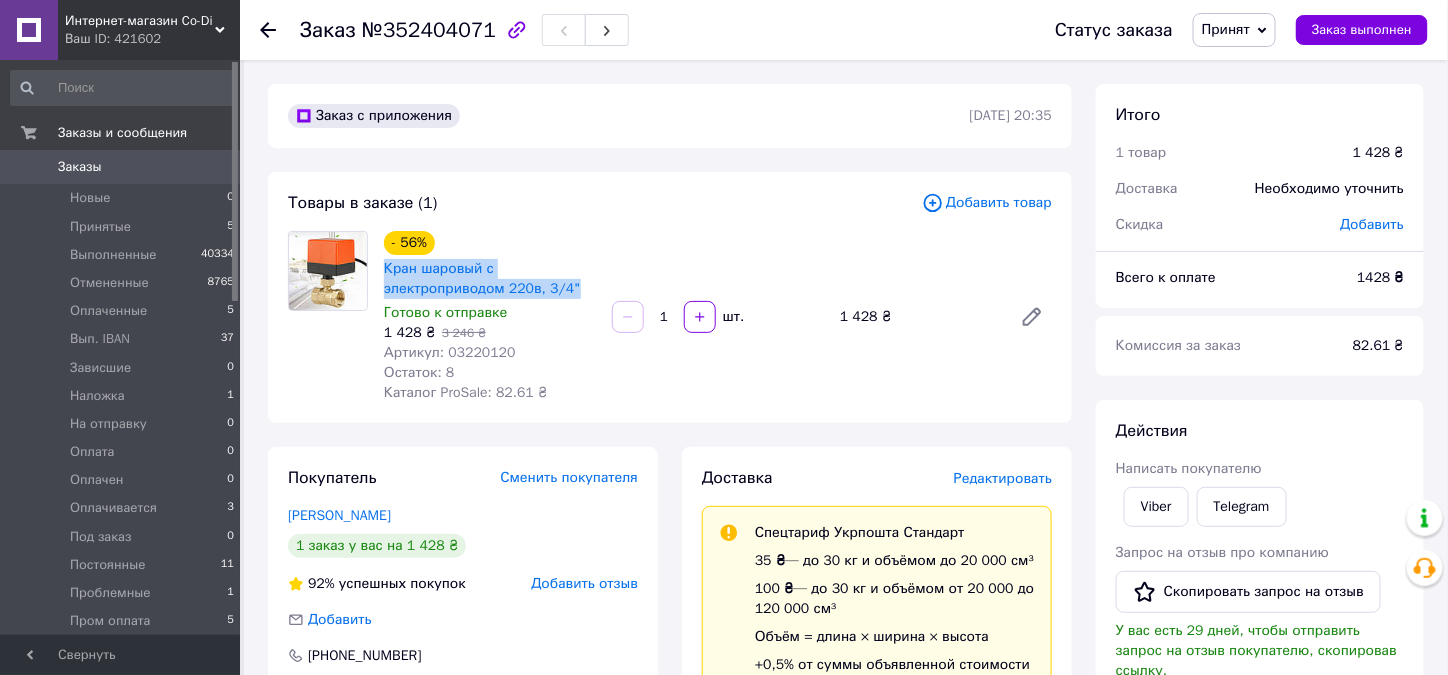 drag, startPoint x: 575, startPoint y: 290, endPoint x: 381, endPoint y: 278, distance: 194.37077 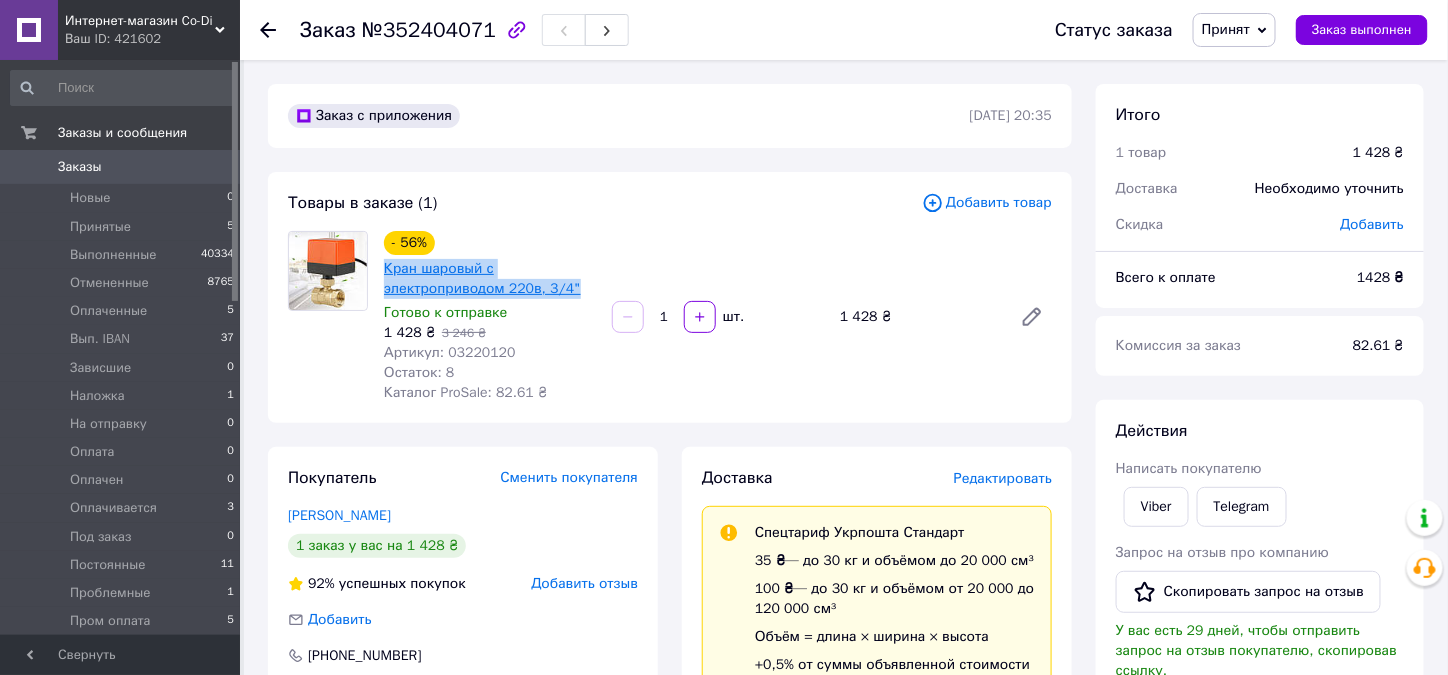 copy on "Кран шаровый с электроприводом 220в, 3/4"" 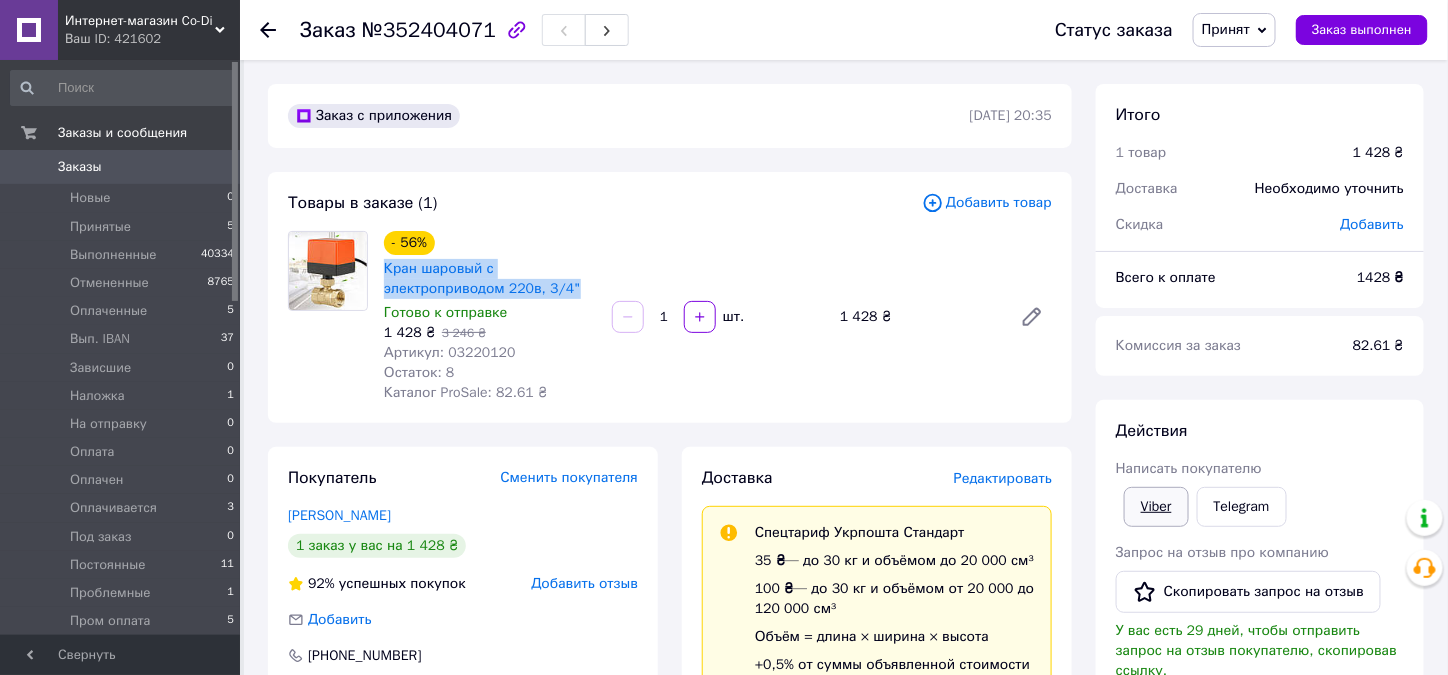 click on "Viber" at bounding box center [1156, 507] 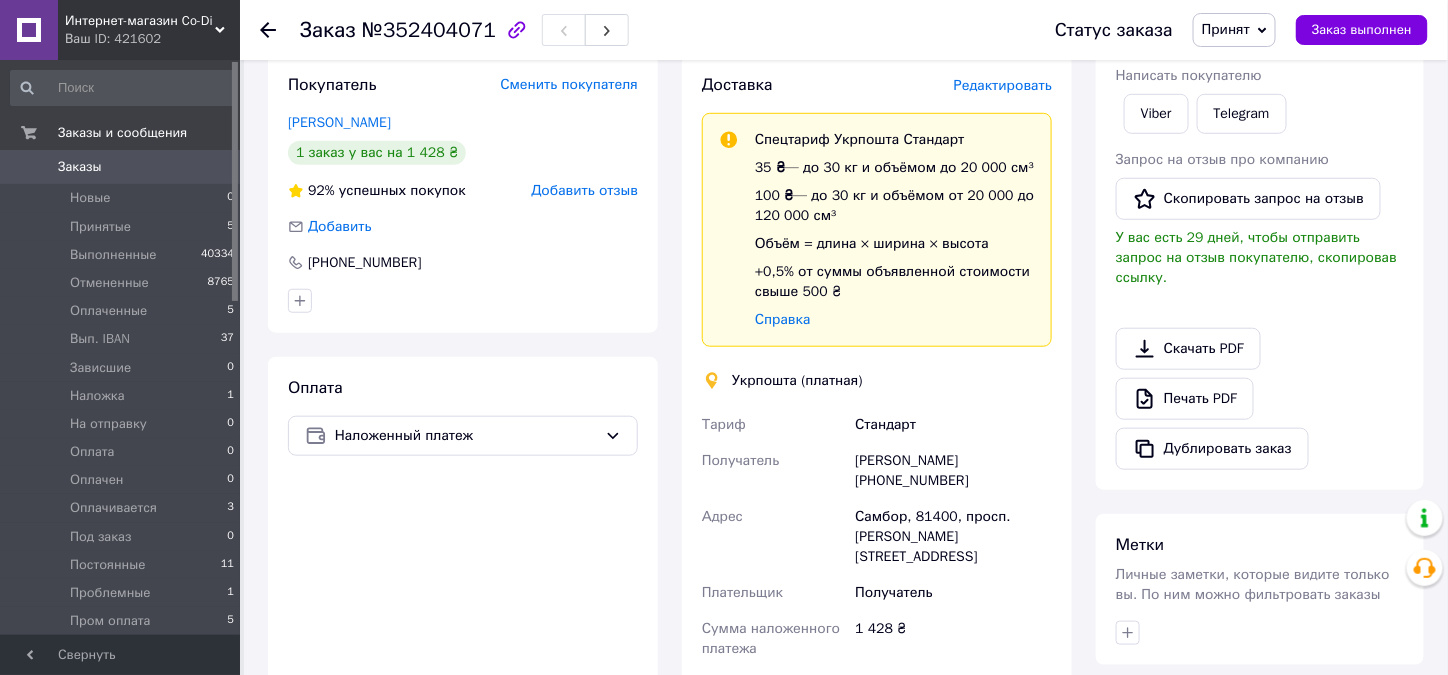 scroll, scrollTop: 400, scrollLeft: 0, axis: vertical 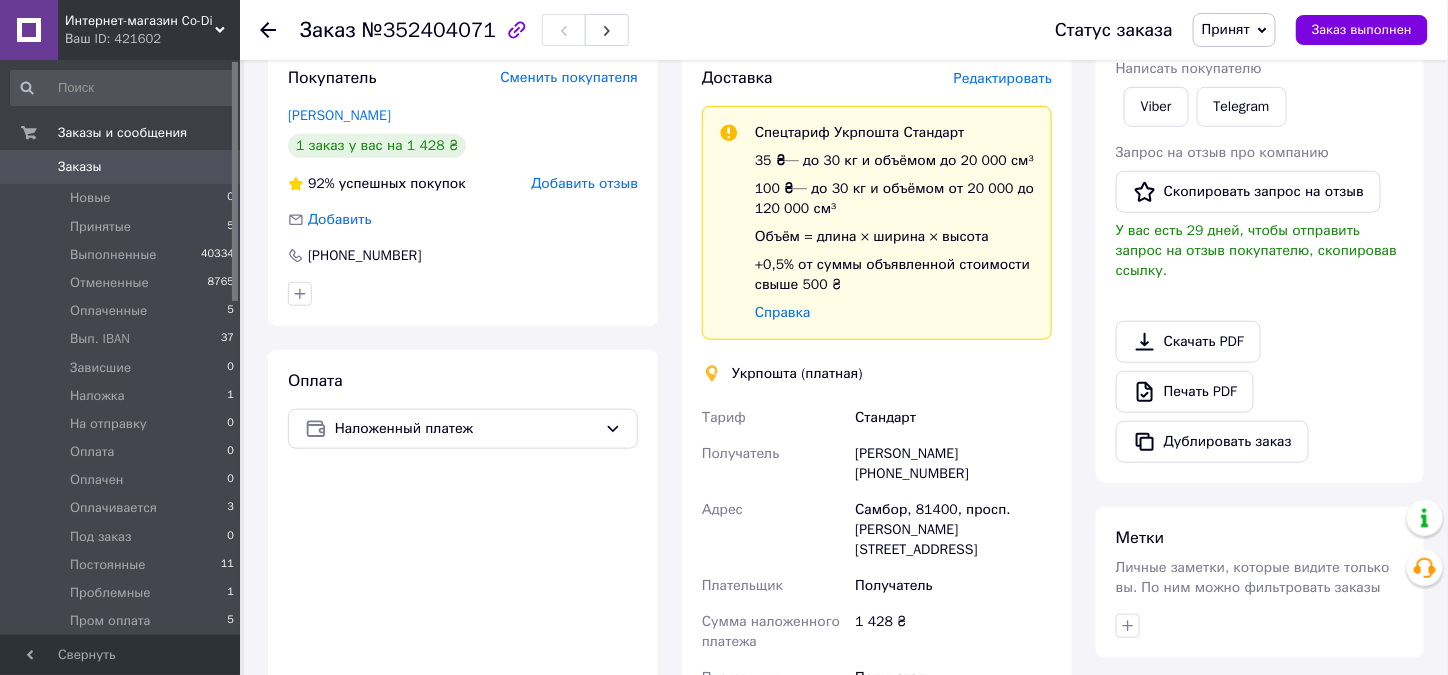 click on "Принят" at bounding box center [1234, 30] 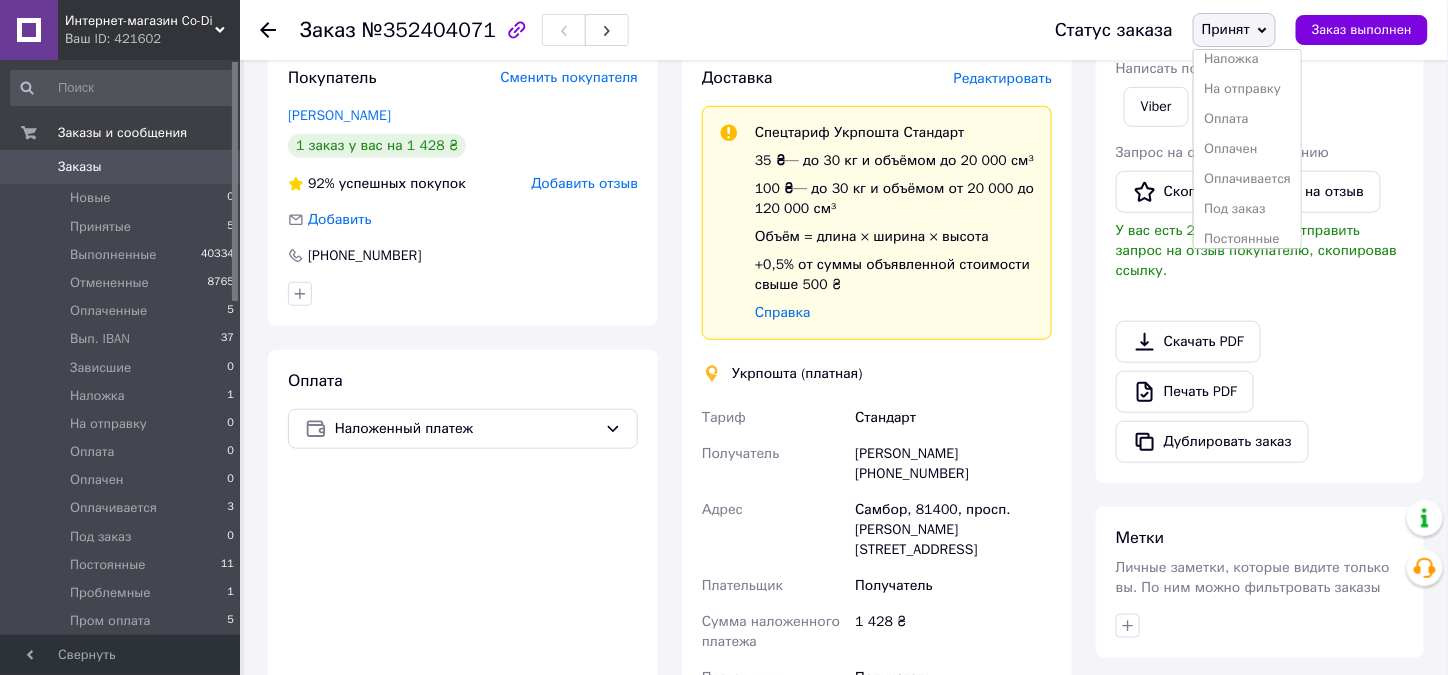 scroll, scrollTop: 200, scrollLeft: 0, axis: vertical 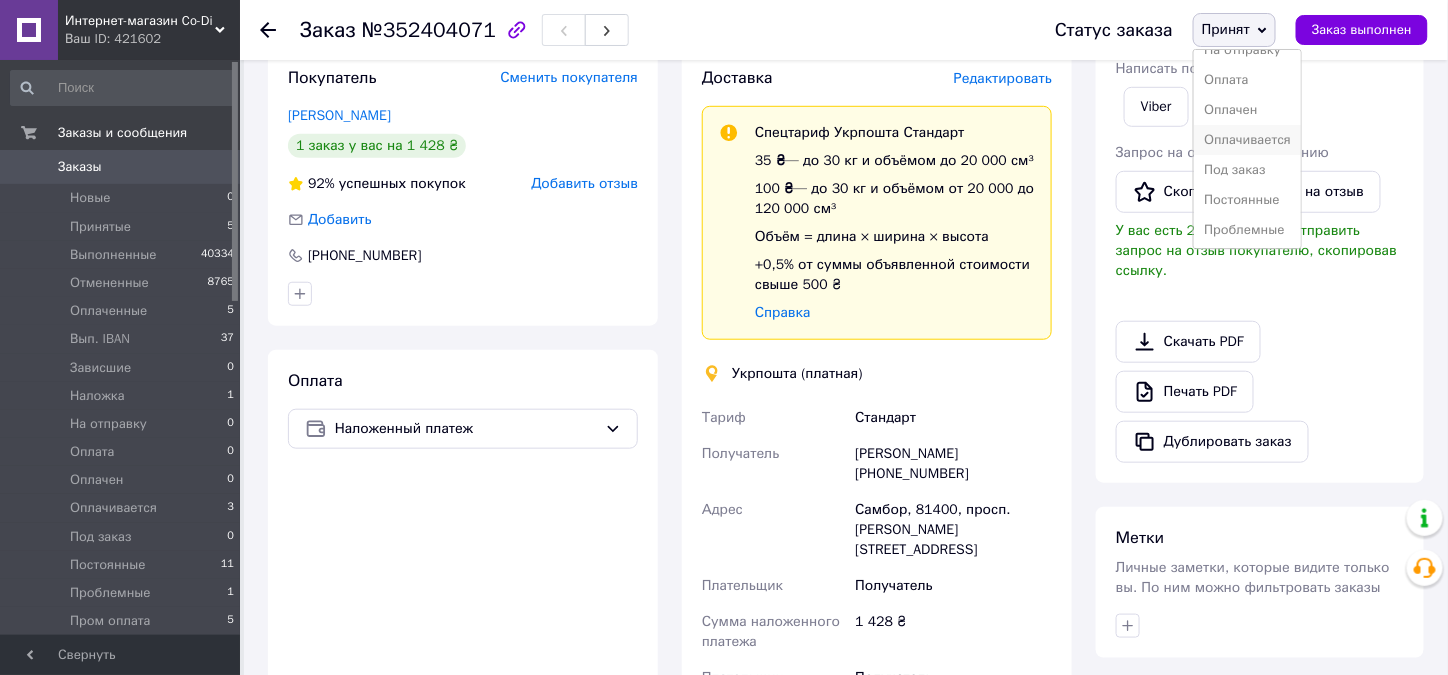 click on "Оплачивается" at bounding box center [1247, 140] 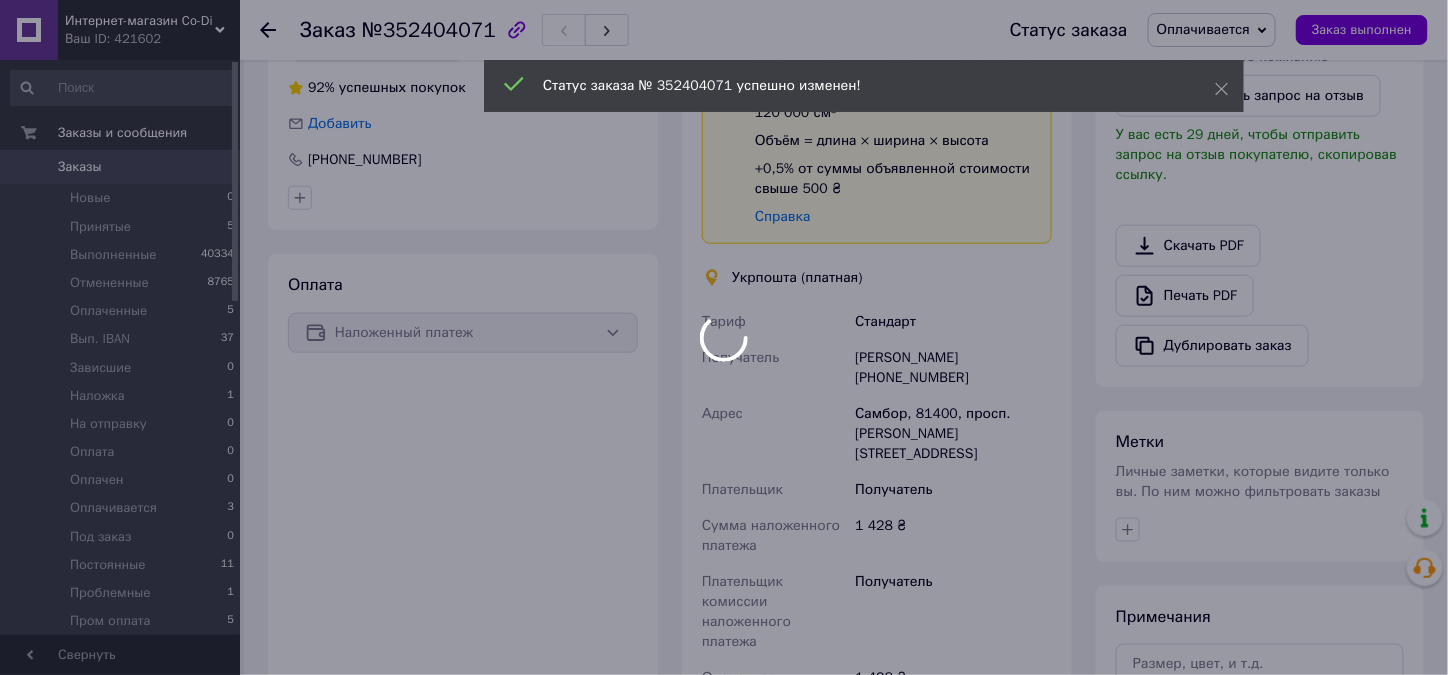 scroll, scrollTop: 600, scrollLeft: 0, axis: vertical 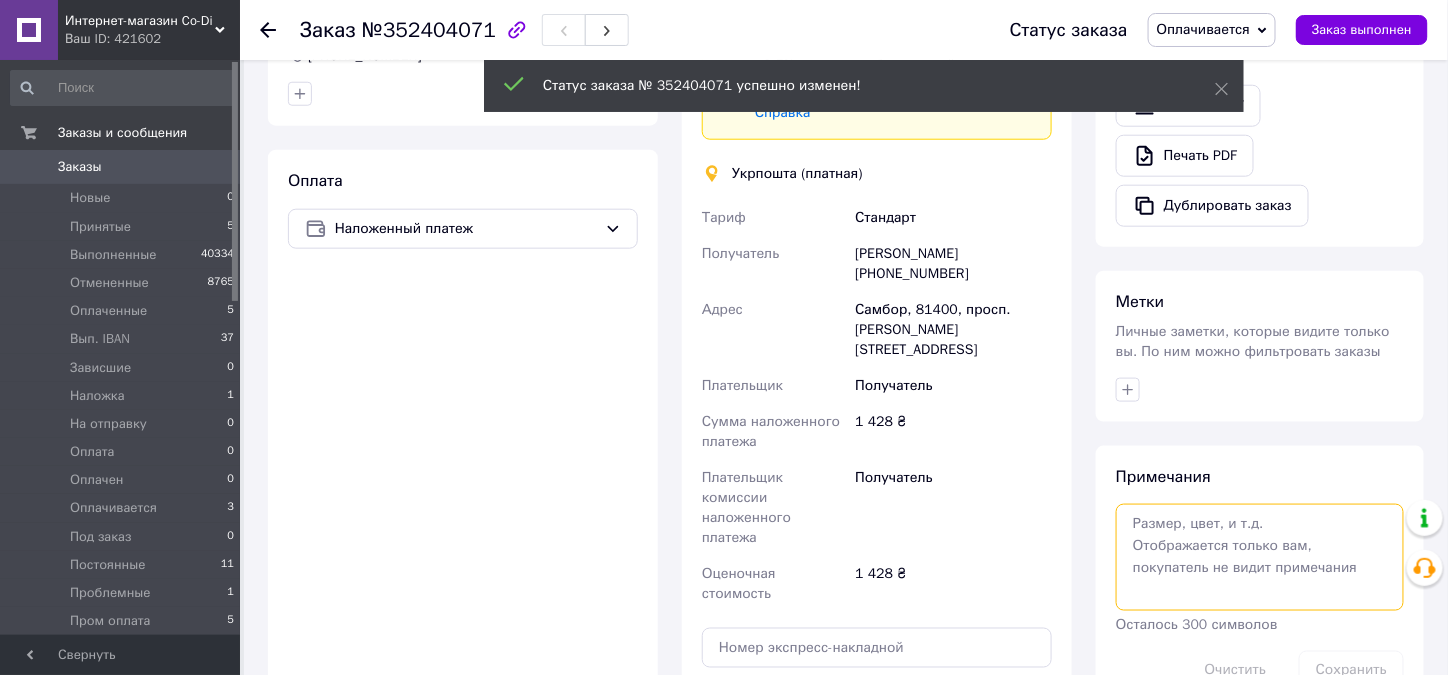 click at bounding box center (1260, 557) 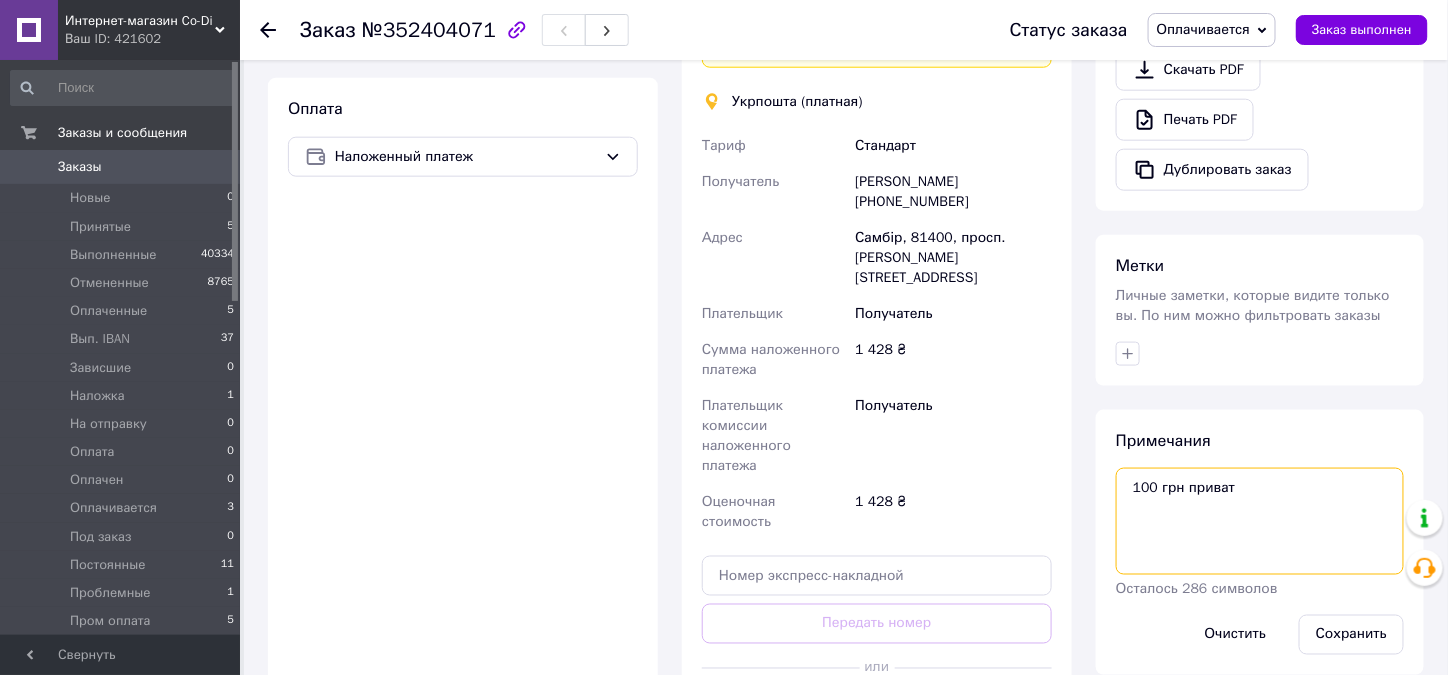 scroll, scrollTop: 700, scrollLeft: 0, axis: vertical 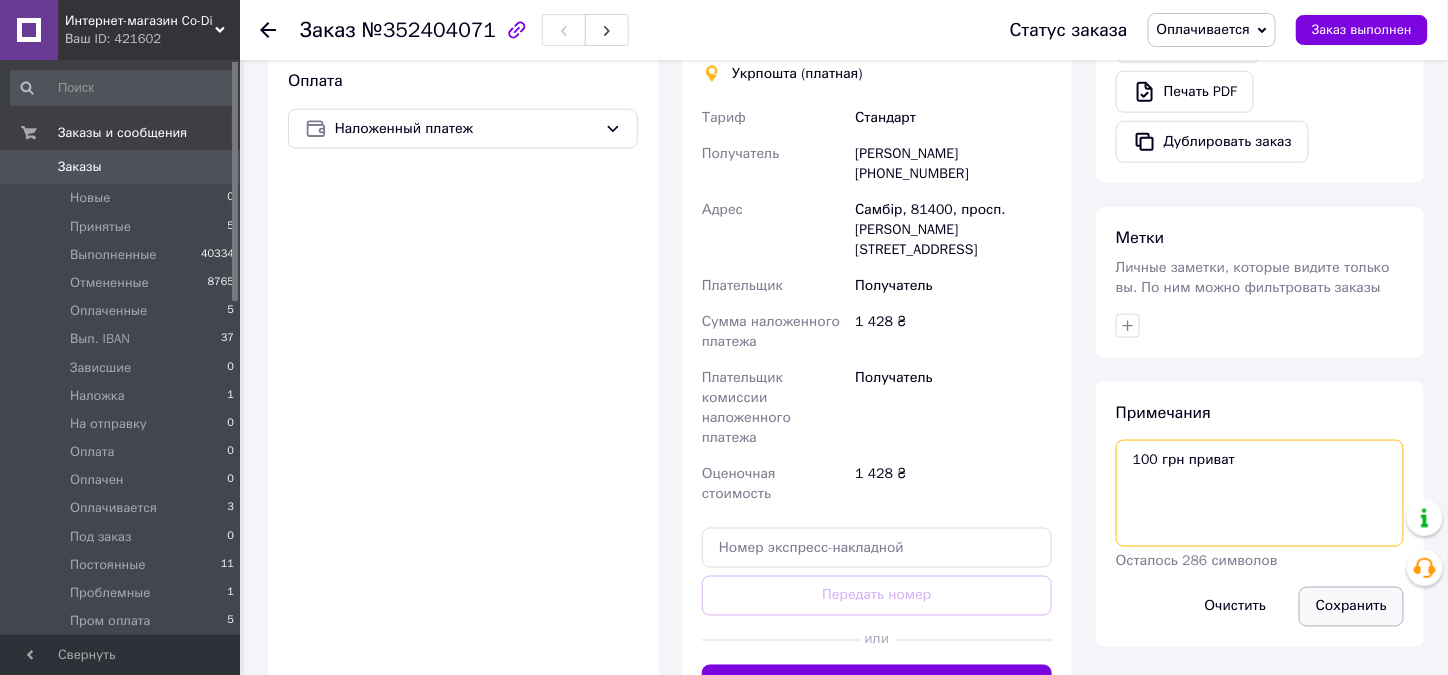 type on "100 грн приват" 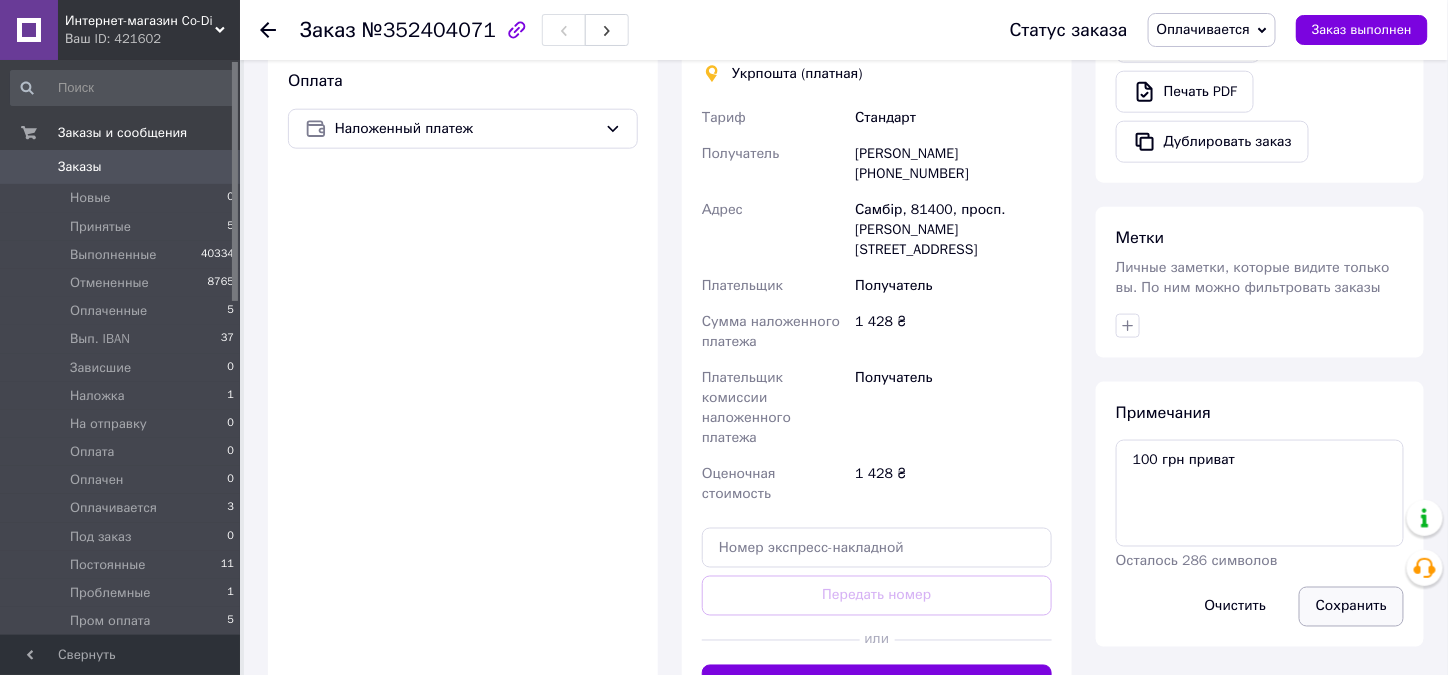 click on "Сохранить" at bounding box center [1351, 607] 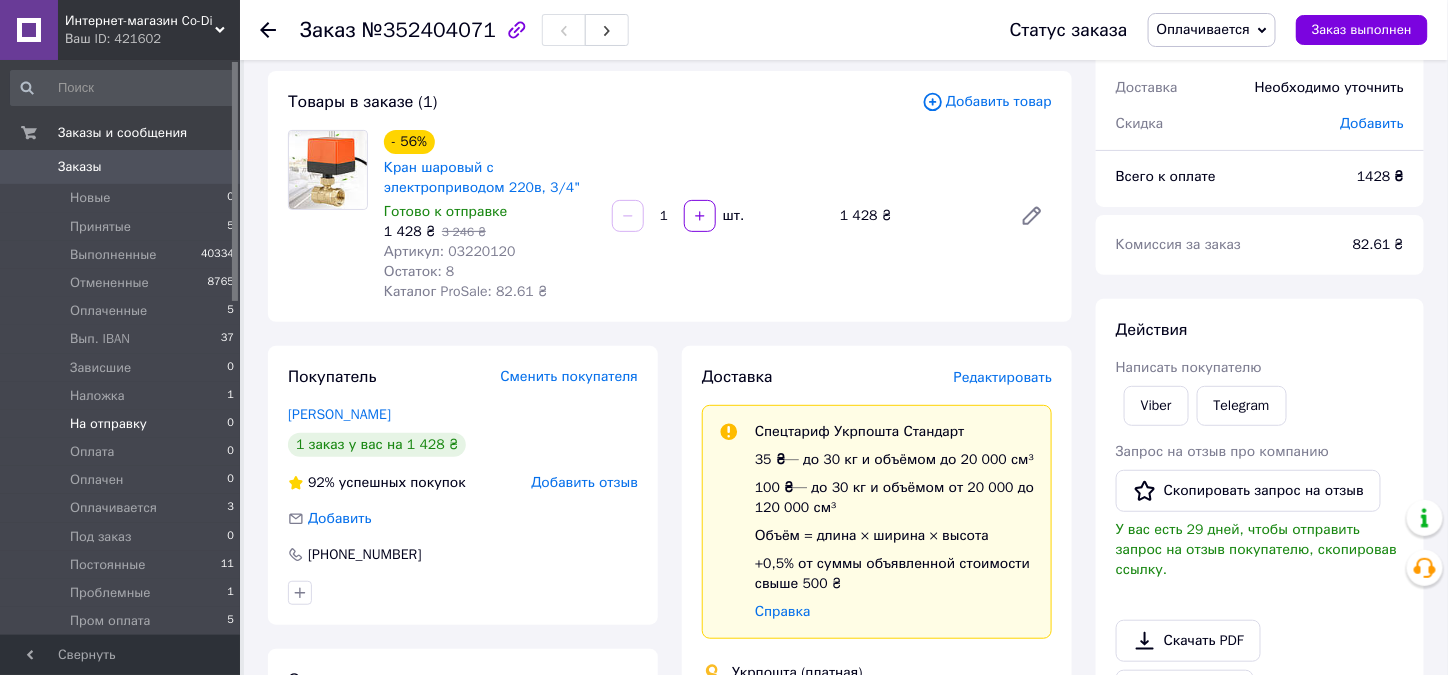 scroll, scrollTop: 0, scrollLeft: 0, axis: both 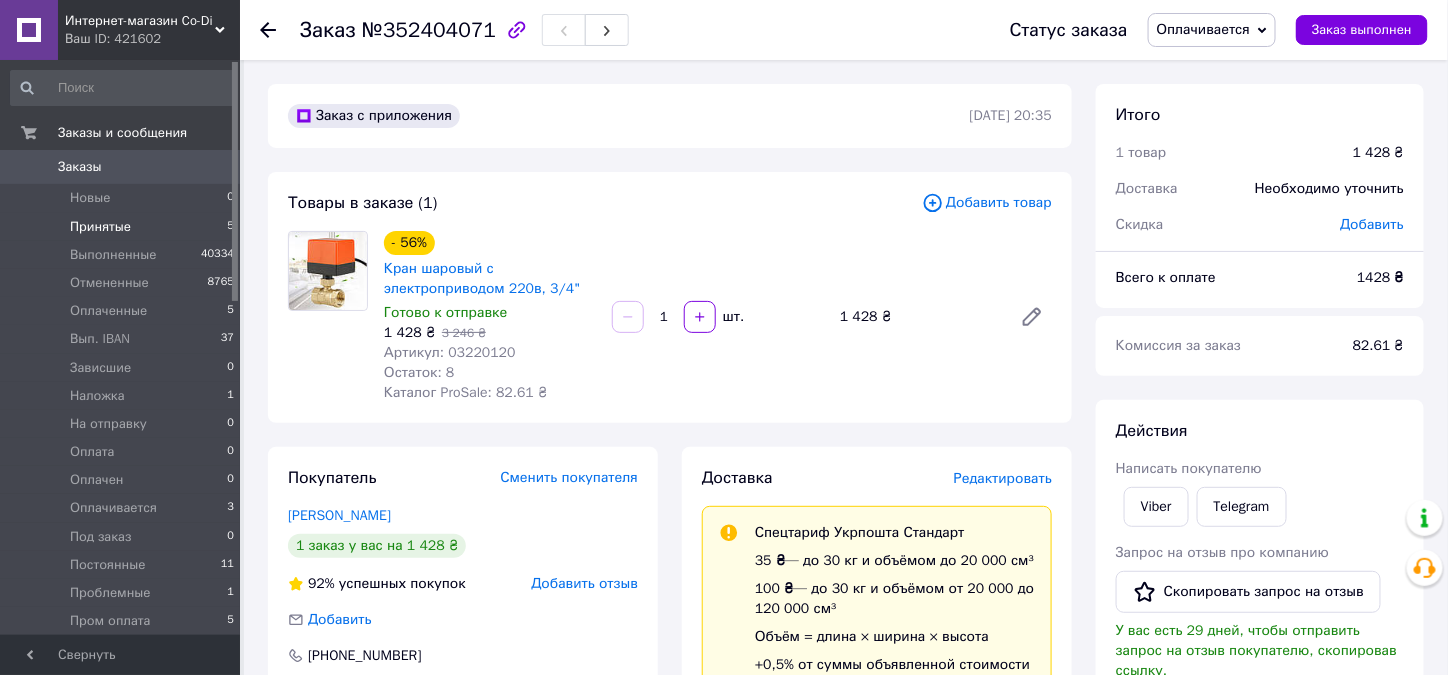 click on "Принятые" at bounding box center [100, 227] 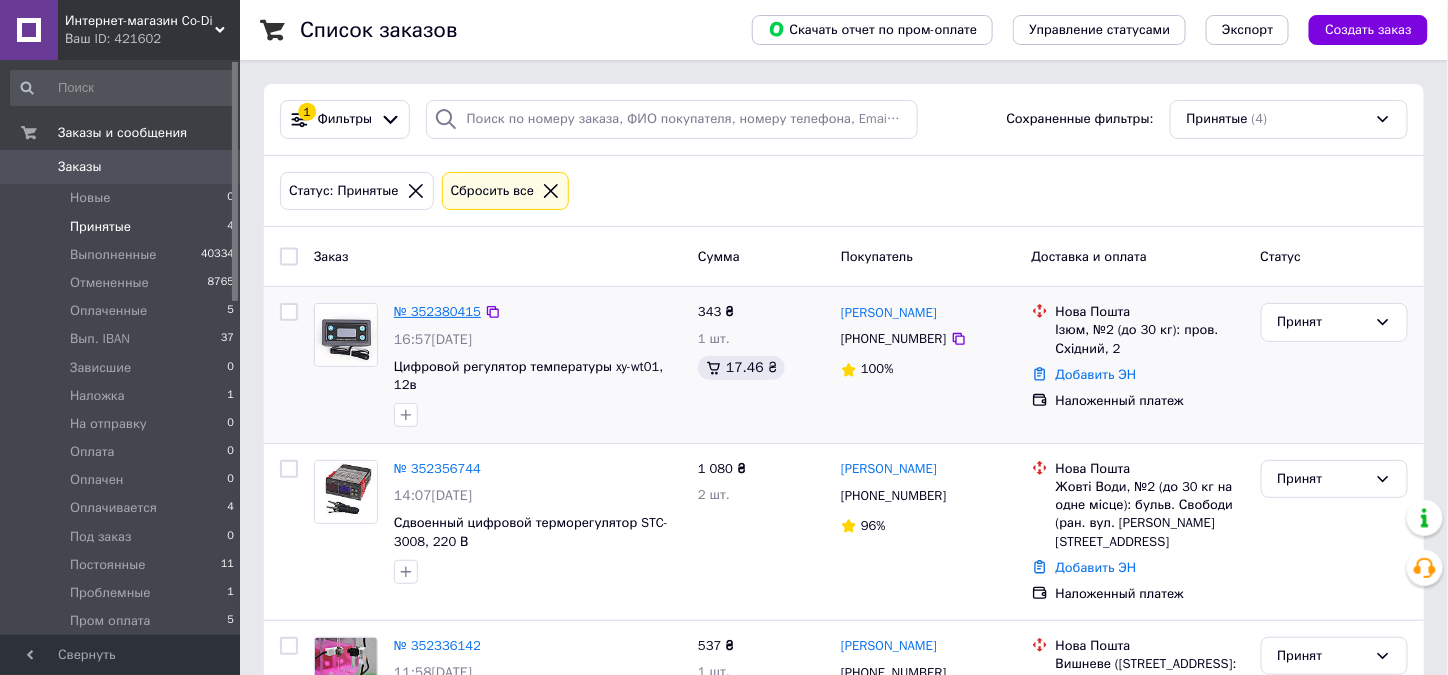 click on "№ 352380415" at bounding box center [437, 311] 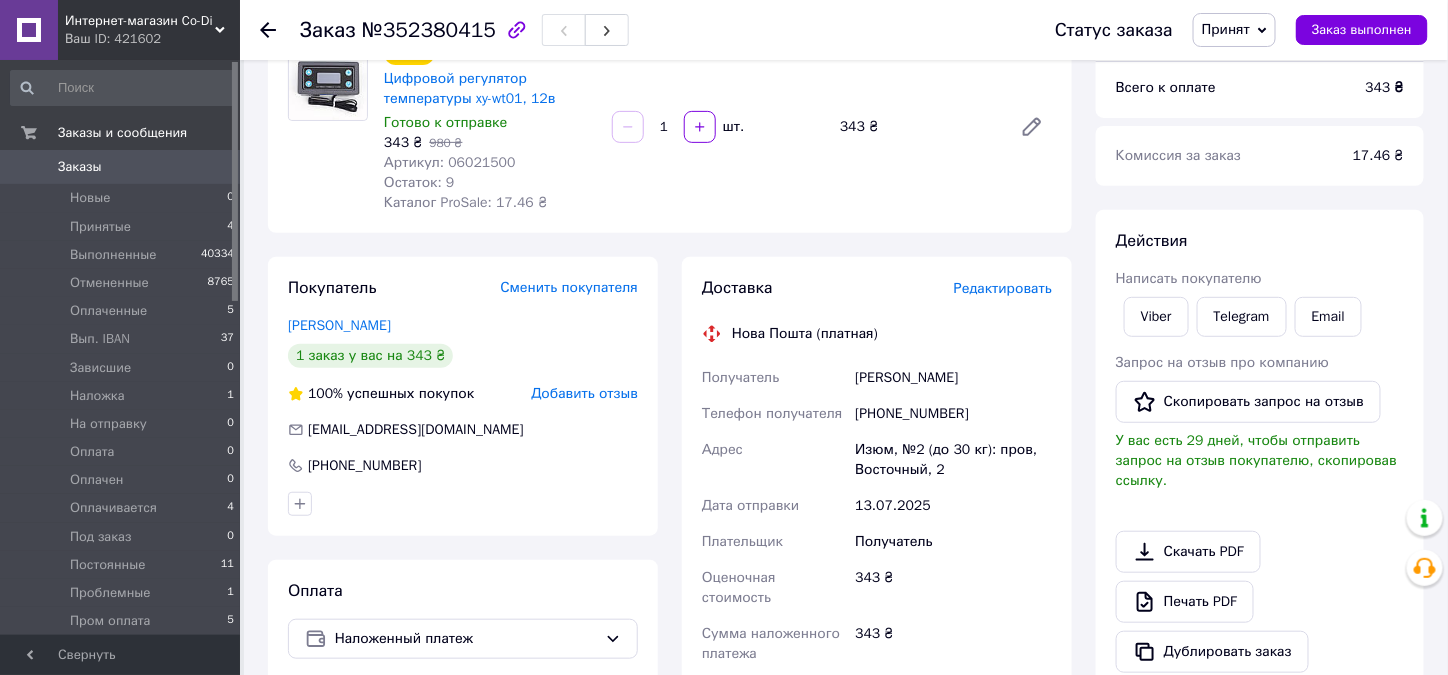 scroll, scrollTop: 200, scrollLeft: 0, axis: vertical 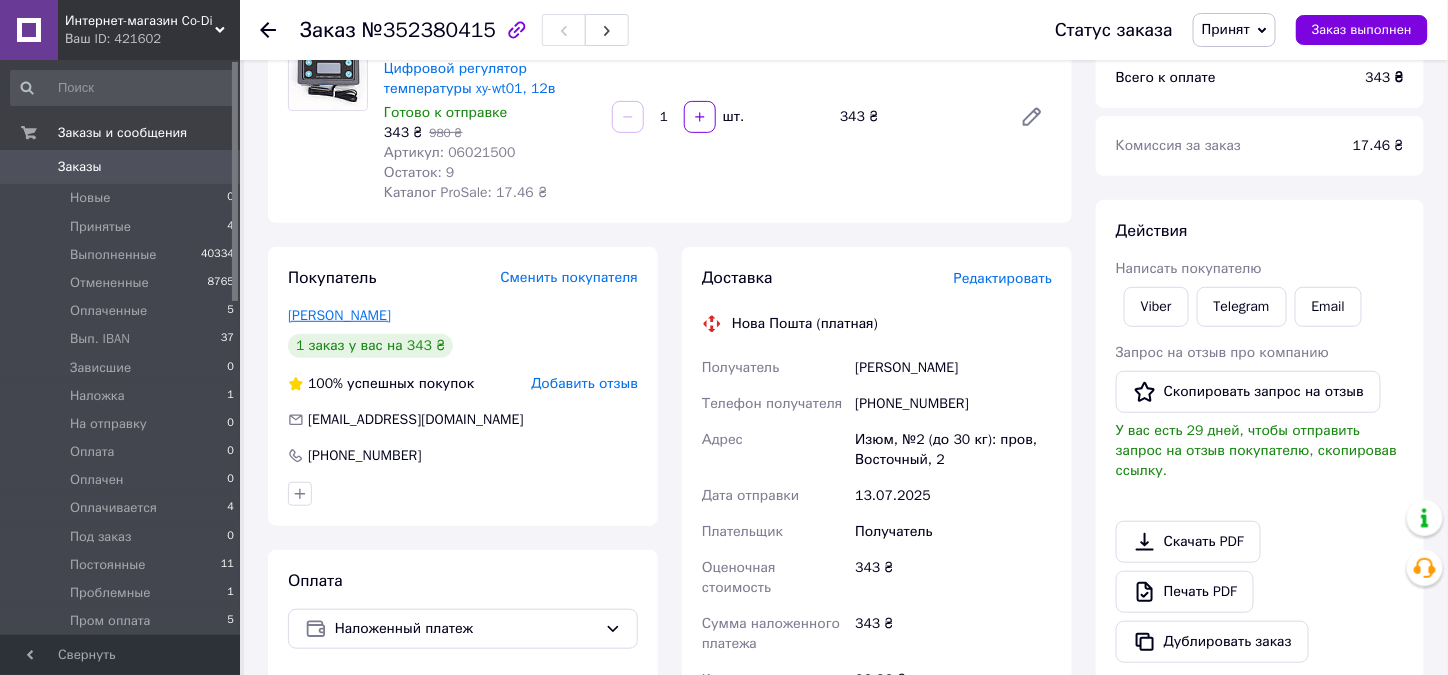 click on "Стоян дмитрий" at bounding box center (339, 315) 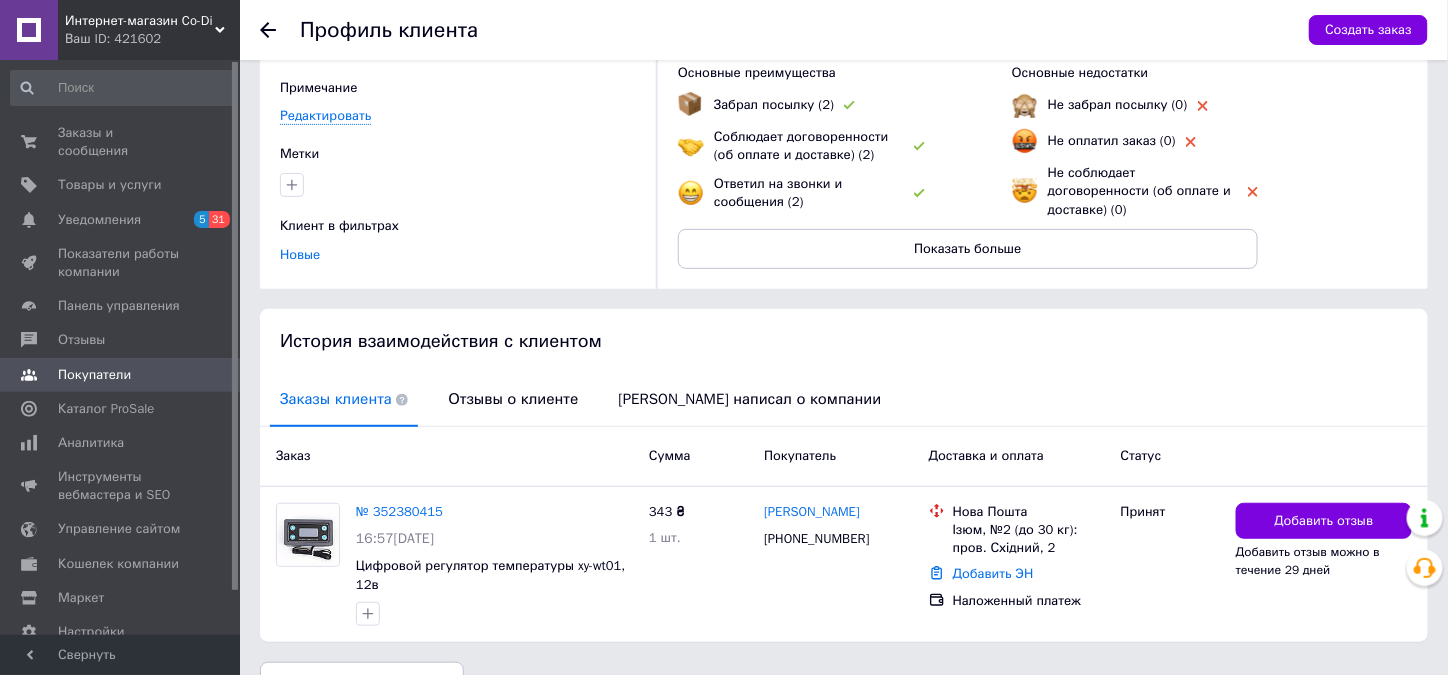 scroll, scrollTop: 186, scrollLeft: 0, axis: vertical 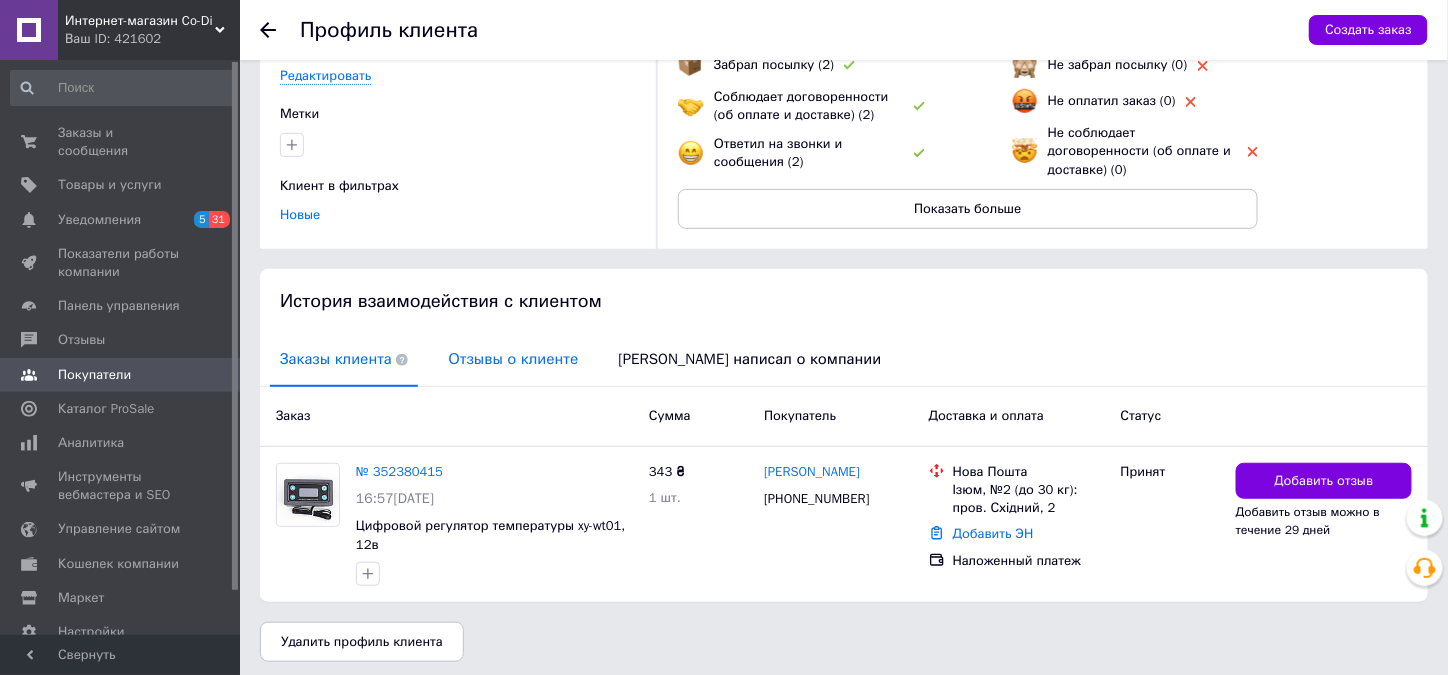 click on "Отзывы о клиенте" at bounding box center [513, 359] 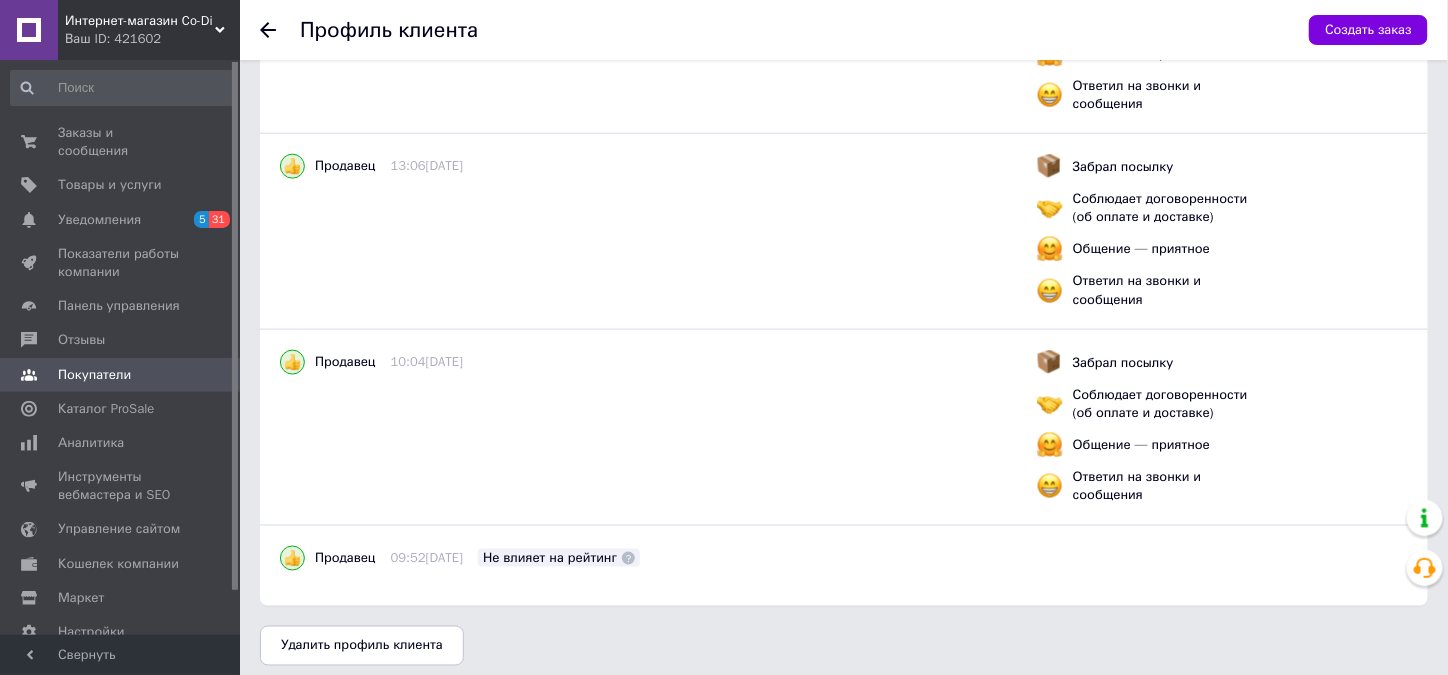 scroll, scrollTop: 696, scrollLeft: 0, axis: vertical 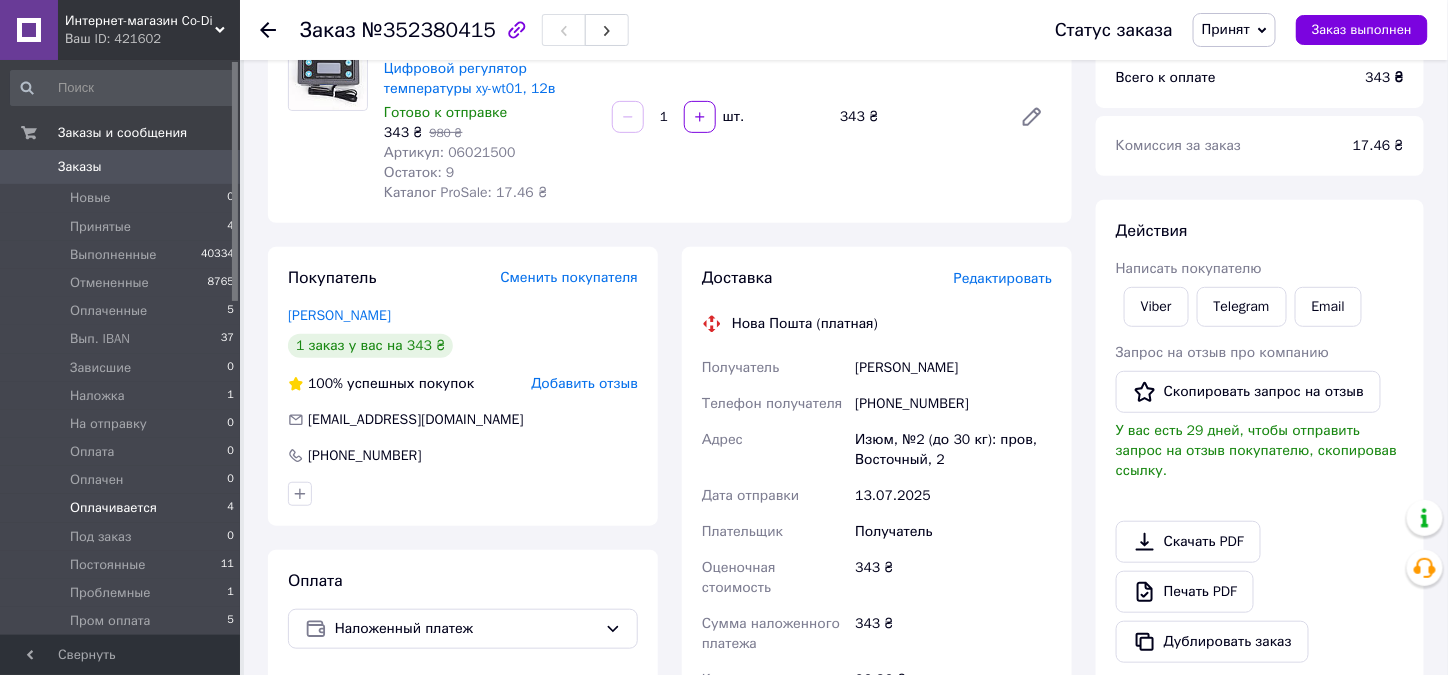 click on "Оплачивается" at bounding box center (113, 508) 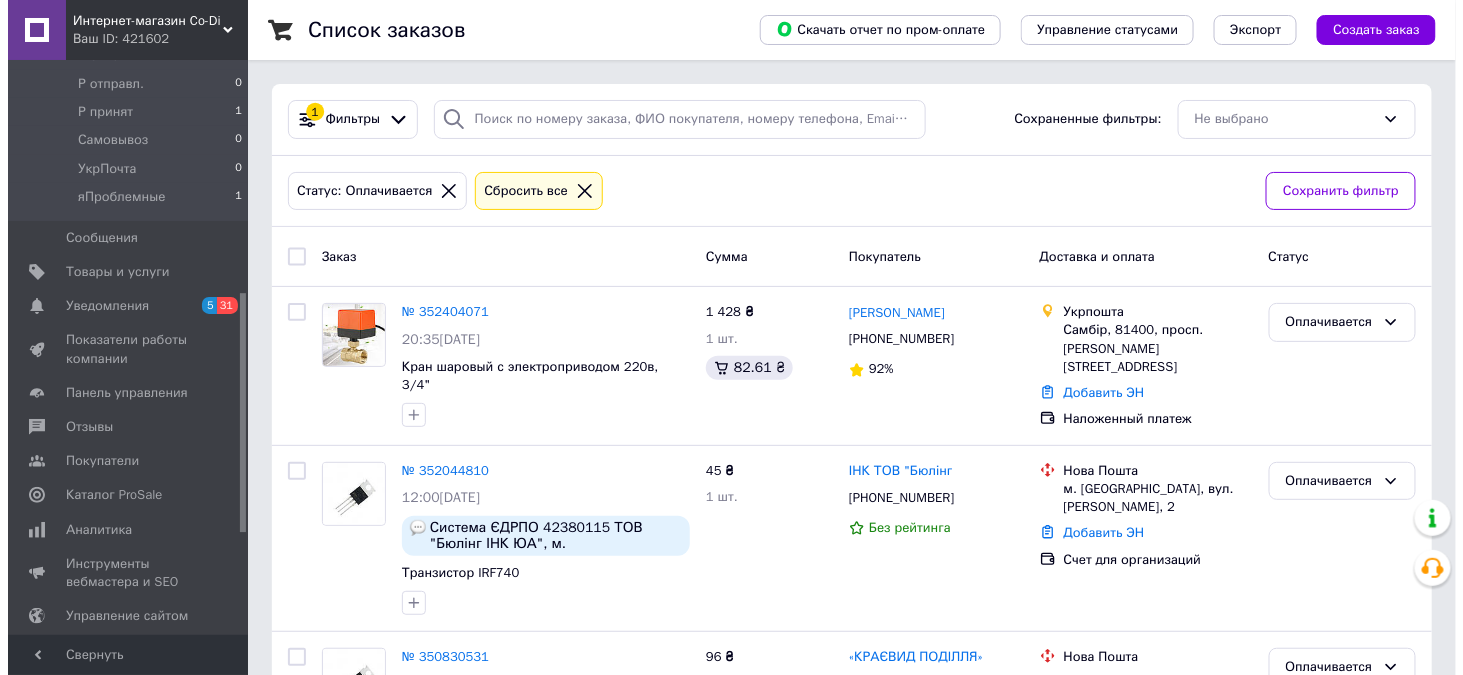 scroll, scrollTop: 700, scrollLeft: 0, axis: vertical 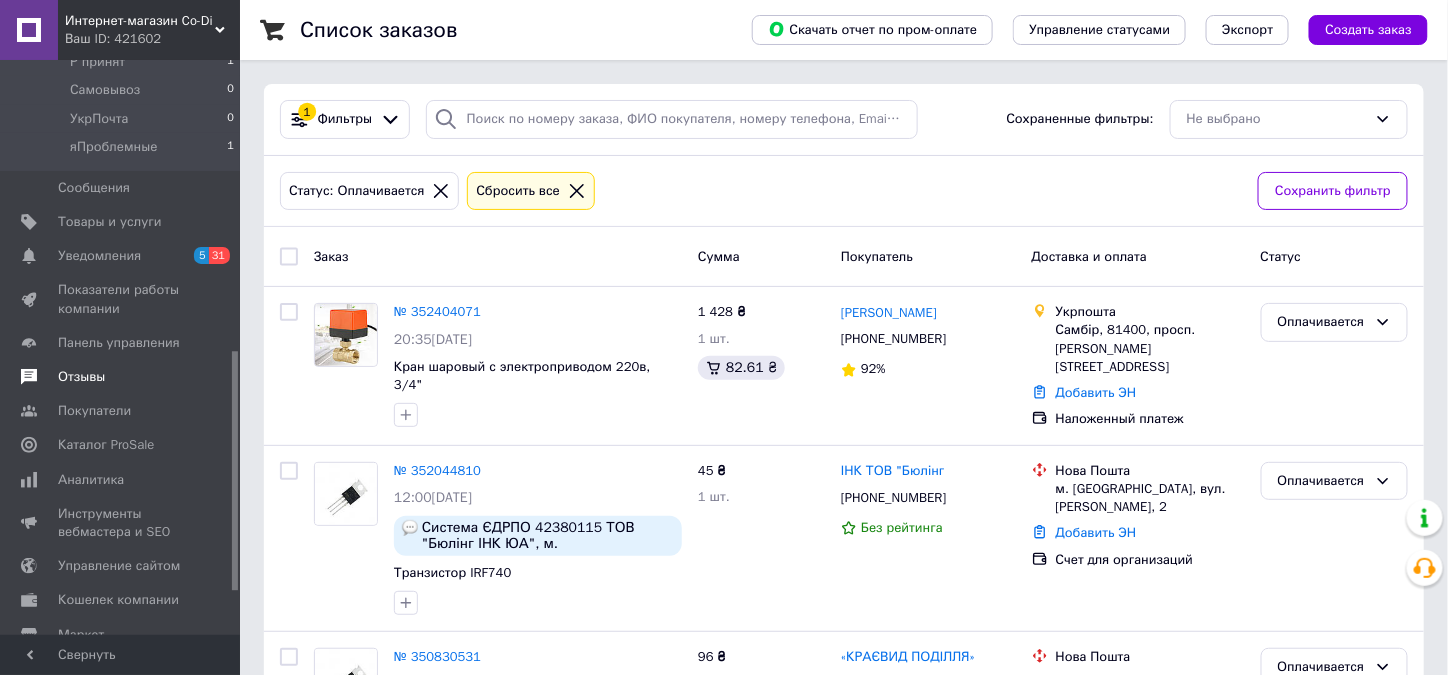 click on "Отзывы" at bounding box center [81, 377] 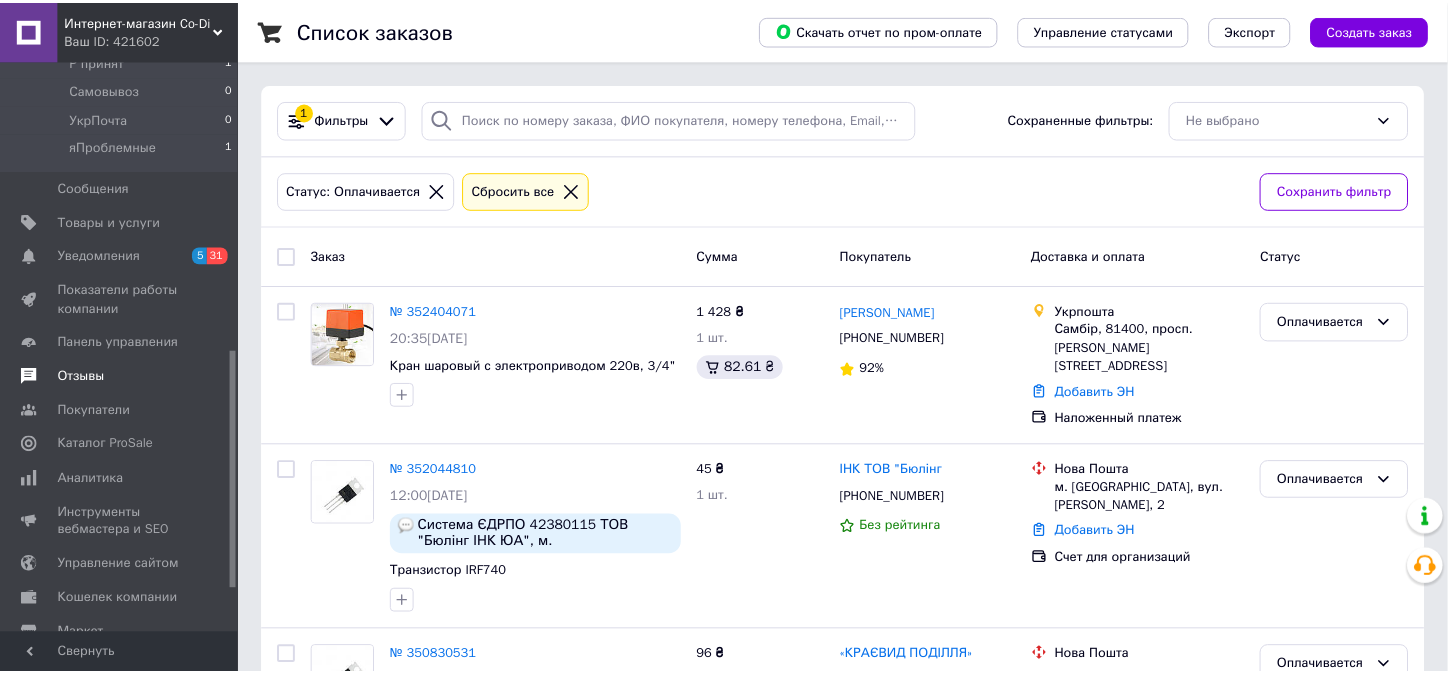 scroll, scrollTop: 222, scrollLeft: 0, axis: vertical 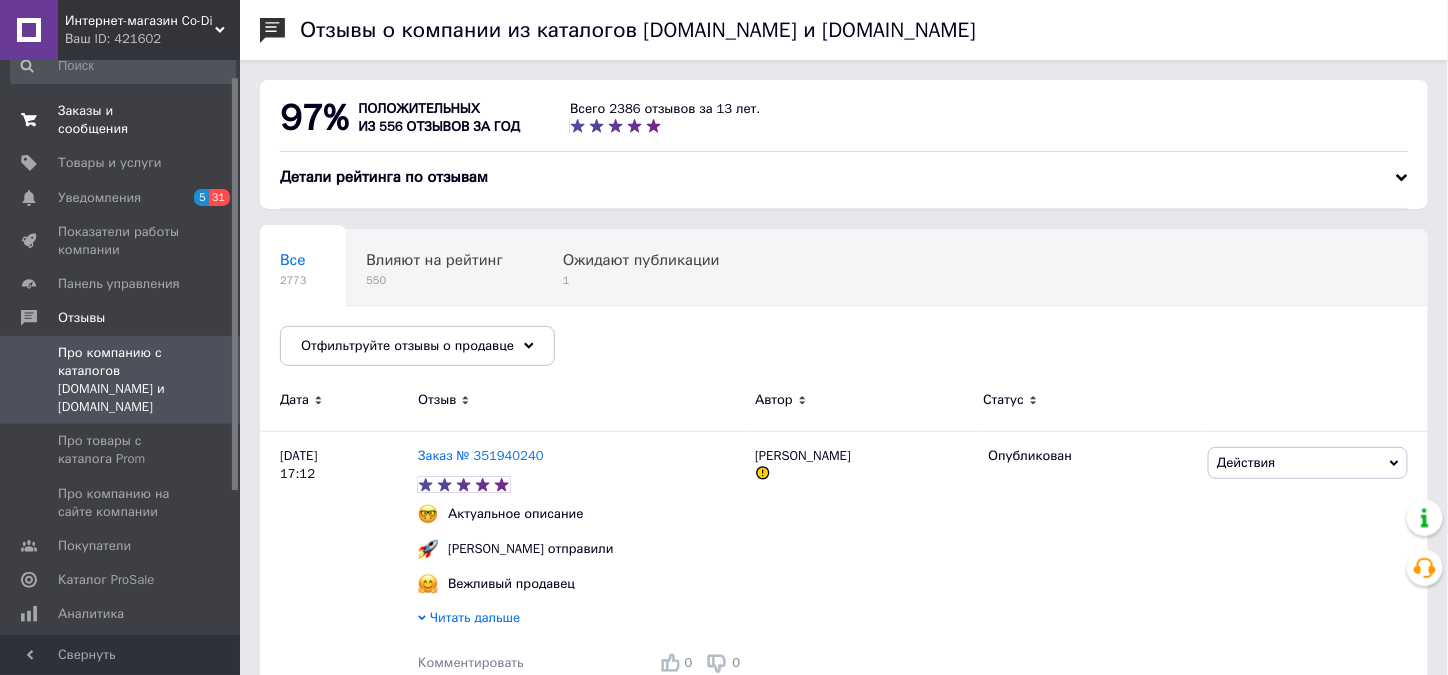 click on "Заказы и сообщения" at bounding box center (121, 120) 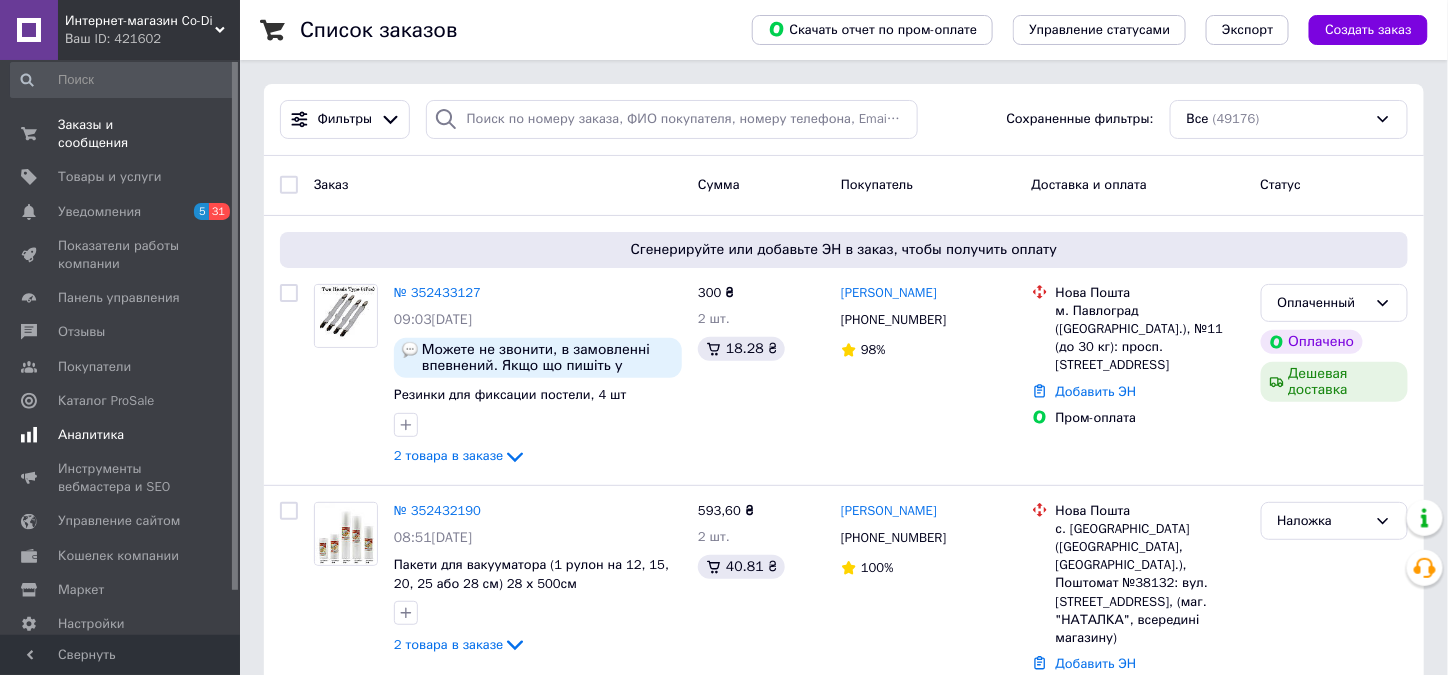 scroll, scrollTop: 0, scrollLeft: 0, axis: both 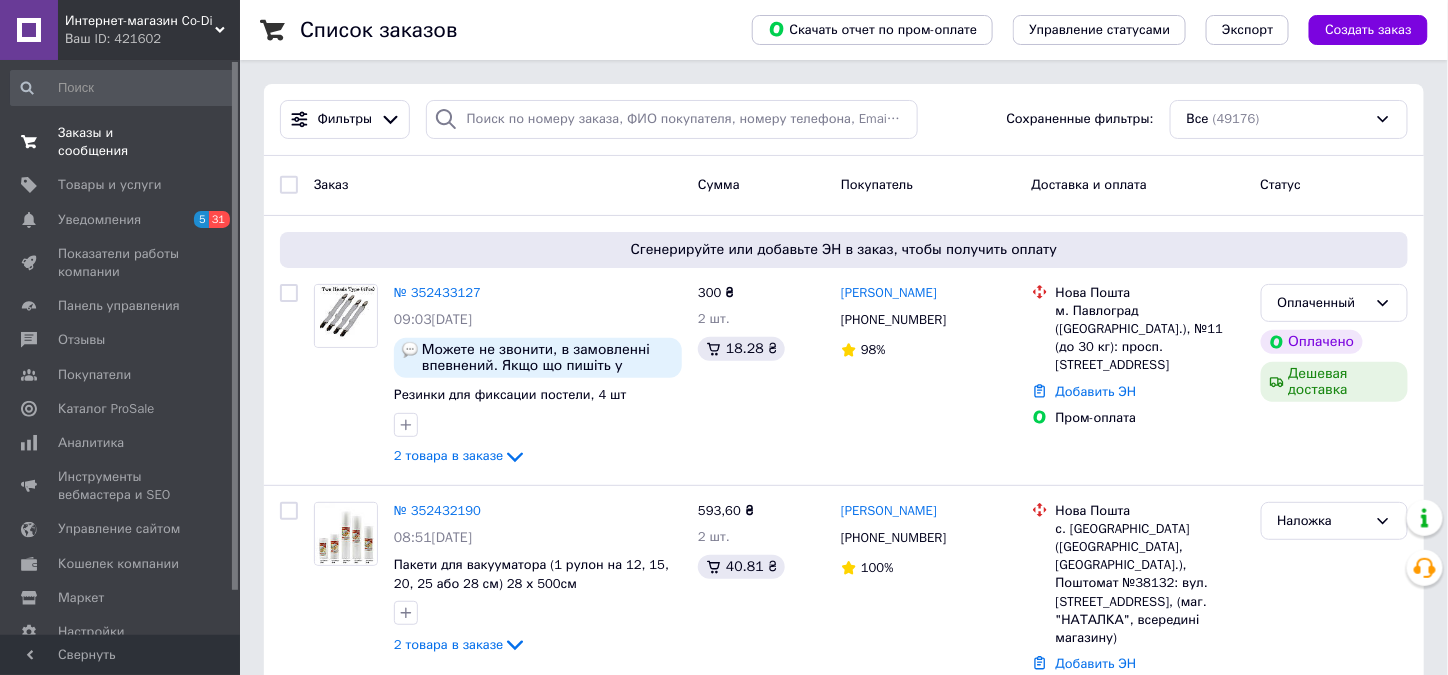 click on "Заказы и сообщения" at bounding box center (121, 142) 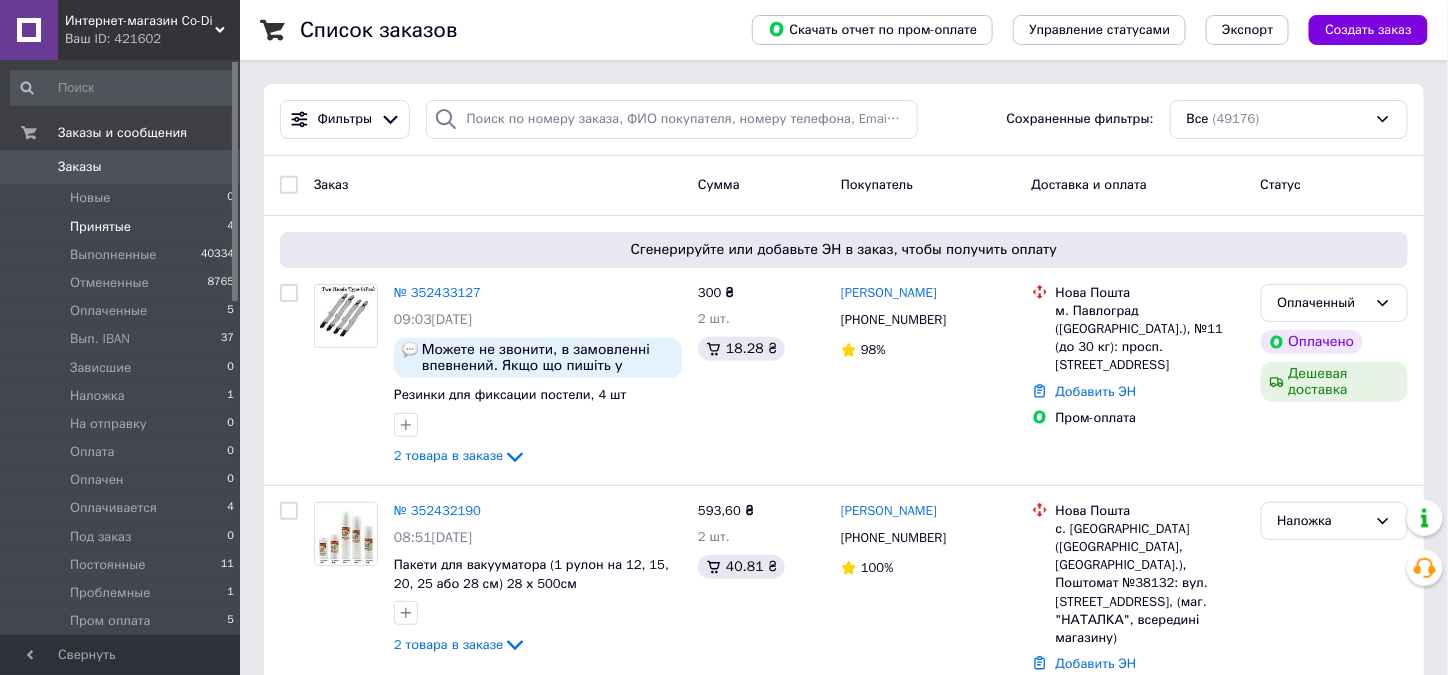 click on "Принятые" at bounding box center (100, 227) 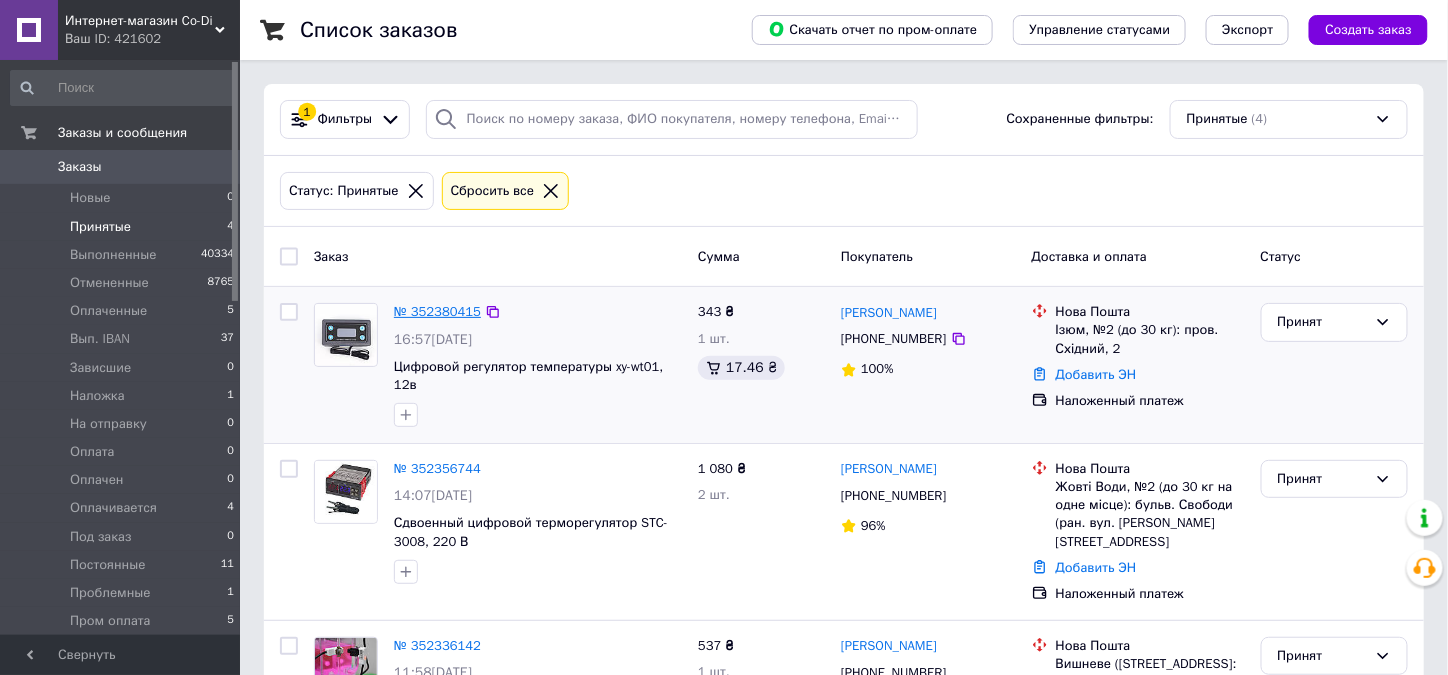 click on "№ 352380415" at bounding box center [437, 311] 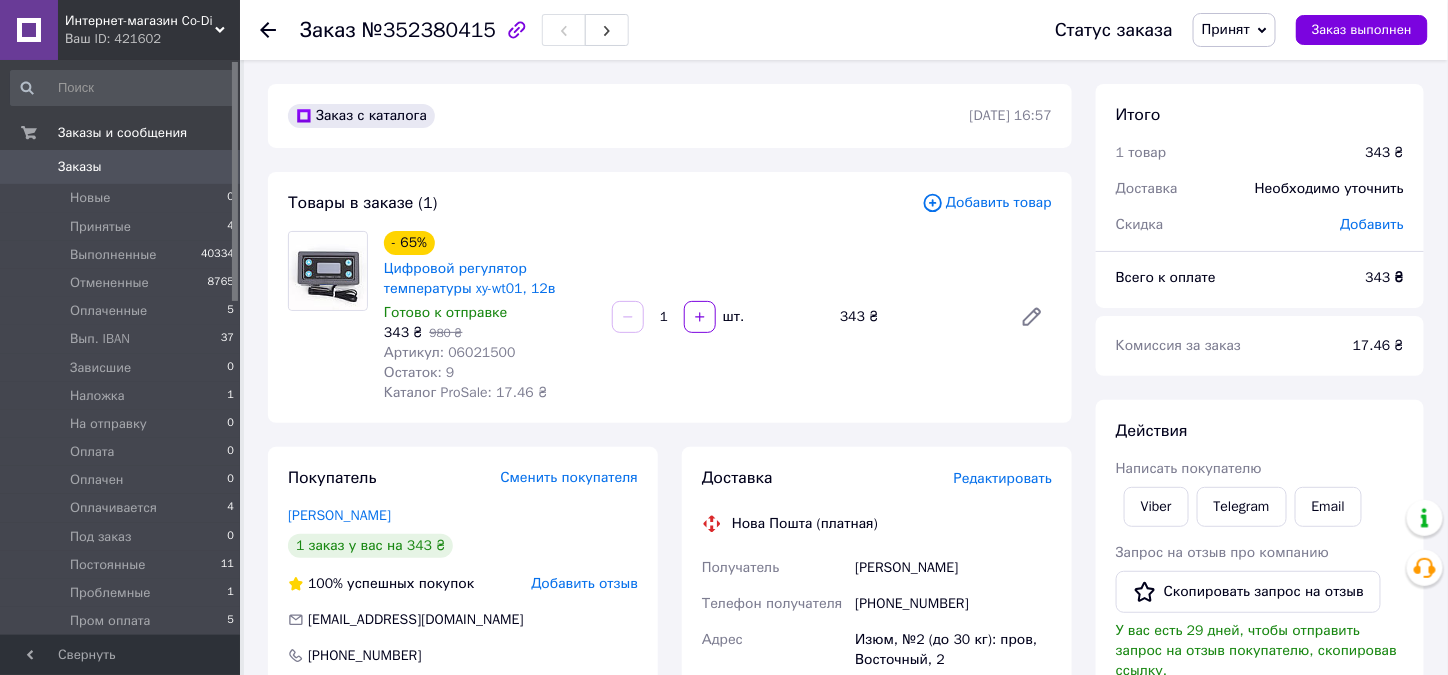 scroll, scrollTop: 300, scrollLeft: 0, axis: vertical 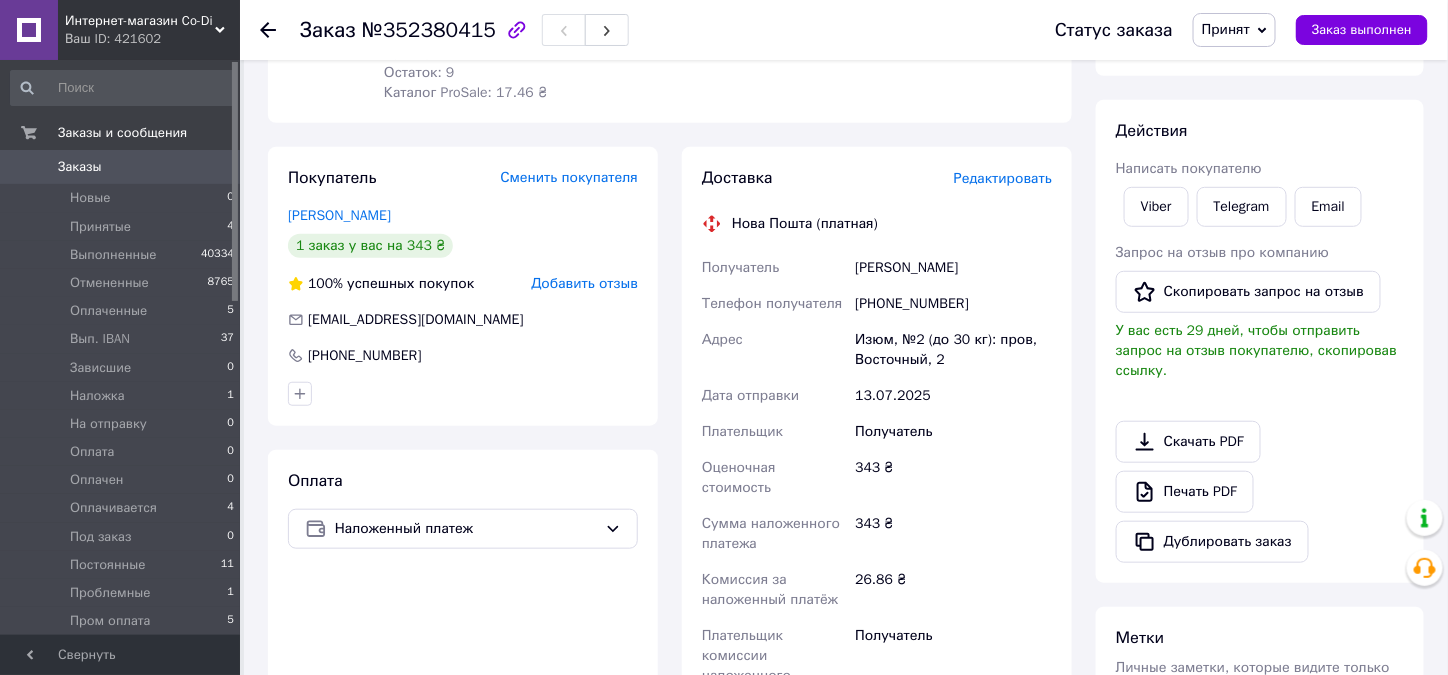 click on "Принят" at bounding box center (1234, 30) 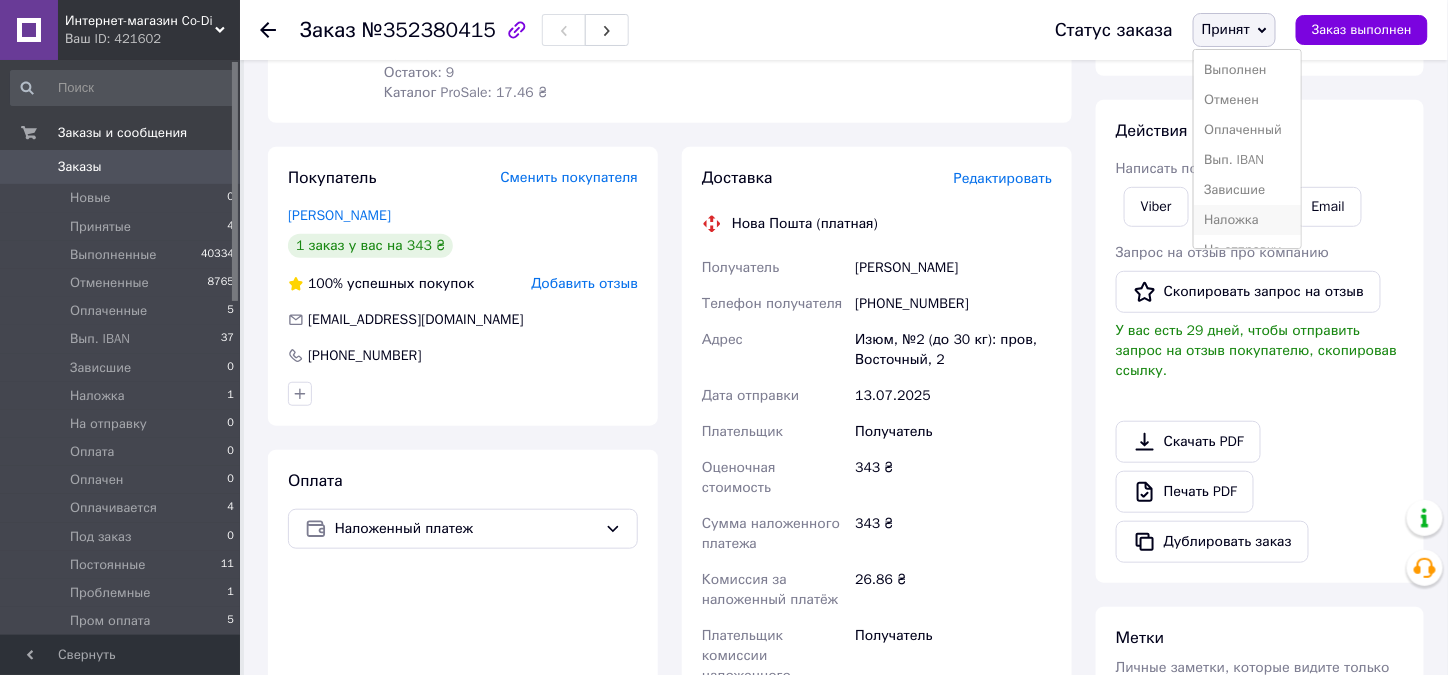 click on "Наложка" at bounding box center (1247, 220) 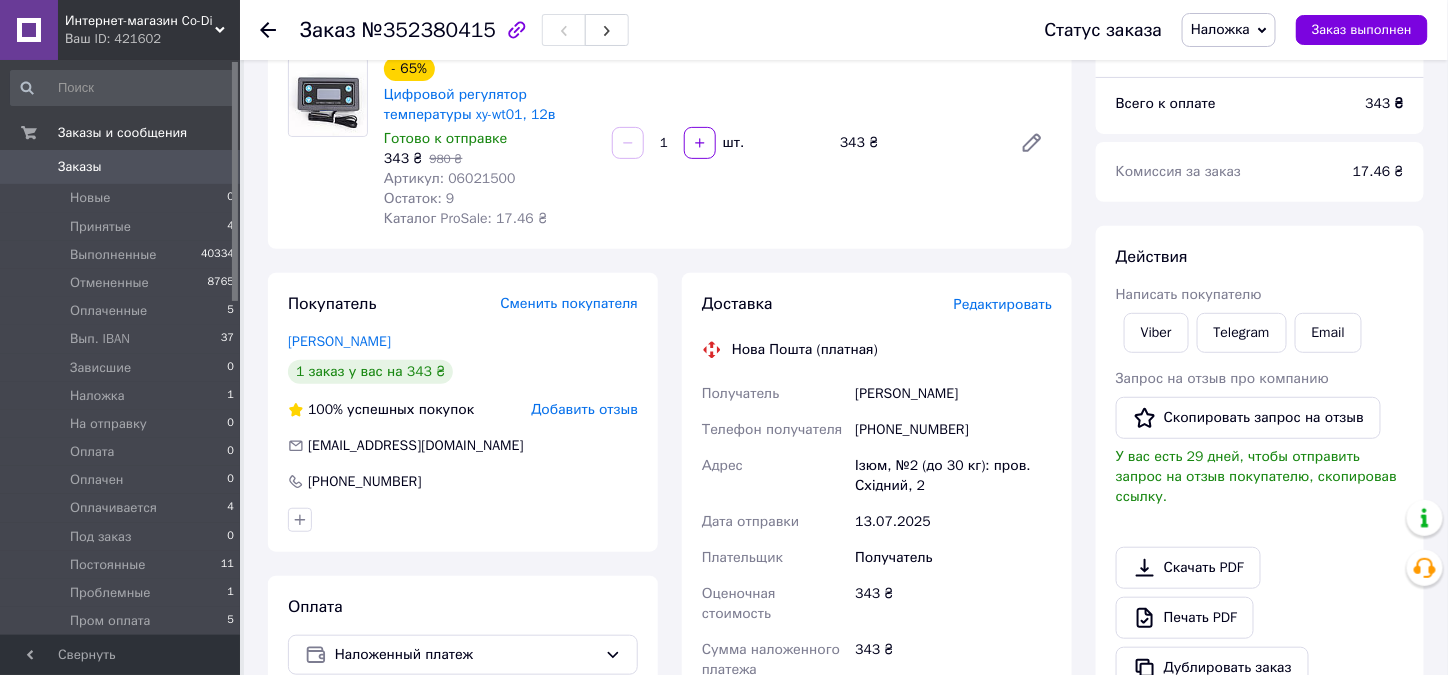 scroll, scrollTop: 100, scrollLeft: 0, axis: vertical 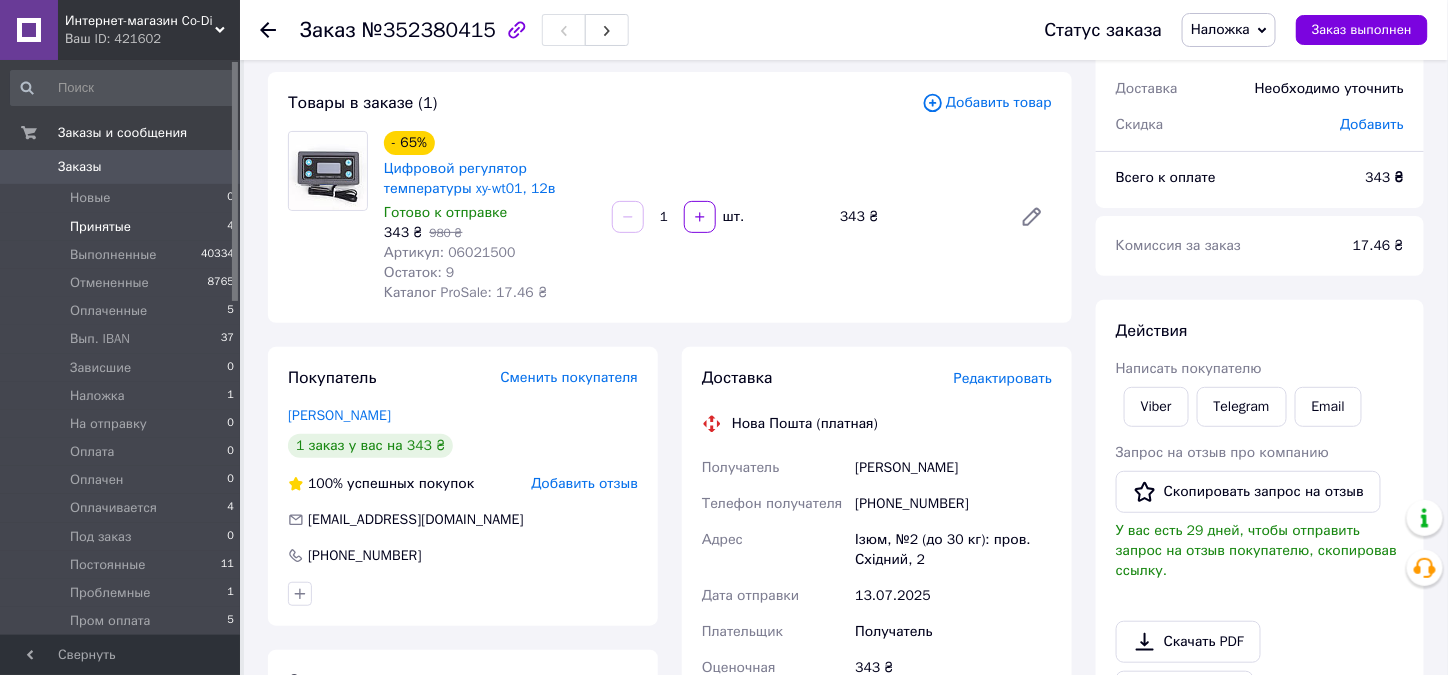 click on "Принятые" at bounding box center (100, 227) 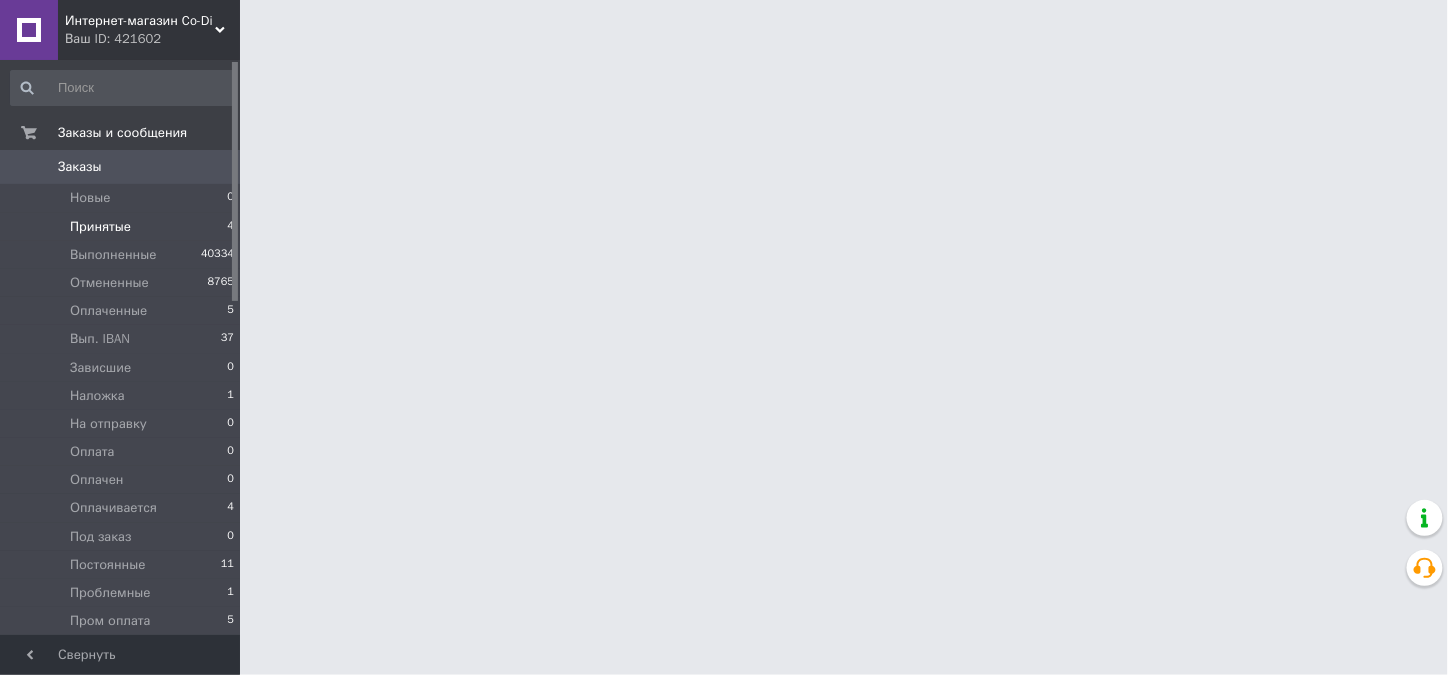 scroll, scrollTop: 0, scrollLeft: 0, axis: both 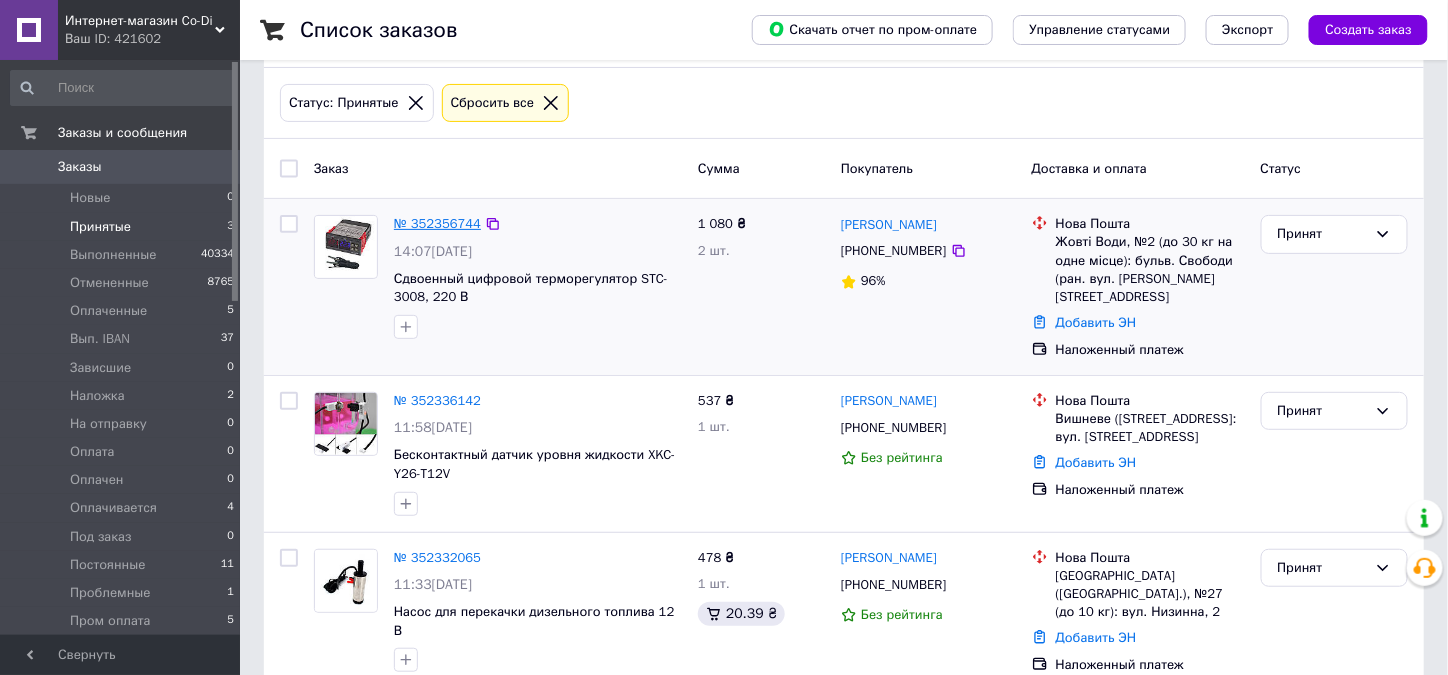 click on "№ 352356744" at bounding box center (437, 223) 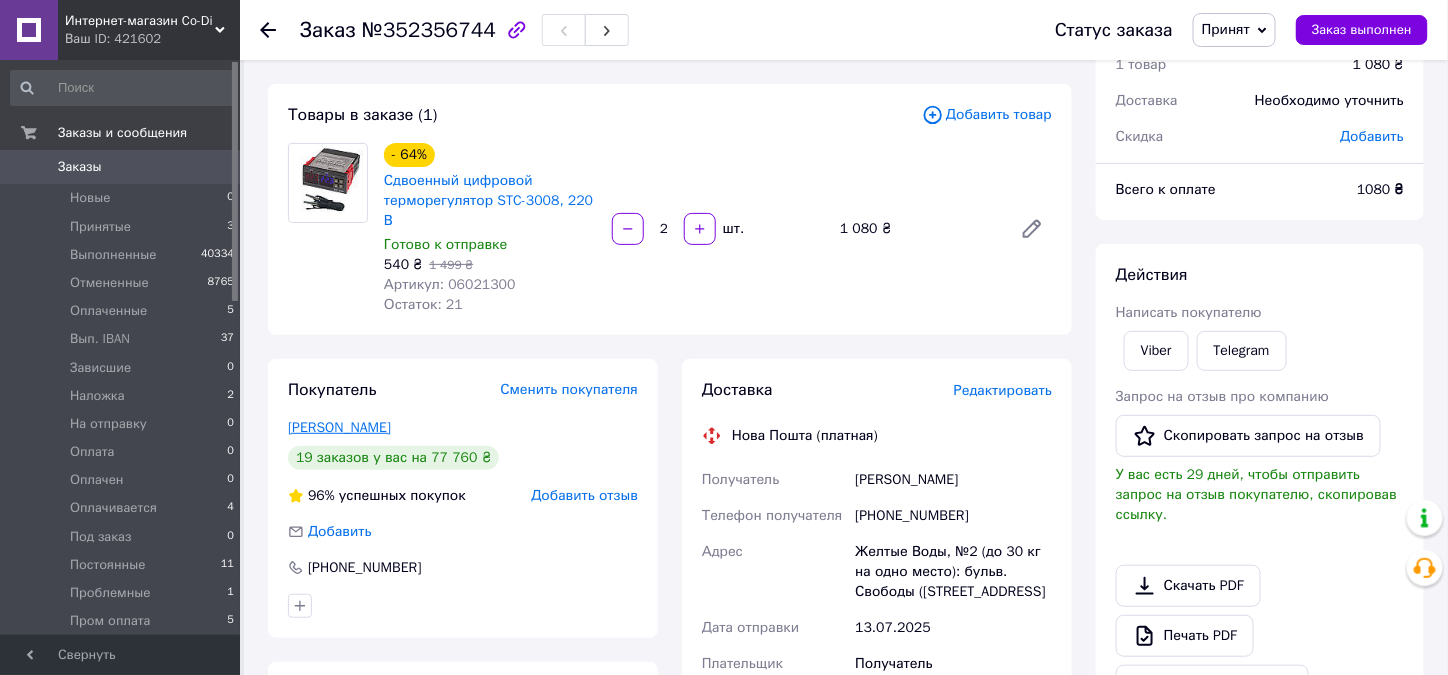 click on "Мельник Сергій" at bounding box center [339, 427] 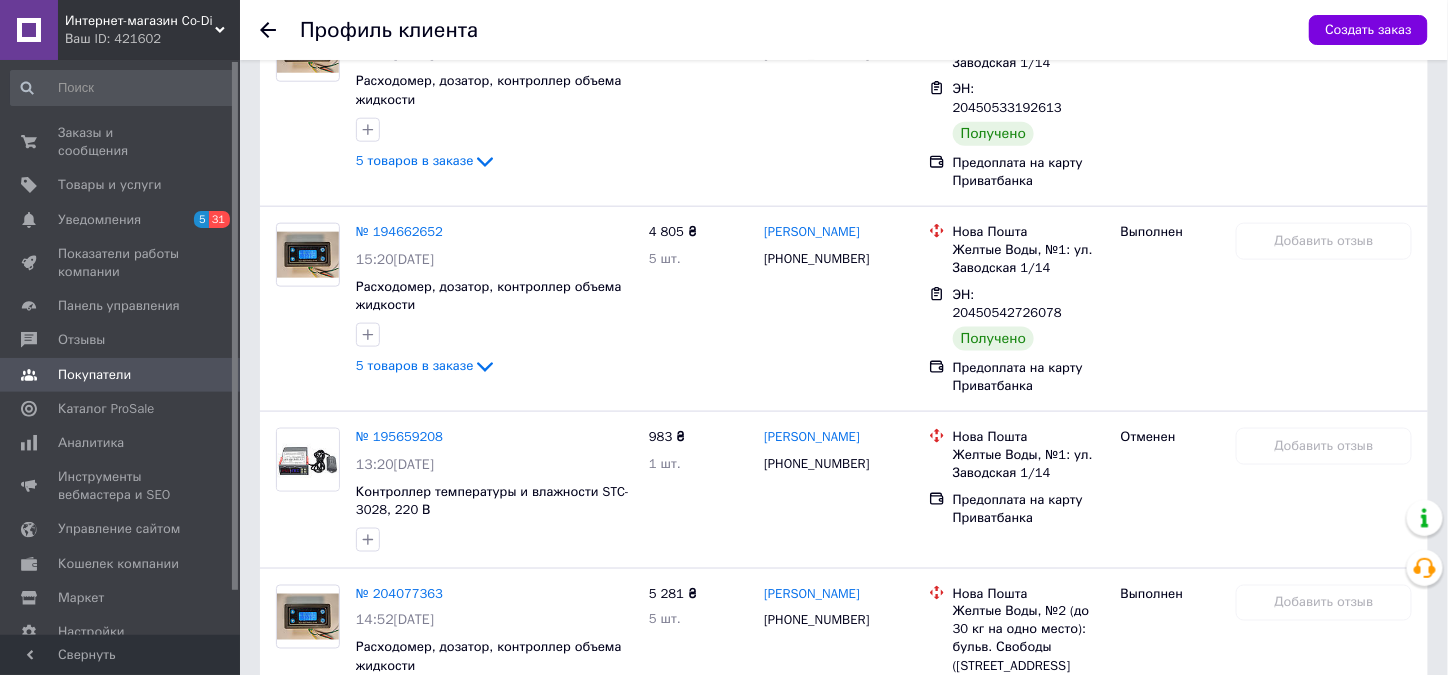 scroll, scrollTop: 400, scrollLeft: 0, axis: vertical 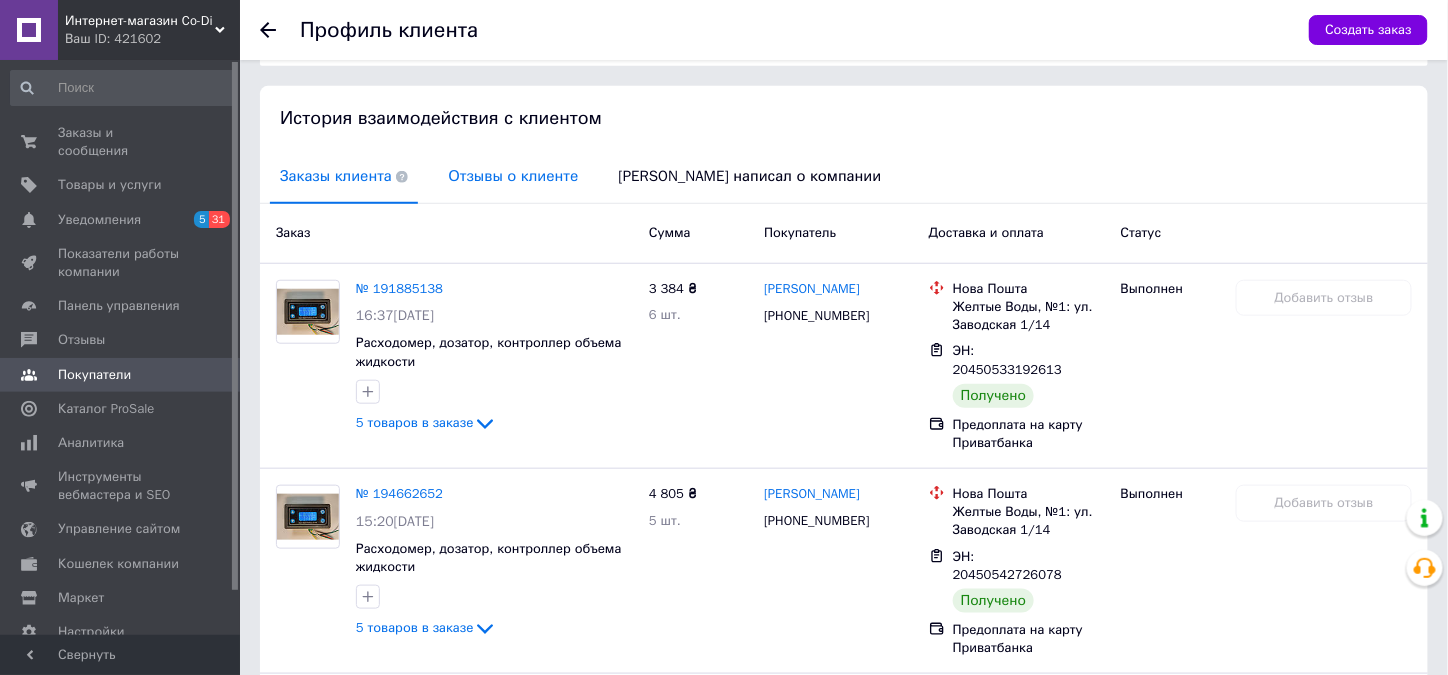 click on "Отзывы о клиенте" at bounding box center (513, 176) 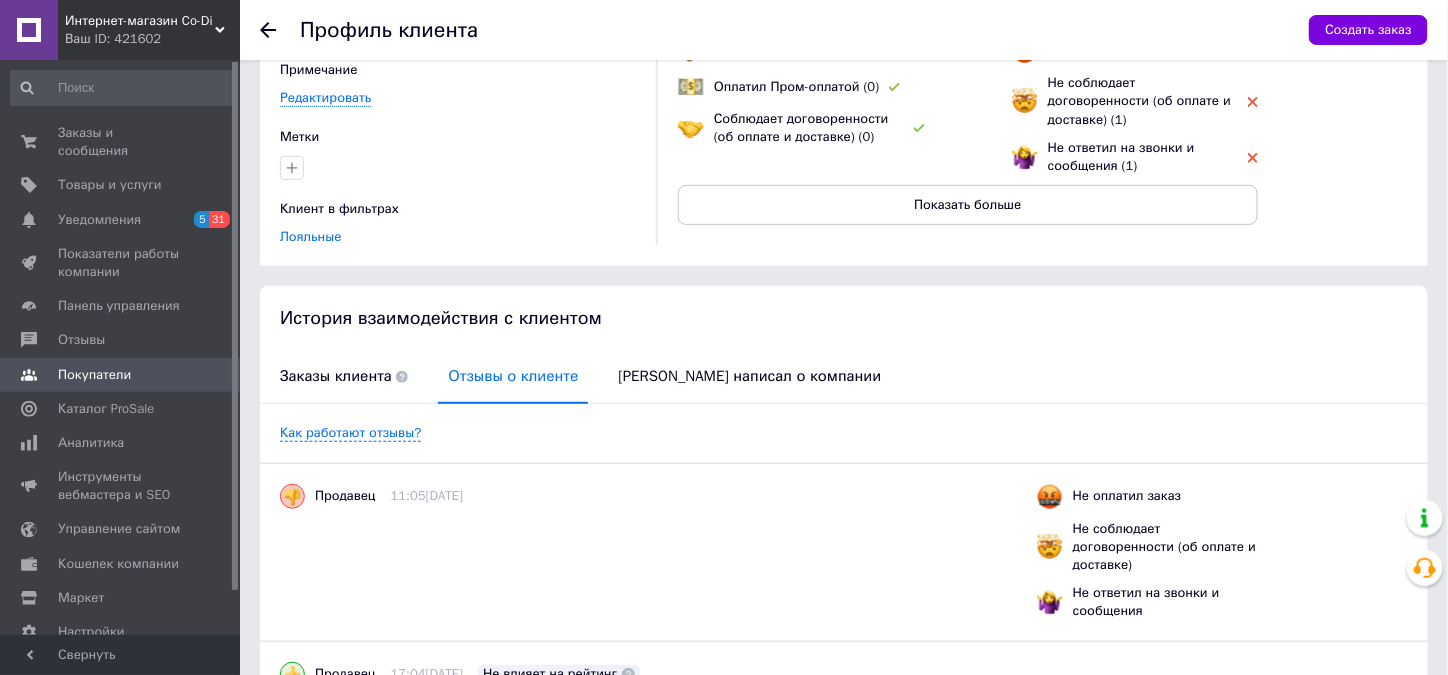 scroll, scrollTop: 178, scrollLeft: 0, axis: vertical 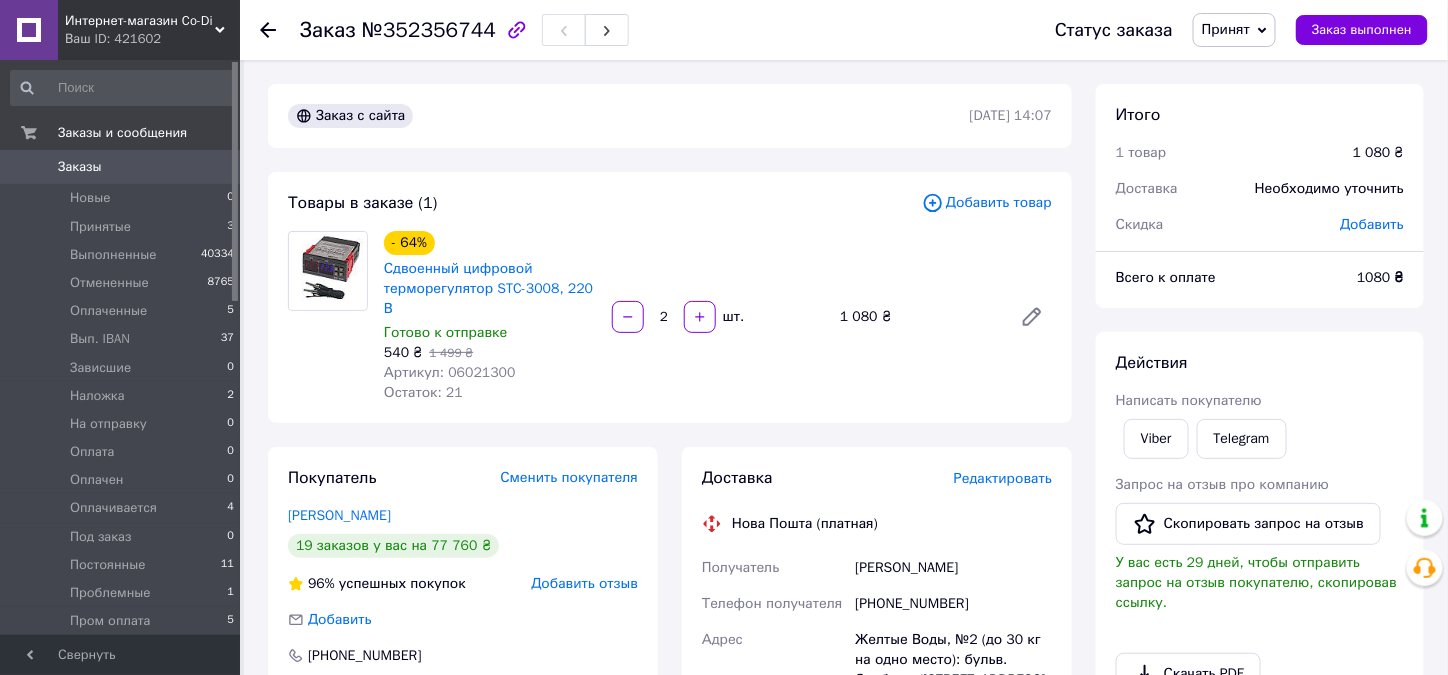 click 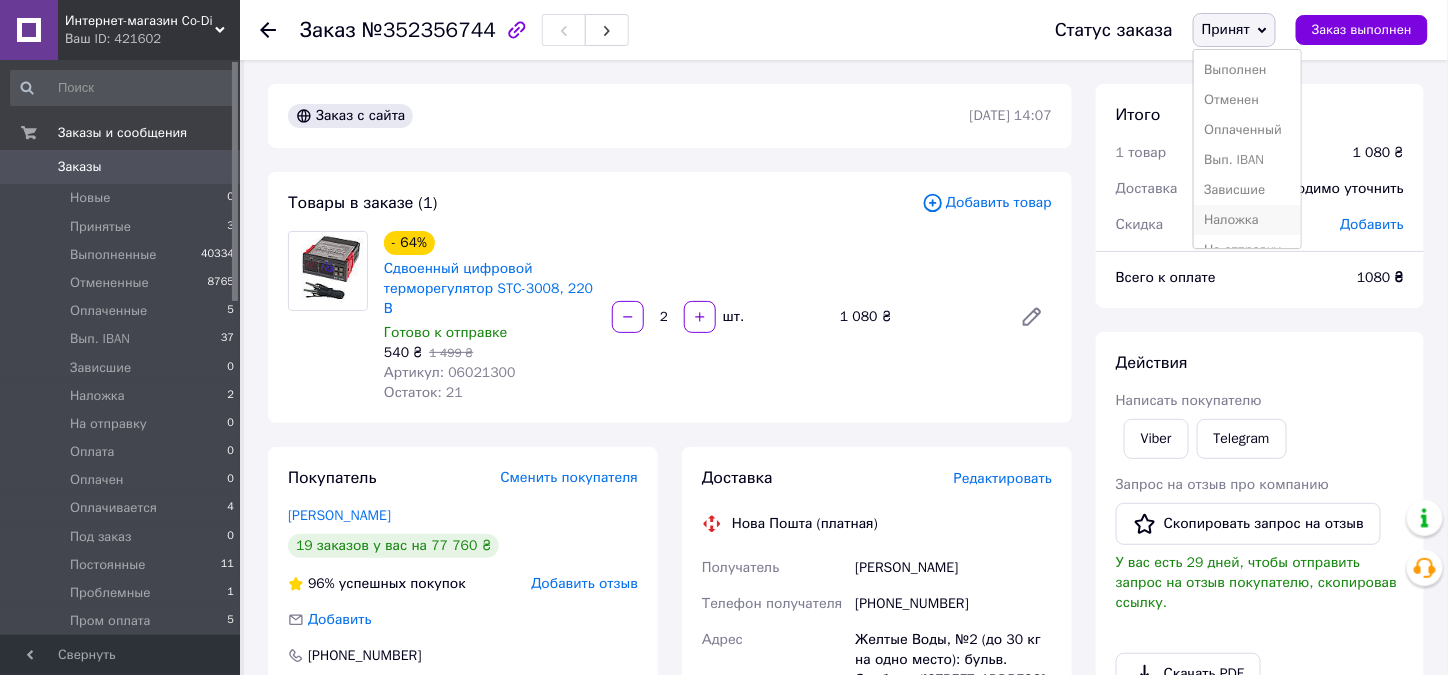 click on "Наложка" at bounding box center [1247, 220] 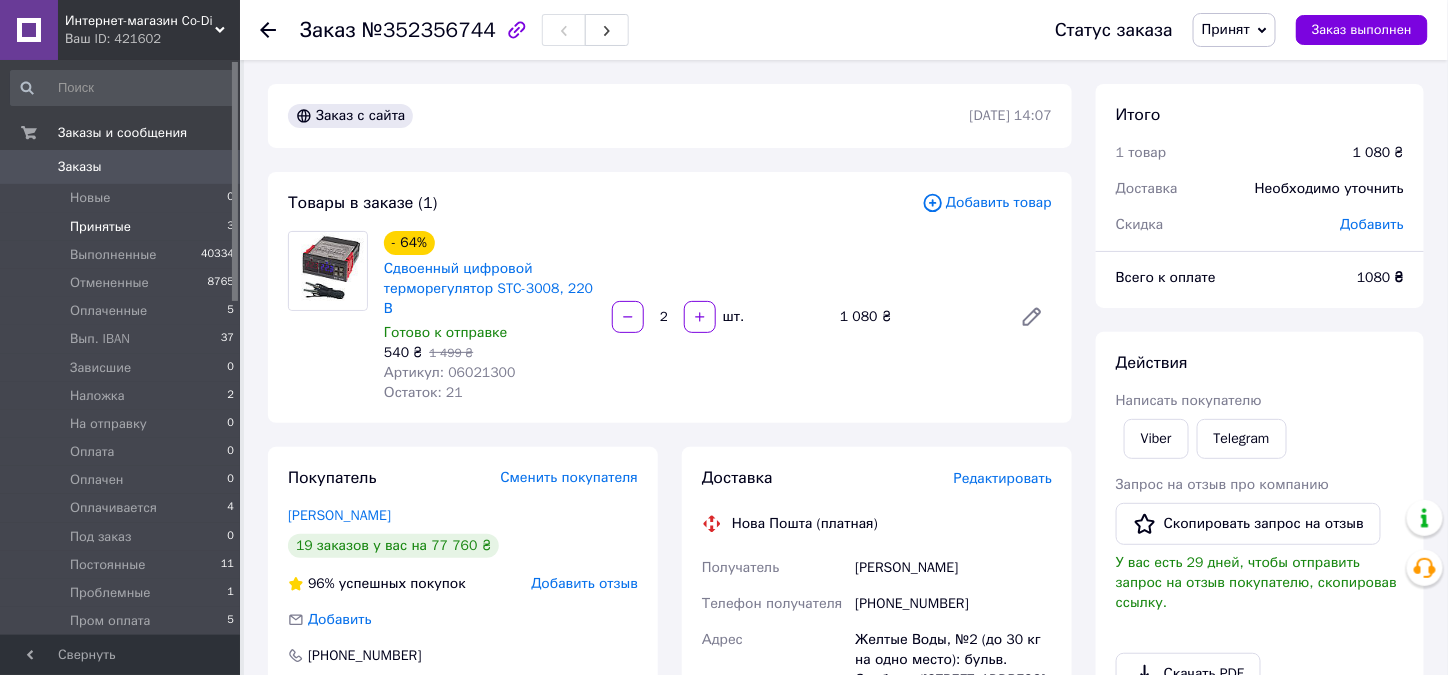 click on "Принятые" at bounding box center (100, 227) 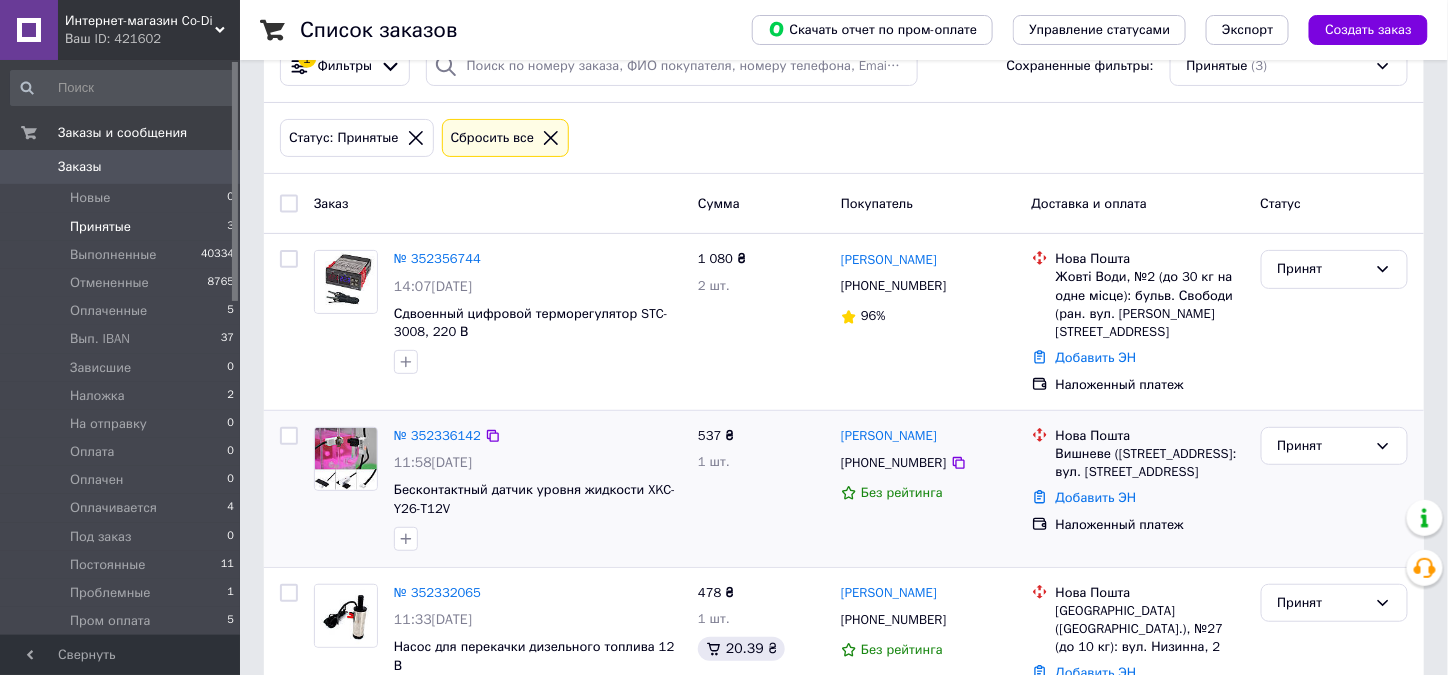 scroll, scrollTop: 88, scrollLeft: 0, axis: vertical 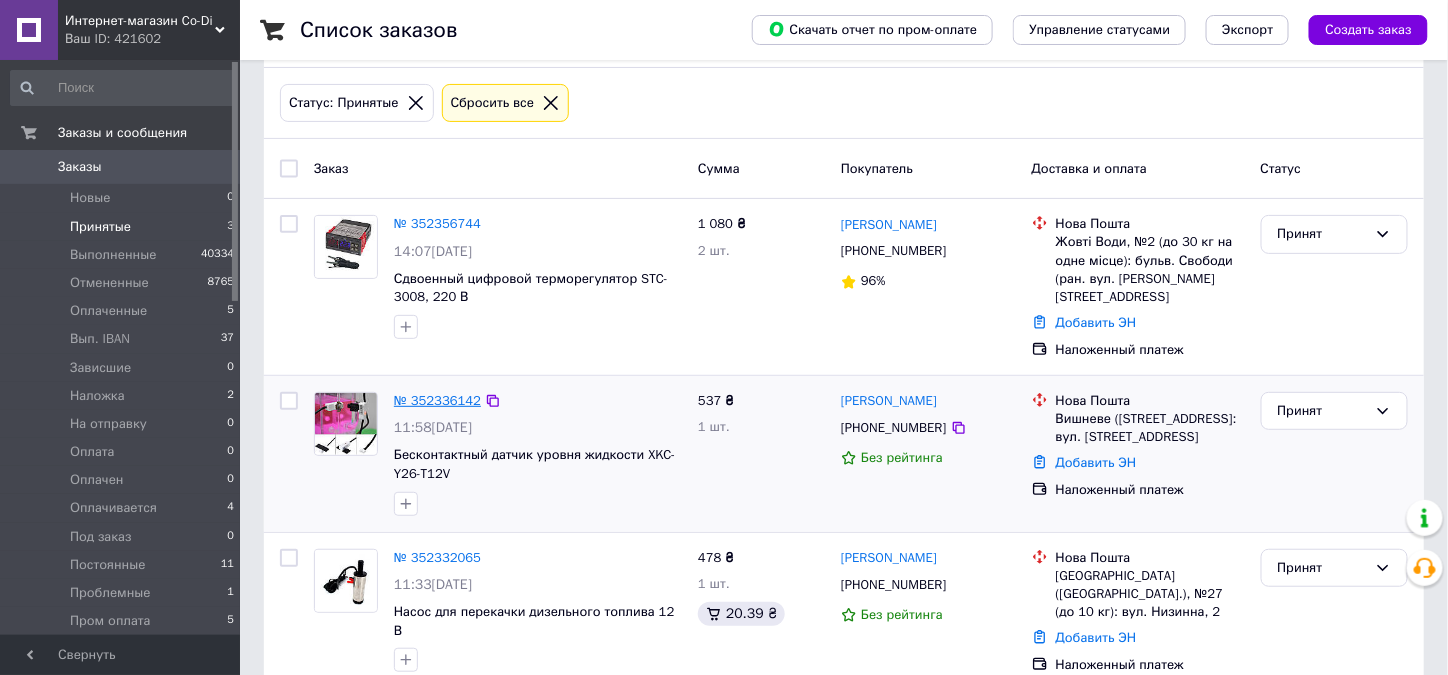 click on "№ 352336142" at bounding box center (437, 400) 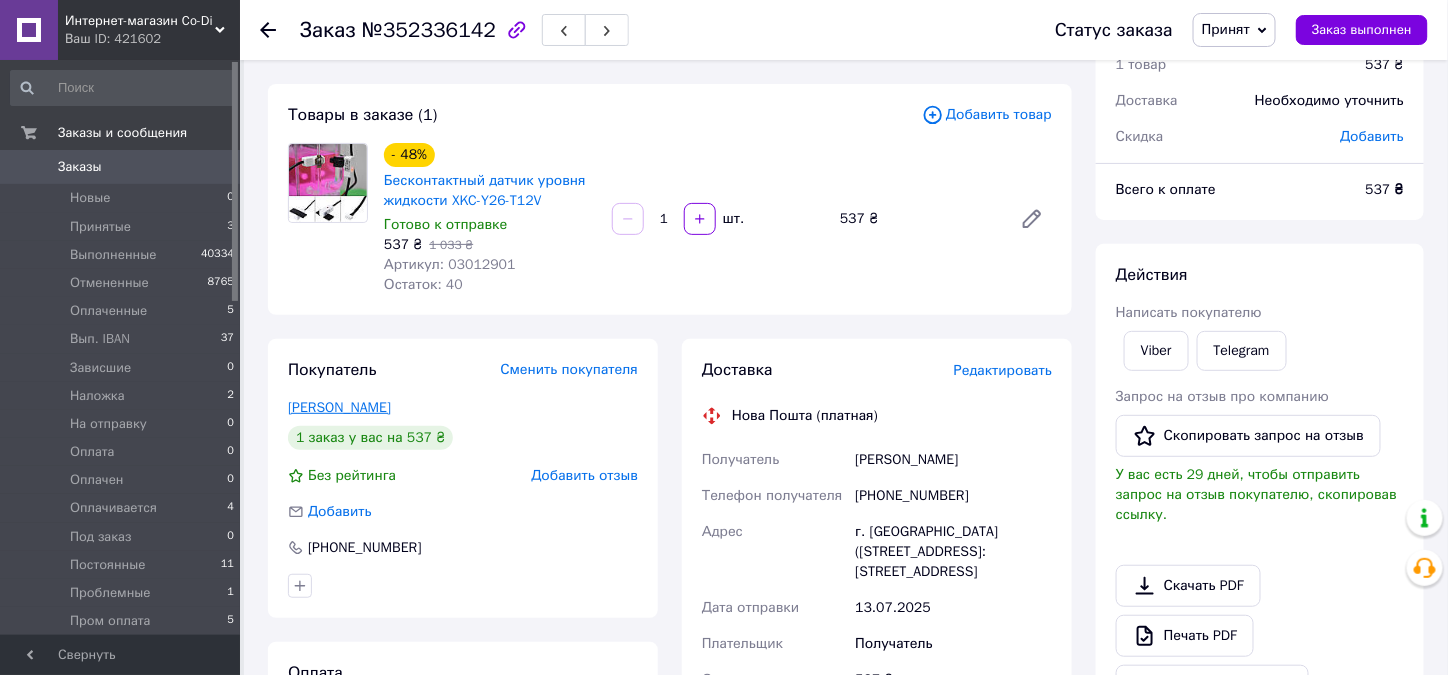 click on "Капко Віталій" at bounding box center [339, 407] 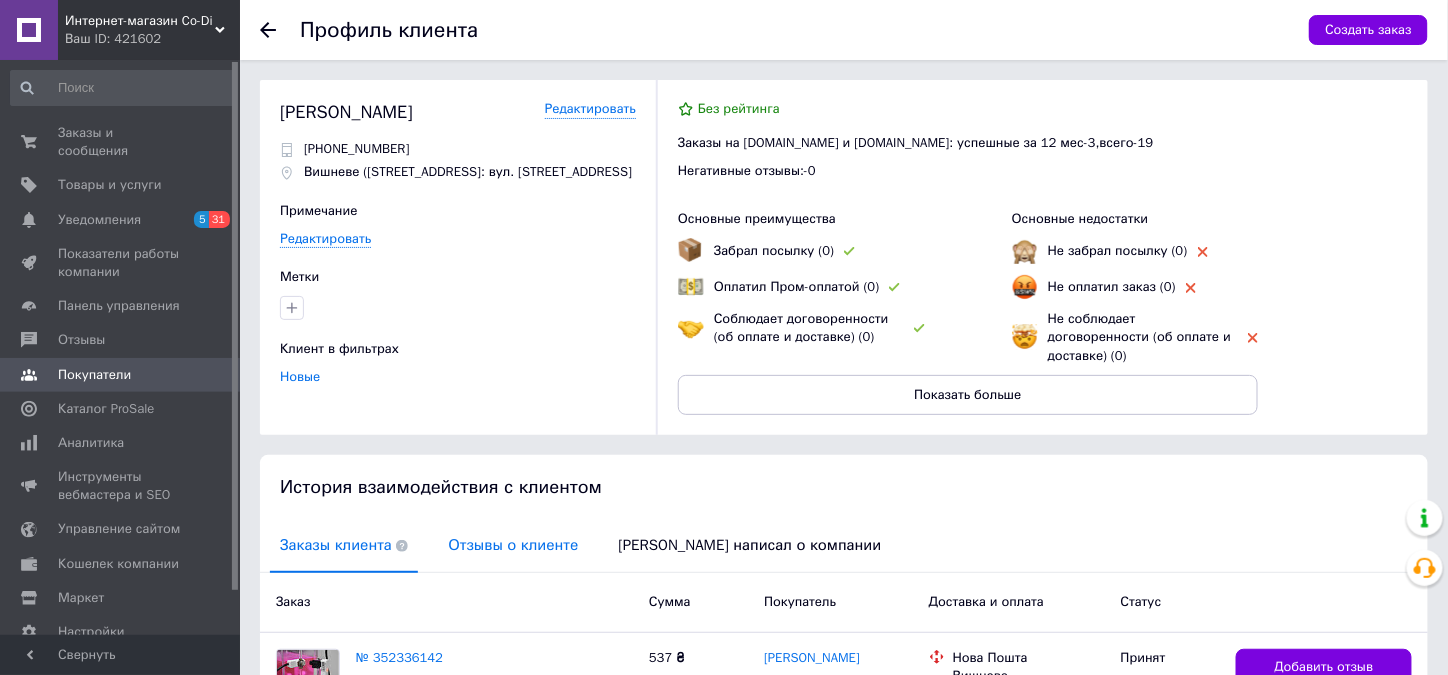click on "Отзывы о клиенте" at bounding box center [513, 545] 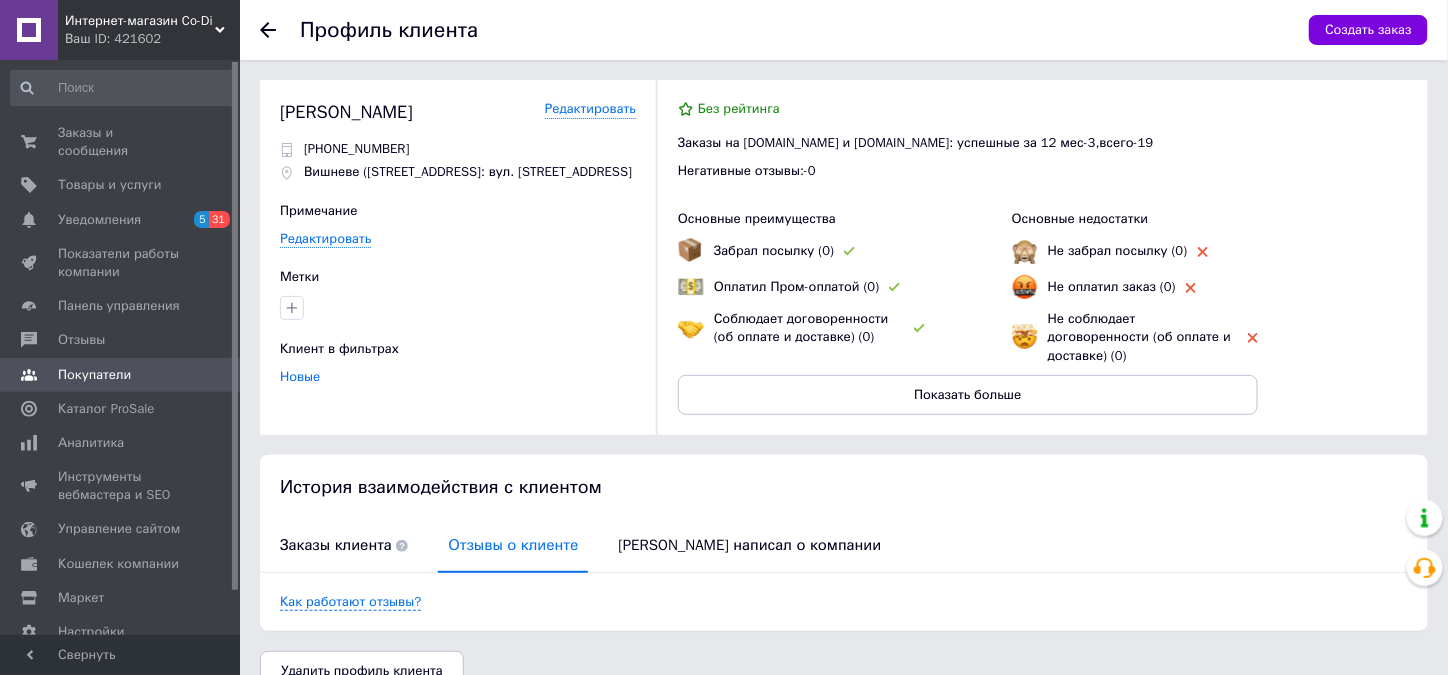 scroll, scrollTop: 43, scrollLeft: 0, axis: vertical 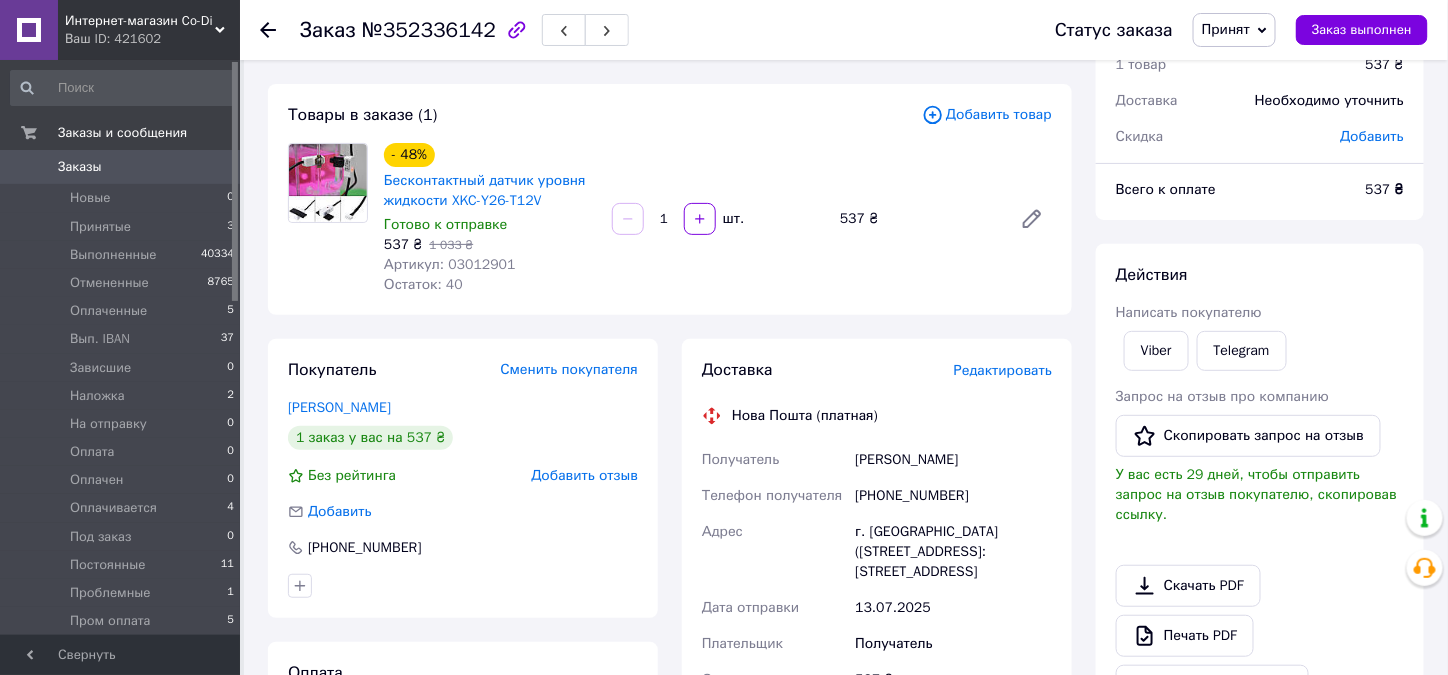 click 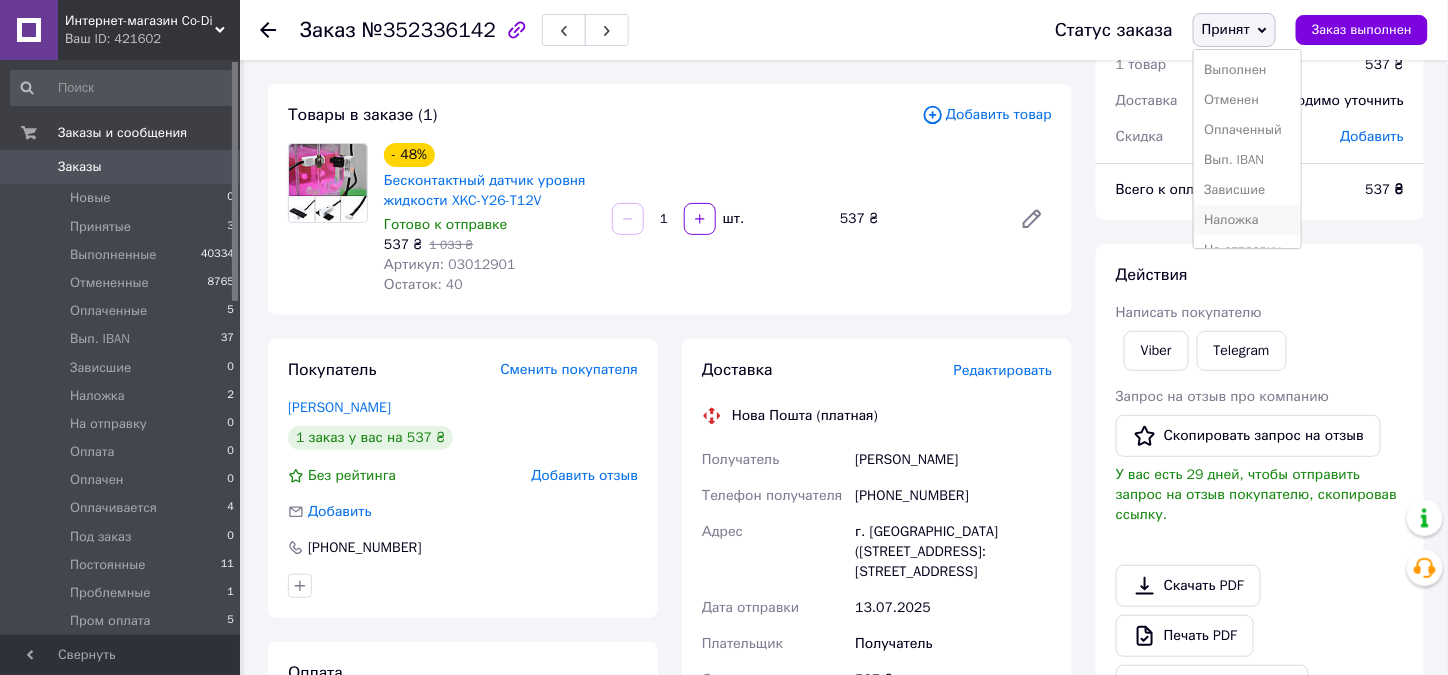 click on "Наложка" at bounding box center (1247, 220) 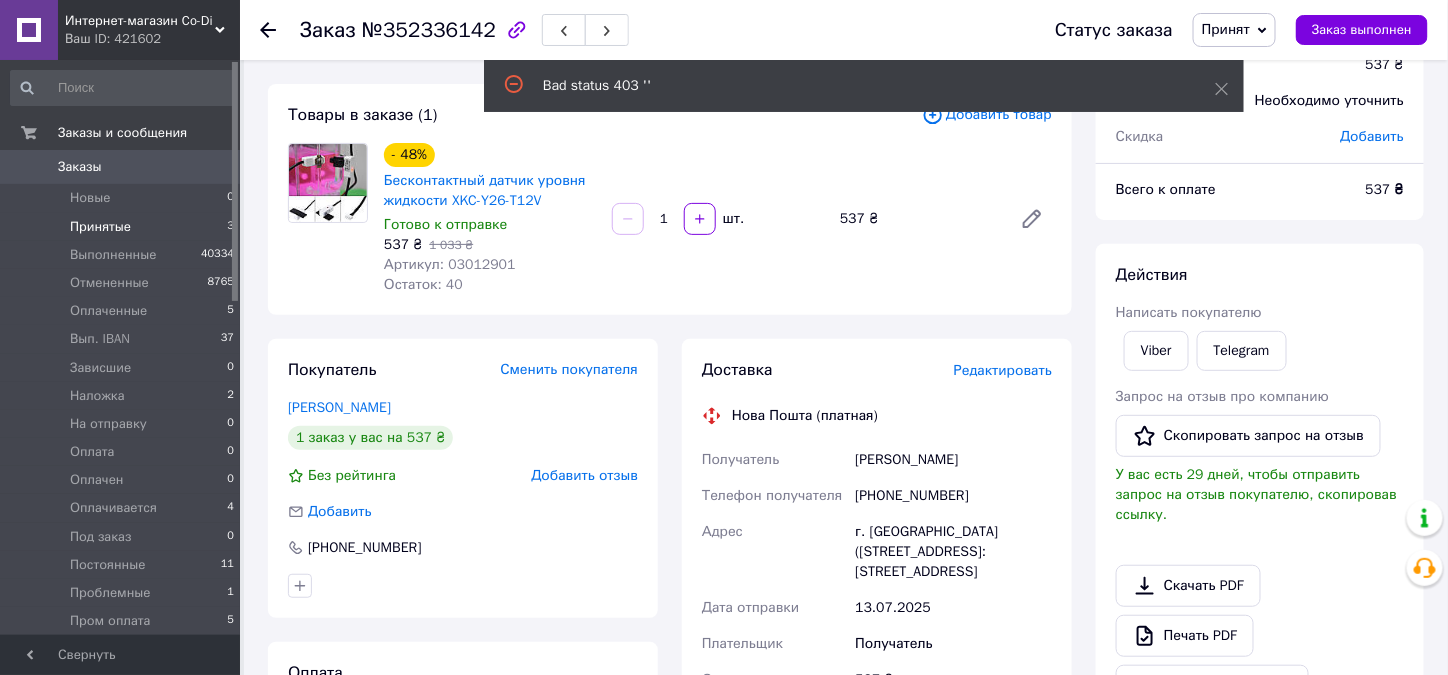 click on "Принятые" at bounding box center (100, 227) 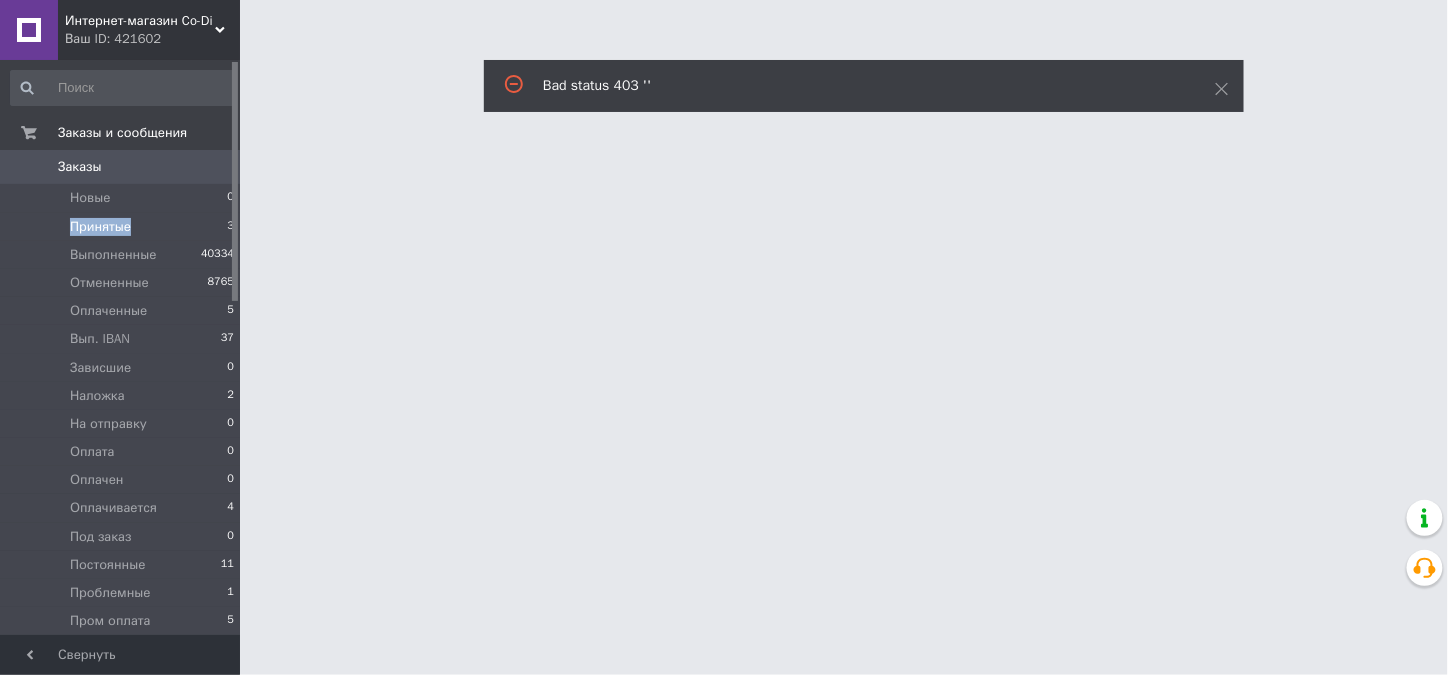 scroll, scrollTop: 0, scrollLeft: 0, axis: both 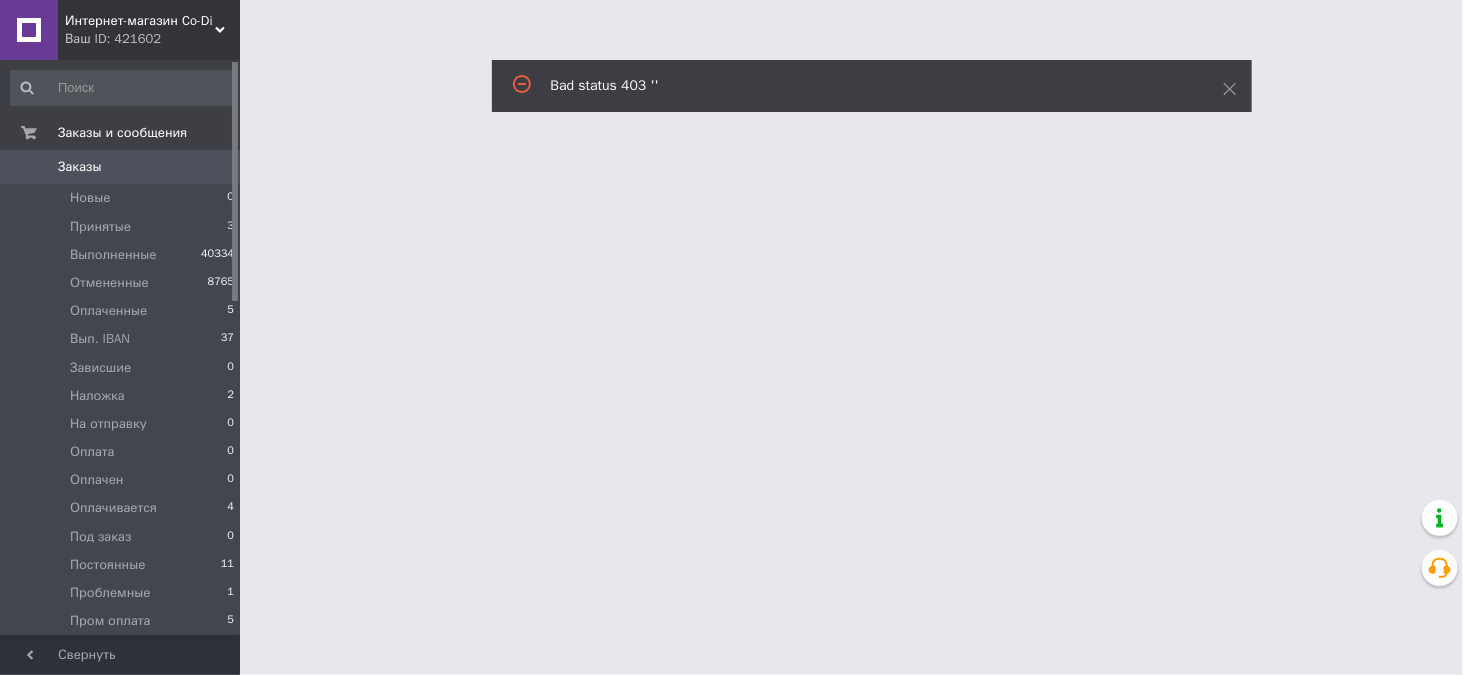 click on "Интернет-магазин Co-Di Ваш ID: 421602 Сайт Интернет-магазин Co-Di Кабинет покупателя Проверить состояние системы Страница на портале Справка Выйти Заказы и сообщения Заказы 0 Новые 0 Принятые 3 Выполненные 40334 Отмененные 8765 Оплаченные 5 Вып. IBAN 37 Зависшие 0 Наложка 2 На отправку 0 Оплата 0 Оплачен 0 Оплачивается 4 Под заказ 0 Постоянные 11 Проблемные 1 Пром оплата 5 Р в работе 7 Р завис 0 Р оплач. 0 Р отправл. 0 Р принят 1 Самовывоз 0 УкрПочта 0 яПроблемные 1 Сообщения 0 Товары и услуги Уведомления 5 31 Показатели работы компании" at bounding box center [731, 25] 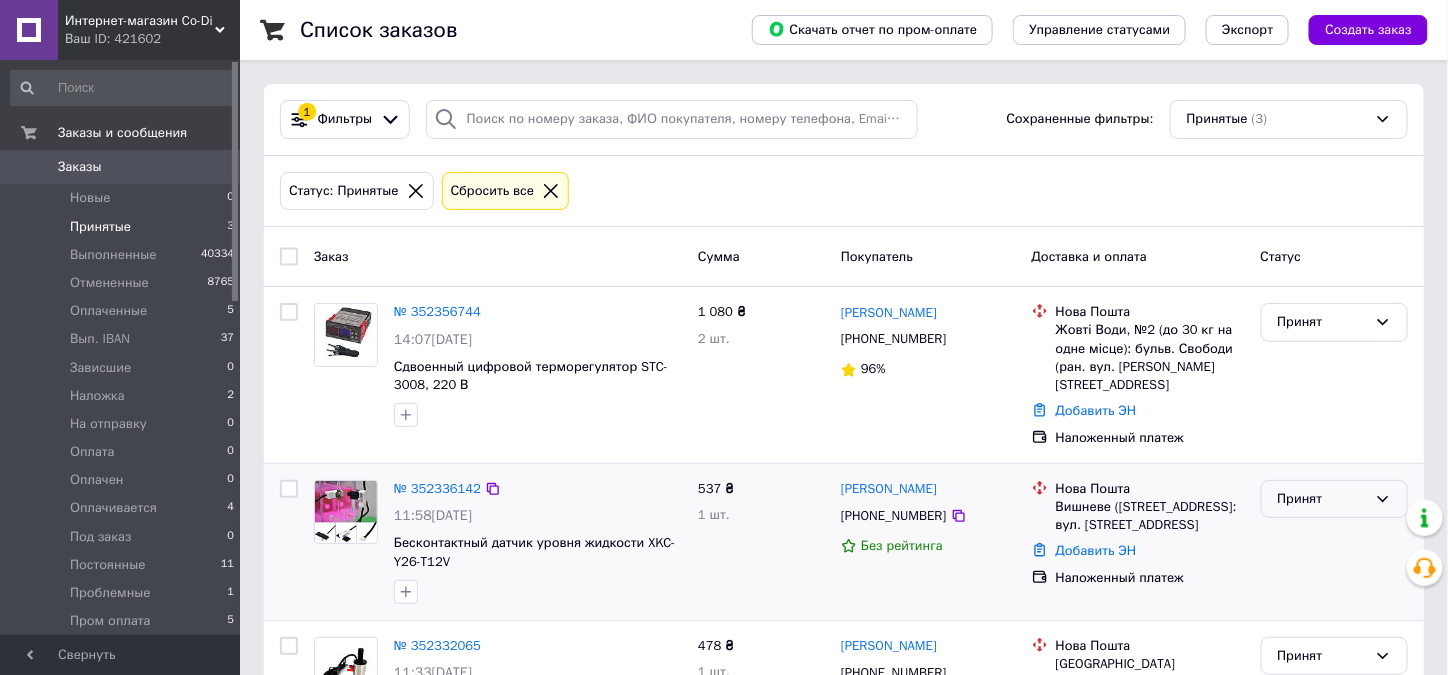click 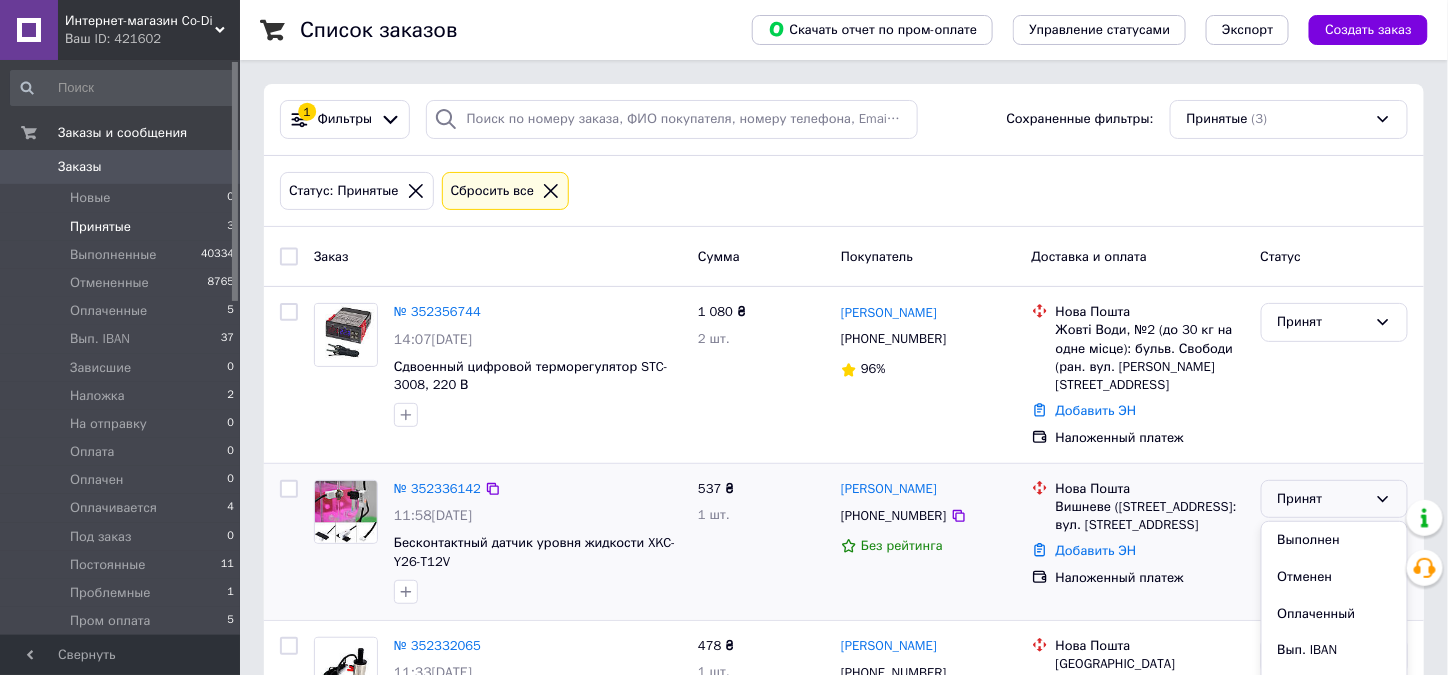scroll, scrollTop: 88, scrollLeft: 0, axis: vertical 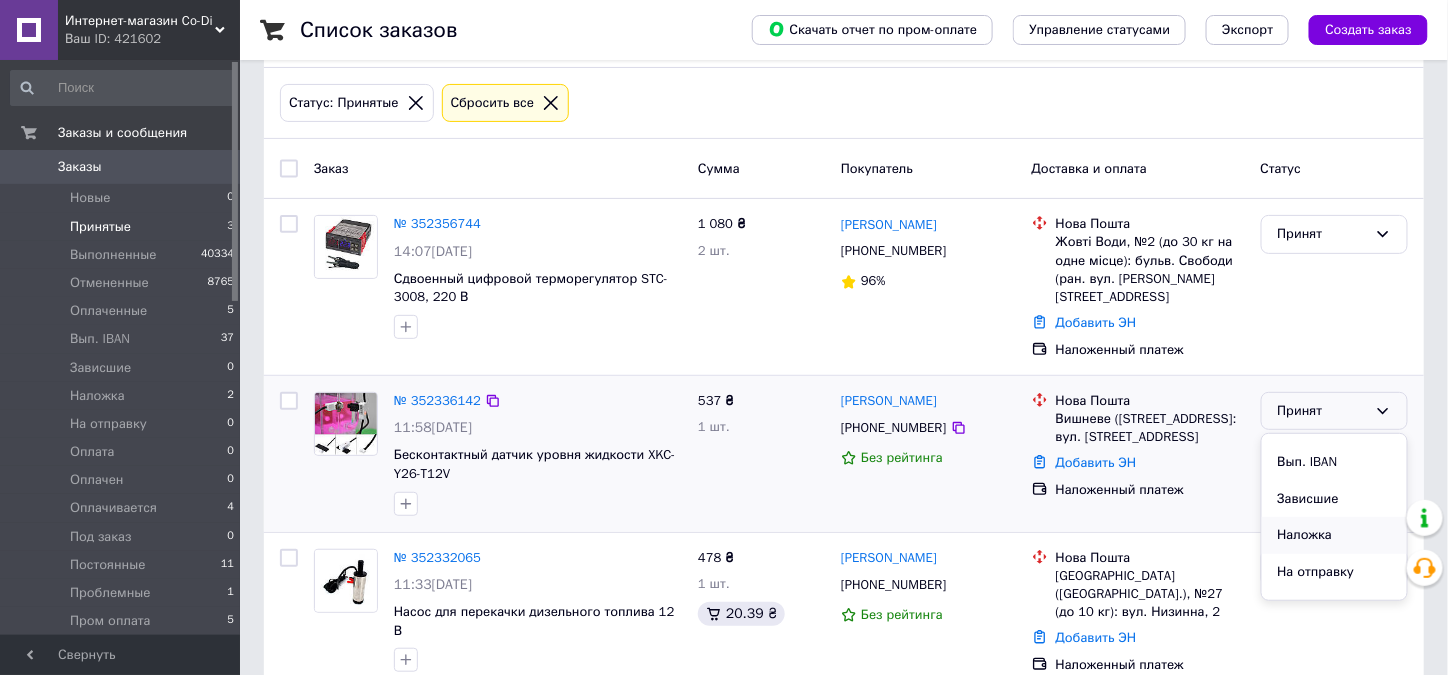 click on "Наложка" at bounding box center [1334, 535] 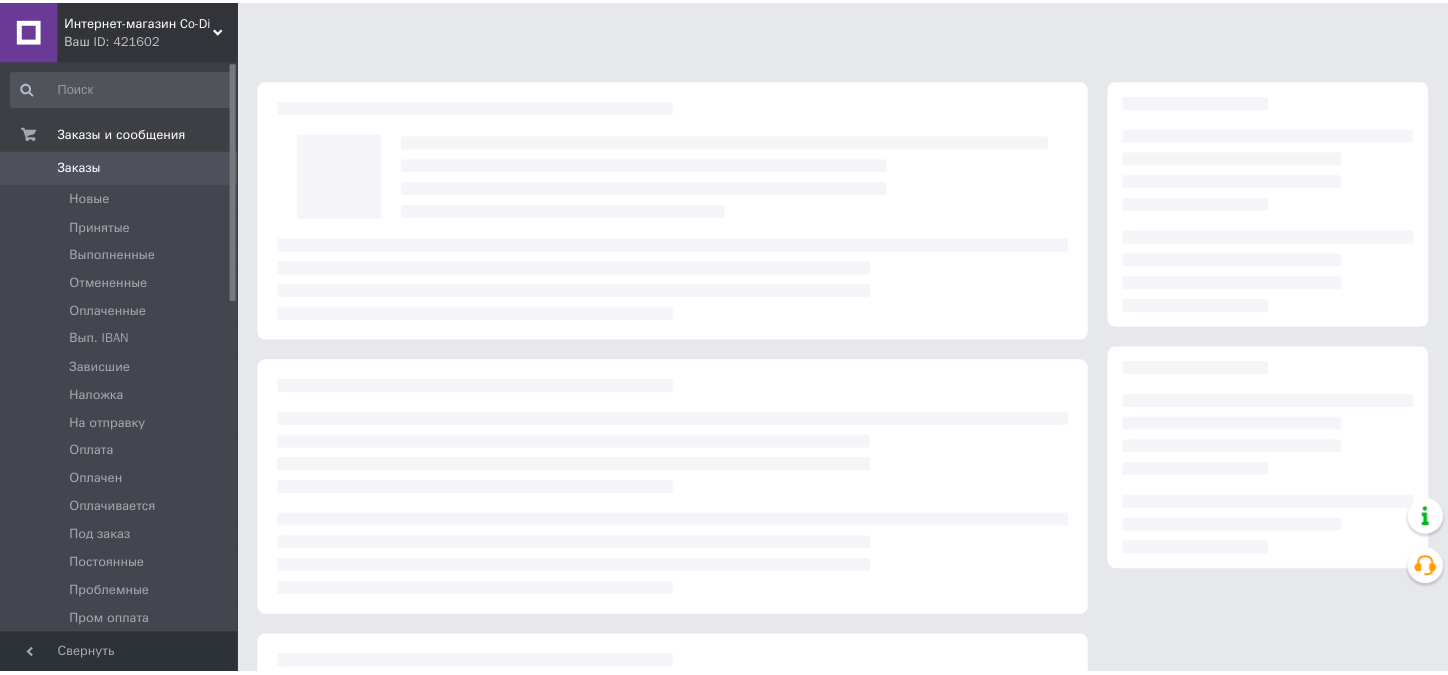 scroll, scrollTop: 0, scrollLeft: 0, axis: both 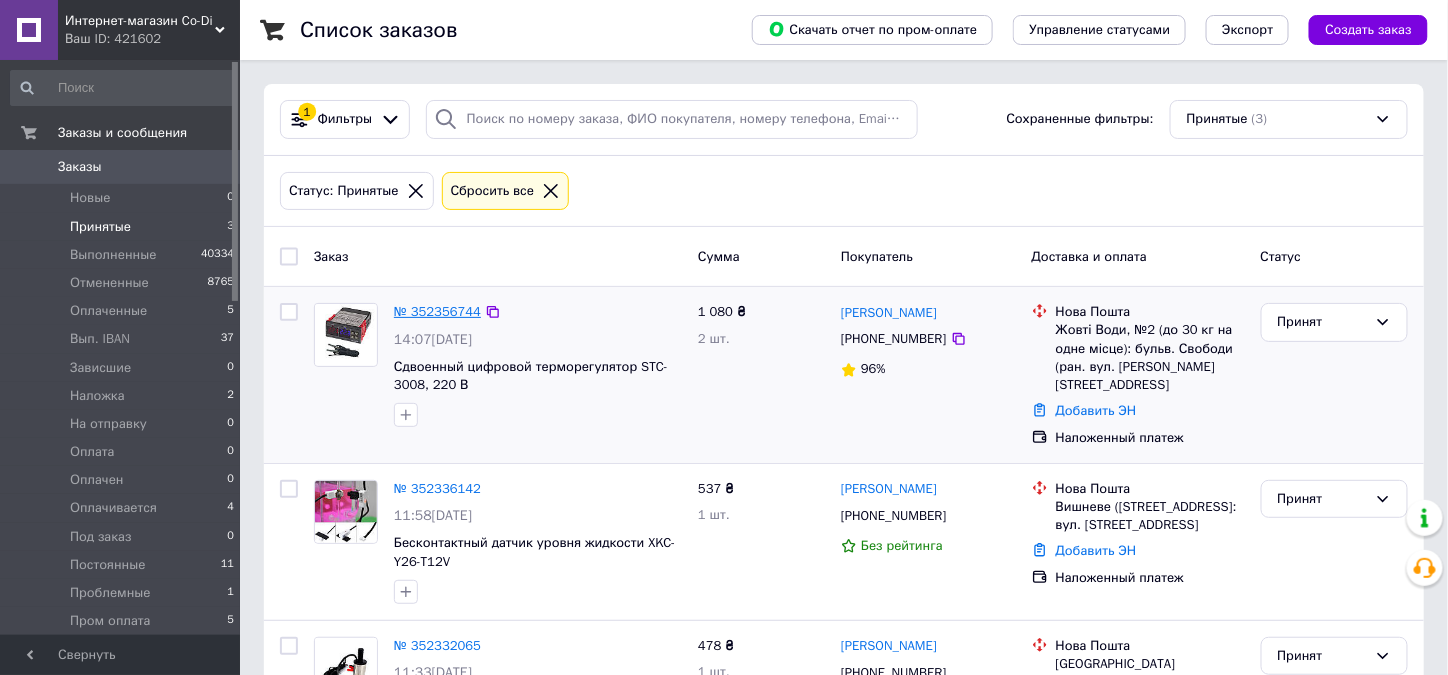 click on "№ 352356744" at bounding box center (437, 311) 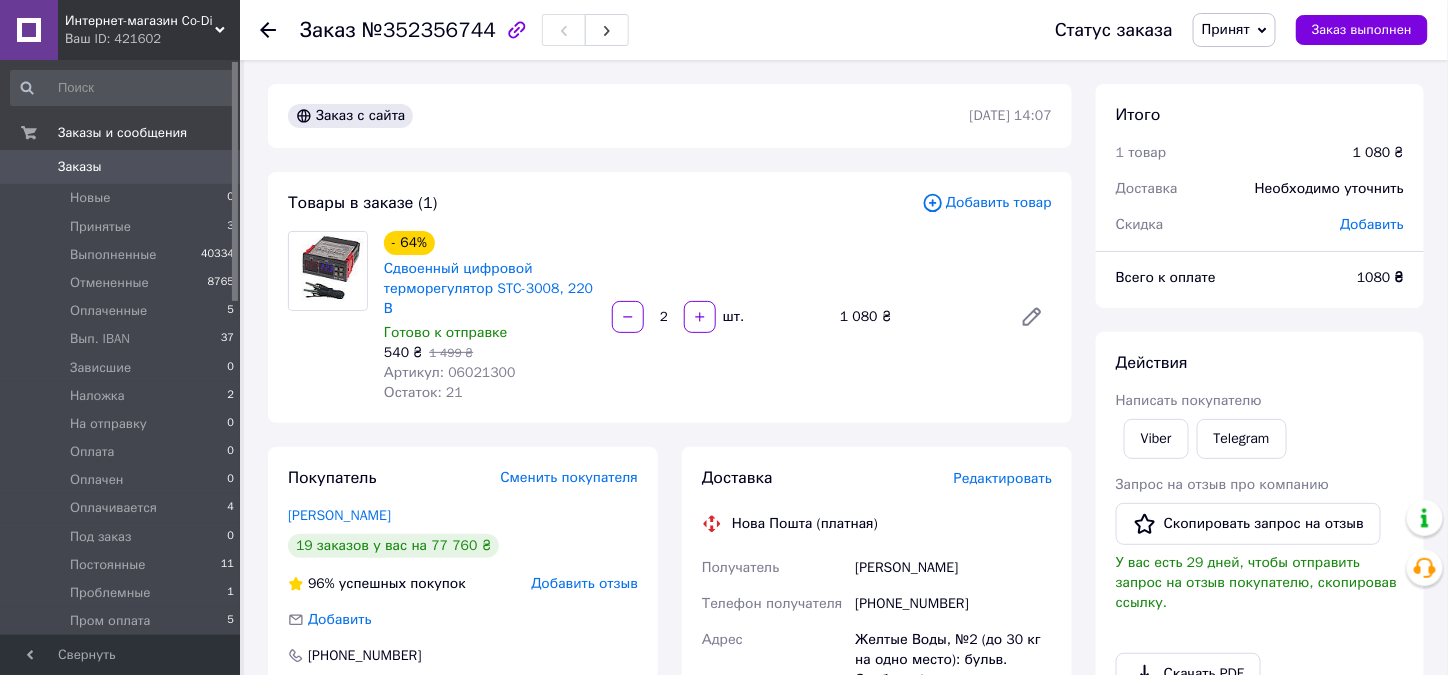 click 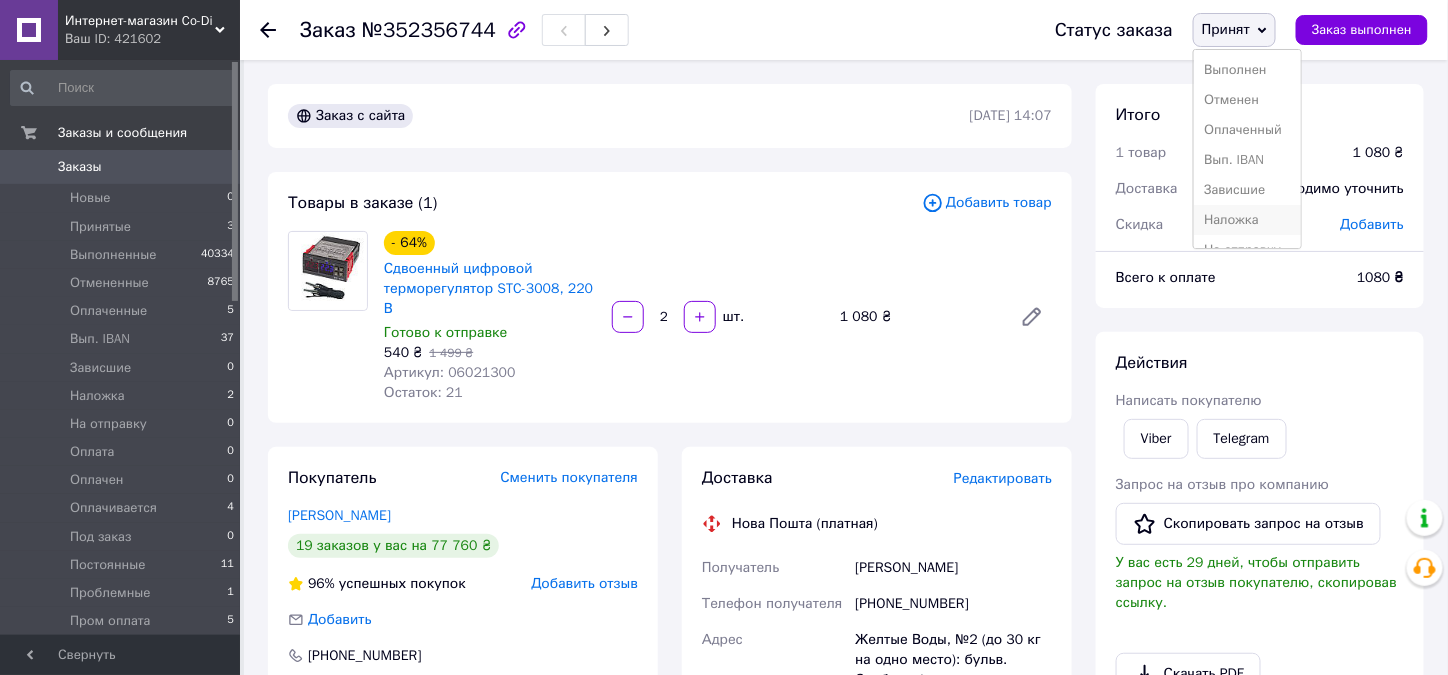 click on "Наложка" at bounding box center [1247, 220] 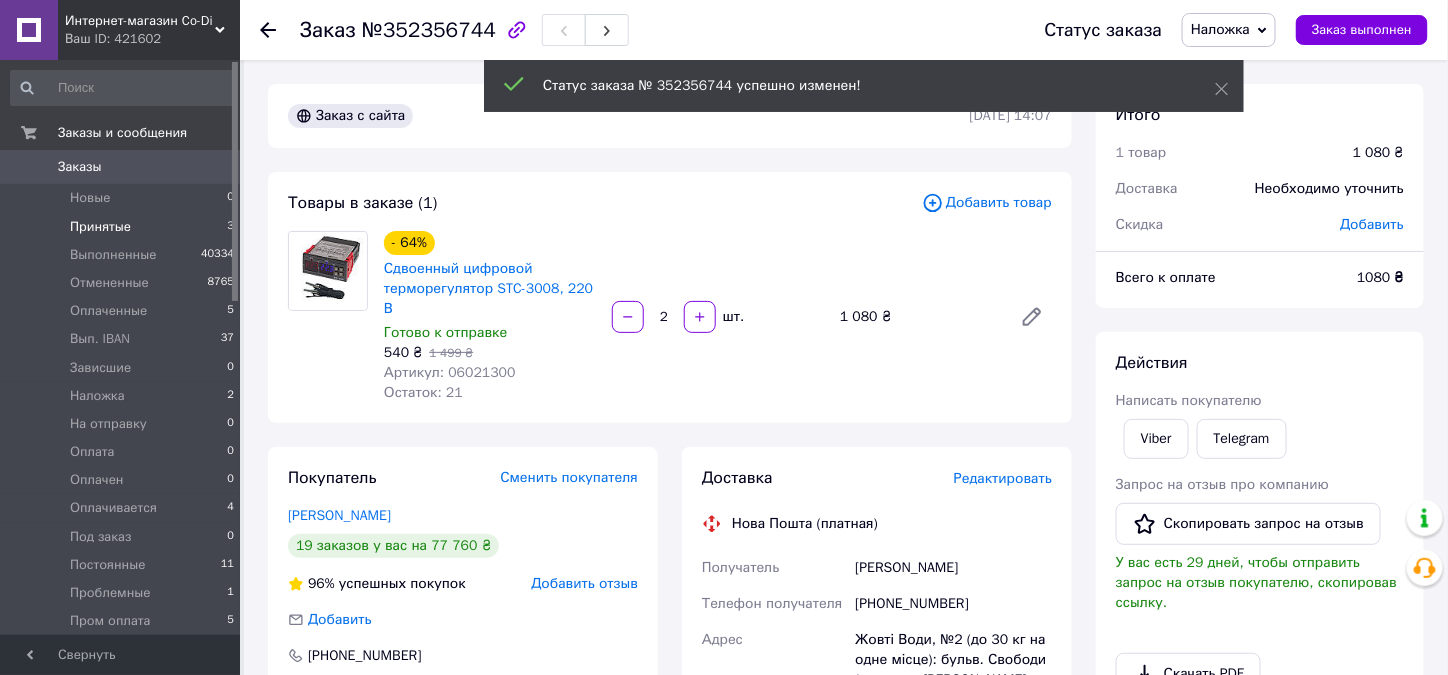 click on "Принятые" at bounding box center [100, 227] 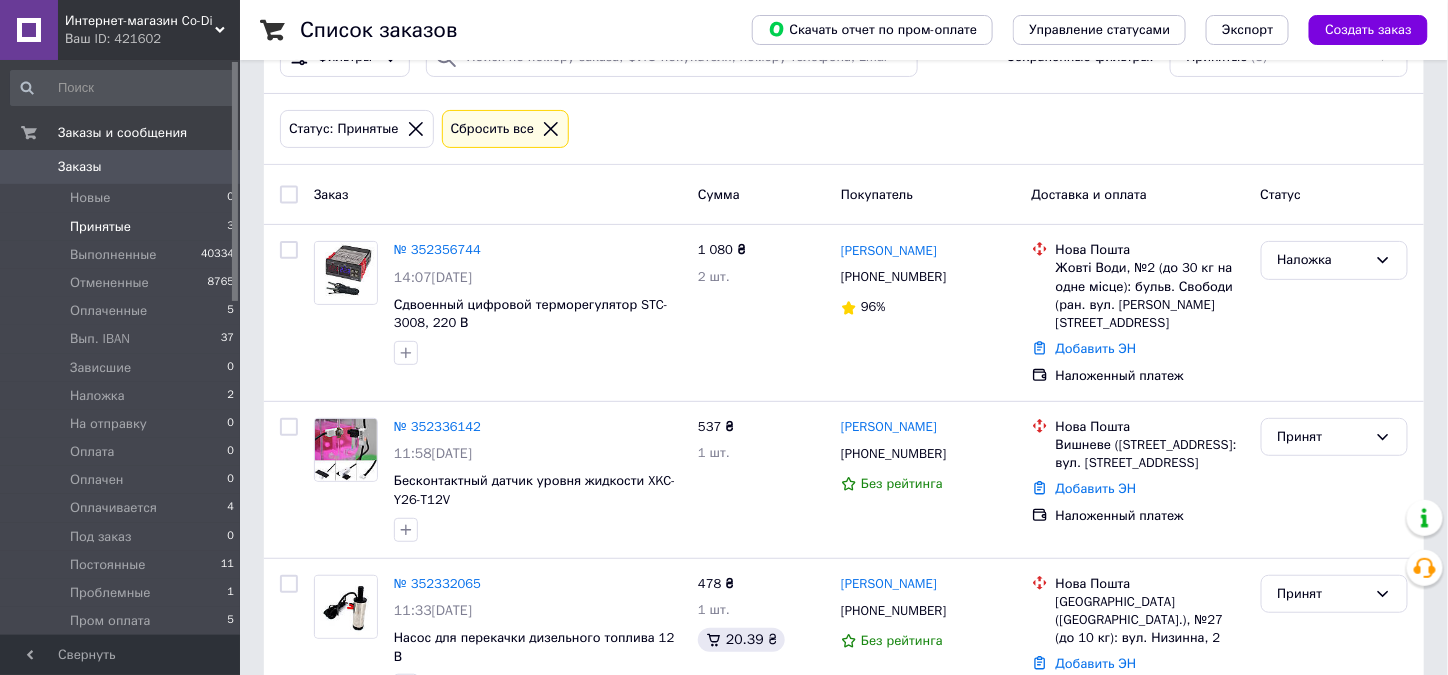 scroll, scrollTop: 88, scrollLeft: 0, axis: vertical 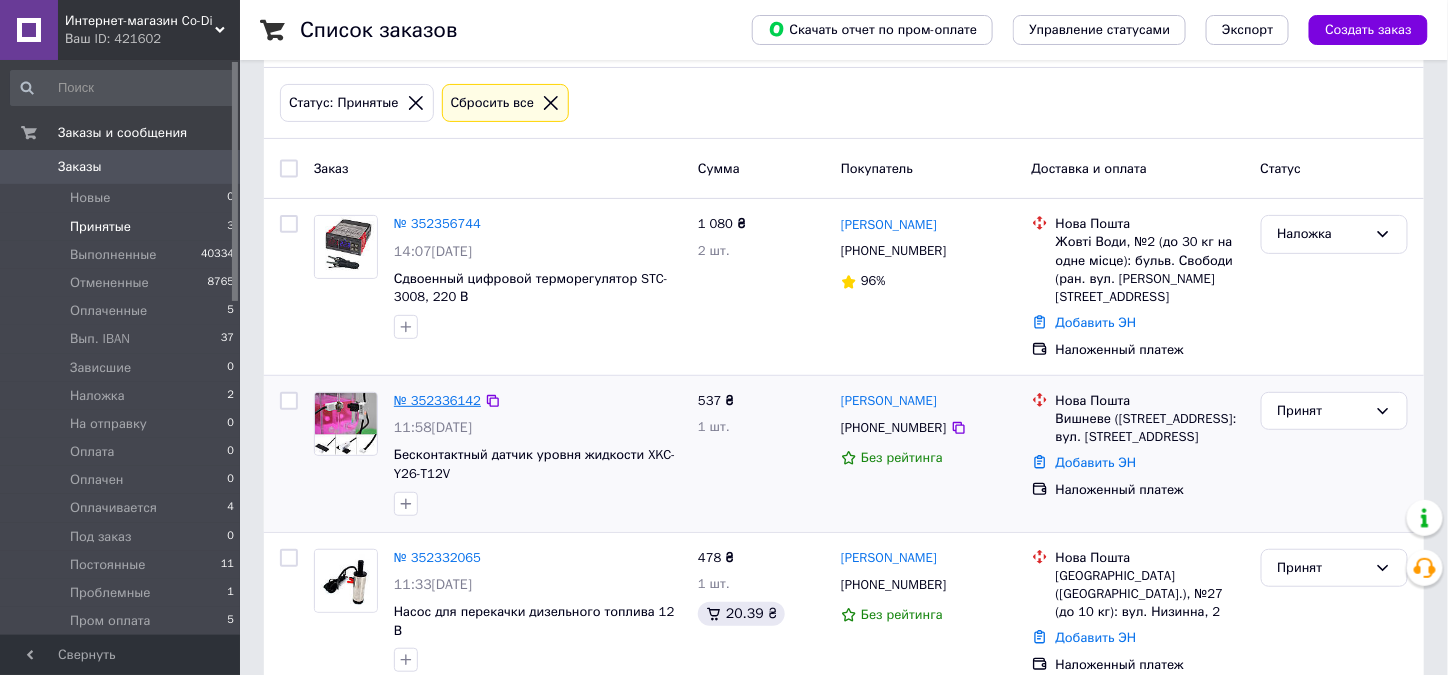 click on "№ 352336142" at bounding box center (437, 400) 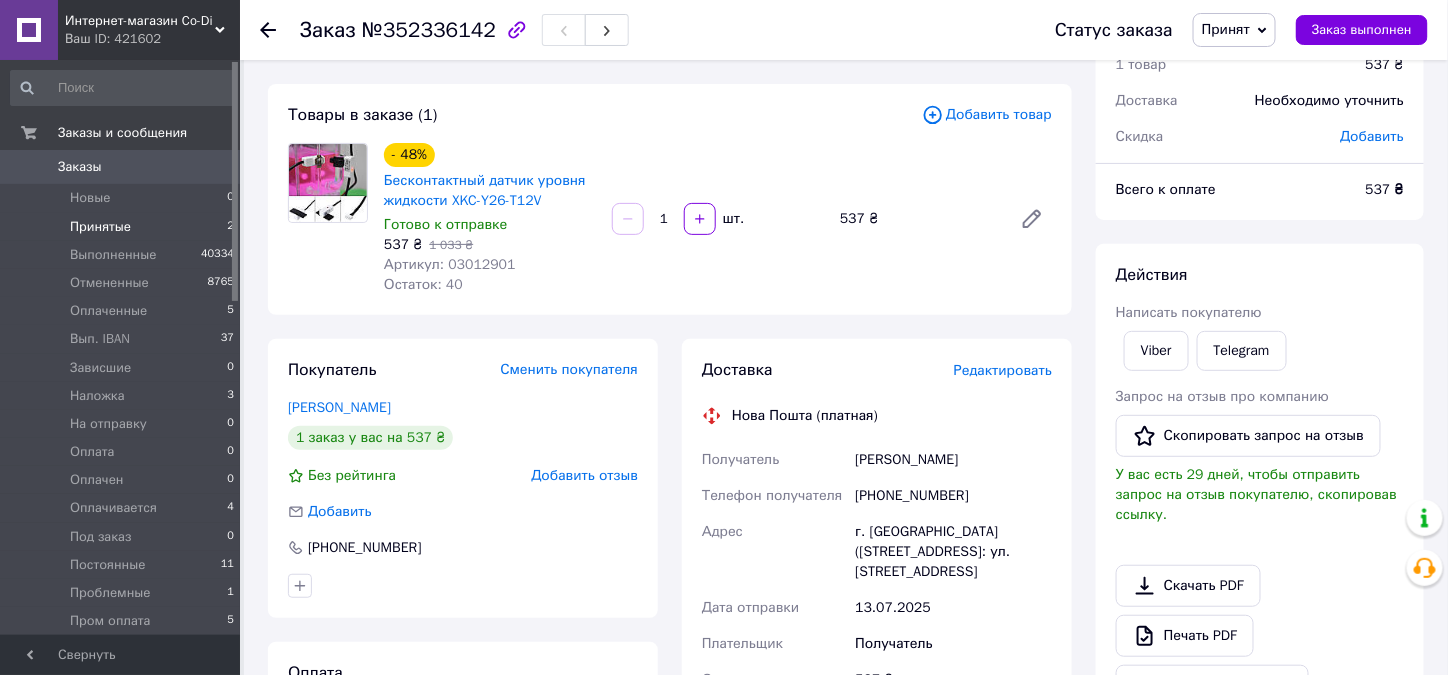 click on "Принятые" at bounding box center (100, 227) 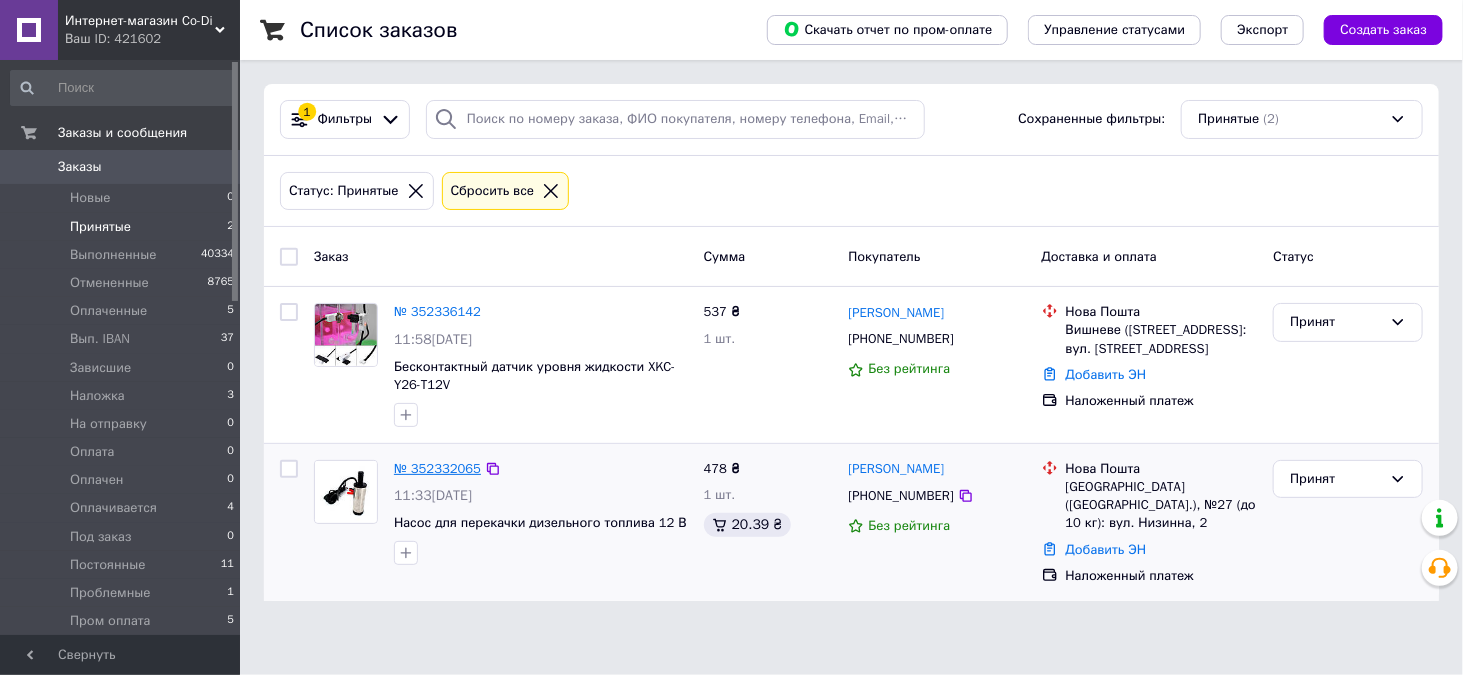 click on "№ 352332065" at bounding box center (437, 468) 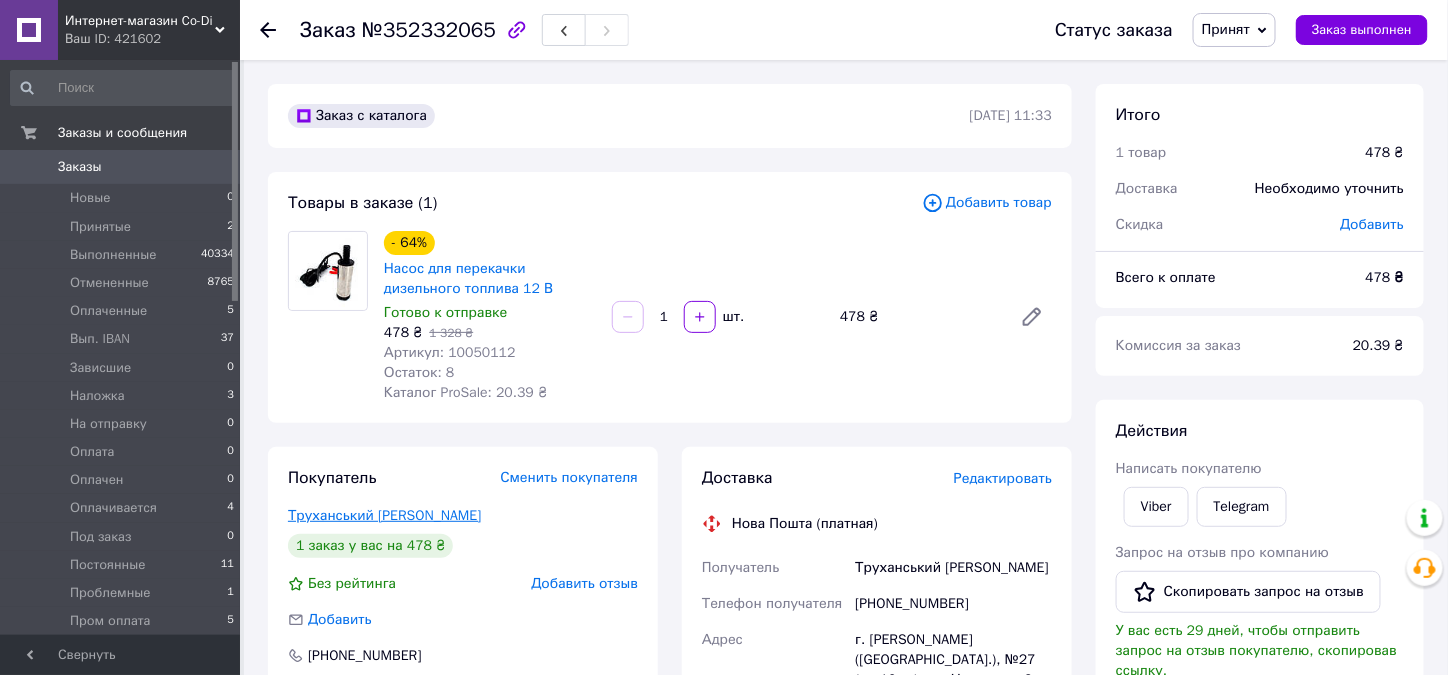 click on "Труханський Роман" at bounding box center (384, 515) 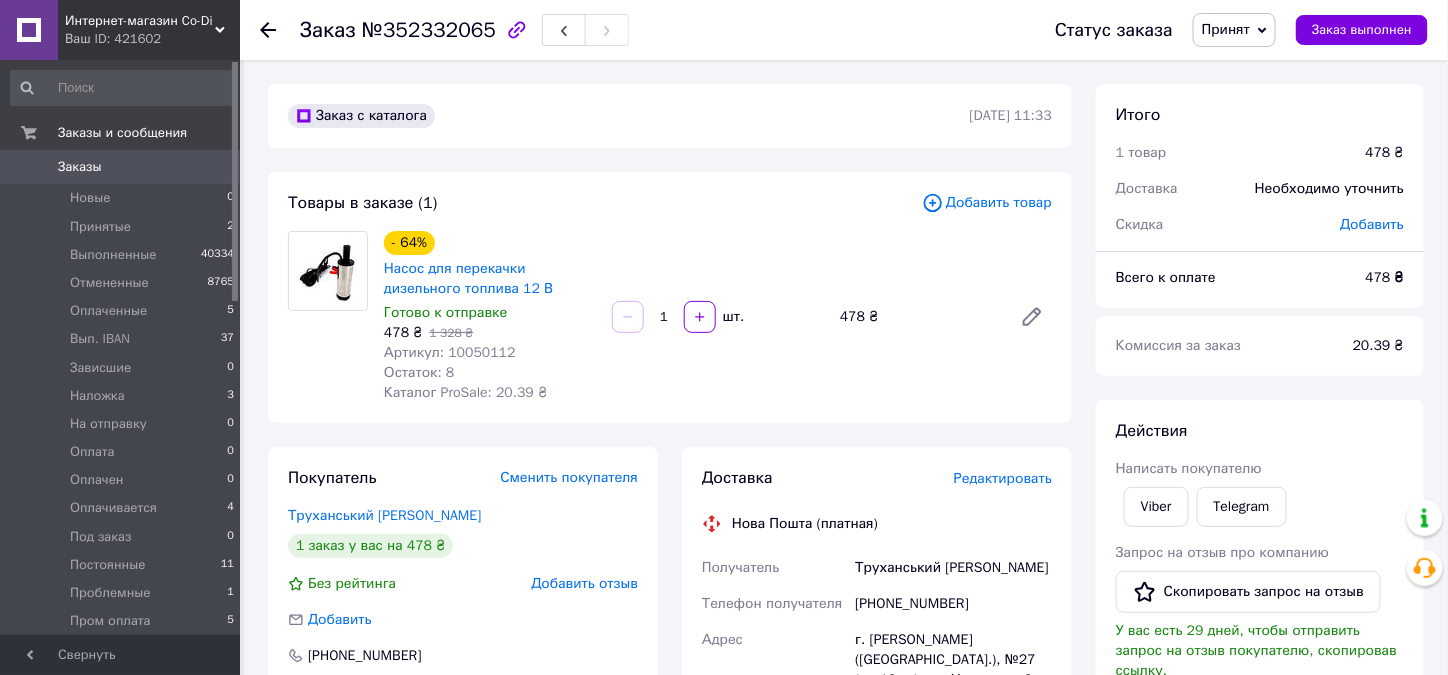 click on "Интернет-магазин Co-Di Ваш ID: 421602 Сайт Интернет-магазин Co-Di Кабинет покупателя Проверить состояние системы Страница на портале Справка Выйти Заказы и сообщения Заказы 0 Новые 0 Принятые 2 Выполненные 40334 Отмененные 8765 Оплаченные 5 Вып. IBAN 37 Зависшие 0 Наложка 3 На отправку 0 Оплата 0 Оплачен 0 Оплачивается 4 Под заказ 0 Постоянные 11 Проблемные 1 Пром оплата 5 Р в работе 7 Р завис 0 Р оплач. 0 Р отправл. 0 Р принят 1 Самовывоз 0 УкрПочта 0 яПроблемные 1 Сообщения 0 Товары и услуги Уведомления 5 31 Показатели работы компании 1" at bounding box center [724, 731] 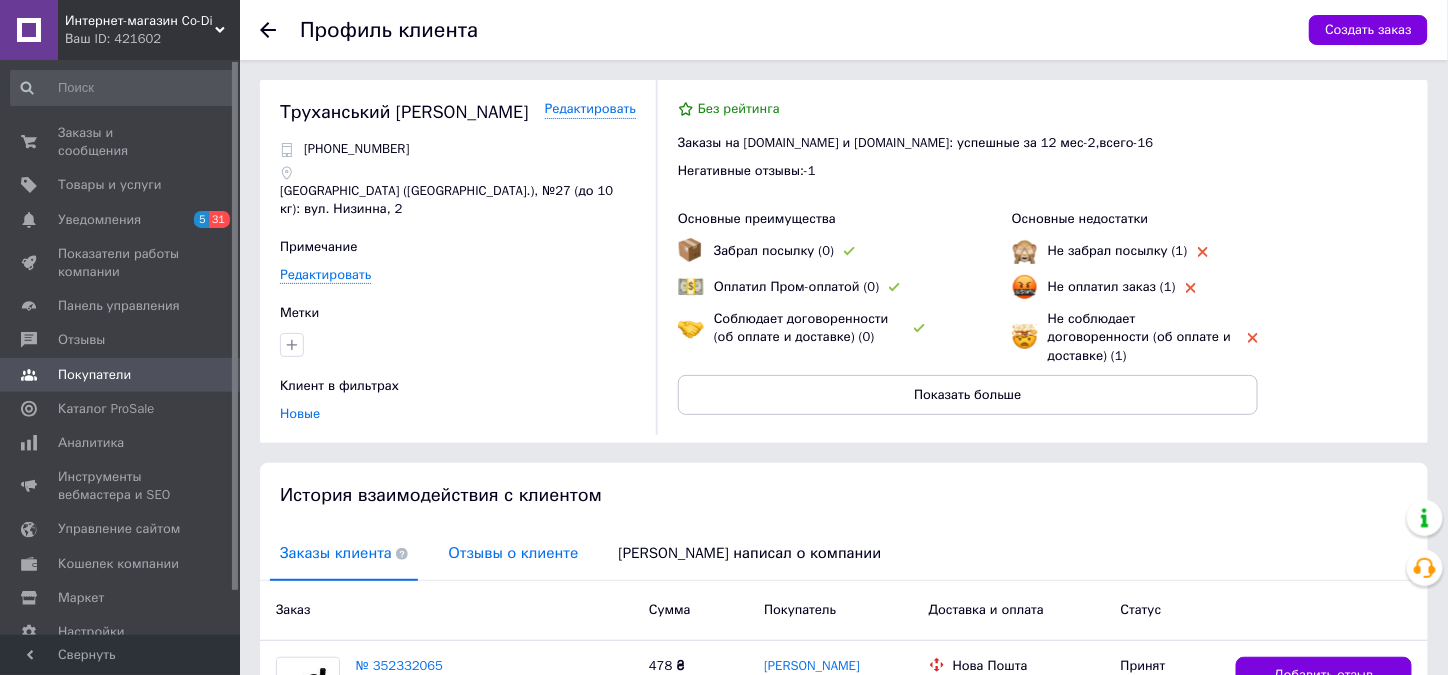 click on "Отзывы о клиенте" at bounding box center [513, 553] 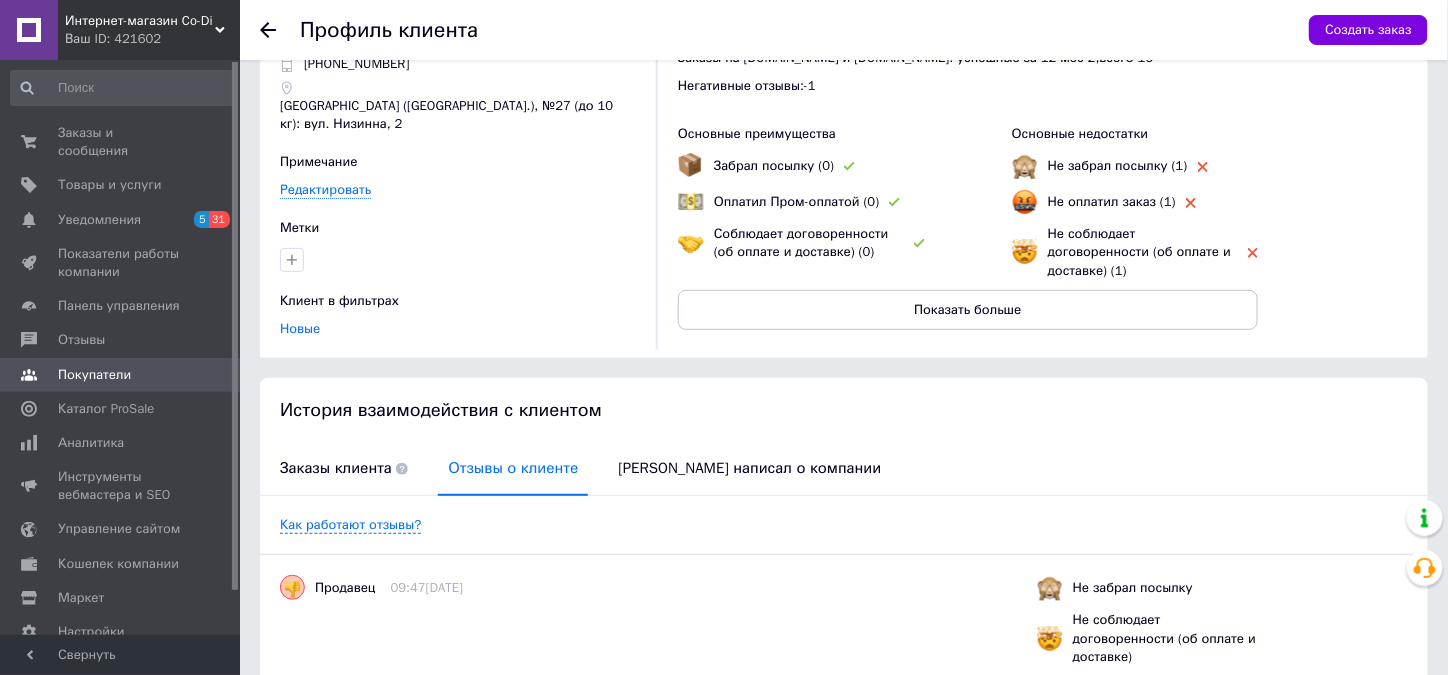 scroll, scrollTop: 165, scrollLeft: 0, axis: vertical 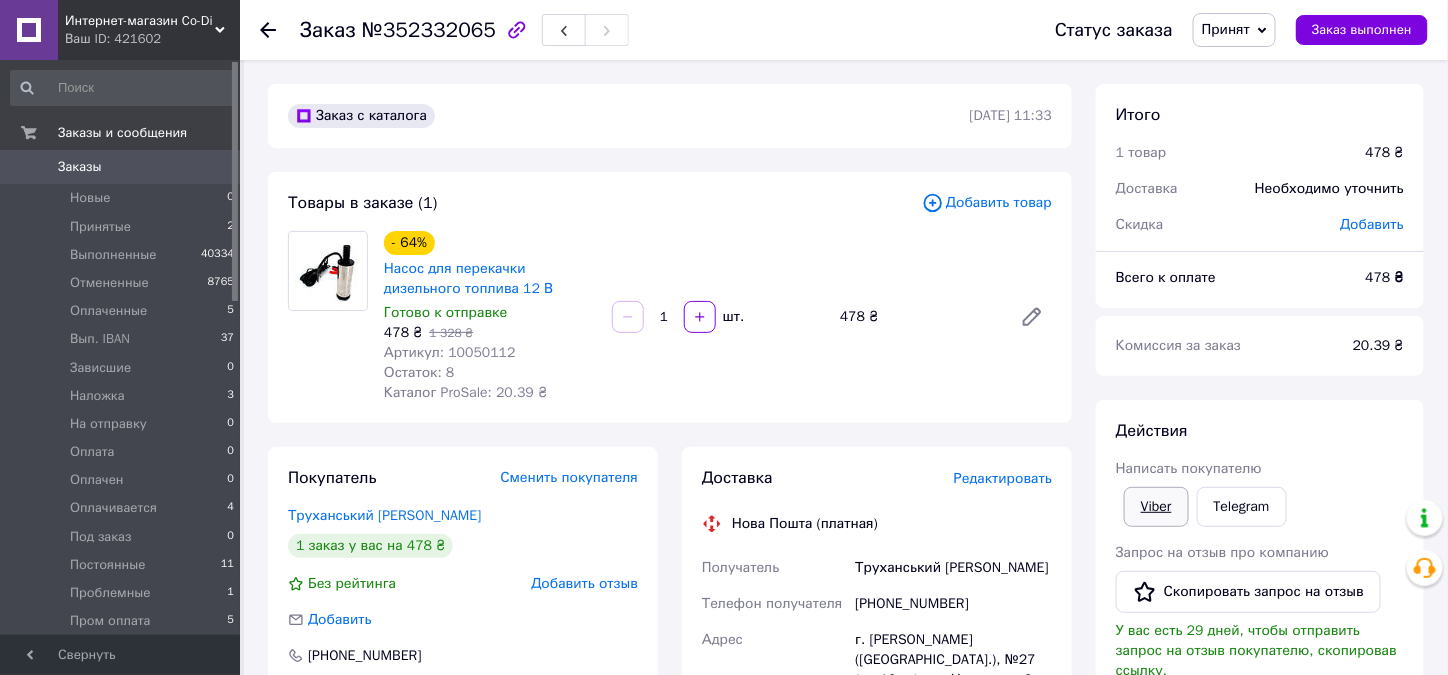 click on "Viber" at bounding box center (1156, 507) 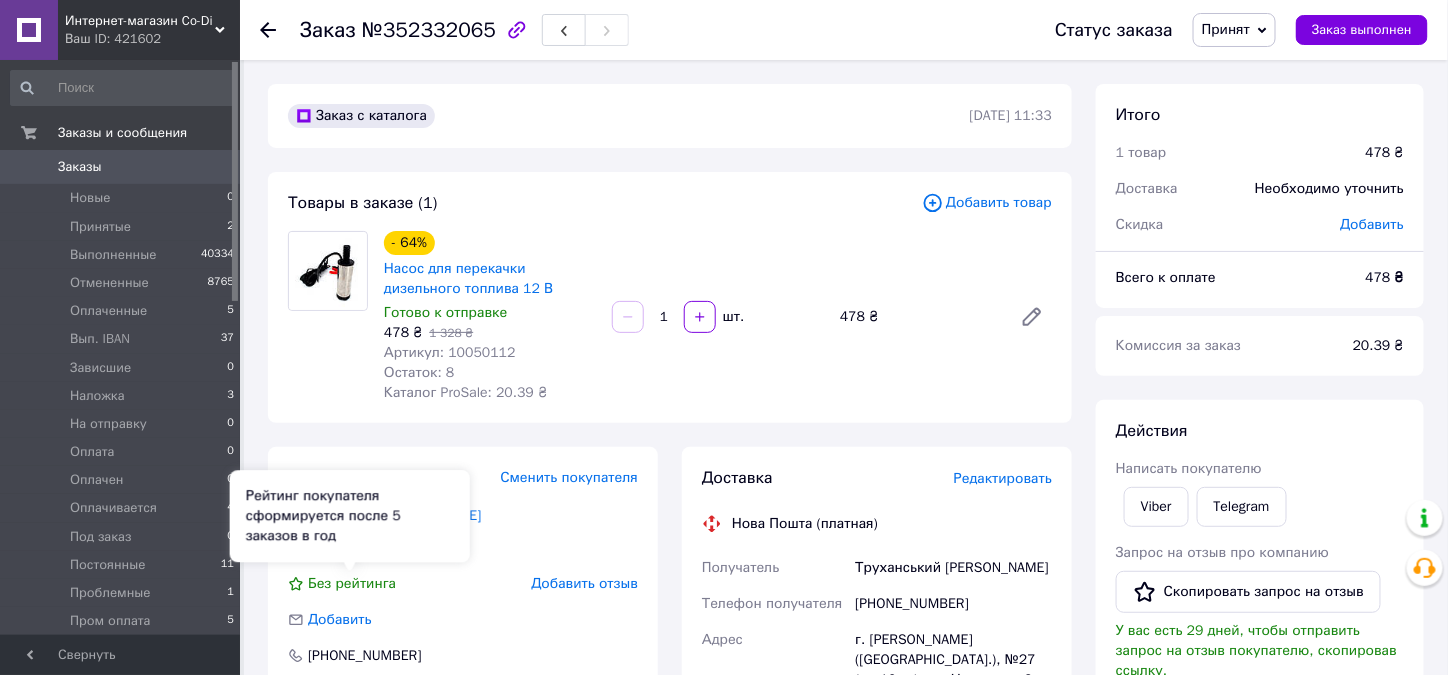 scroll, scrollTop: 100, scrollLeft: 0, axis: vertical 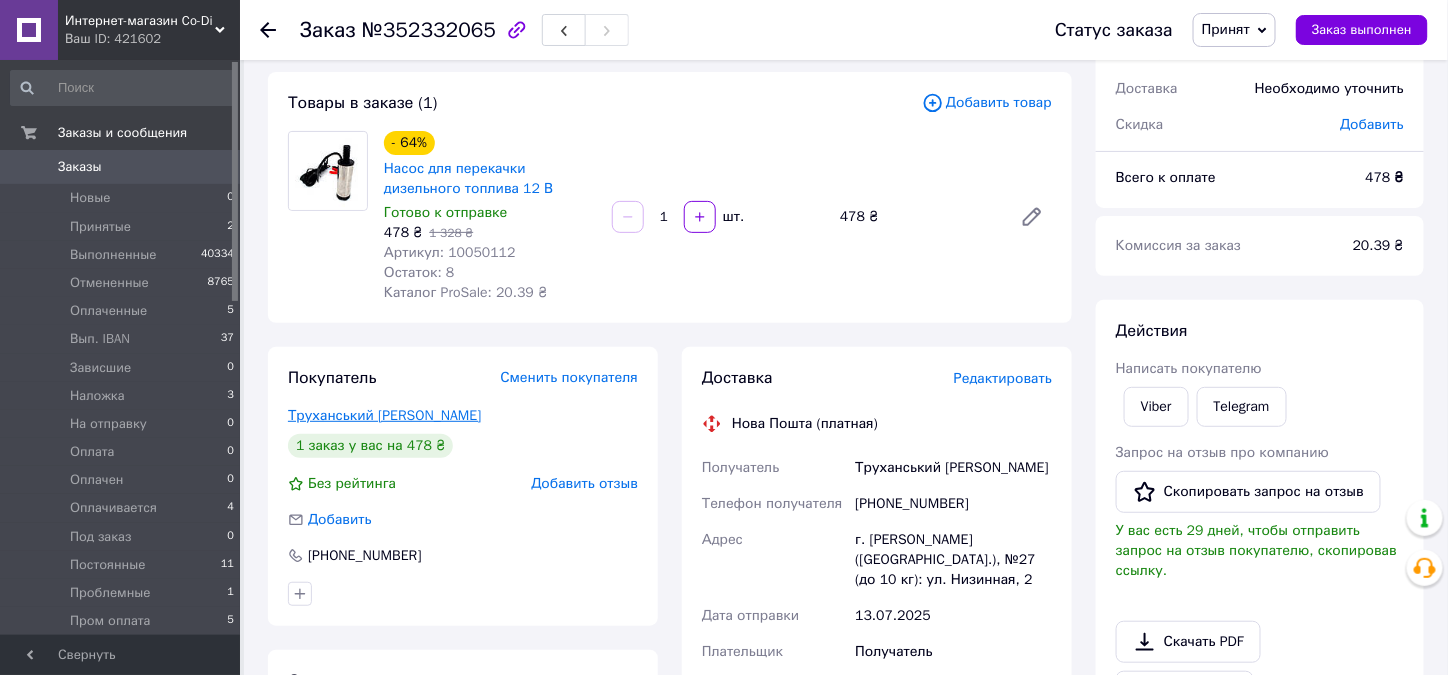 click on "Труханський Роман" at bounding box center [384, 415] 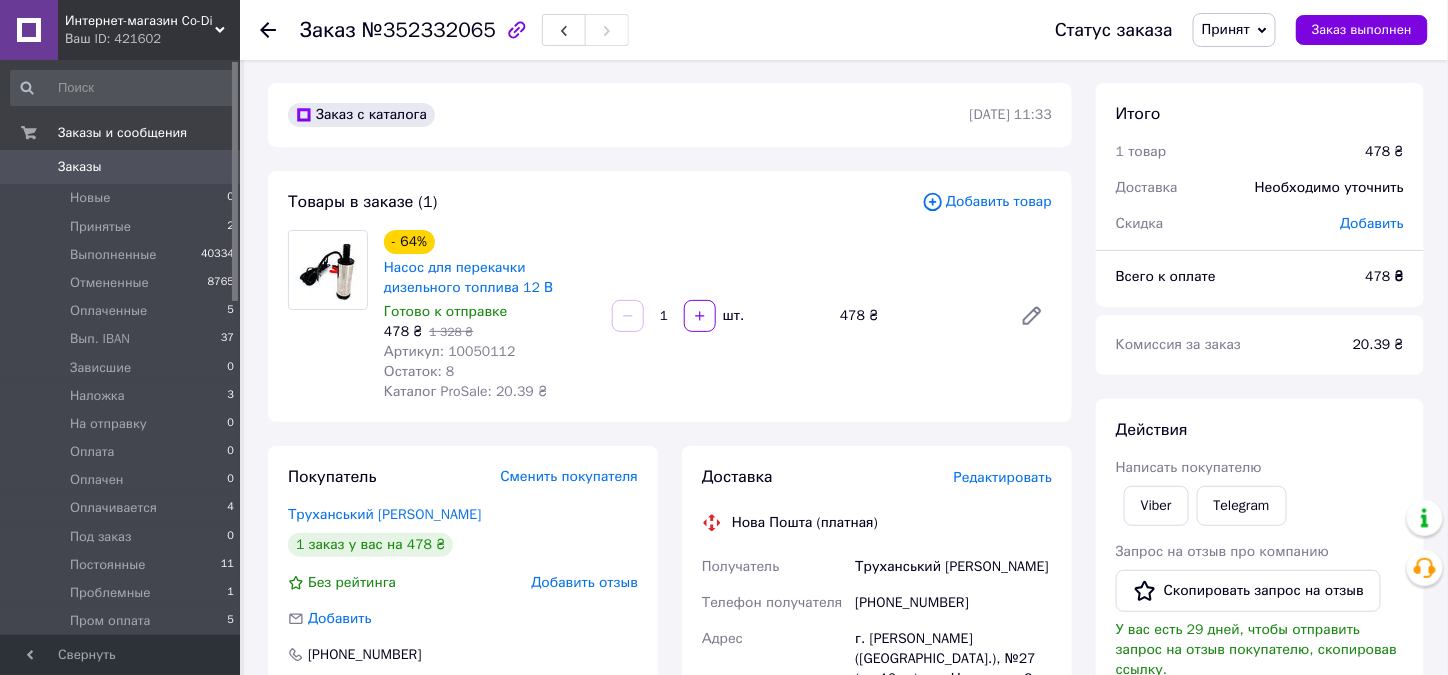 scroll, scrollTop: 0, scrollLeft: 0, axis: both 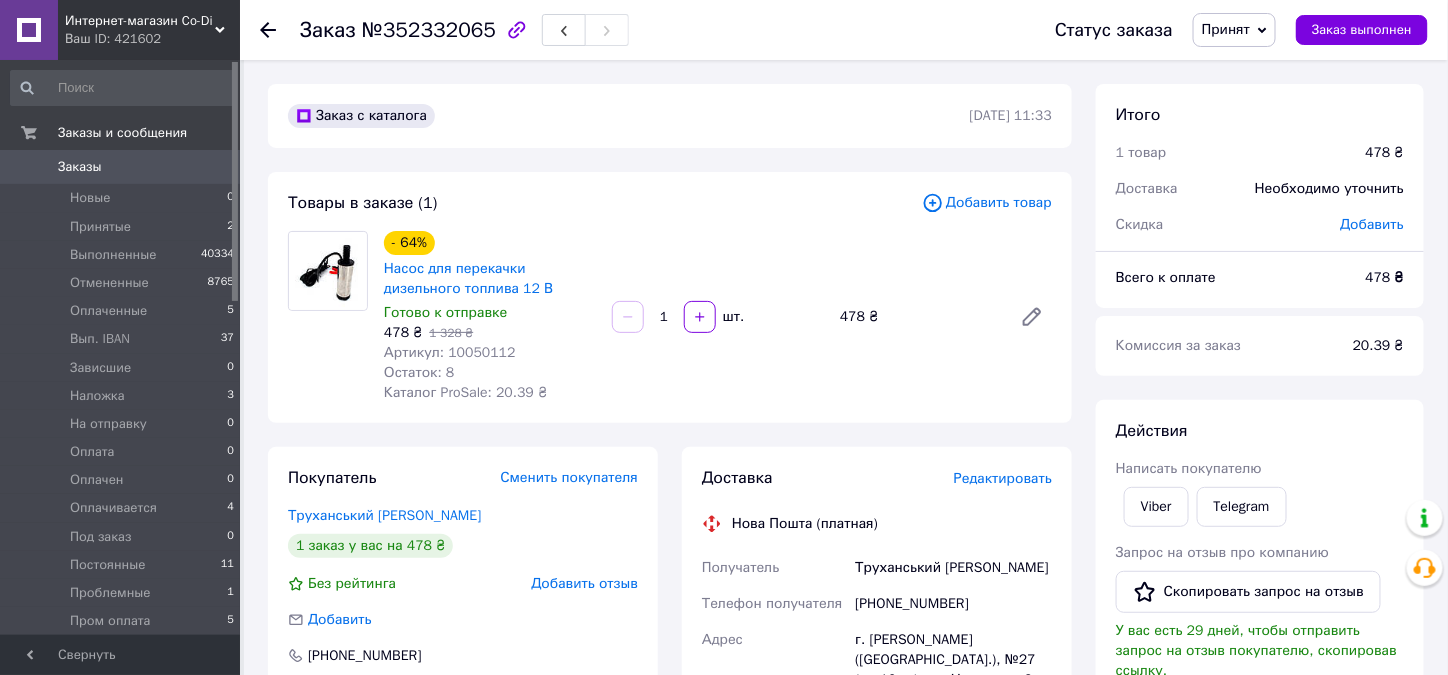 click 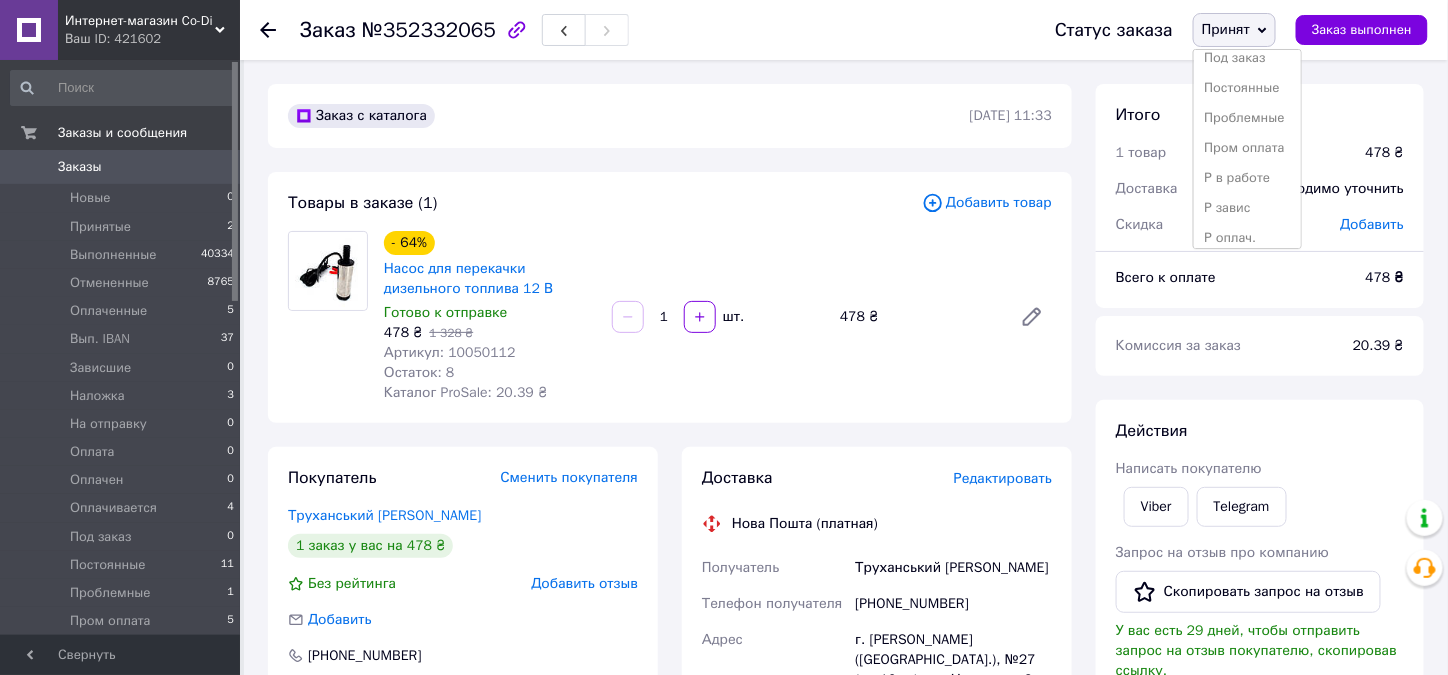 scroll, scrollTop: 271, scrollLeft: 0, axis: vertical 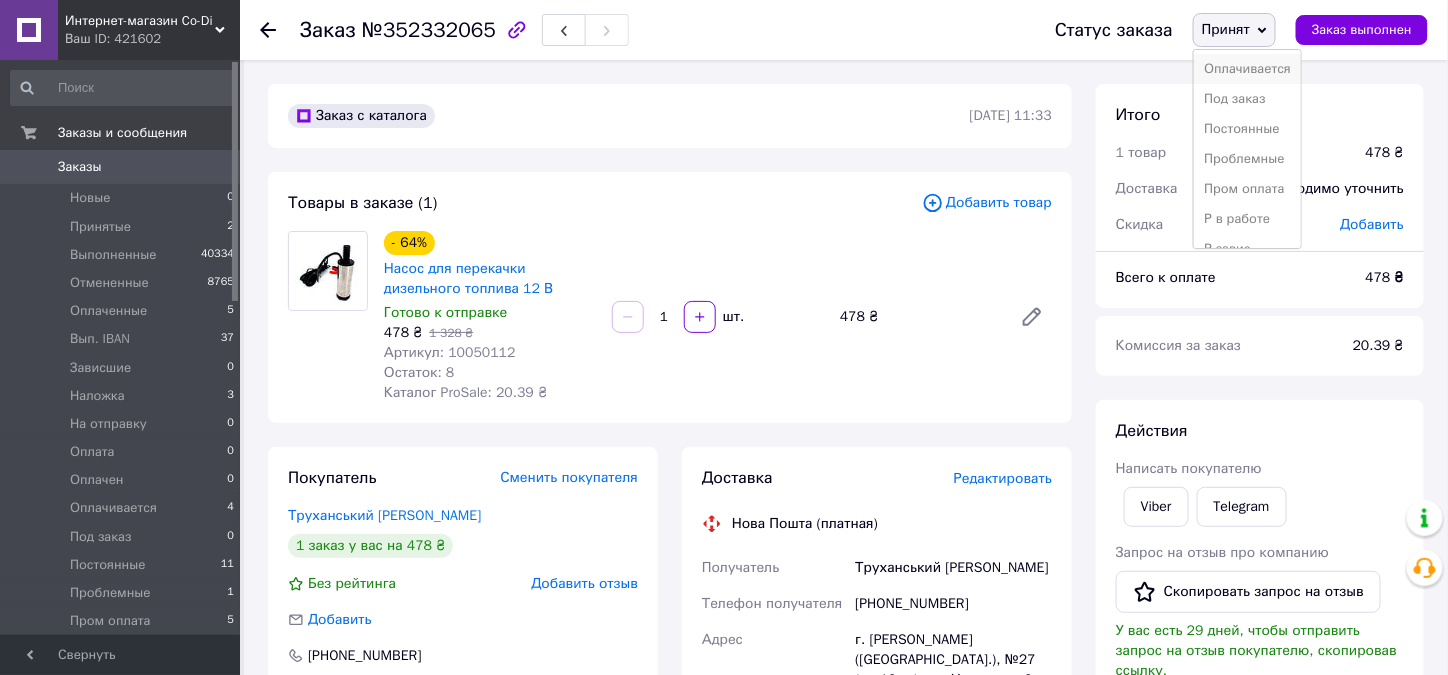 click on "Оплачивается" at bounding box center (1247, 69) 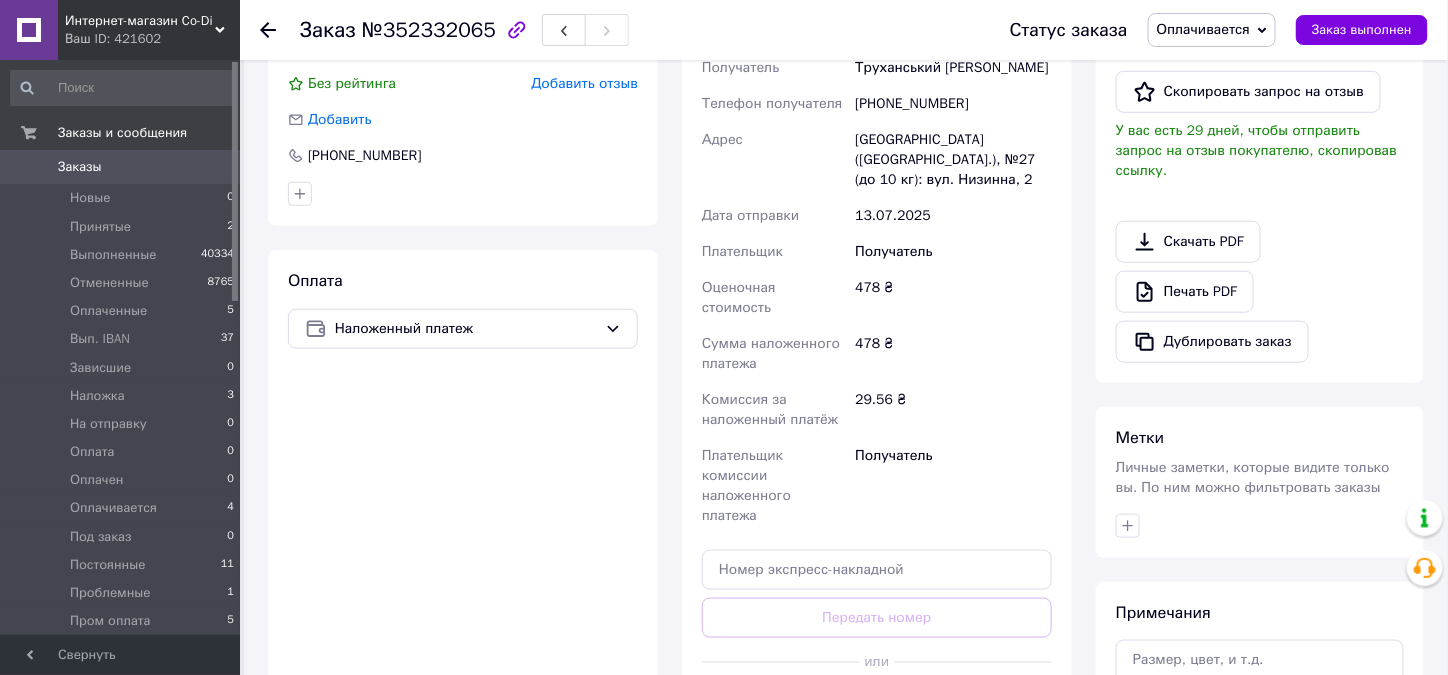 scroll, scrollTop: 700, scrollLeft: 0, axis: vertical 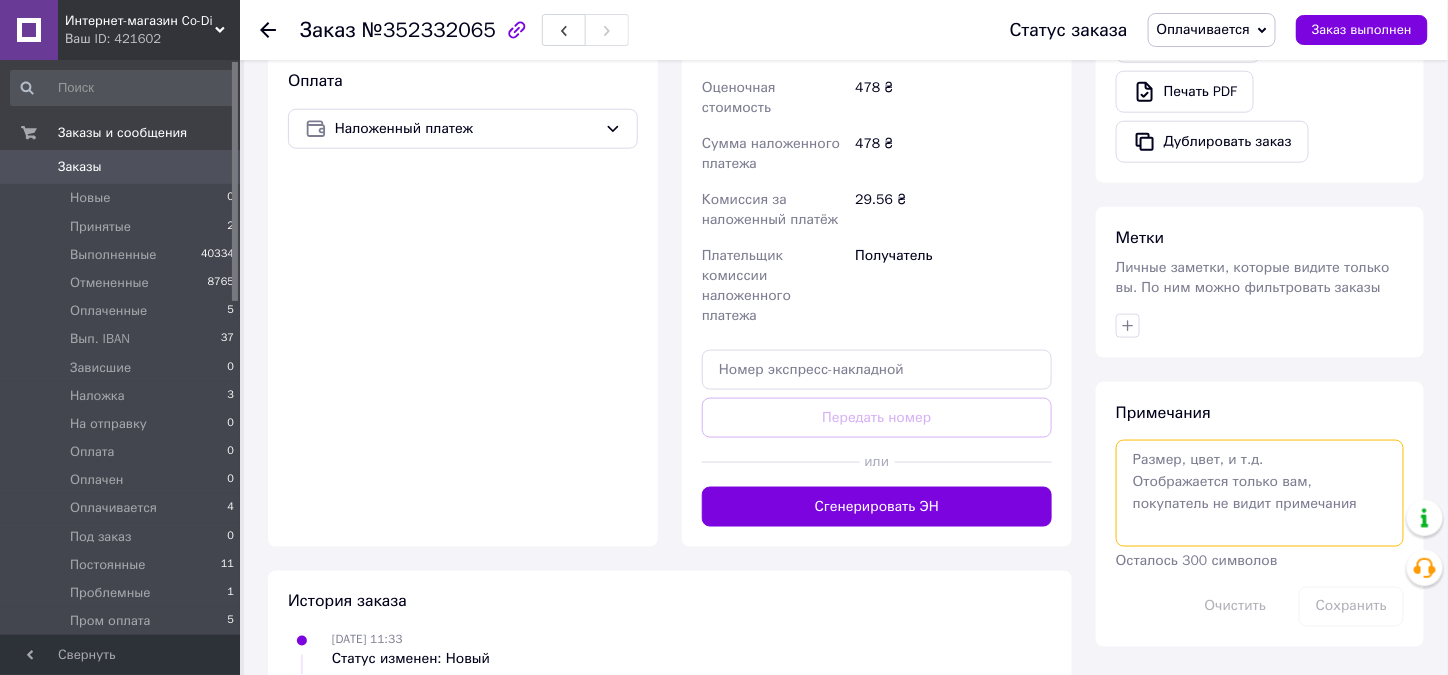 click at bounding box center (1260, 493) 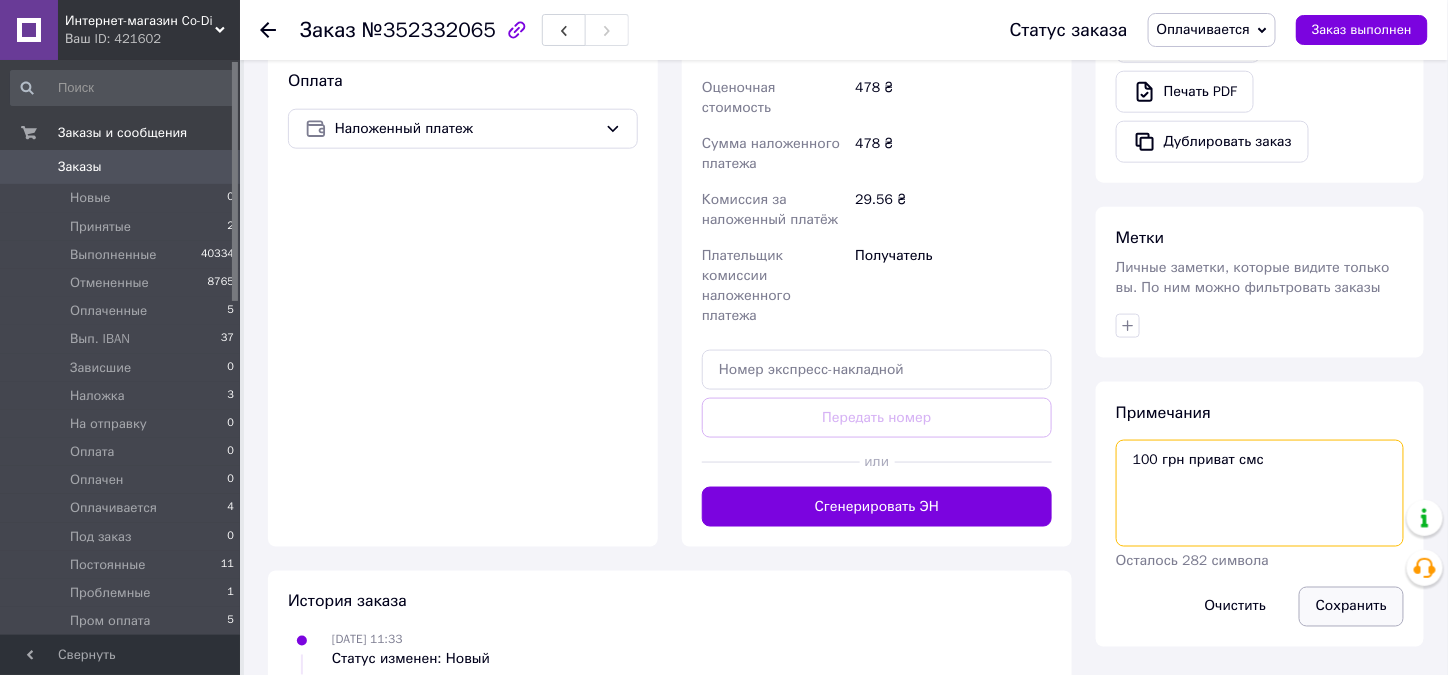 type on "100 грн приват смс" 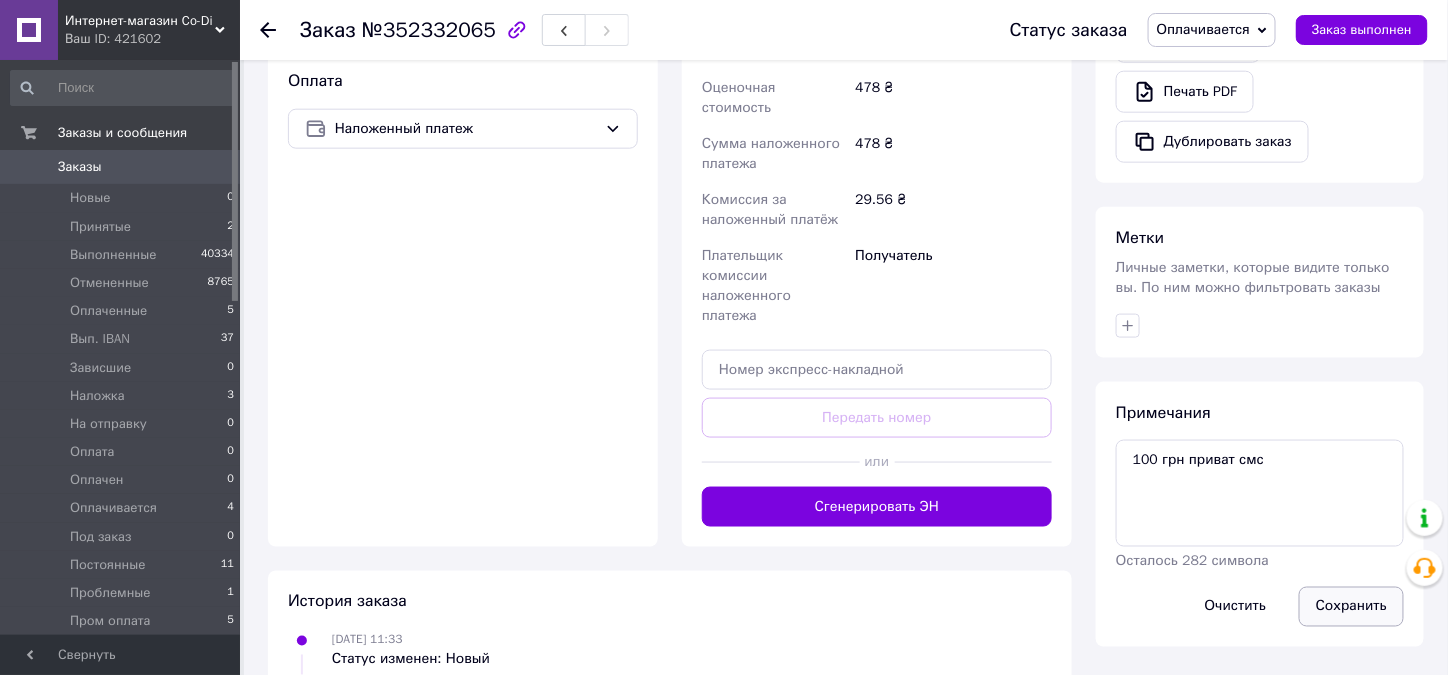 click on "Сохранить" at bounding box center (1351, 607) 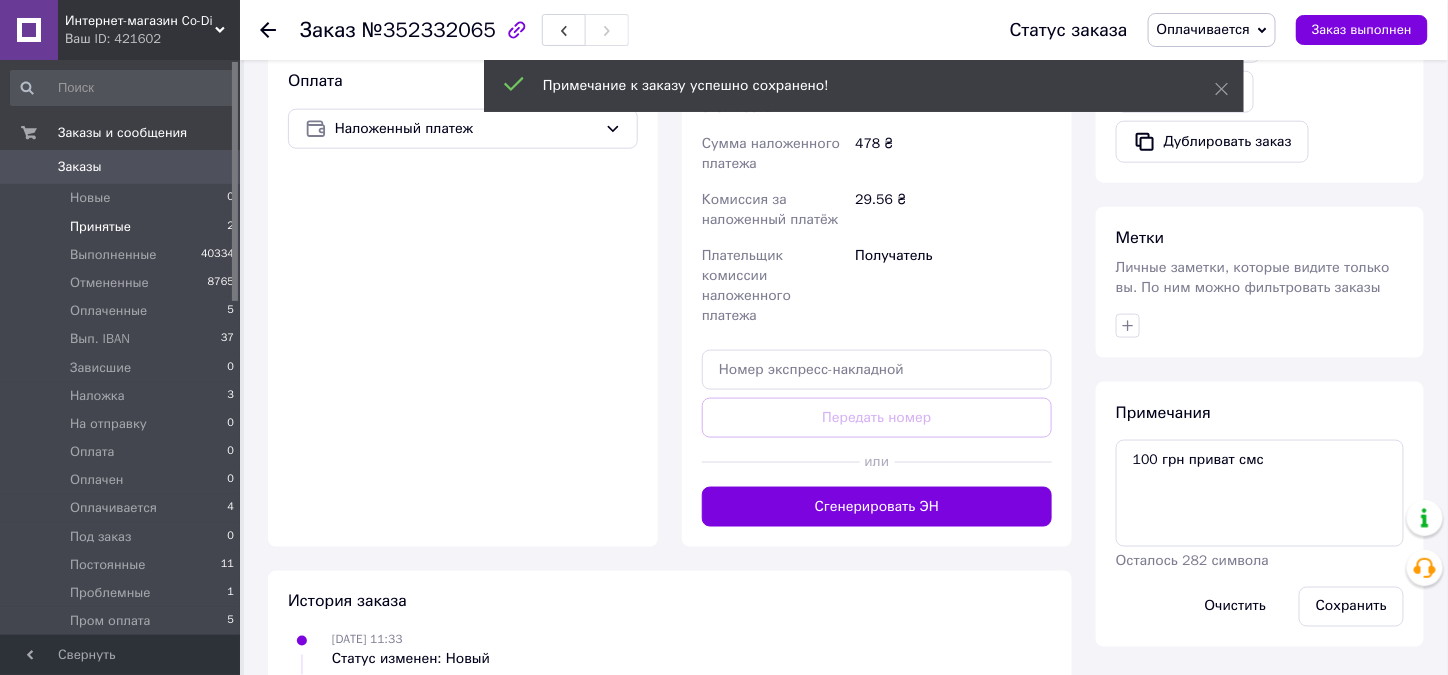 click on "Принятые" at bounding box center (100, 227) 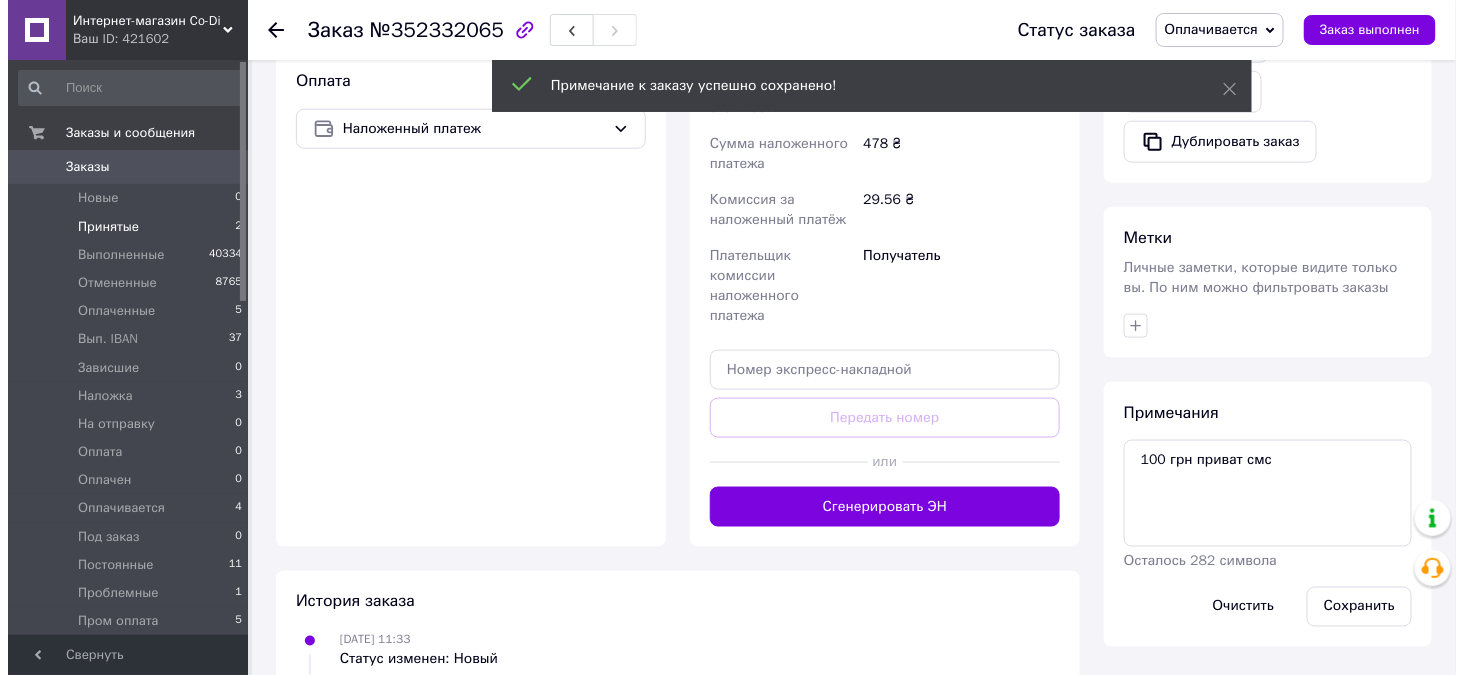 scroll, scrollTop: 0, scrollLeft: 0, axis: both 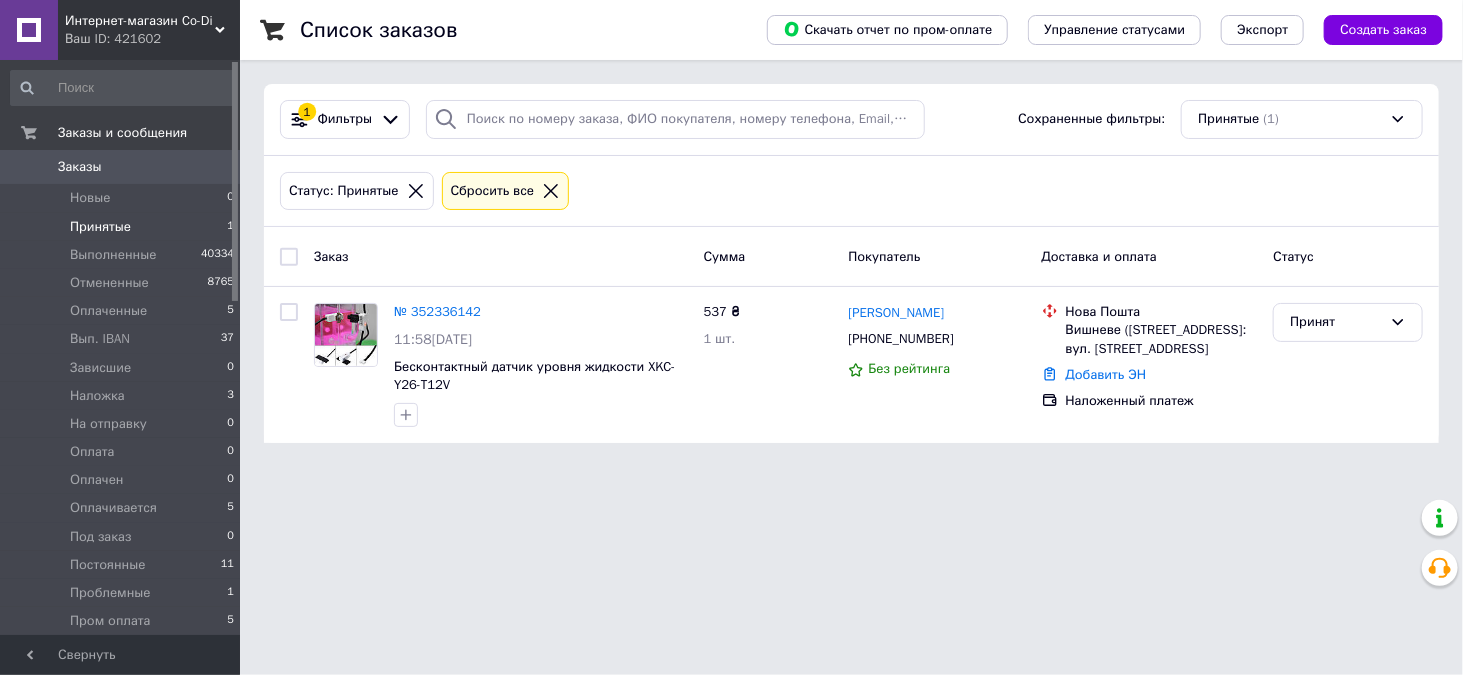 click on "Принятые" at bounding box center [100, 227] 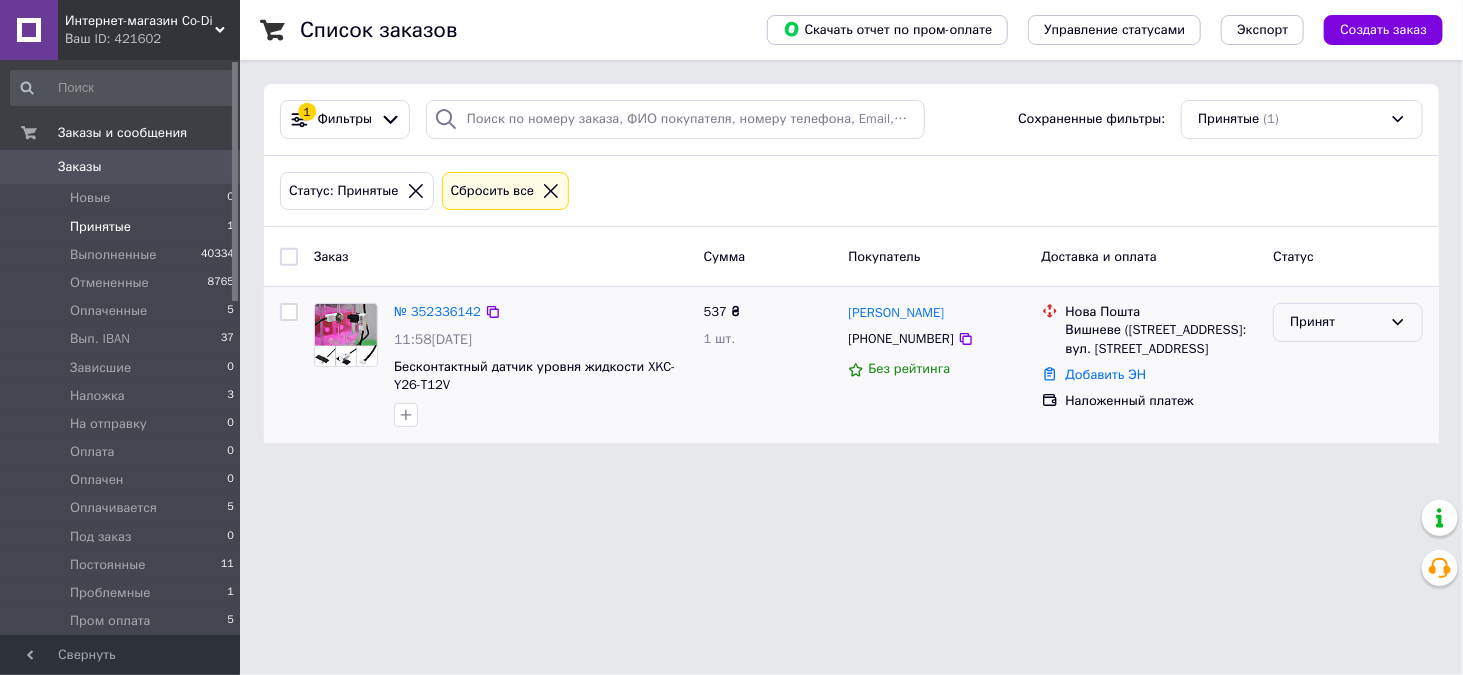 click 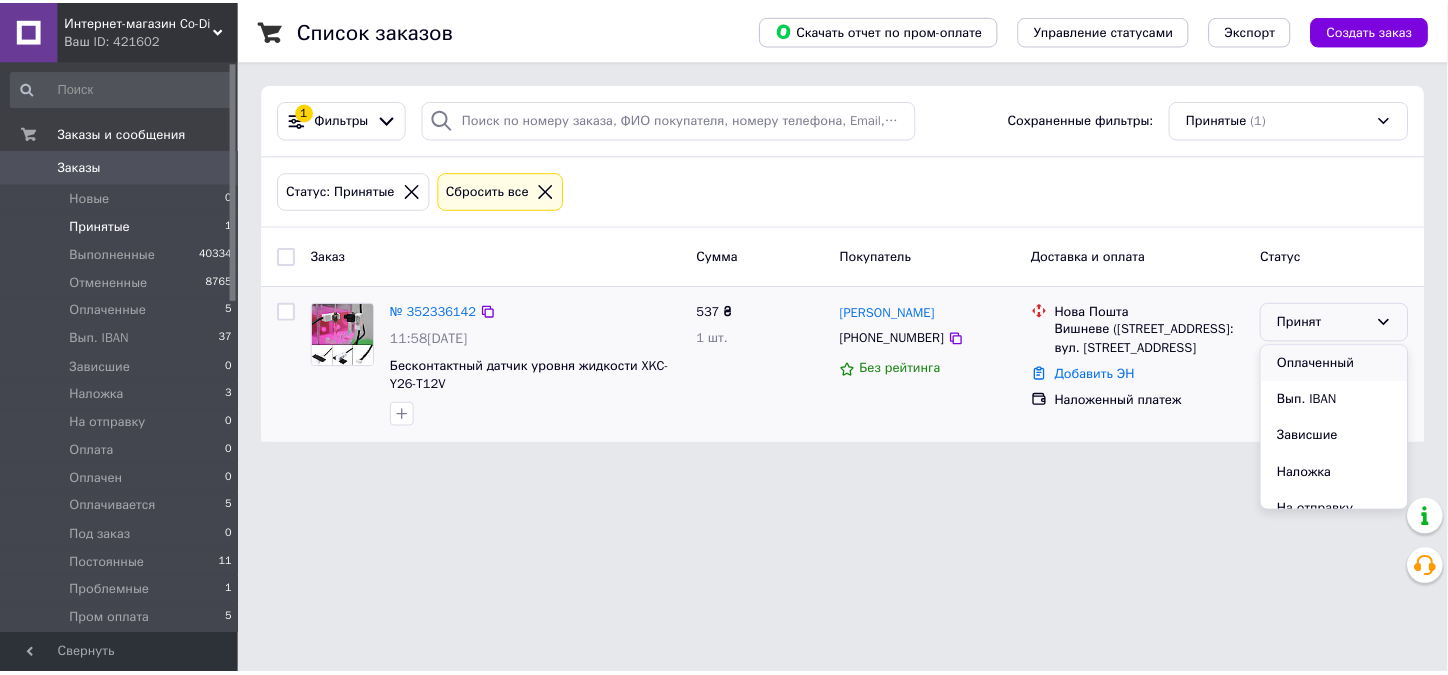 scroll, scrollTop: 100, scrollLeft: 0, axis: vertical 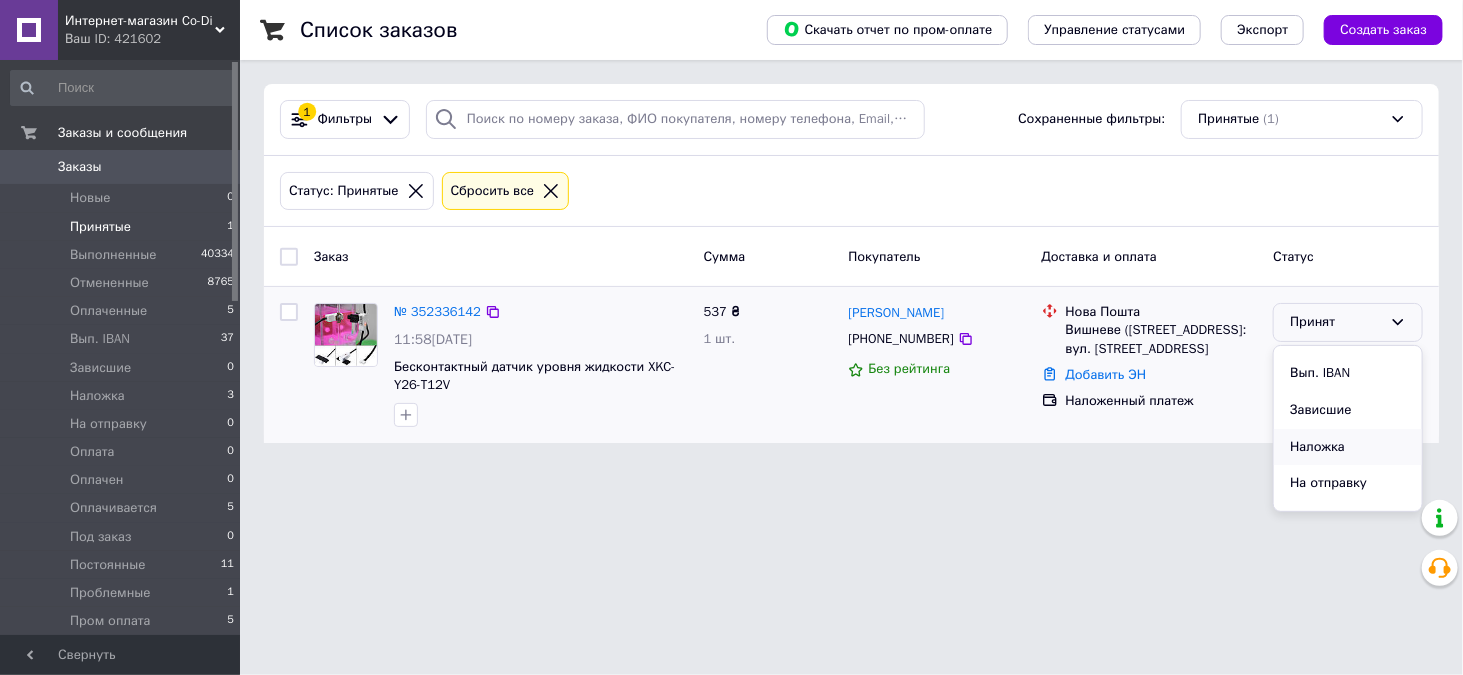 click on "Наложка" at bounding box center [1348, 447] 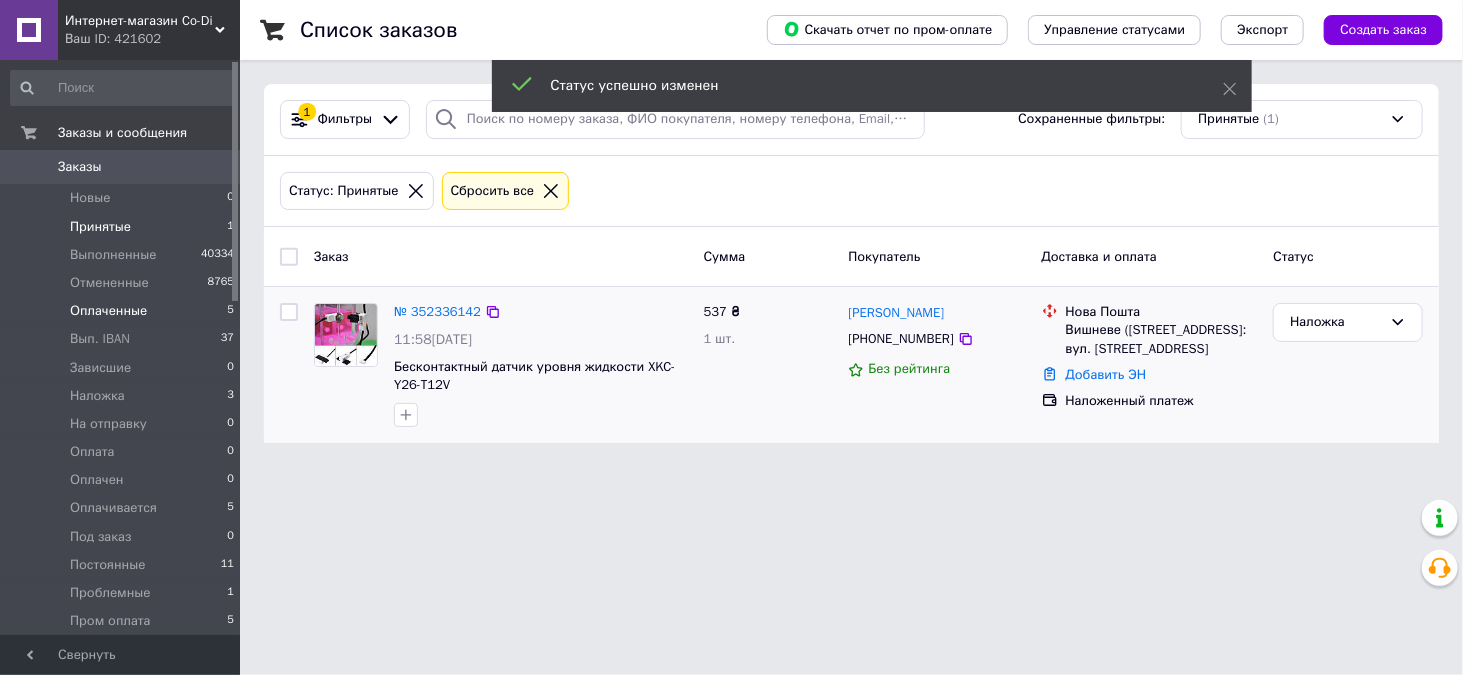 click on "Оплаченные" at bounding box center [108, 311] 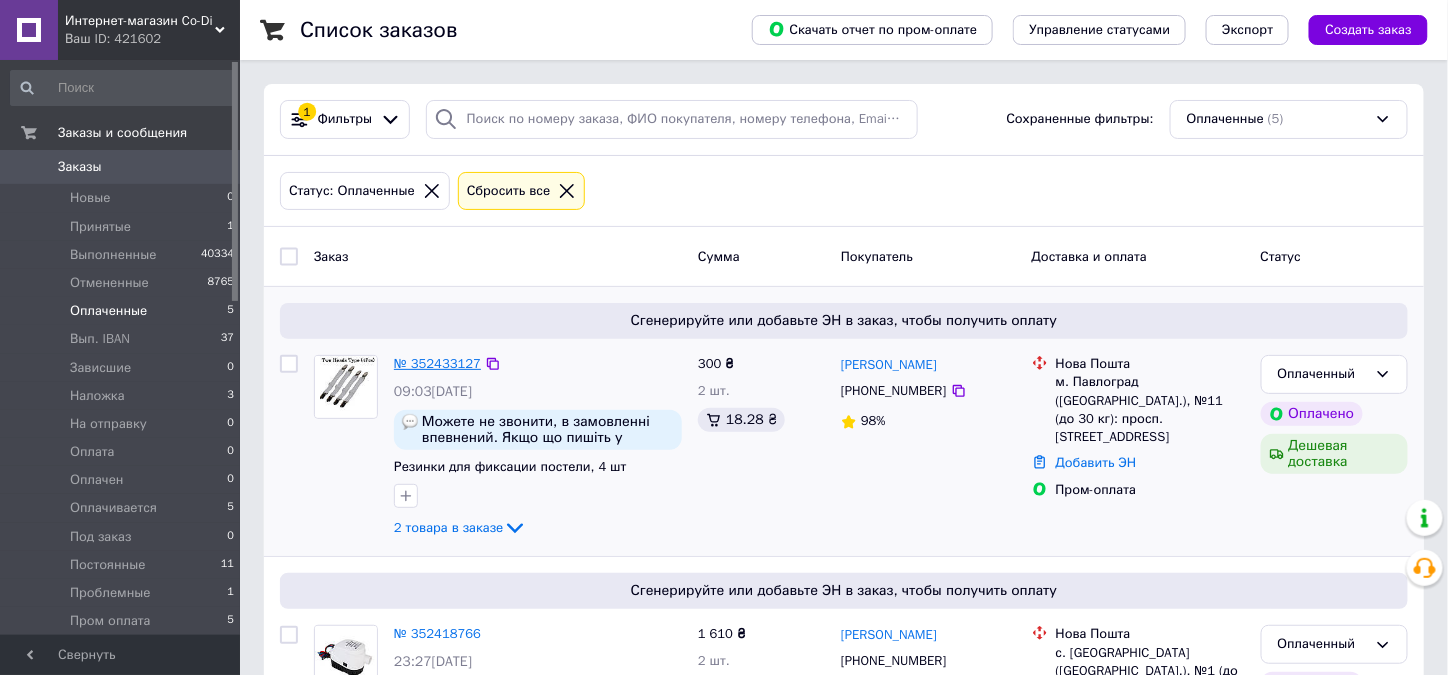 click on "№ 352433127" at bounding box center [437, 363] 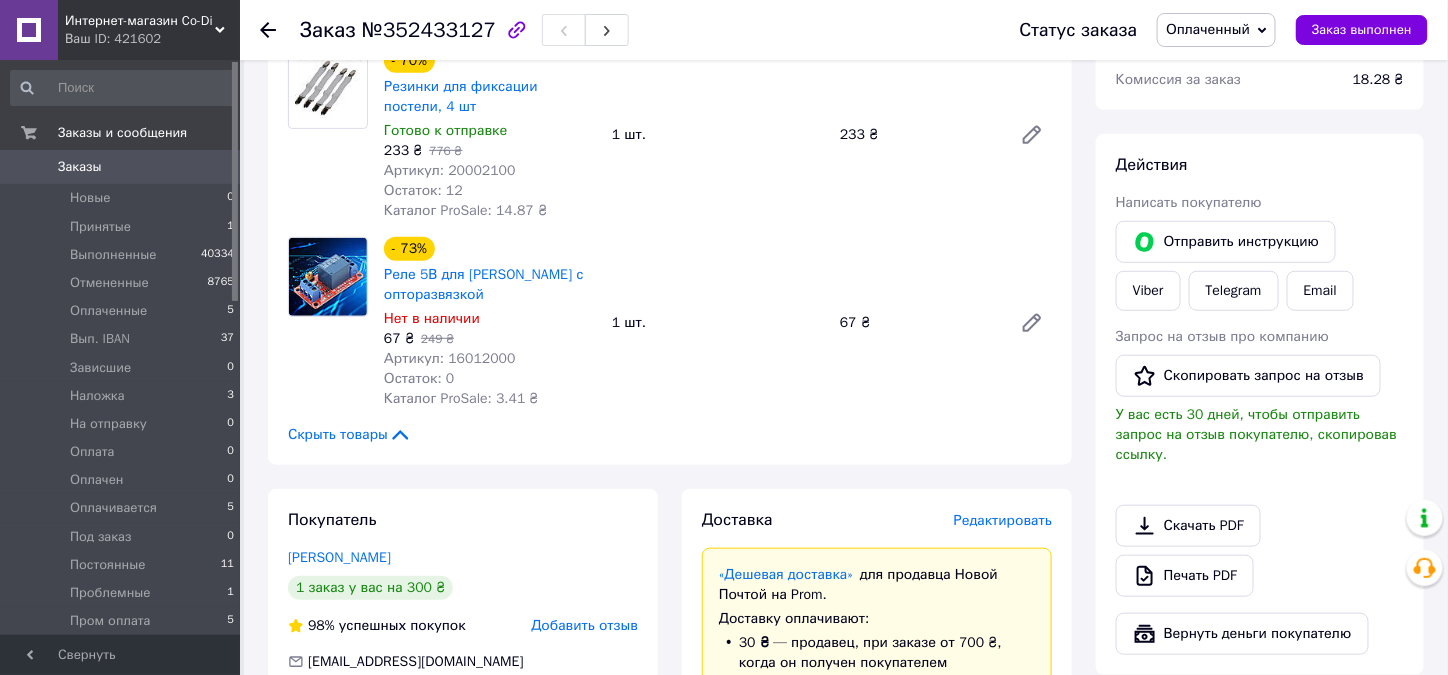 scroll, scrollTop: 200, scrollLeft: 0, axis: vertical 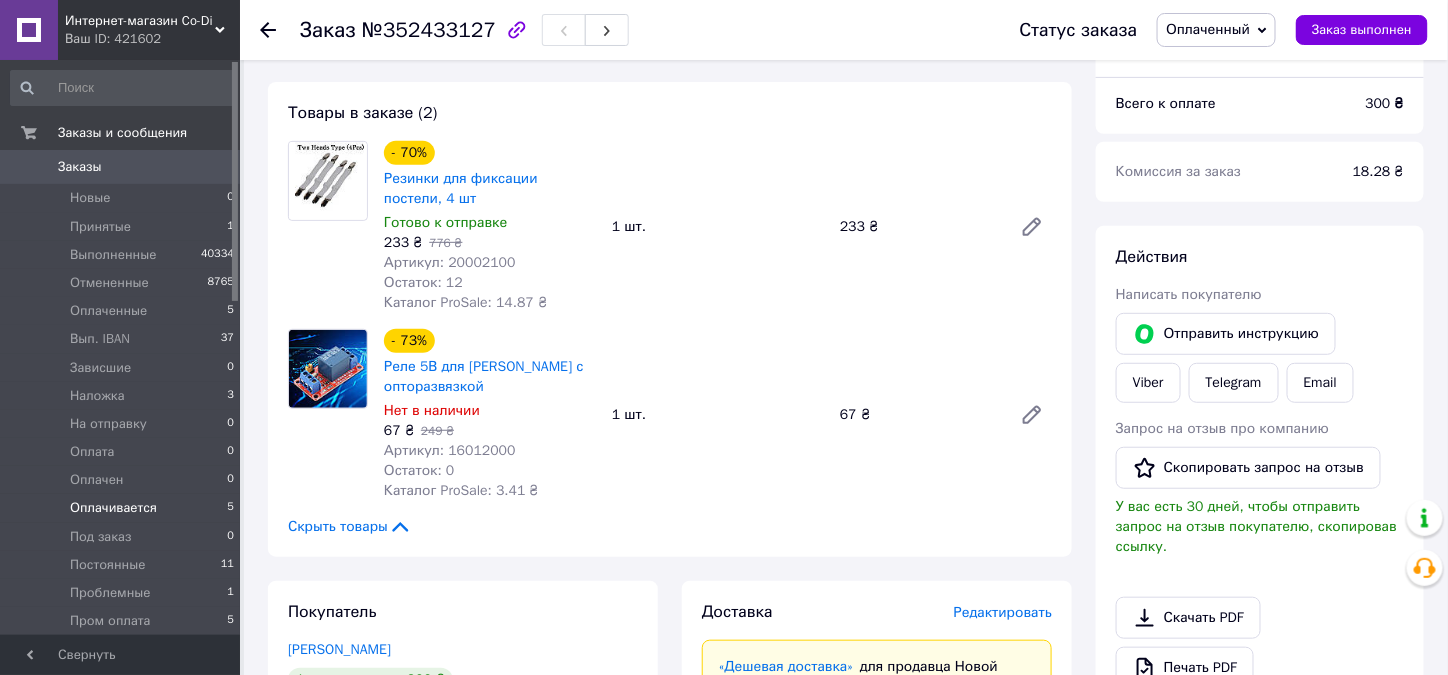 click on "Оплачивается" at bounding box center [113, 508] 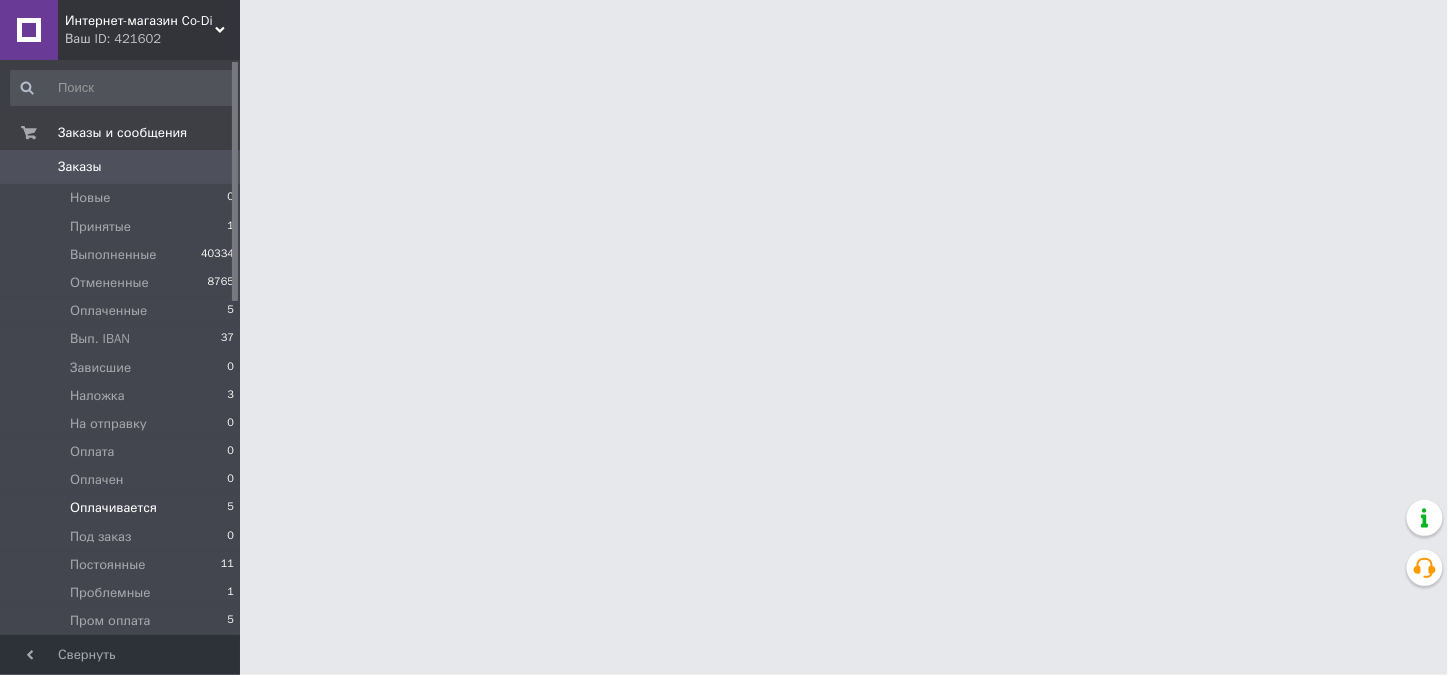 scroll, scrollTop: 0, scrollLeft: 0, axis: both 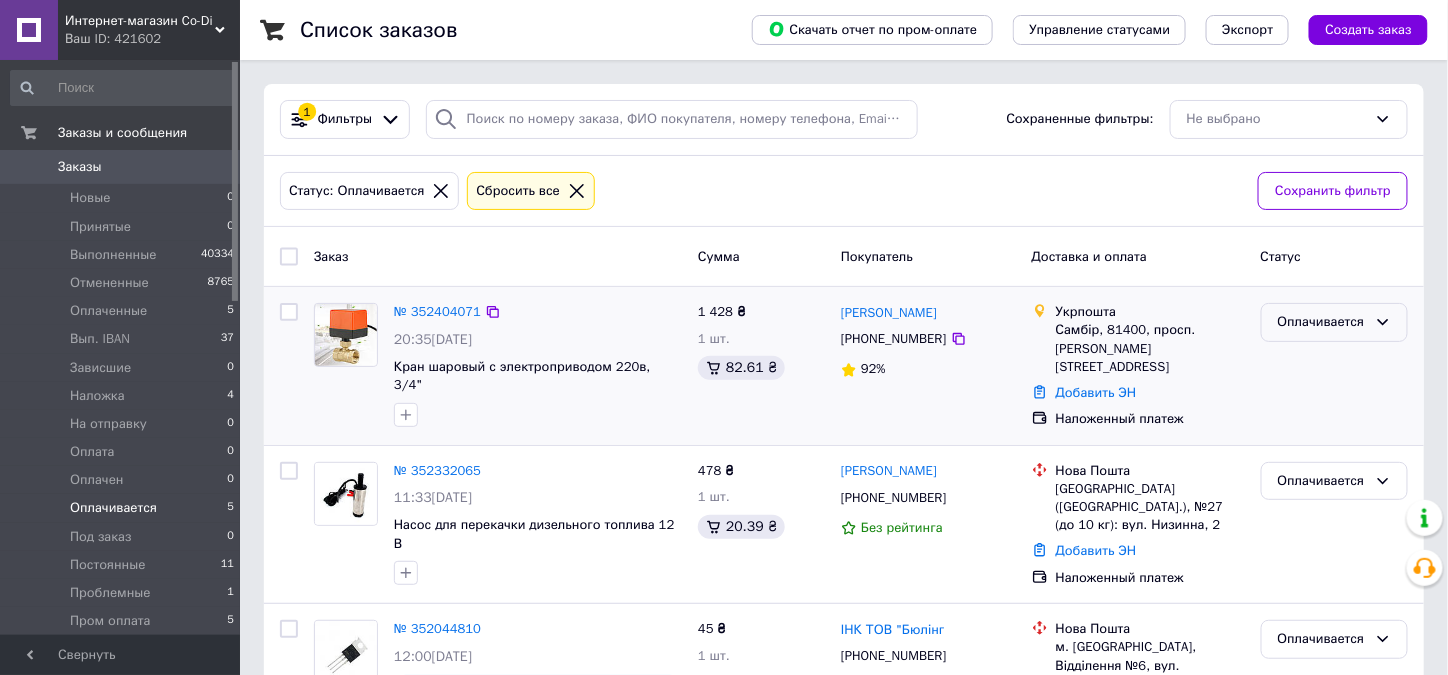 click 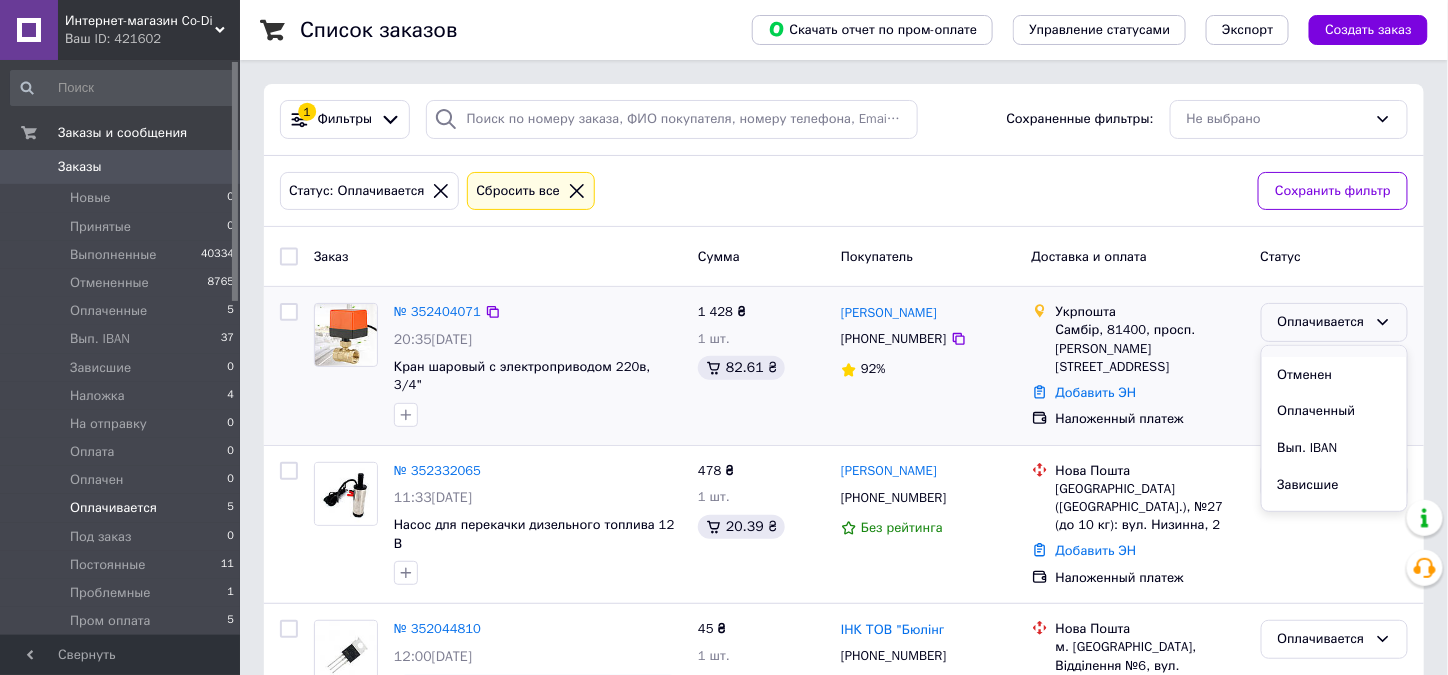 scroll, scrollTop: 100, scrollLeft: 0, axis: vertical 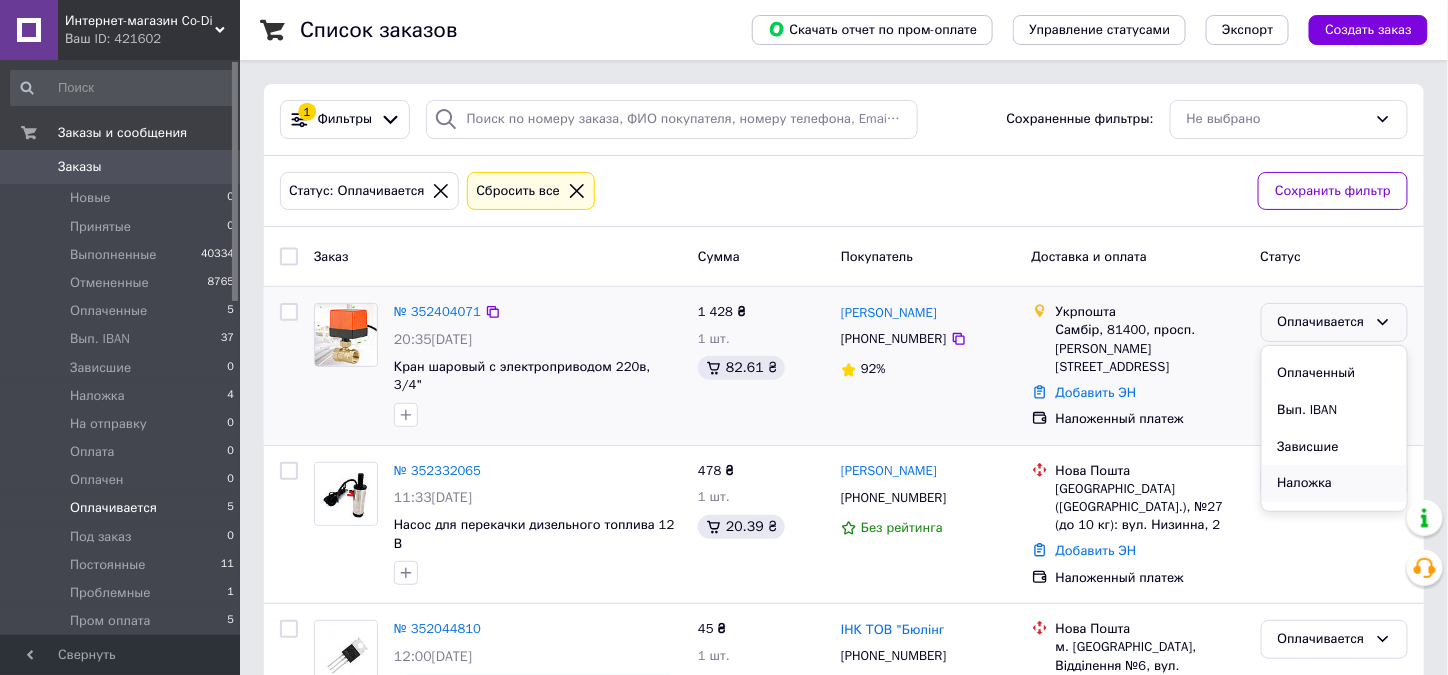 click on "Наложка" at bounding box center (1334, 483) 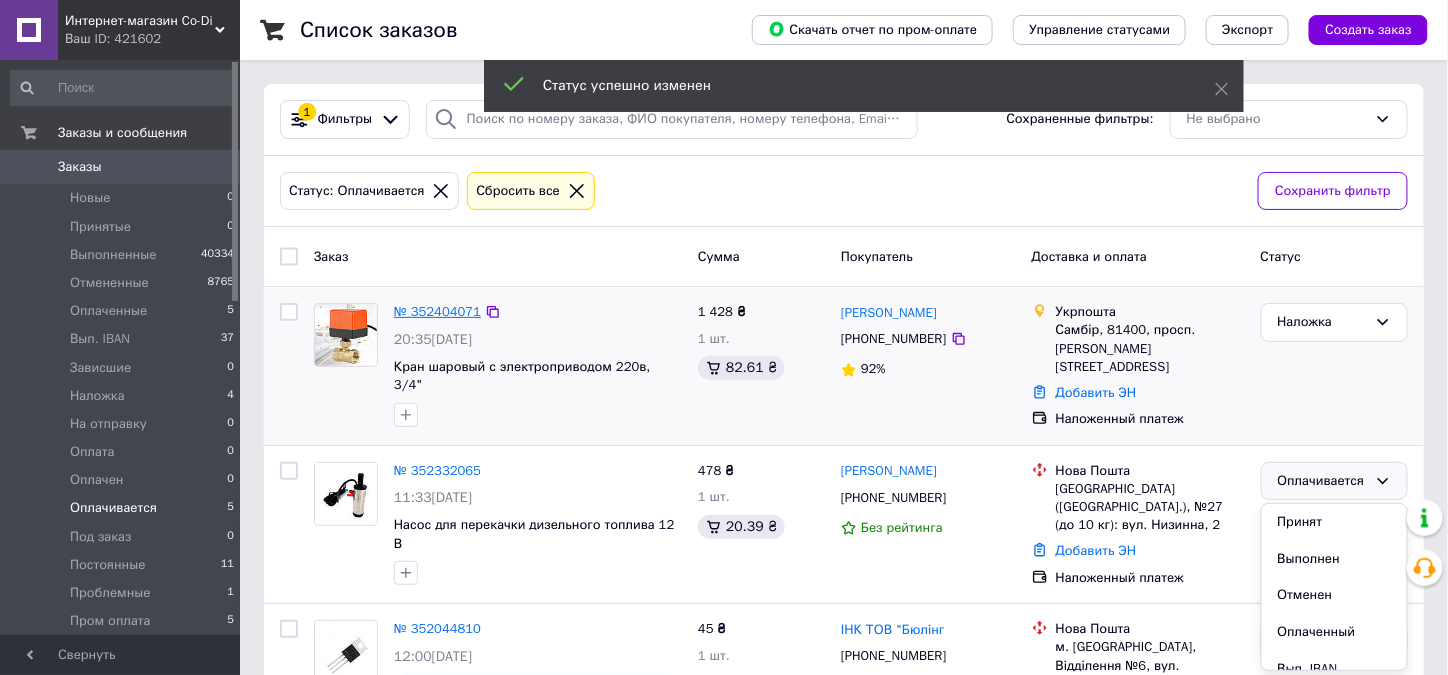 click on "№ 352404071" at bounding box center [437, 311] 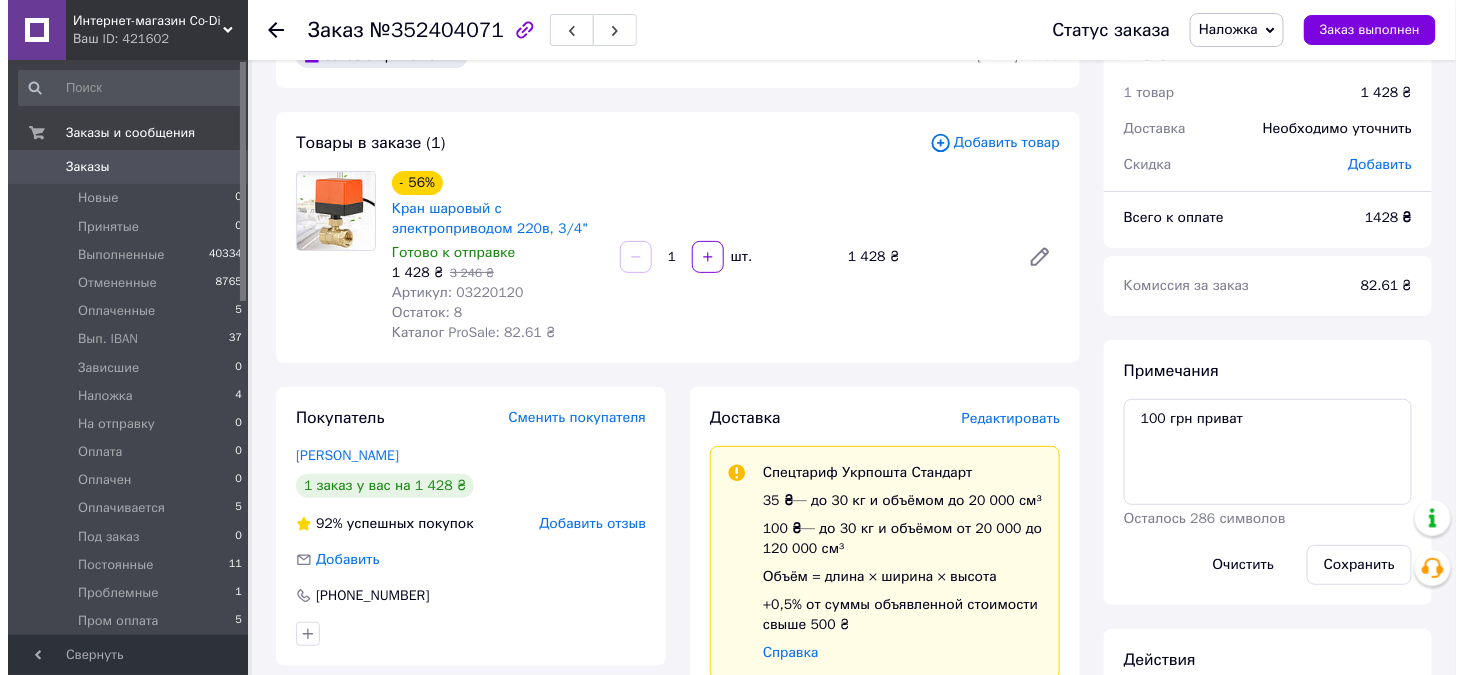 scroll, scrollTop: 100, scrollLeft: 0, axis: vertical 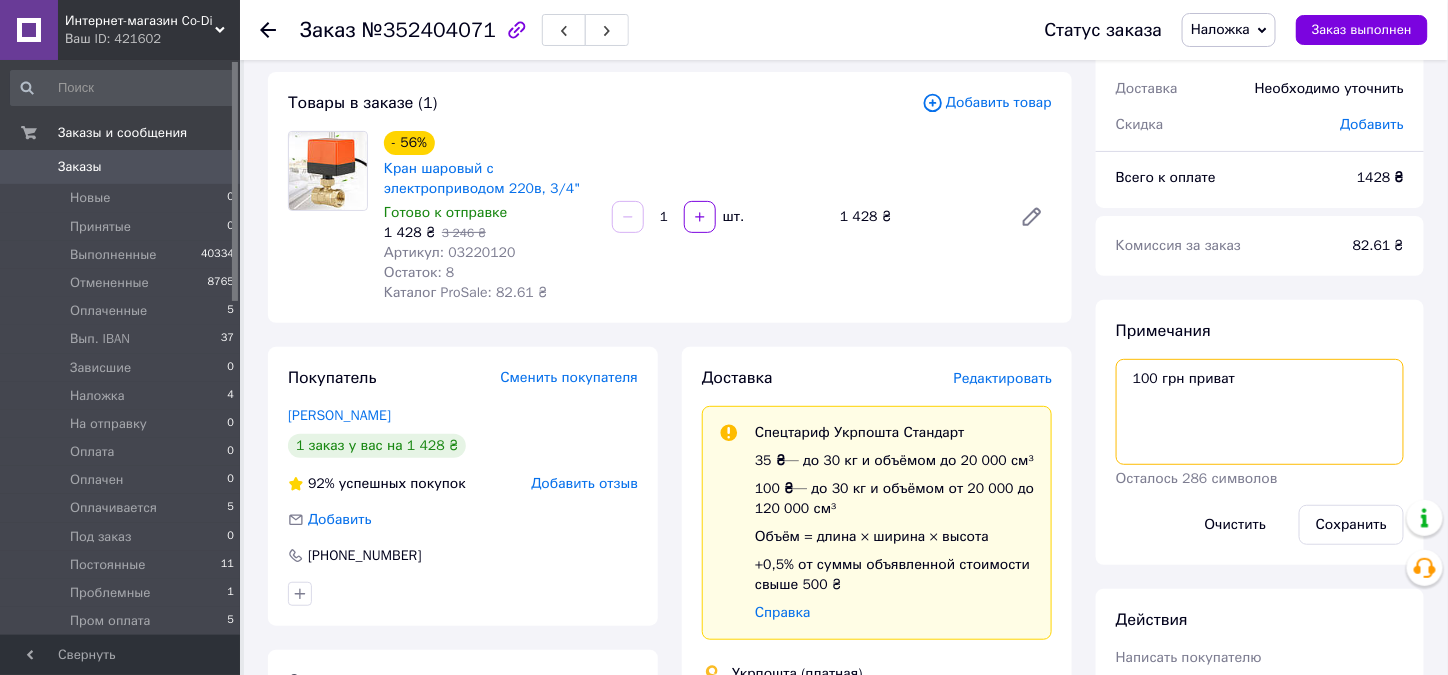 click on "100 грн приват" at bounding box center (1260, 412) 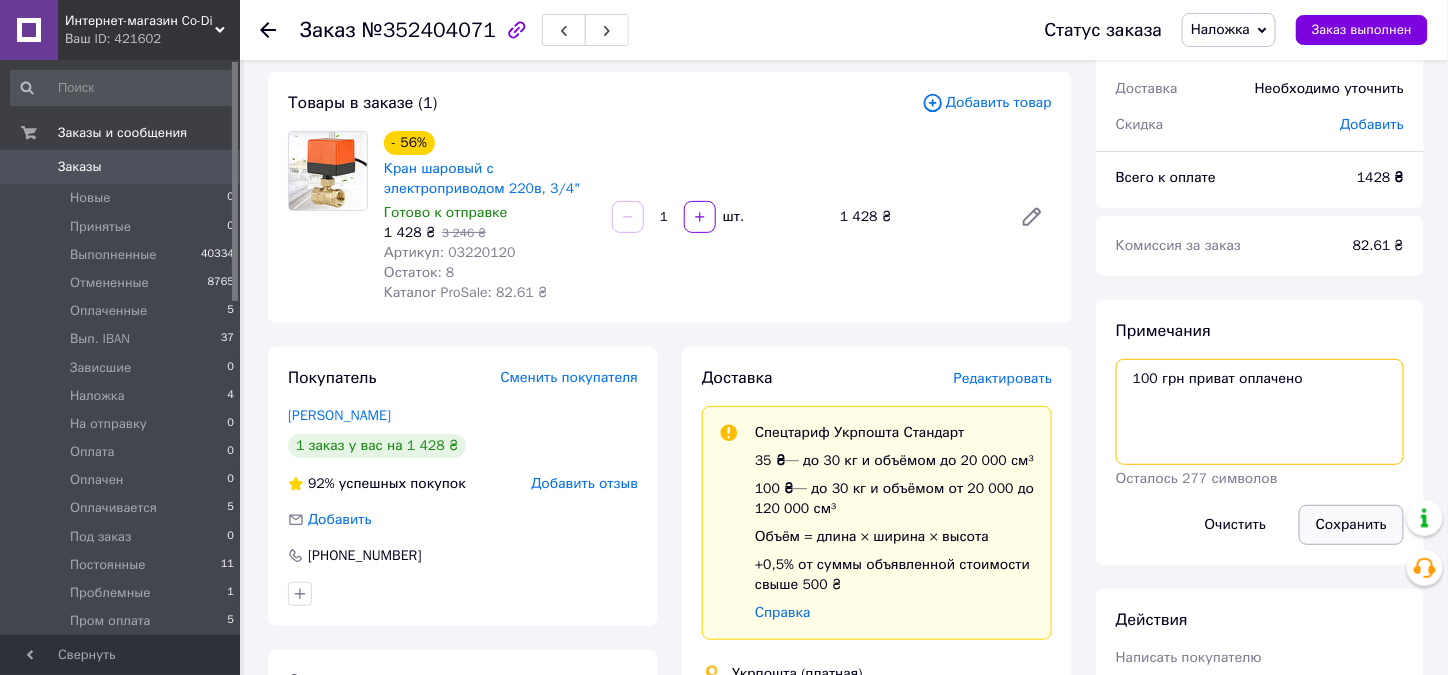 type on "100 грн приват оплачено" 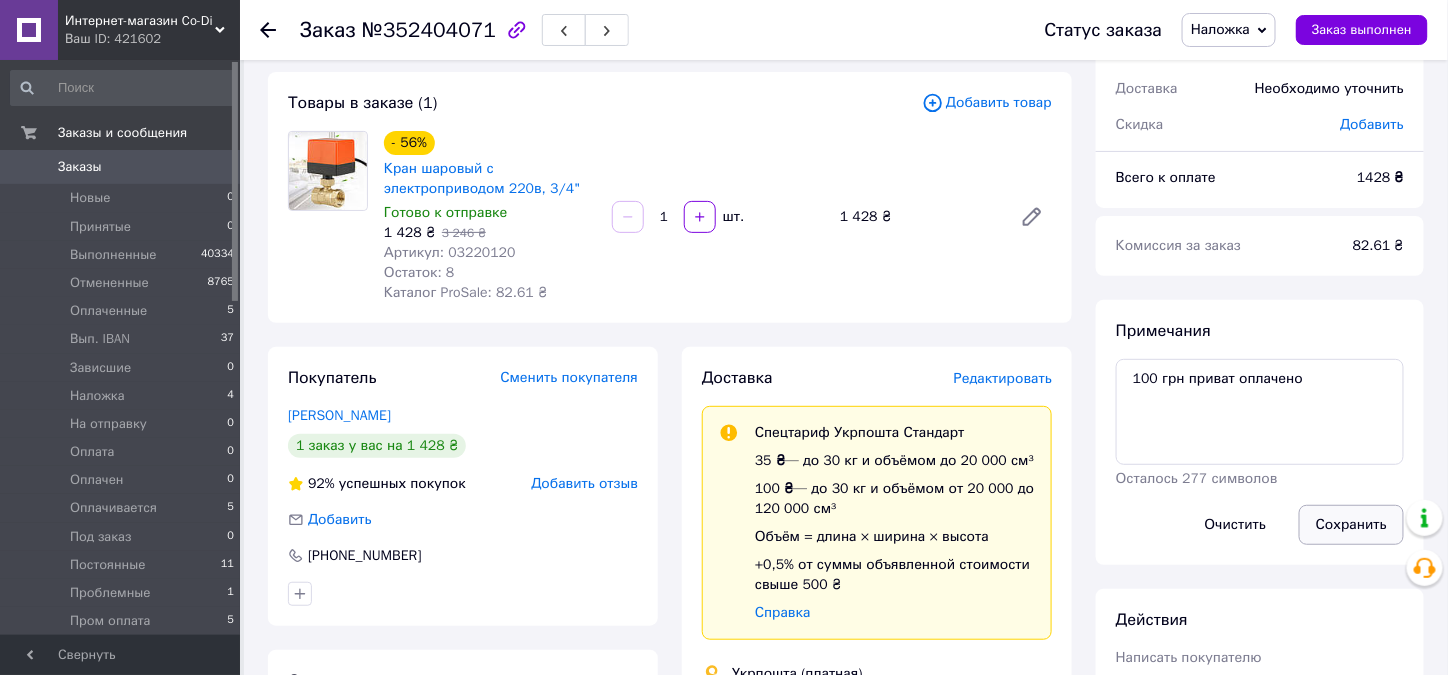 click on "Сохранить" at bounding box center (1351, 525) 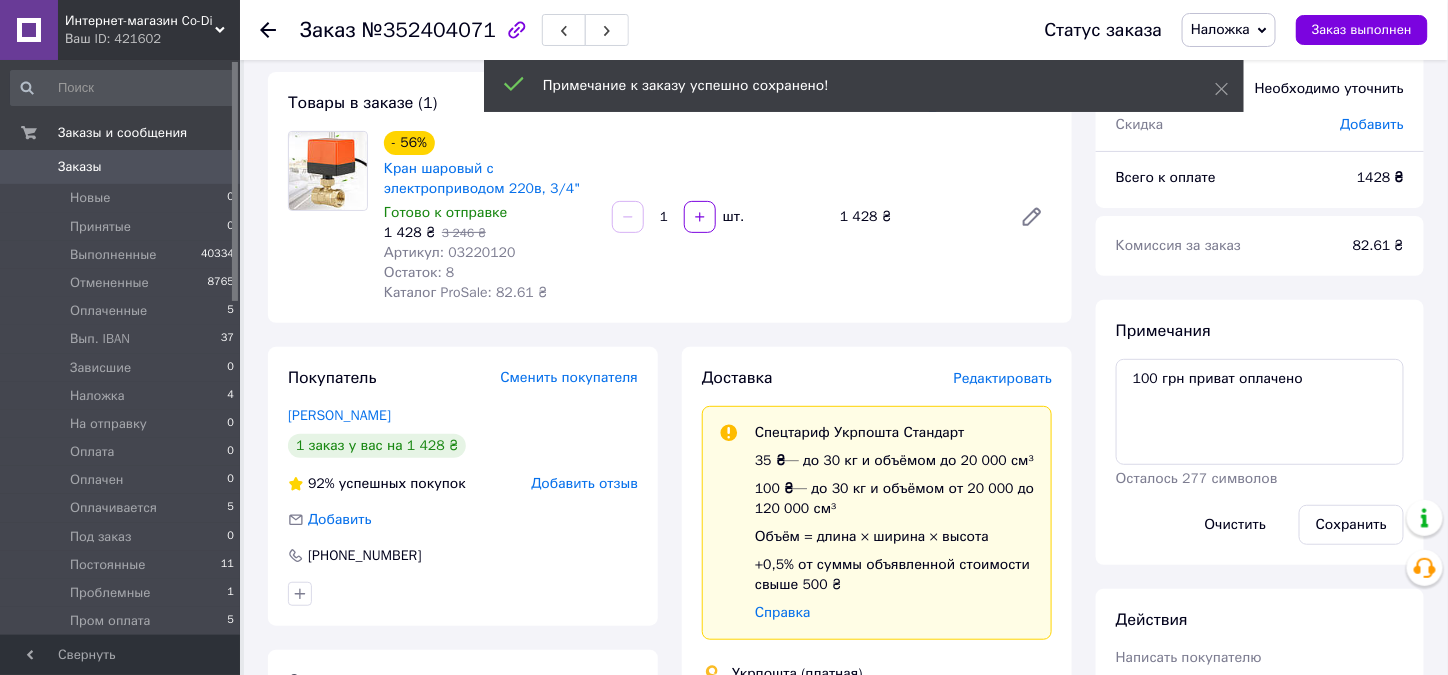 click on "Редактировать" at bounding box center [1003, 378] 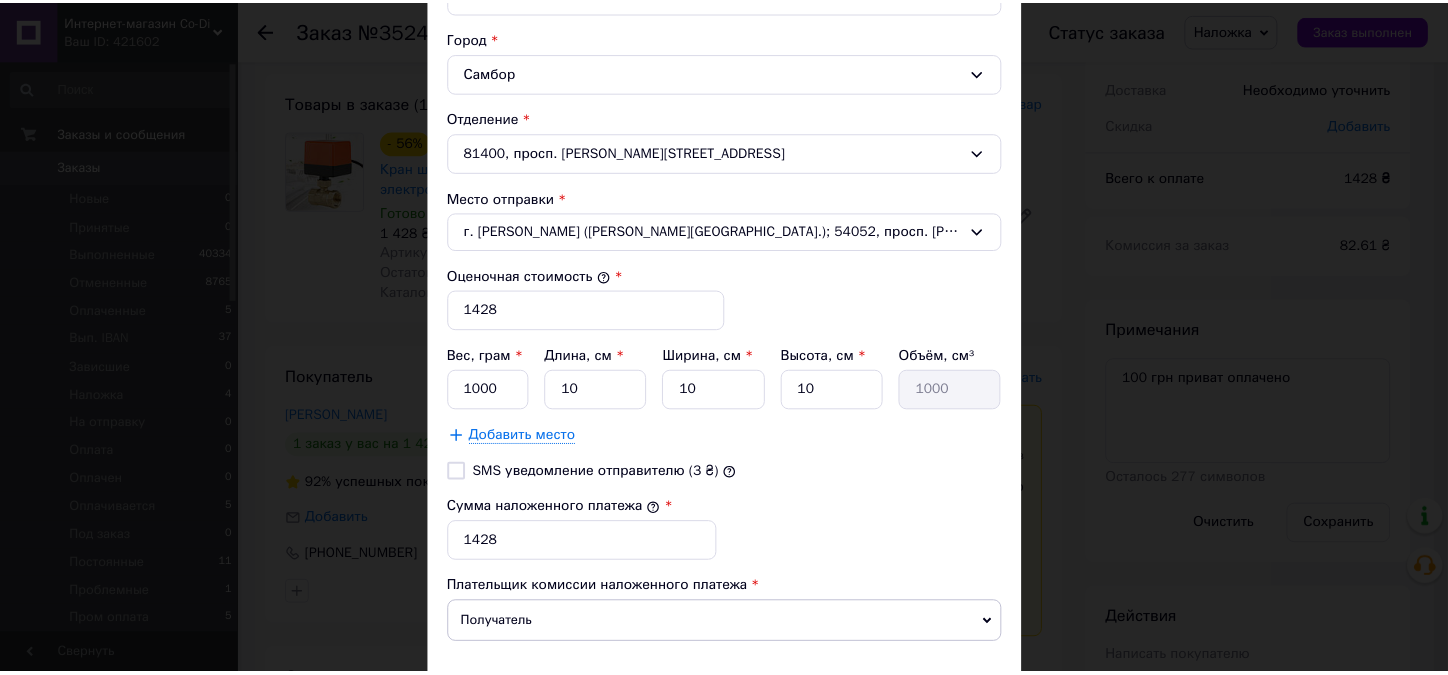scroll, scrollTop: 700, scrollLeft: 0, axis: vertical 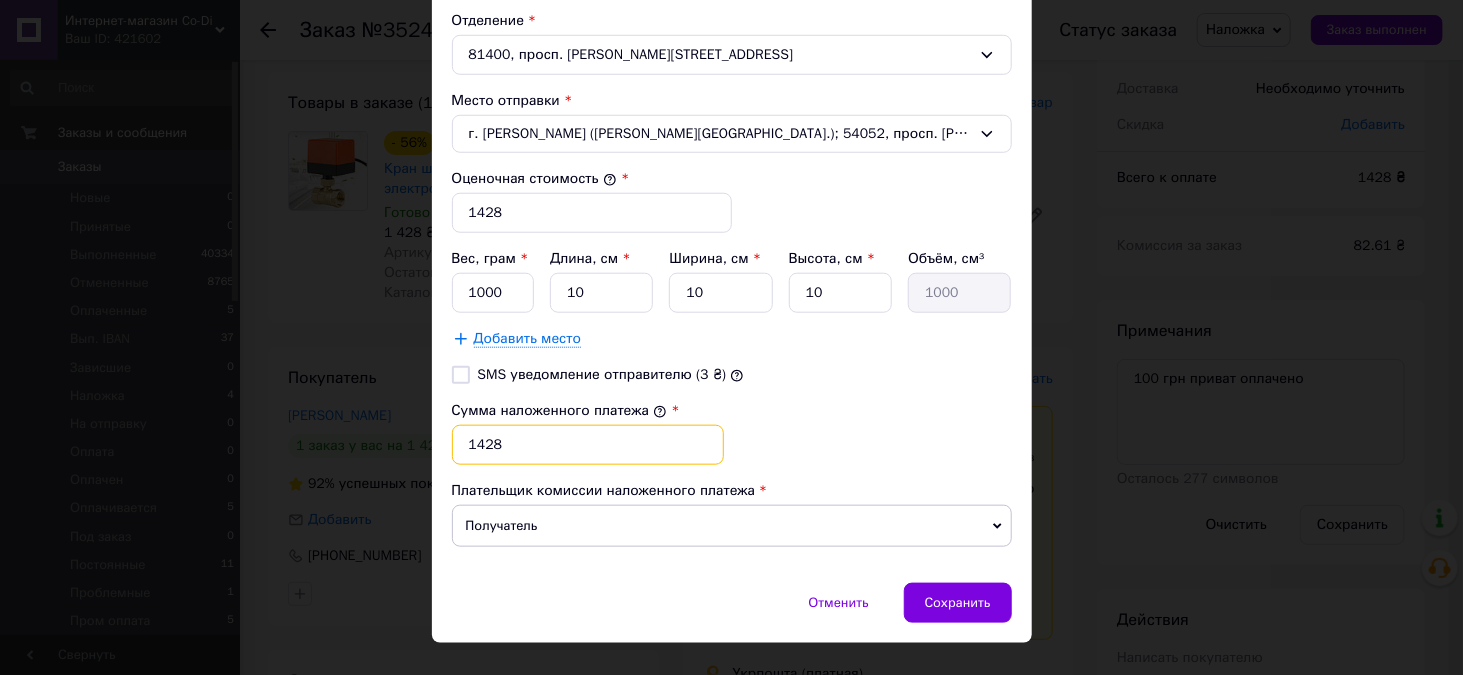 click on "1428" at bounding box center (588, 445) 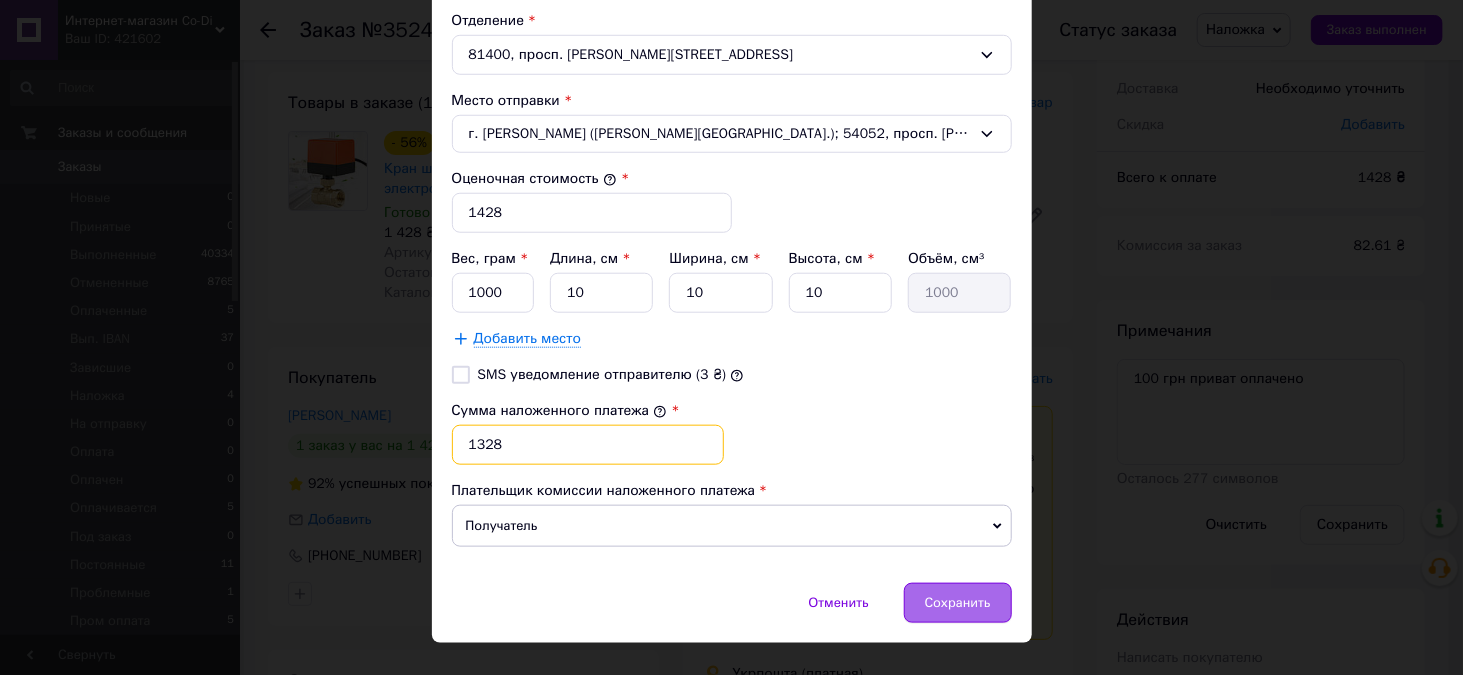 type on "1328" 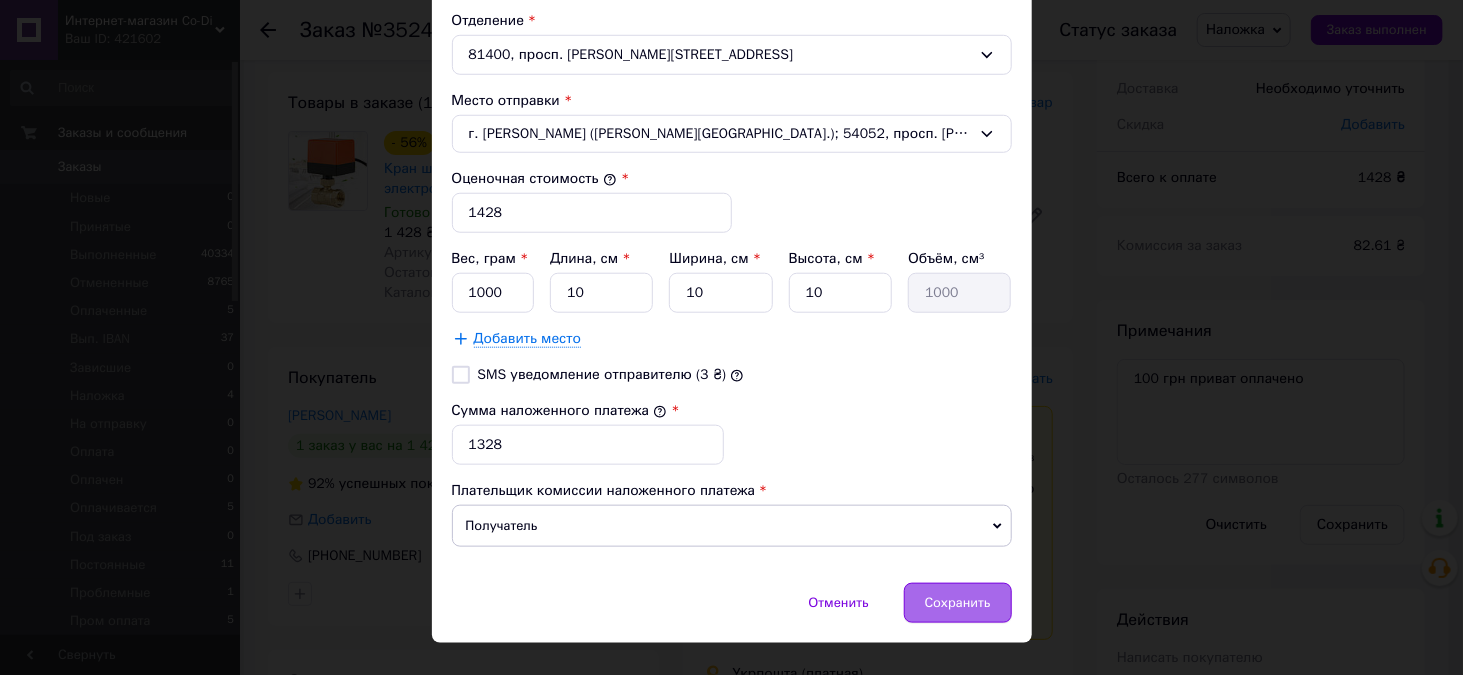 click on "Сохранить" at bounding box center (958, 603) 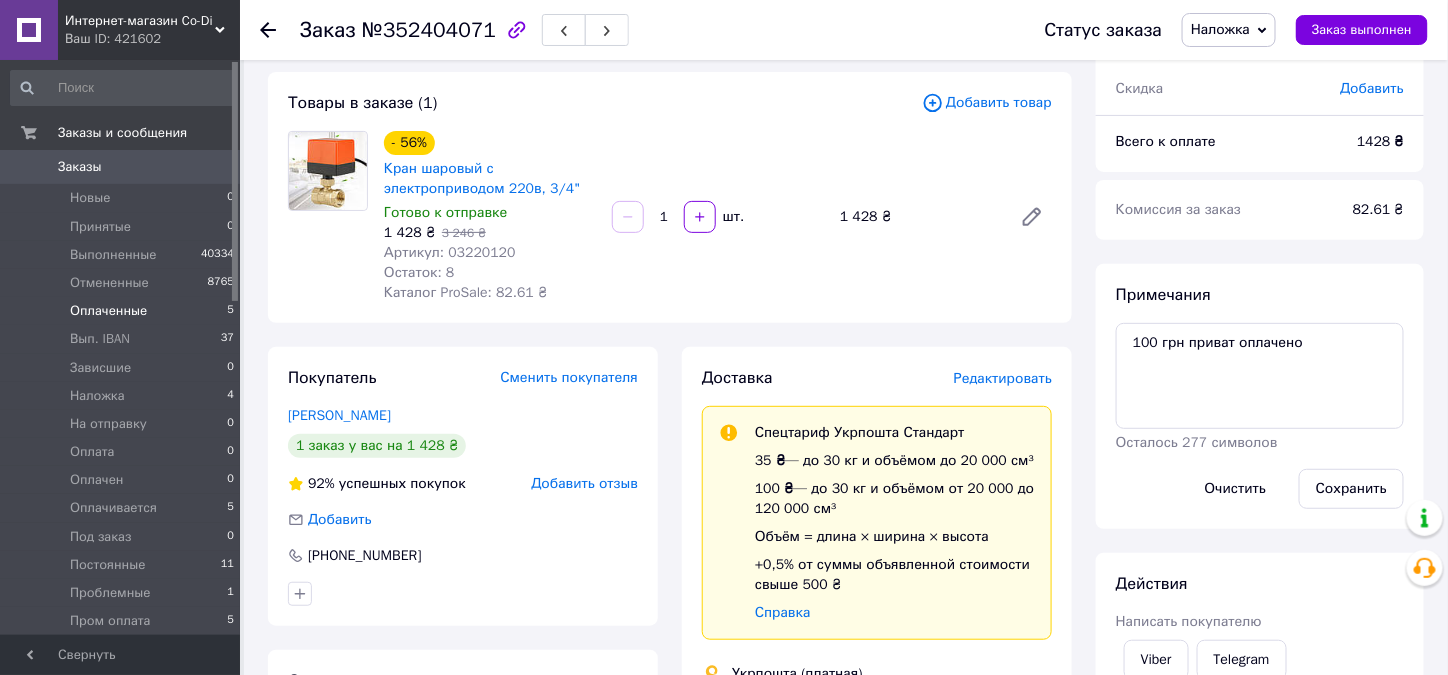 click on "Оплаченные" at bounding box center [108, 311] 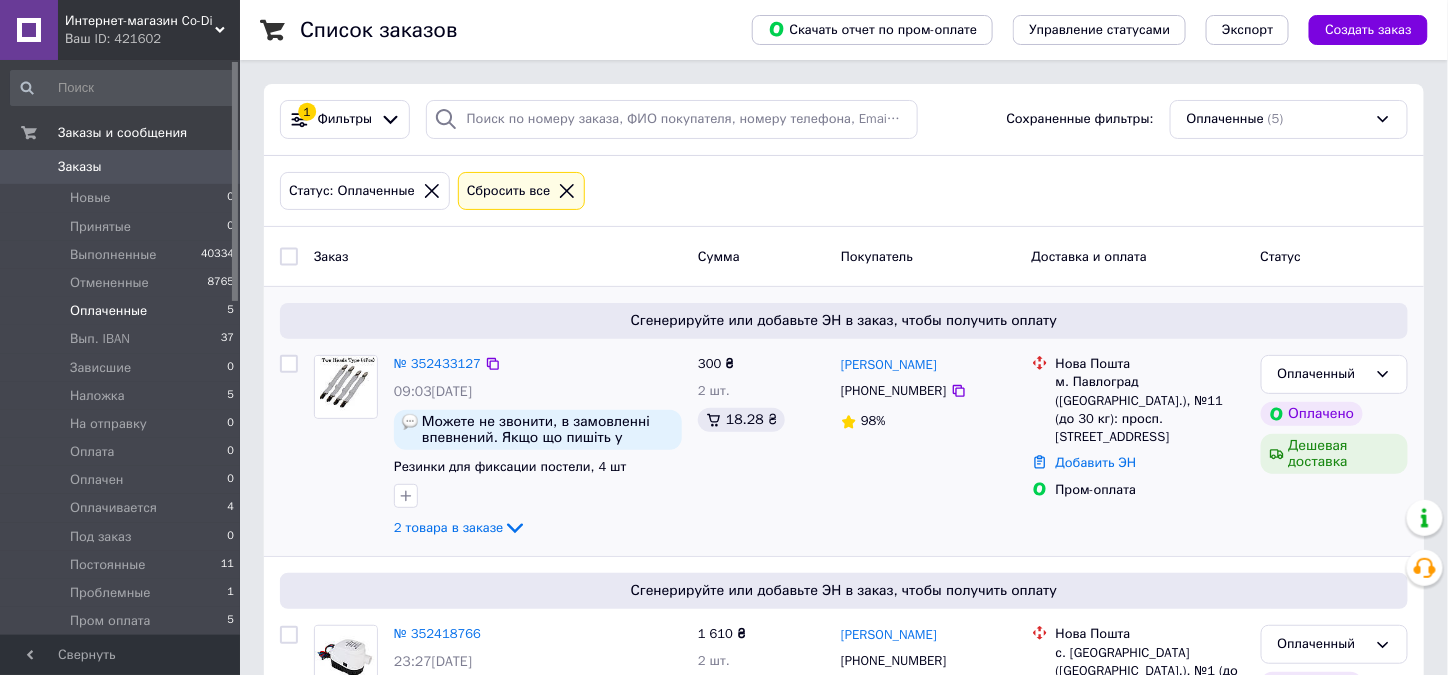 scroll, scrollTop: 300, scrollLeft: 0, axis: vertical 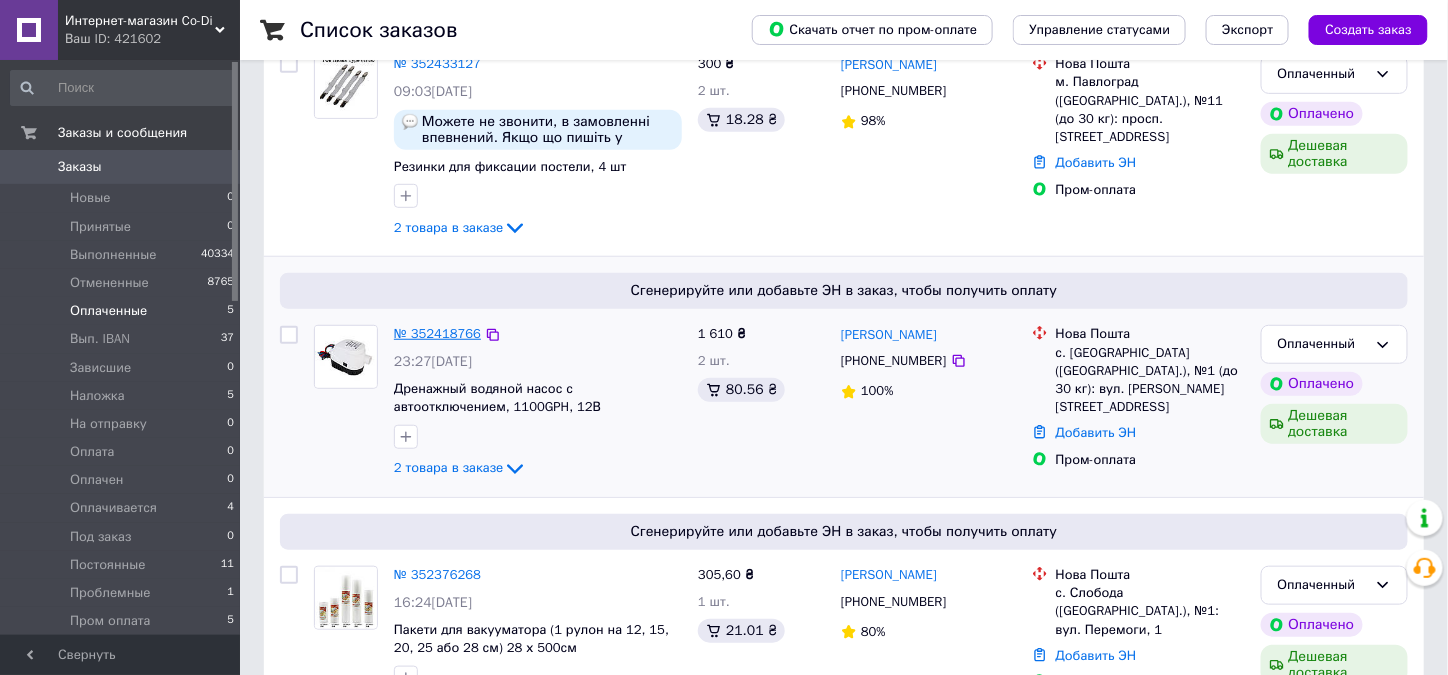 click on "№ 352418766" at bounding box center (437, 333) 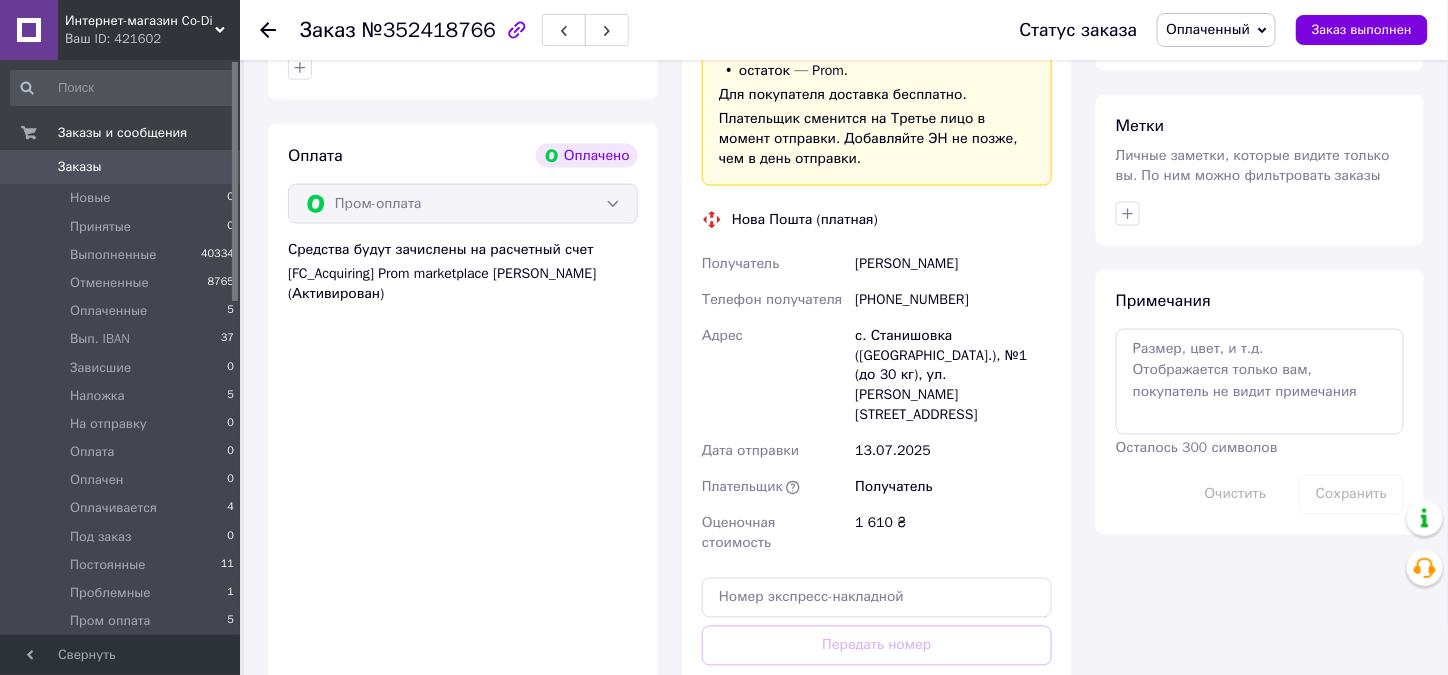 scroll, scrollTop: 1000, scrollLeft: 0, axis: vertical 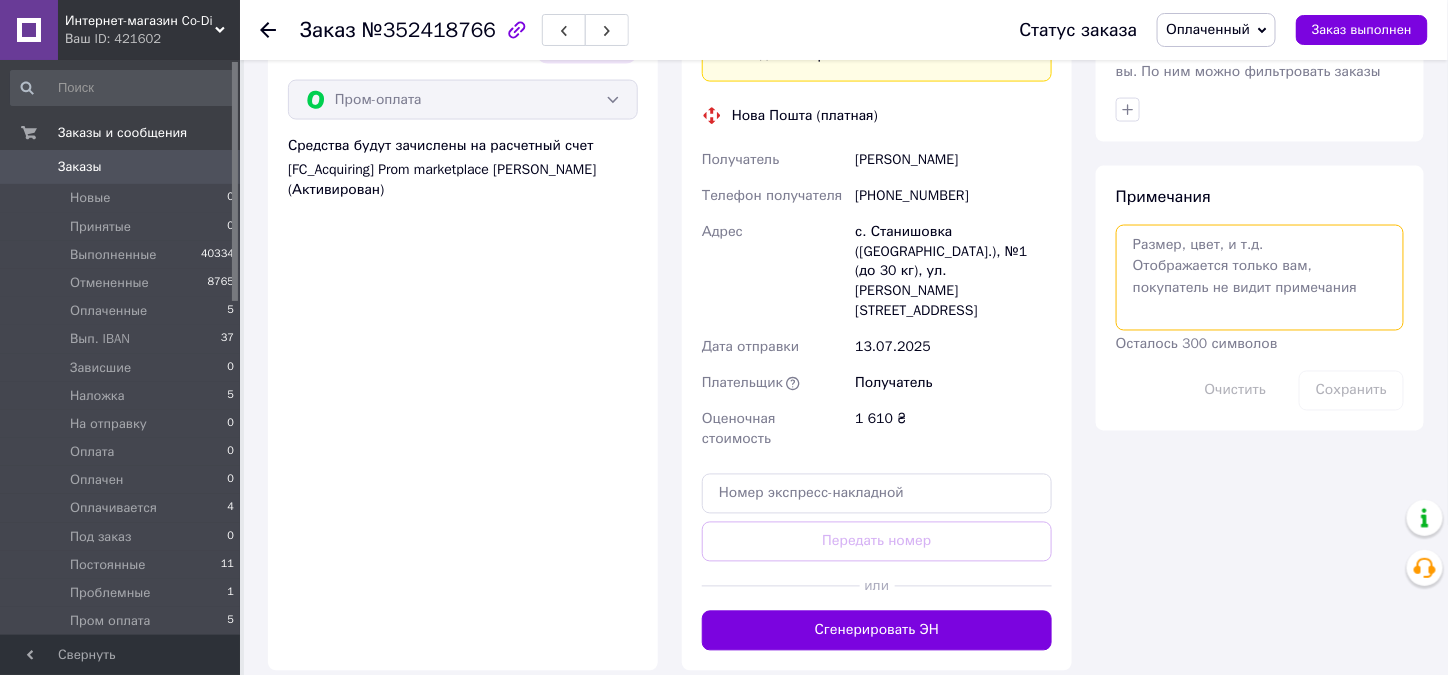 click at bounding box center (1260, 278) 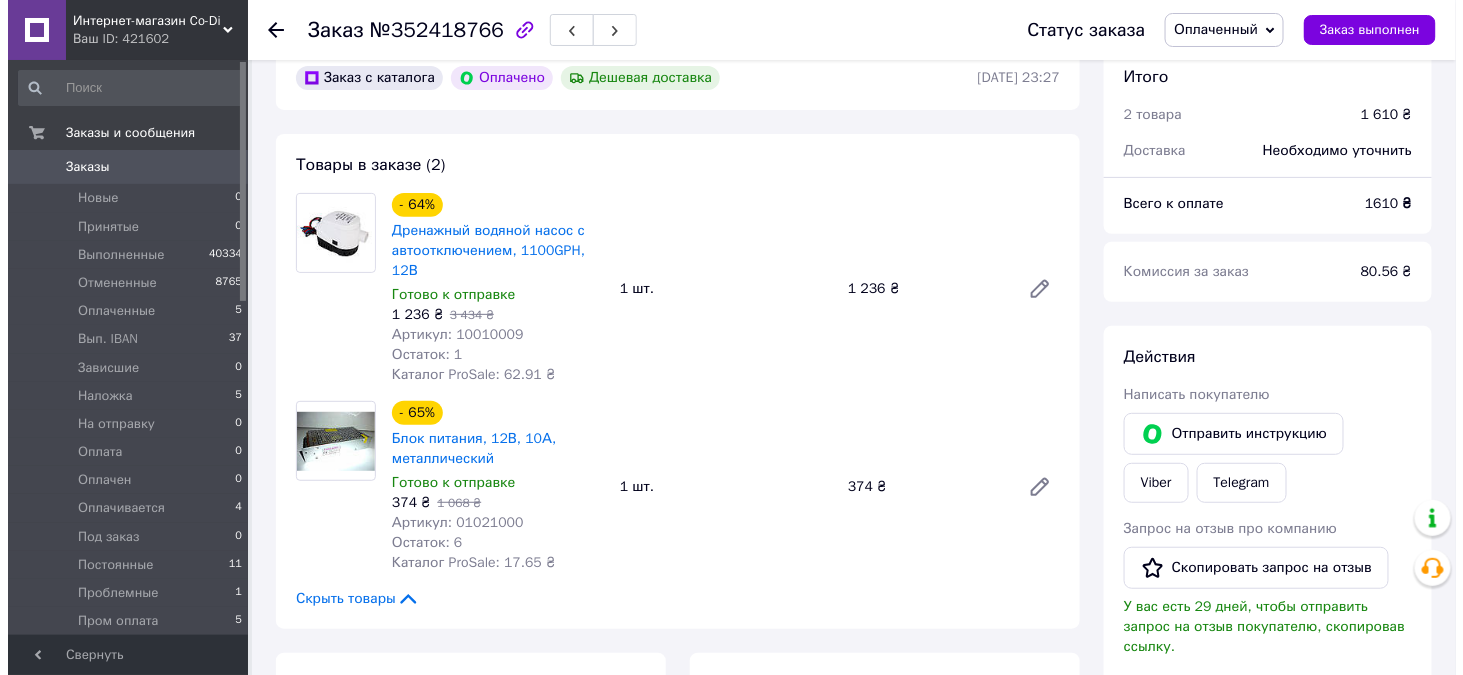 scroll, scrollTop: 300, scrollLeft: 0, axis: vertical 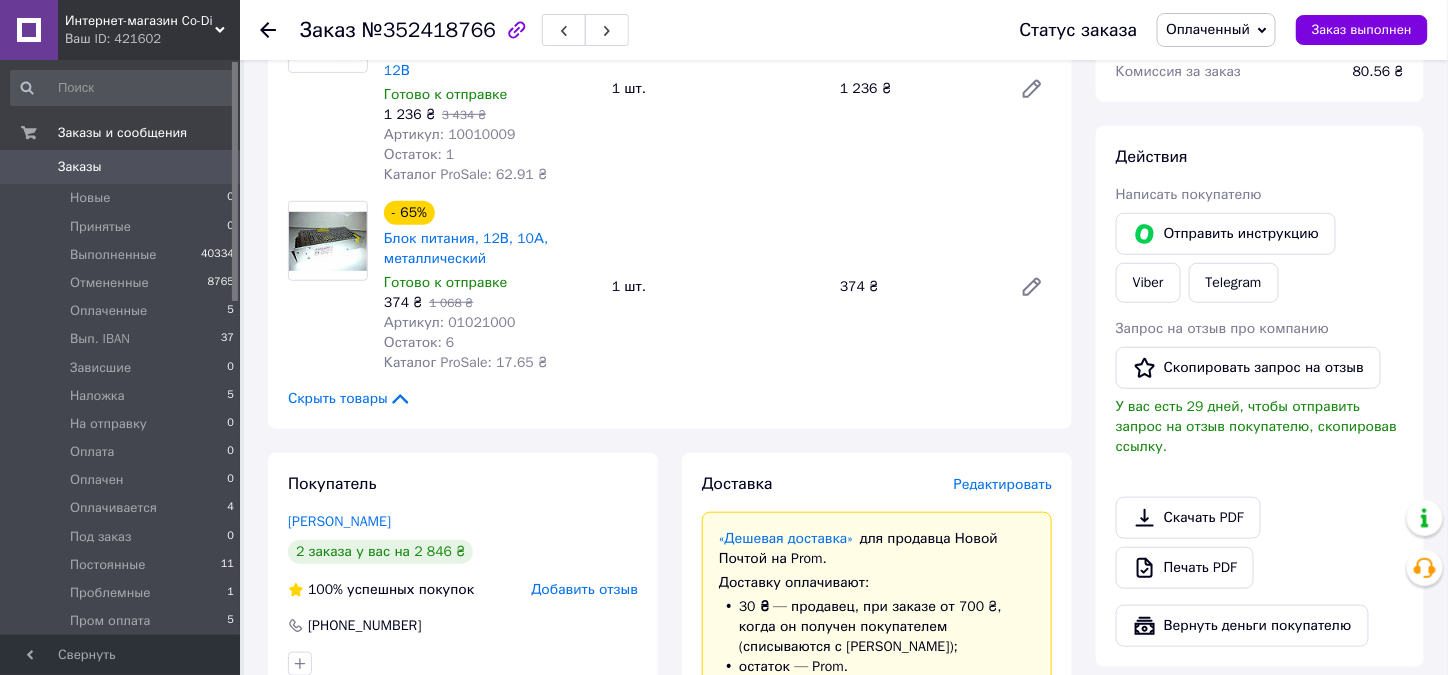 type on "прозвонила" 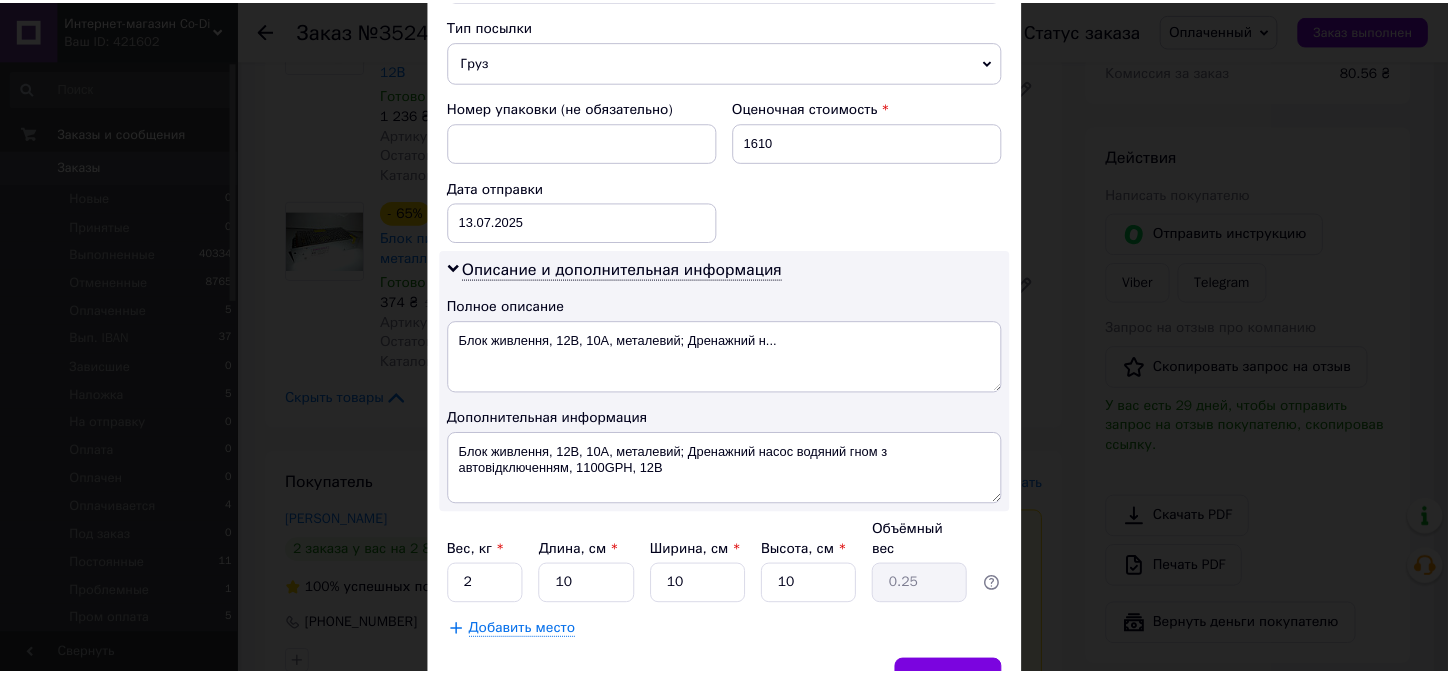 scroll, scrollTop: 400, scrollLeft: 0, axis: vertical 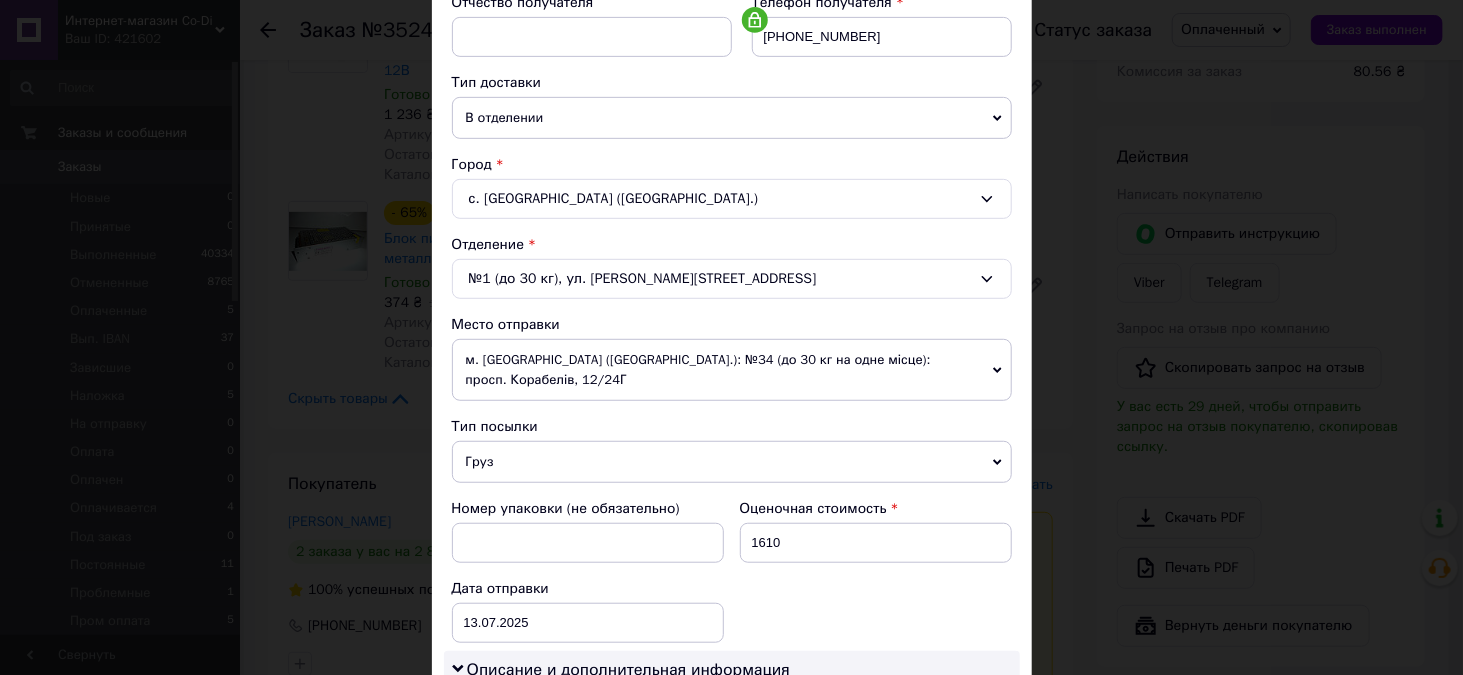 click on "× Редактирование доставки Способ доставки Нова Пошта (платная) Плательщик Получатель Отправитель Фамилия получателя Федорук Имя получателя Олександр Отчество получателя Телефон получателя +380686999999 Тип доставки В отделении Курьером В почтомате Город с. Станишовка (Житомирская обл.) Отделение №1 (до 30 кг), ул. Грушева, 1В Место отправки м. Миколаїв (Миколаївська обл.): №34 (до 30 кг на одне місце): просп. Корабелів, 12/24Г Нет совпадений. Попробуйте изменить условия поиска Добавить еще место отправки Тип посылки Груз Документы Номер упаковки (не обязательно) 1610 < > <" at bounding box center (731, 337) 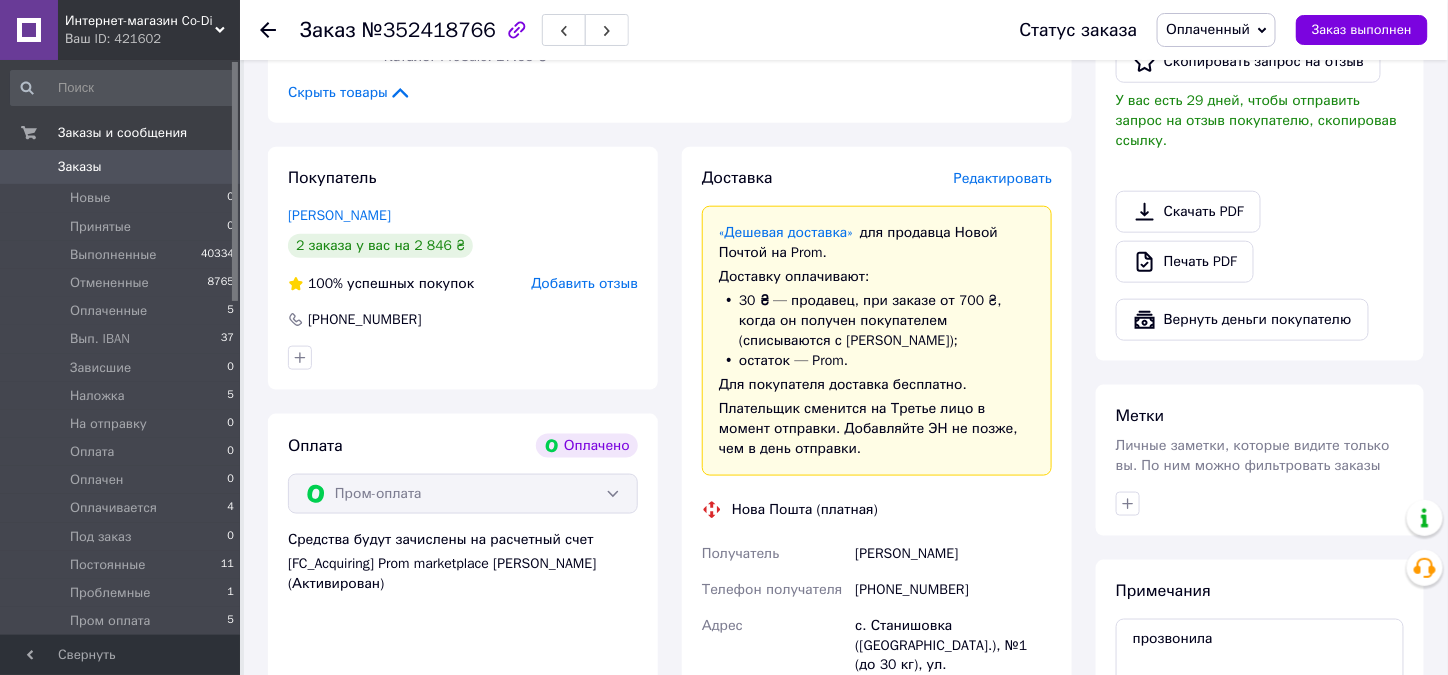 scroll, scrollTop: 700, scrollLeft: 0, axis: vertical 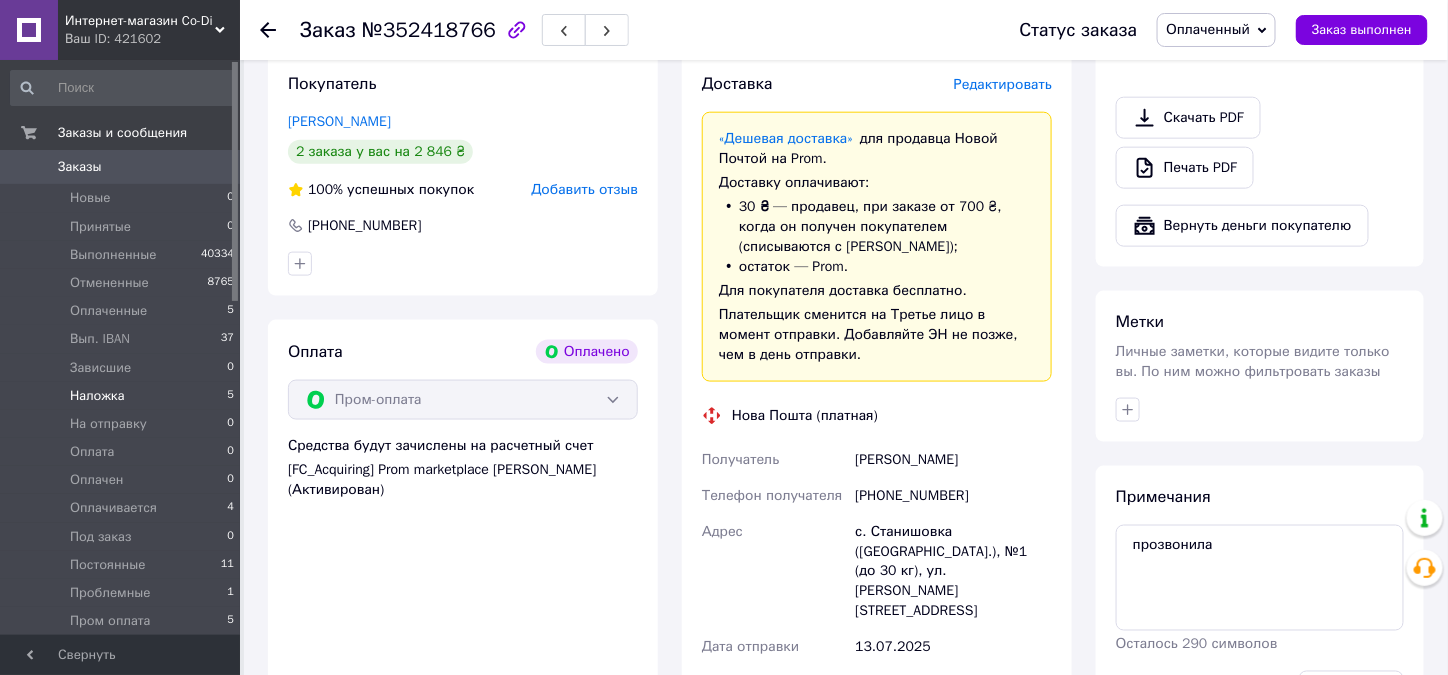 click on "Наложка" at bounding box center [97, 396] 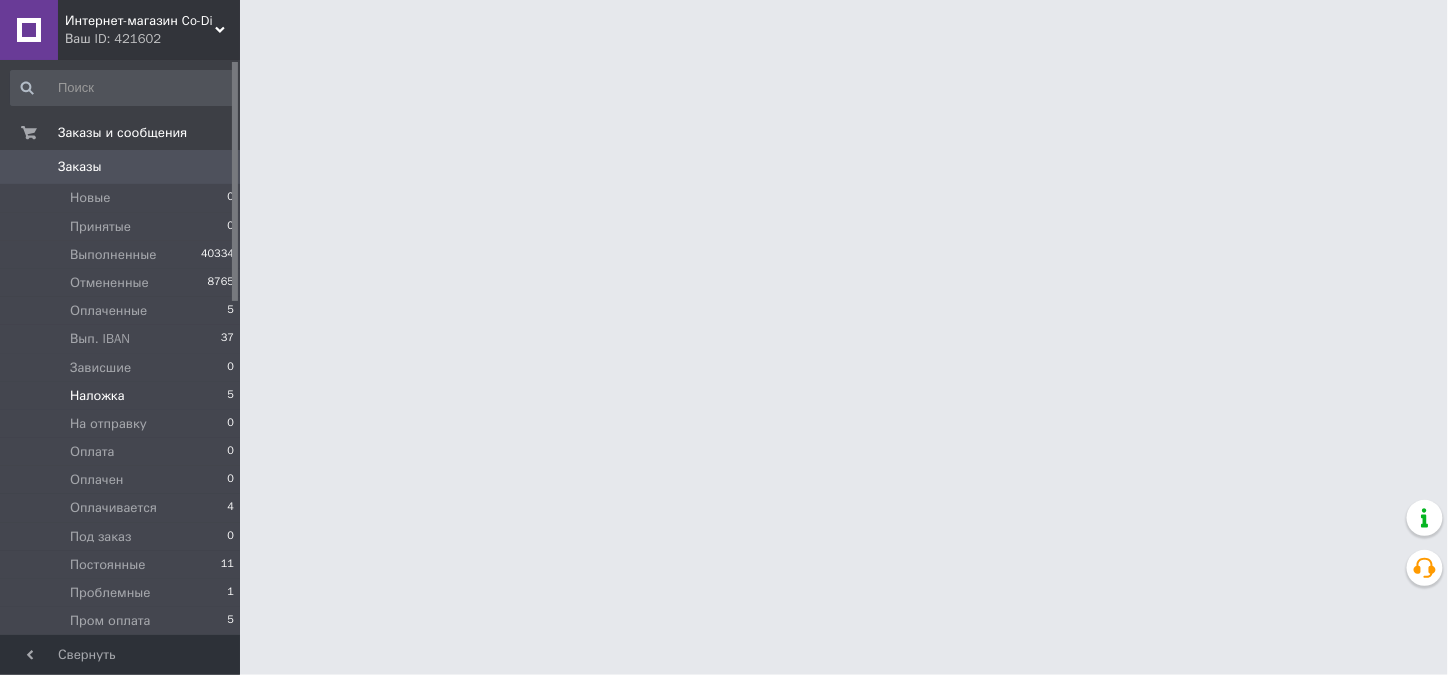 scroll, scrollTop: 0, scrollLeft: 0, axis: both 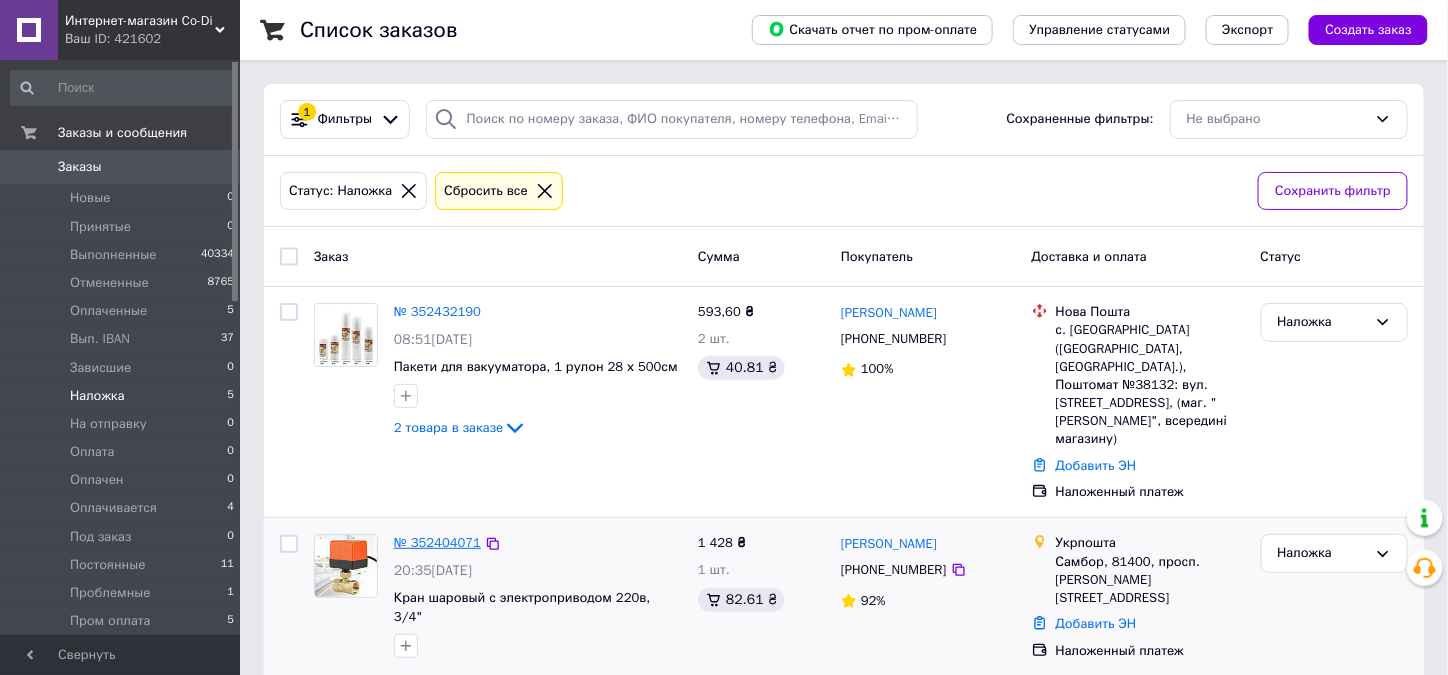 click on "№ 352404071" at bounding box center (437, 542) 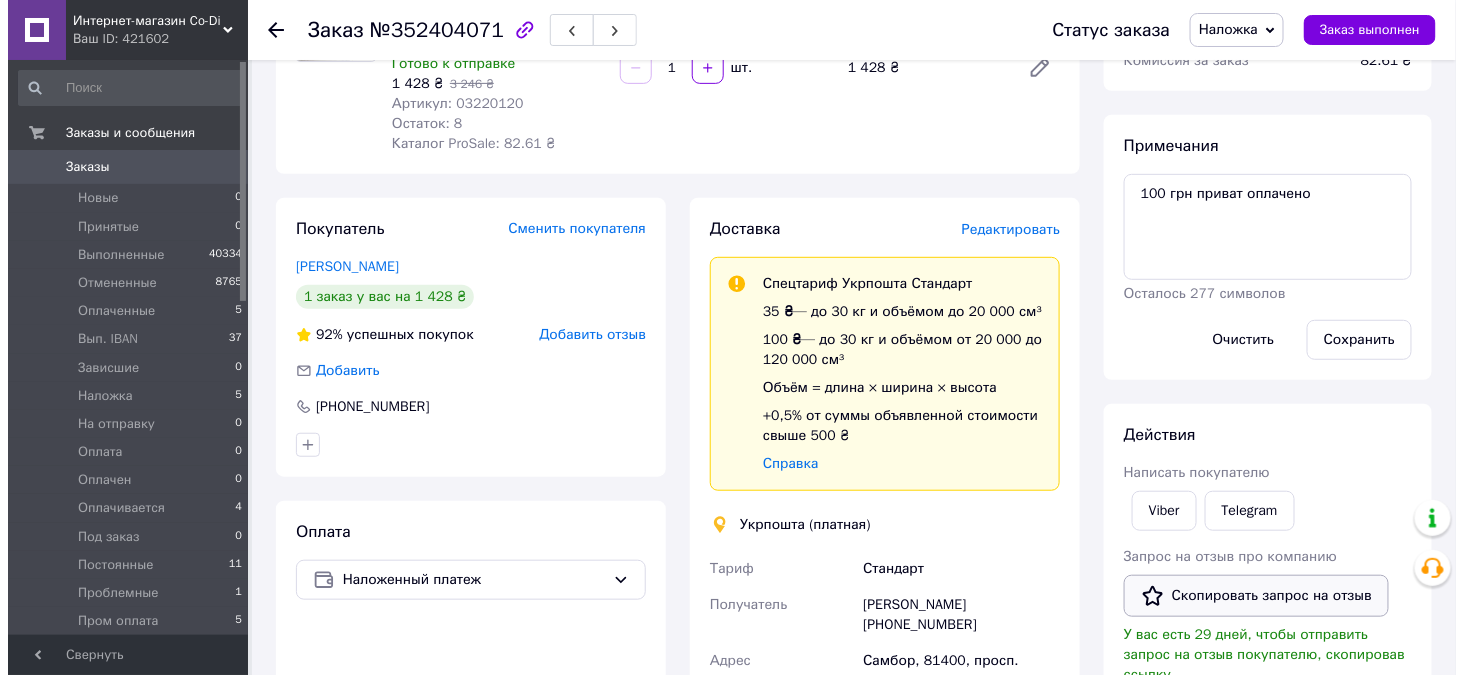 scroll, scrollTop: 200, scrollLeft: 0, axis: vertical 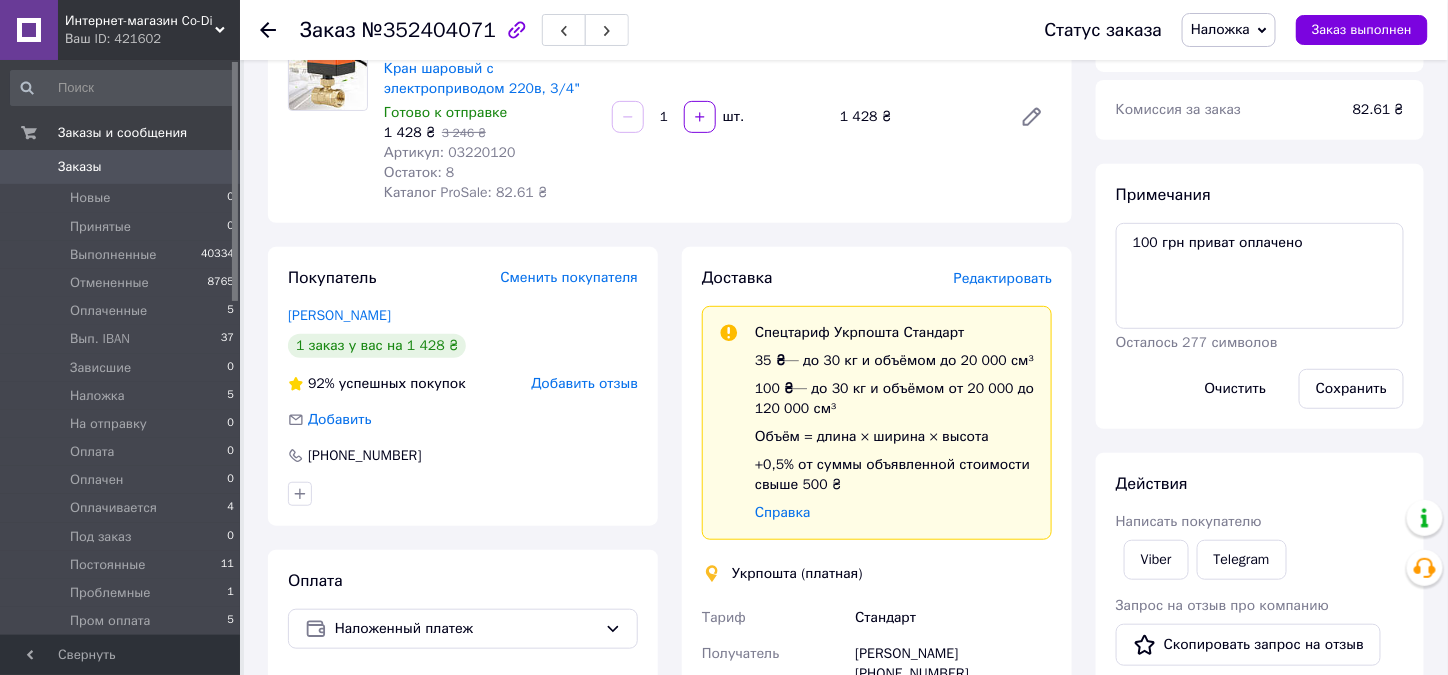 click on "Редактировать" at bounding box center [1003, 278] 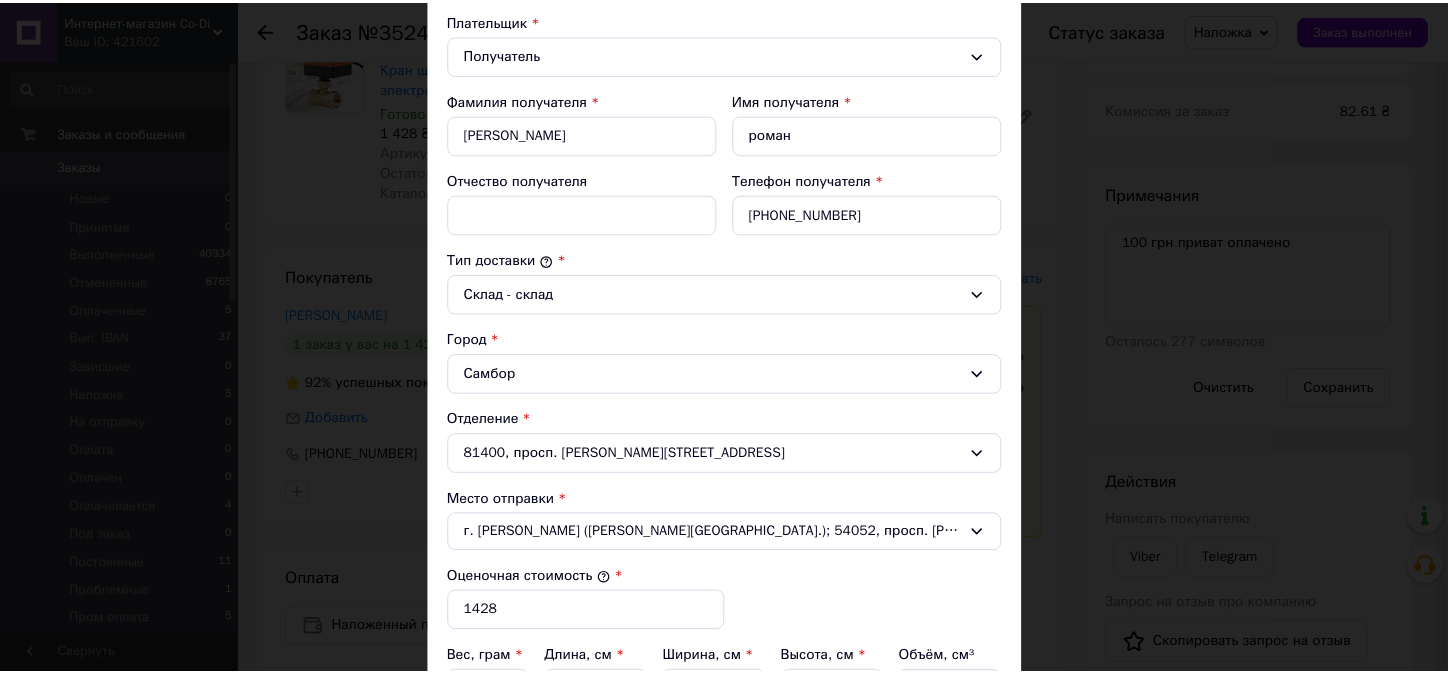 scroll, scrollTop: 700, scrollLeft: 0, axis: vertical 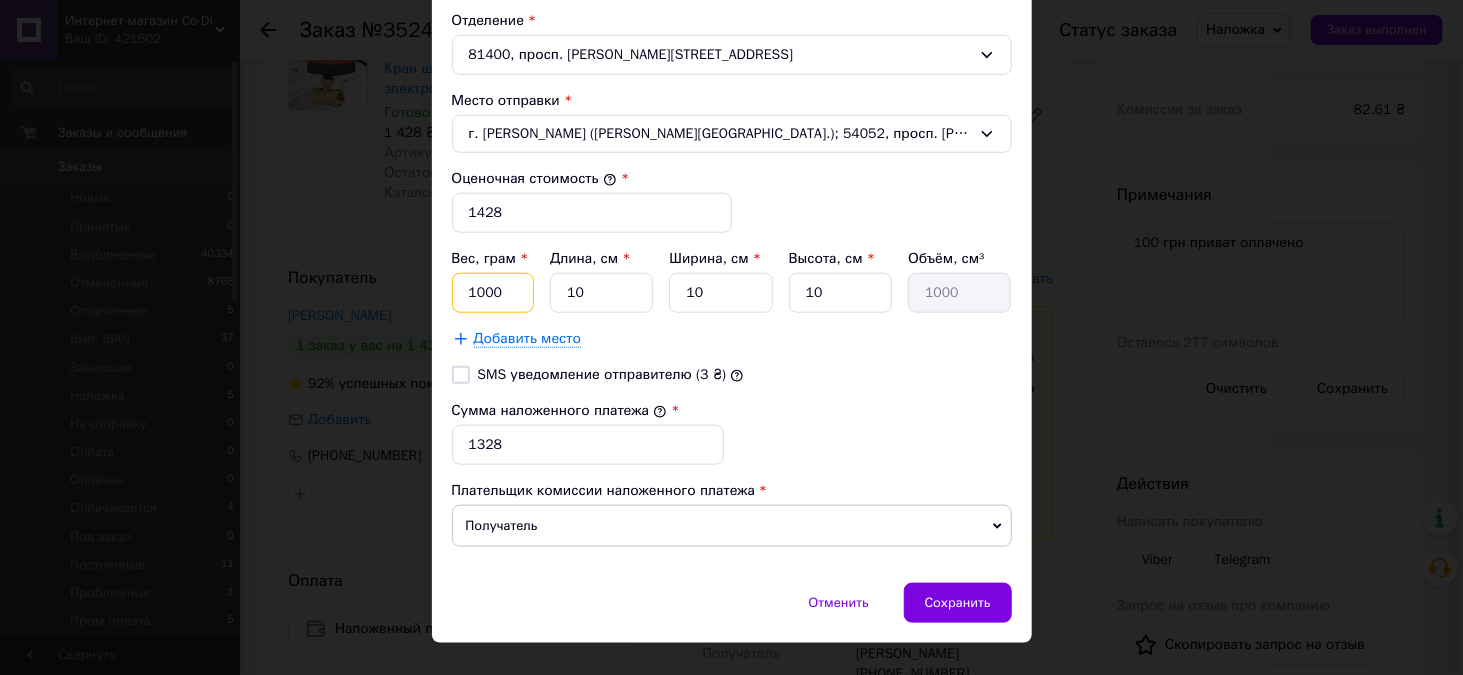 drag, startPoint x: 502, startPoint y: 285, endPoint x: 463, endPoint y: 290, distance: 39.319206 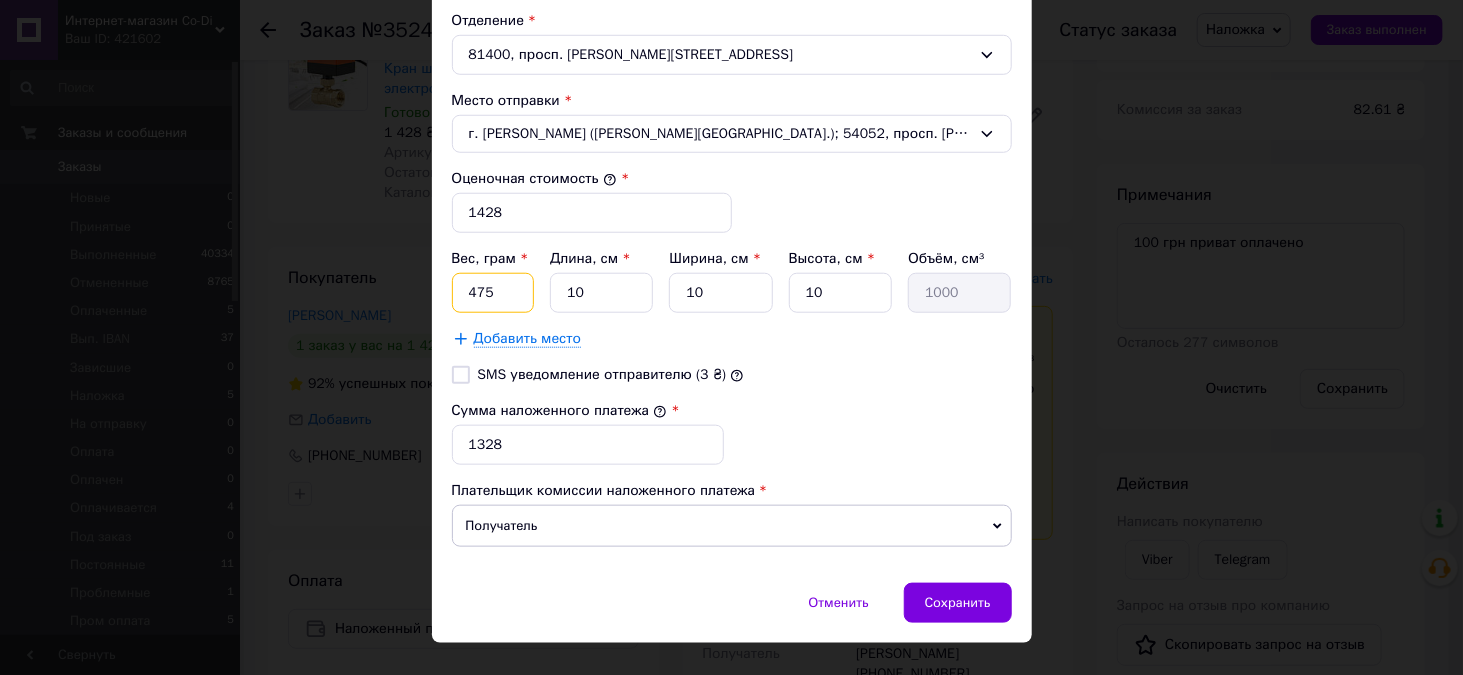 type on "475" 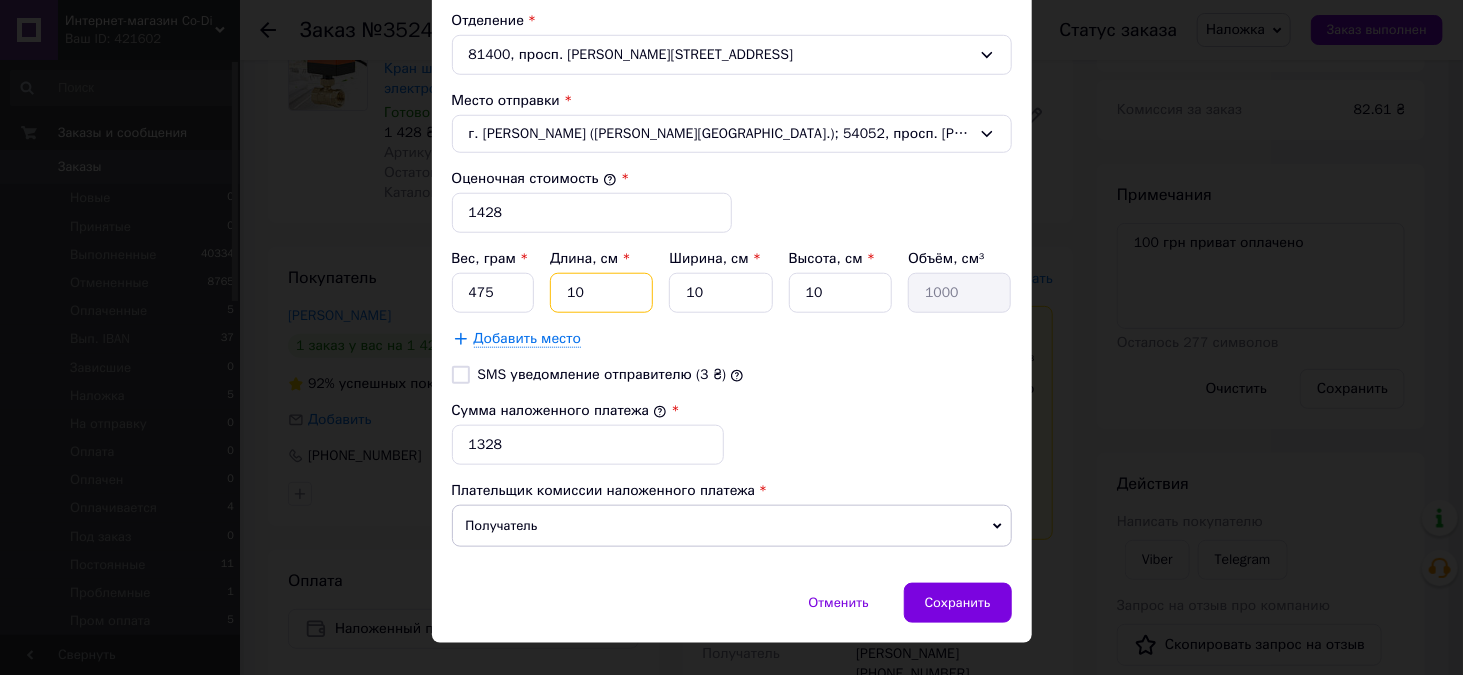 drag, startPoint x: 561, startPoint y: 286, endPoint x: 583, endPoint y: 284, distance: 22.090721 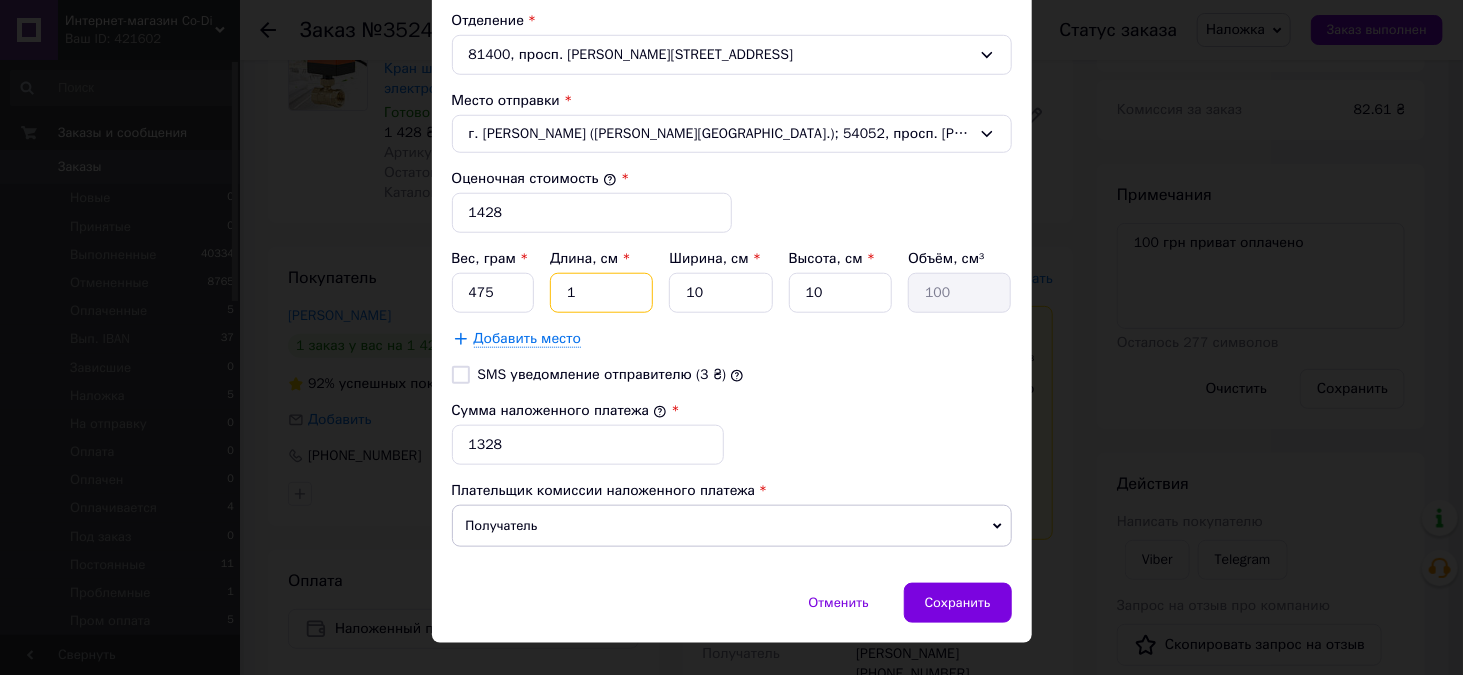 type on "15" 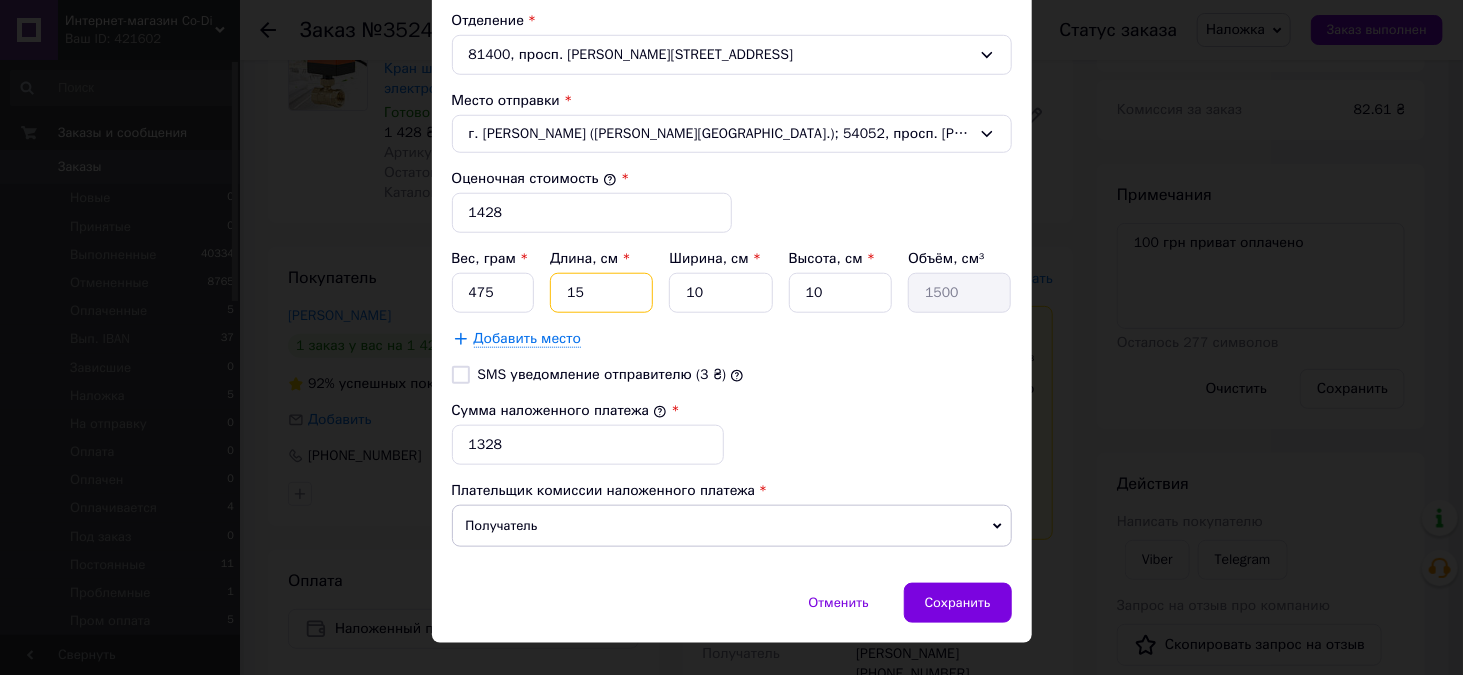 type on "15" 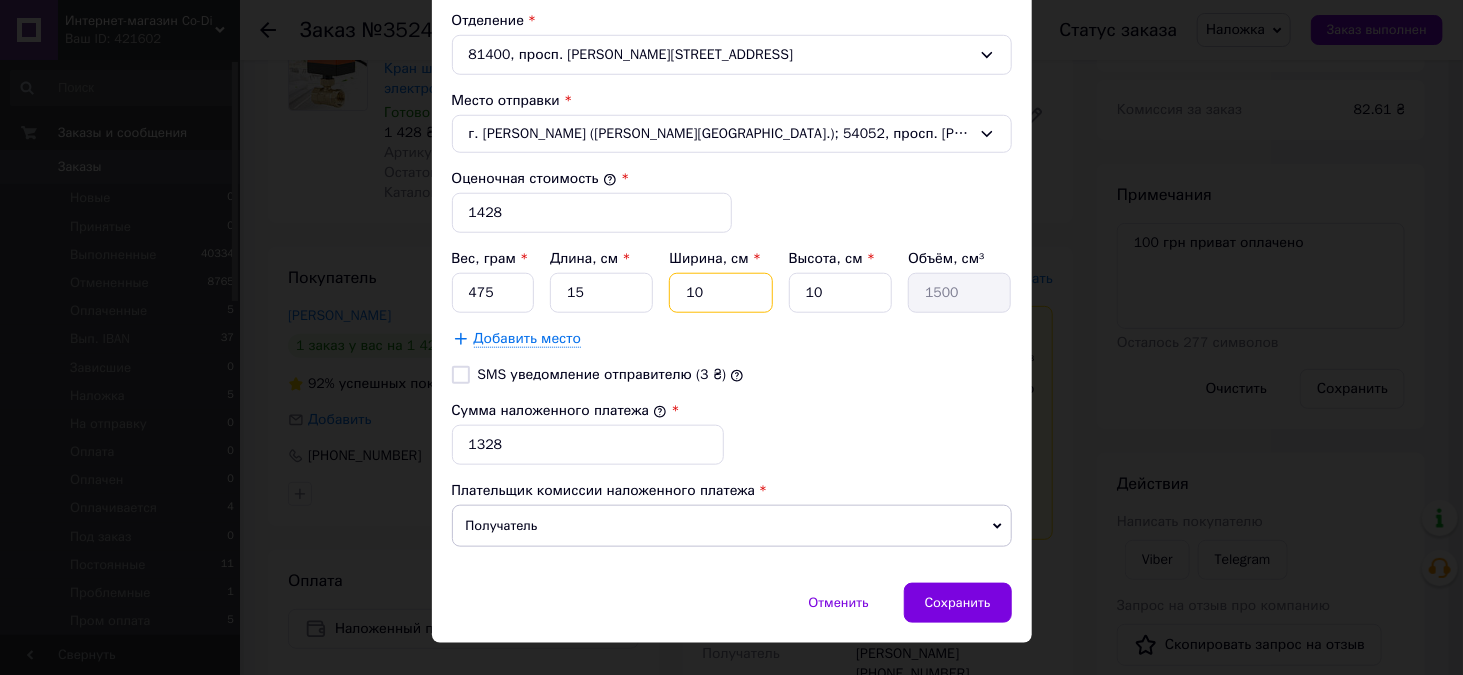 drag, startPoint x: 681, startPoint y: 280, endPoint x: 720, endPoint y: 284, distance: 39.20459 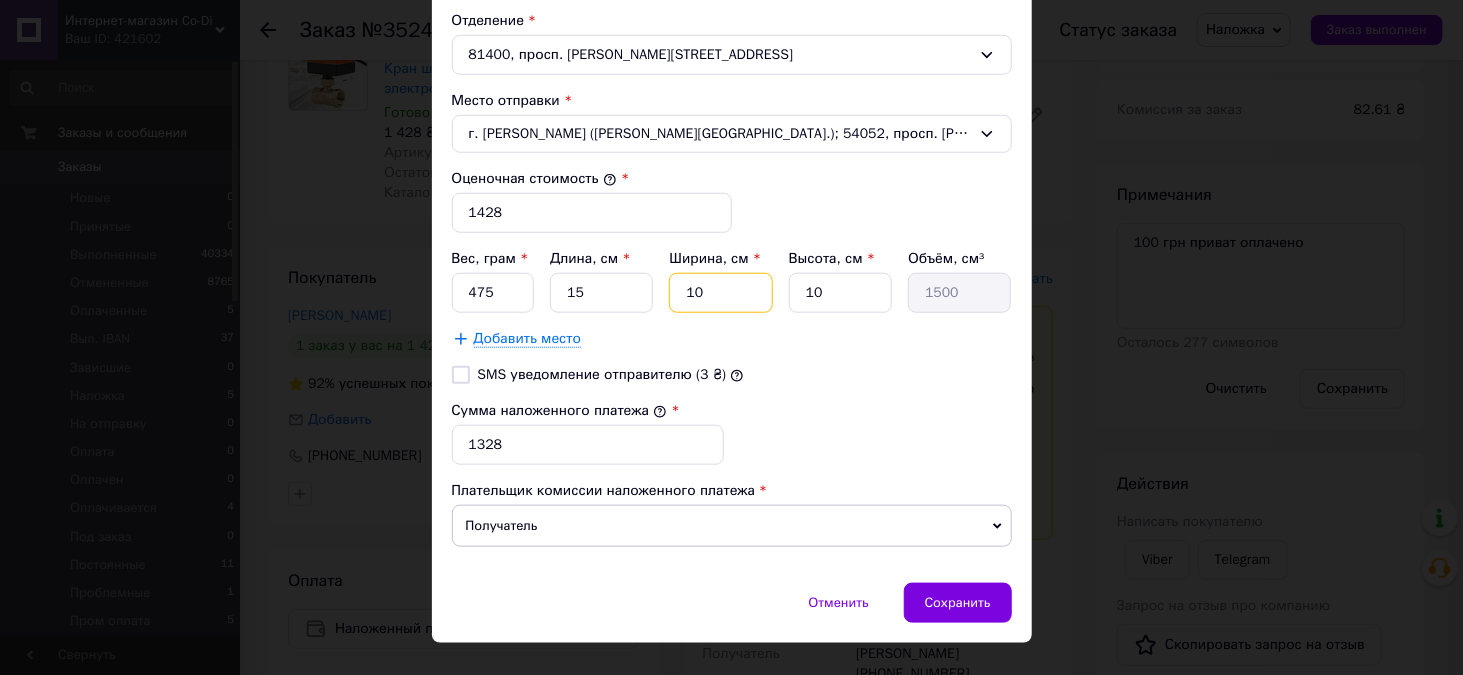 type on "9" 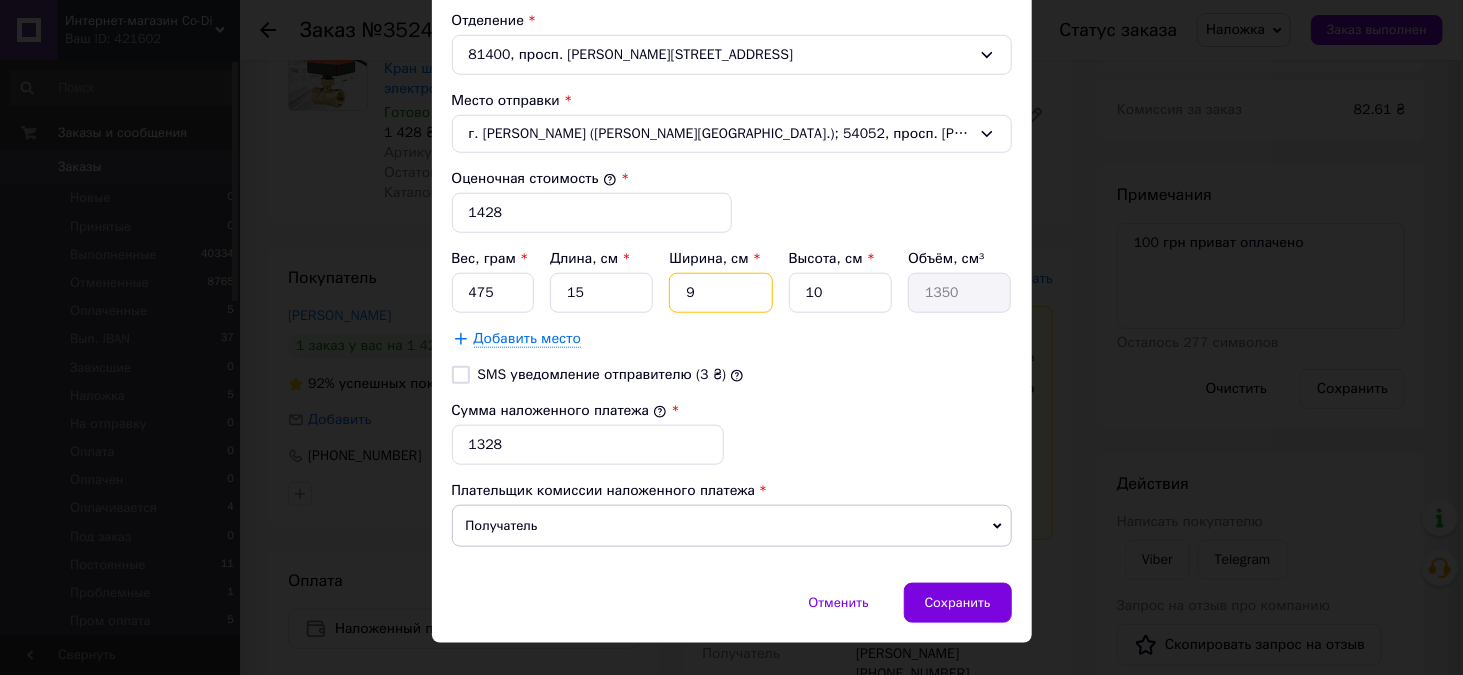 type on "9" 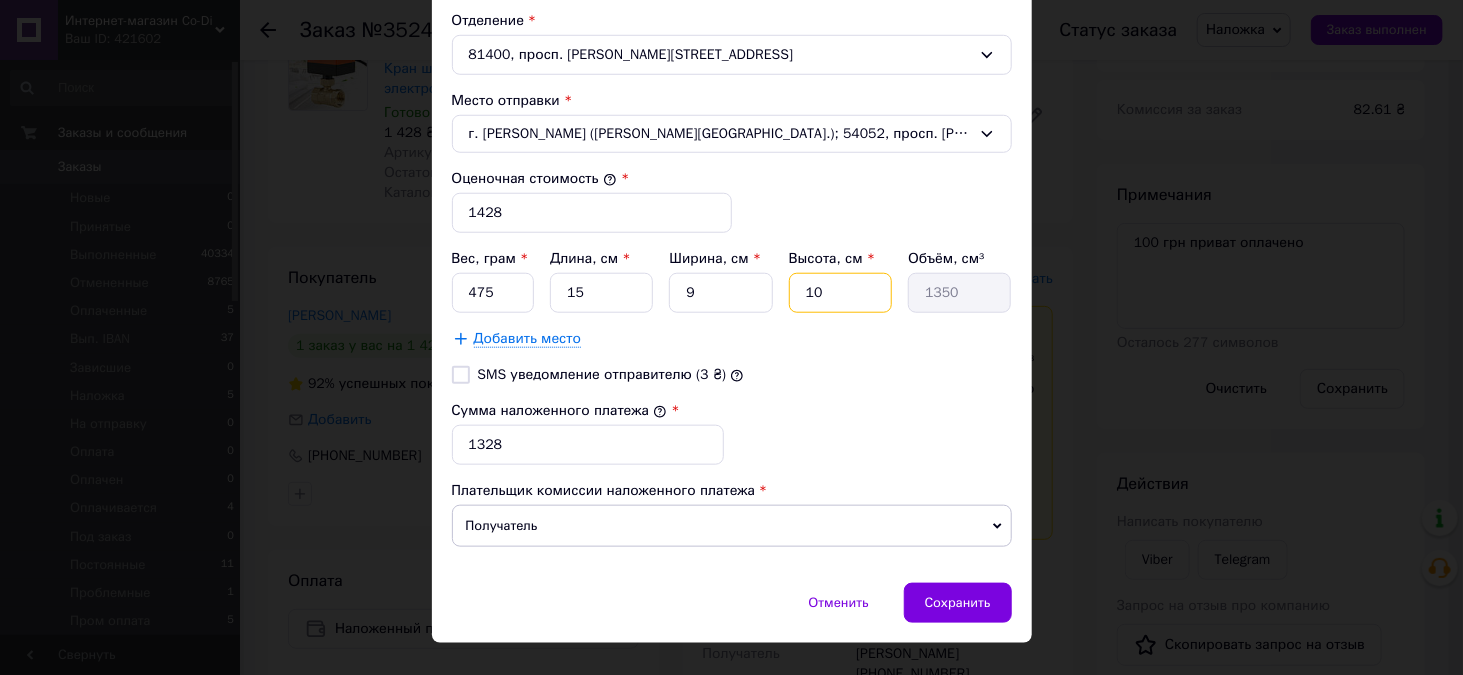 drag, startPoint x: 806, startPoint y: 274, endPoint x: 817, endPoint y: 275, distance: 11.045361 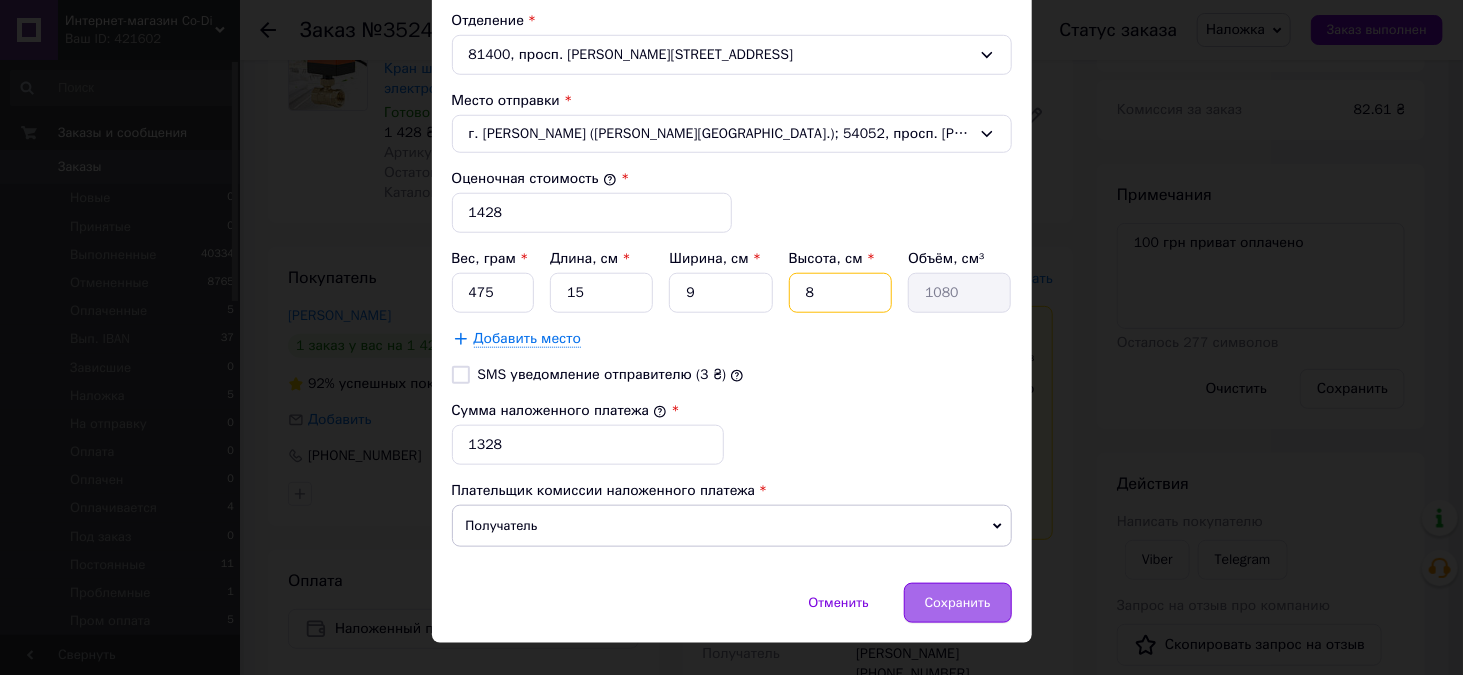 type on "8" 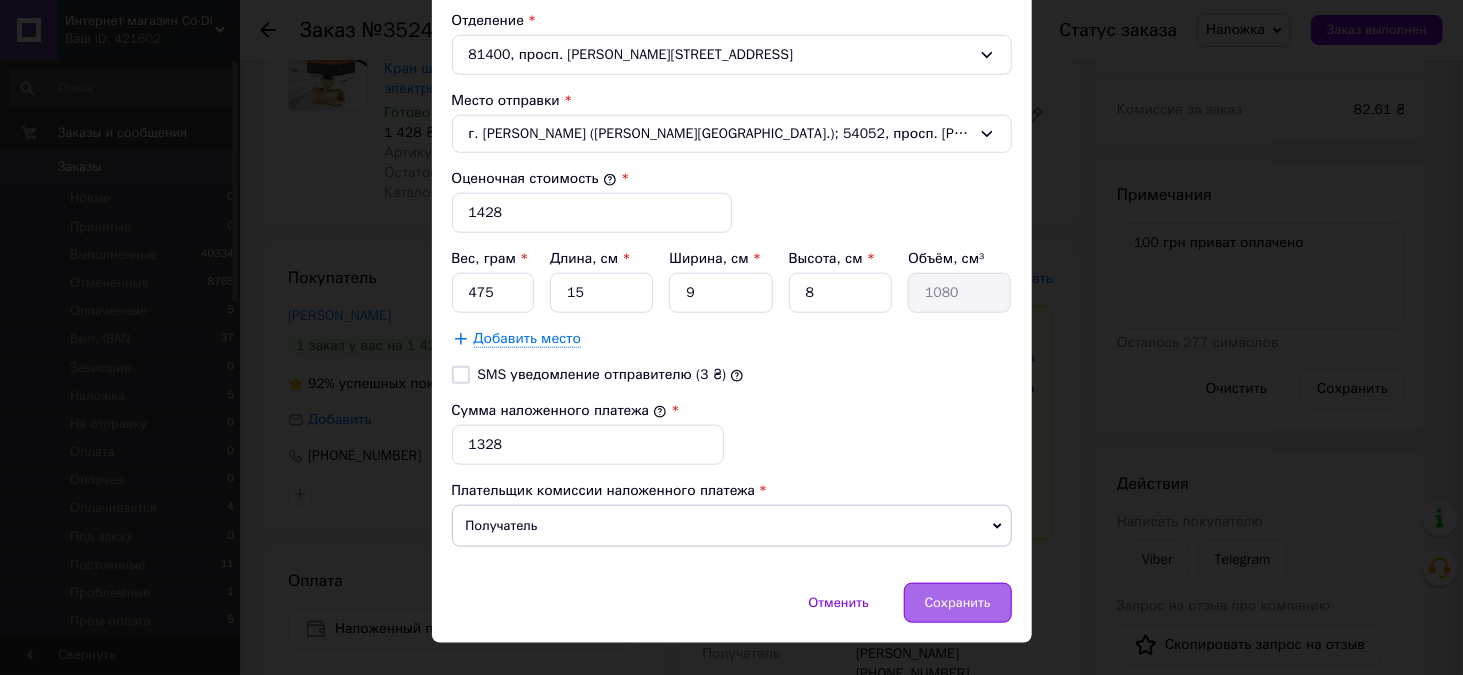 click on "Сохранить" at bounding box center (958, 603) 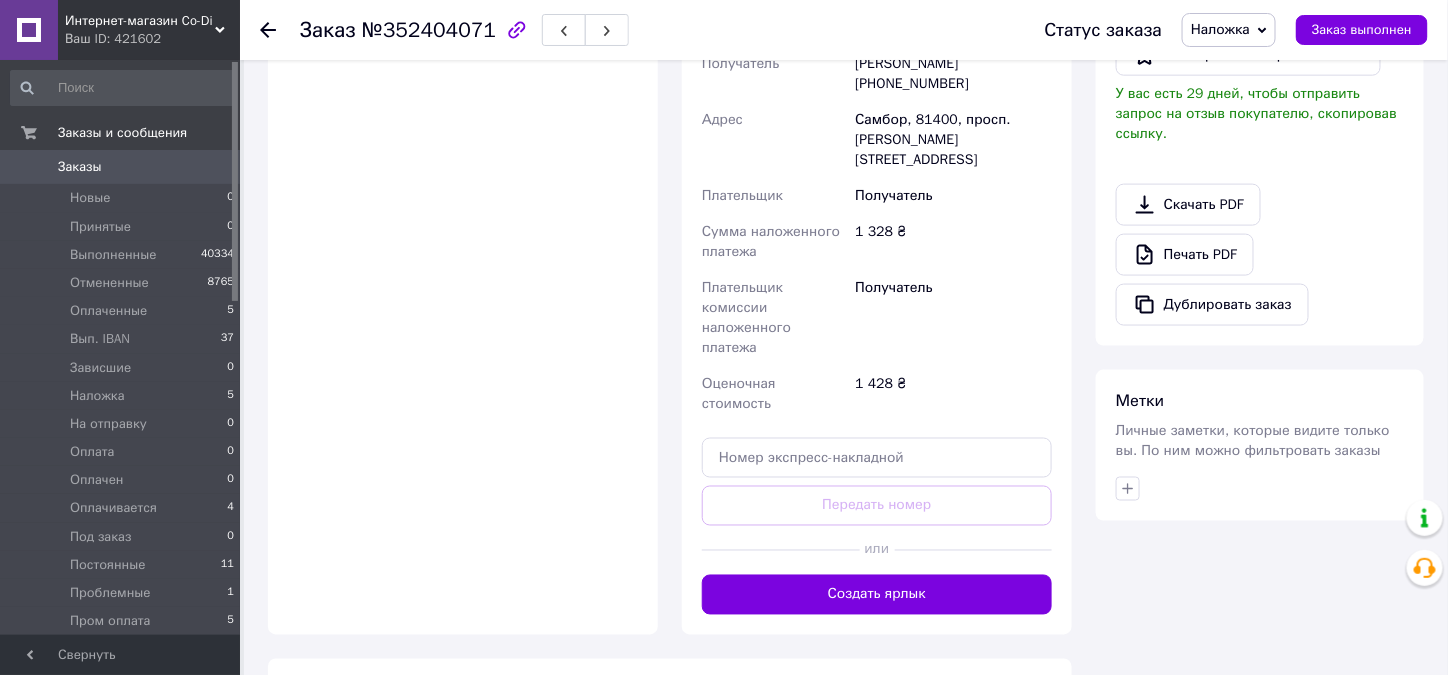 scroll, scrollTop: 800, scrollLeft: 0, axis: vertical 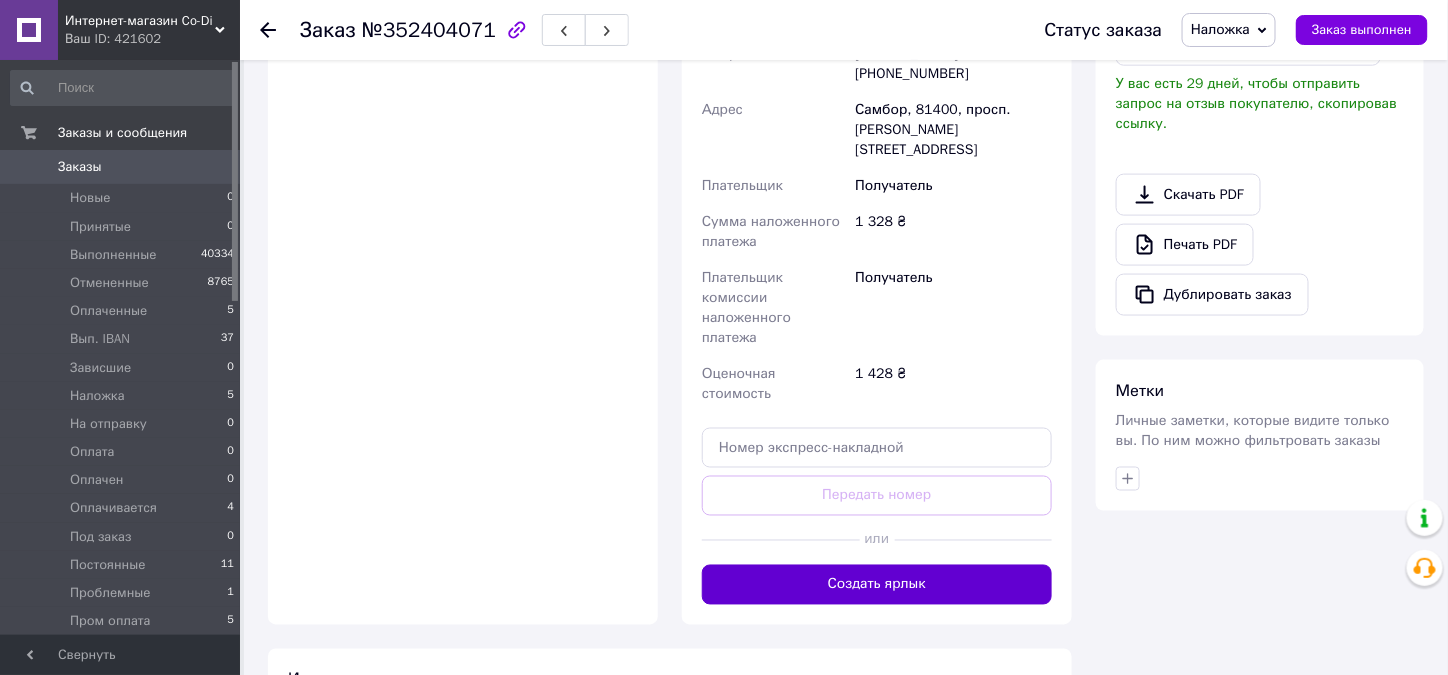 click on "Создать ярлык" at bounding box center [877, 585] 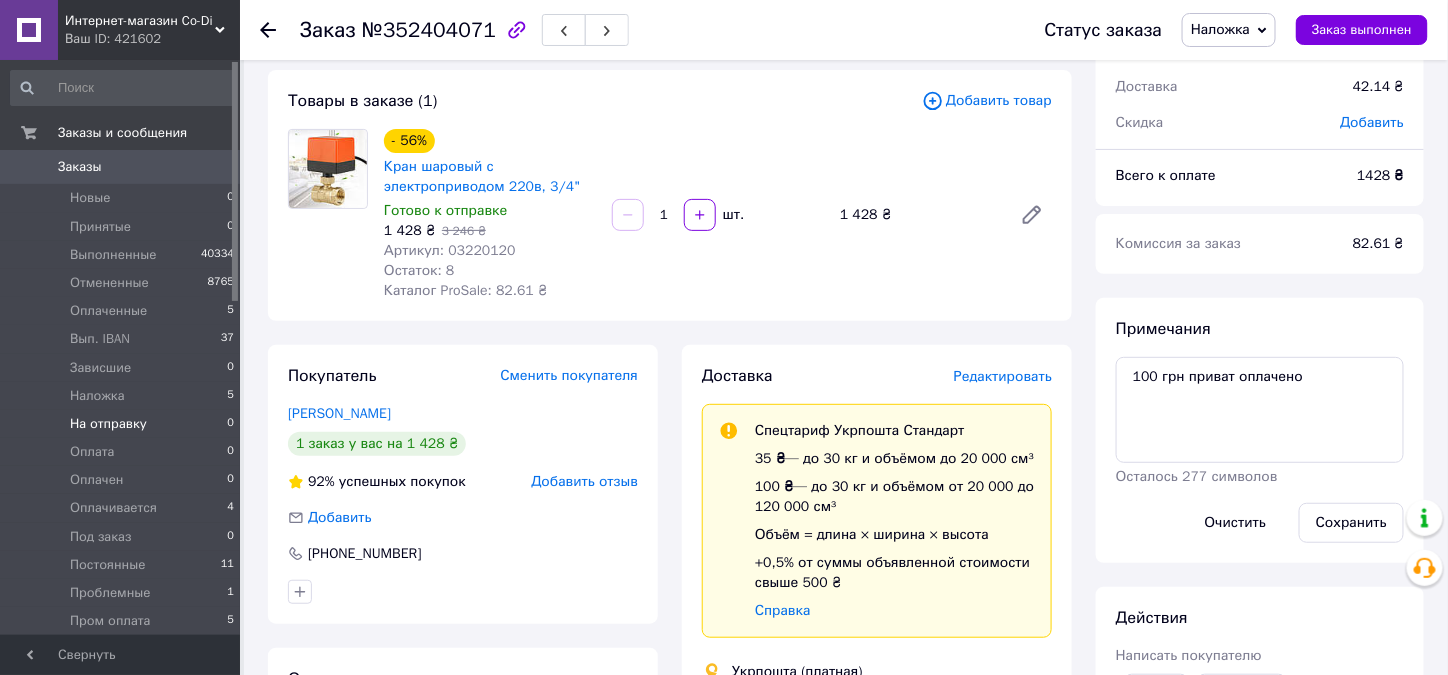 scroll, scrollTop: 100, scrollLeft: 0, axis: vertical 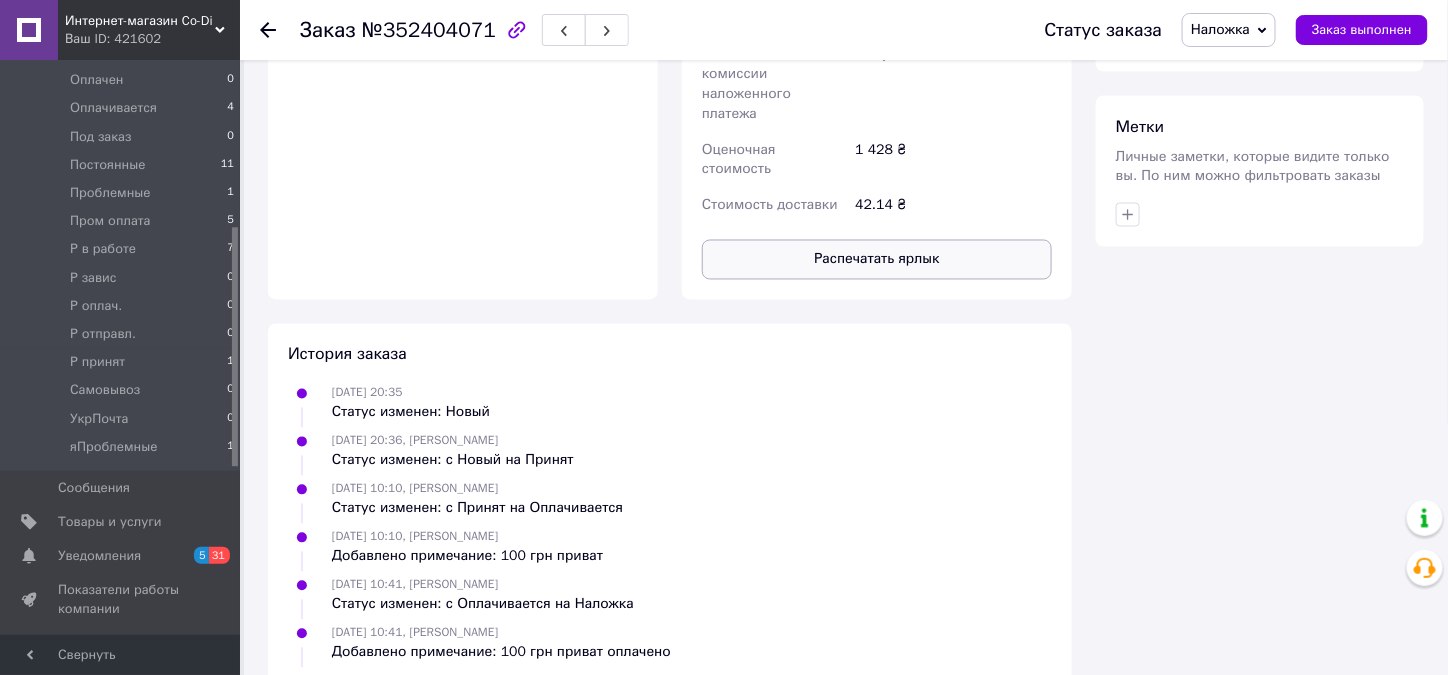 click on "Распечатать ярлык" at bounding box center (877, 260) 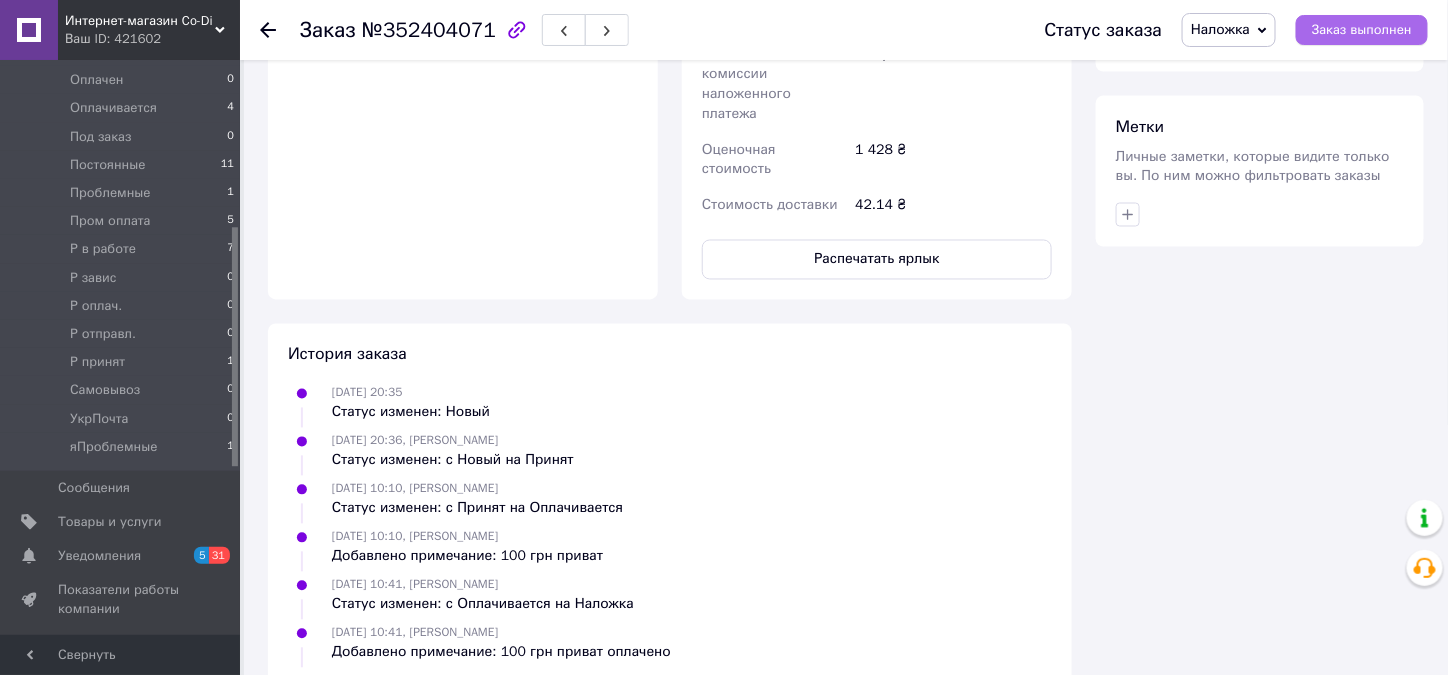 click on "Заказ выполнен" at bounding box center [1362, 30] 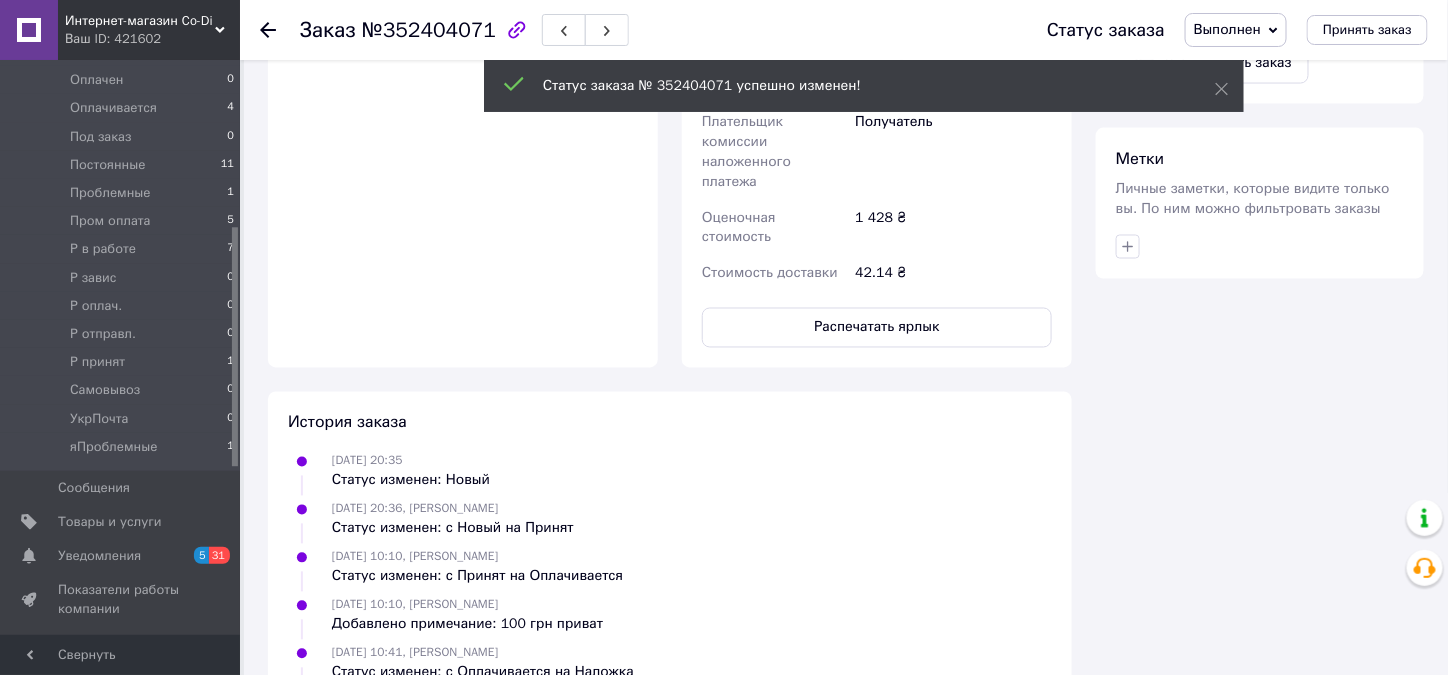 scroll, scrollTop: 664, scrollLeft: 0, axis: vertical 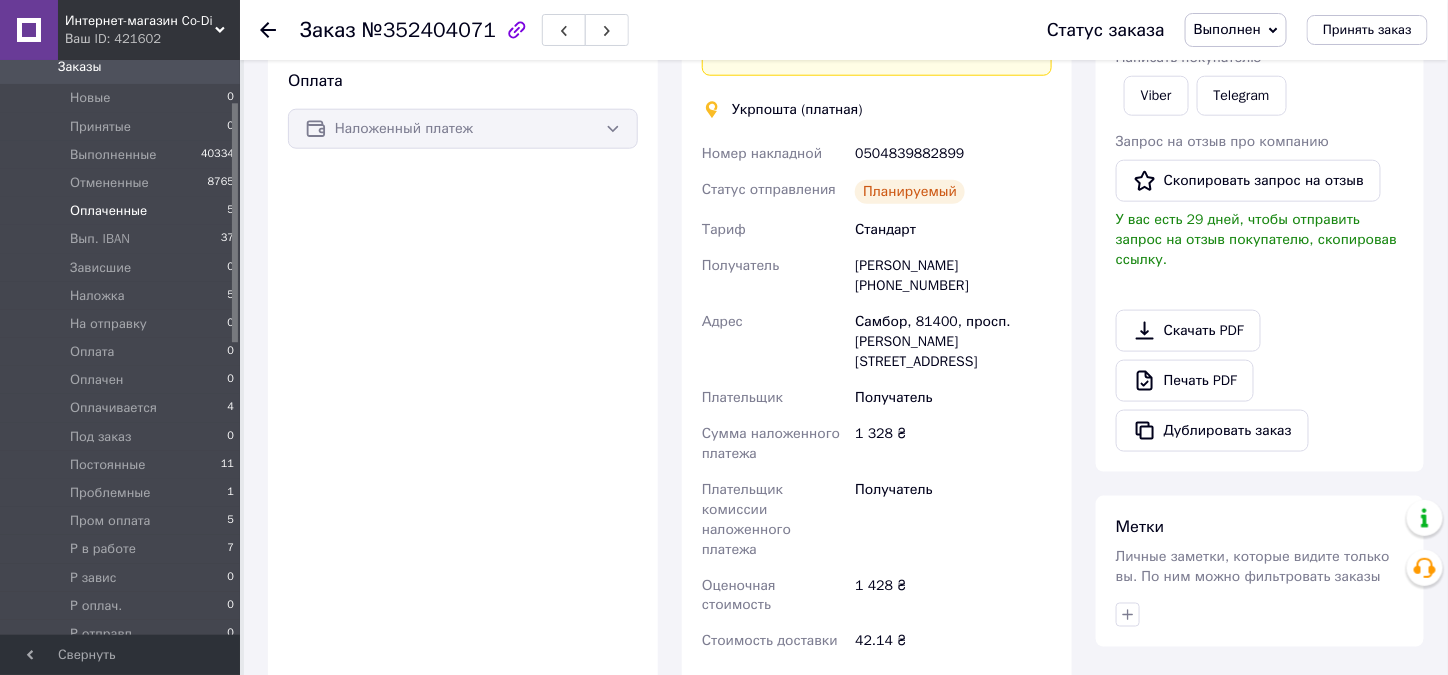 click on "Оплаченные" at bounding box center (108, 211) 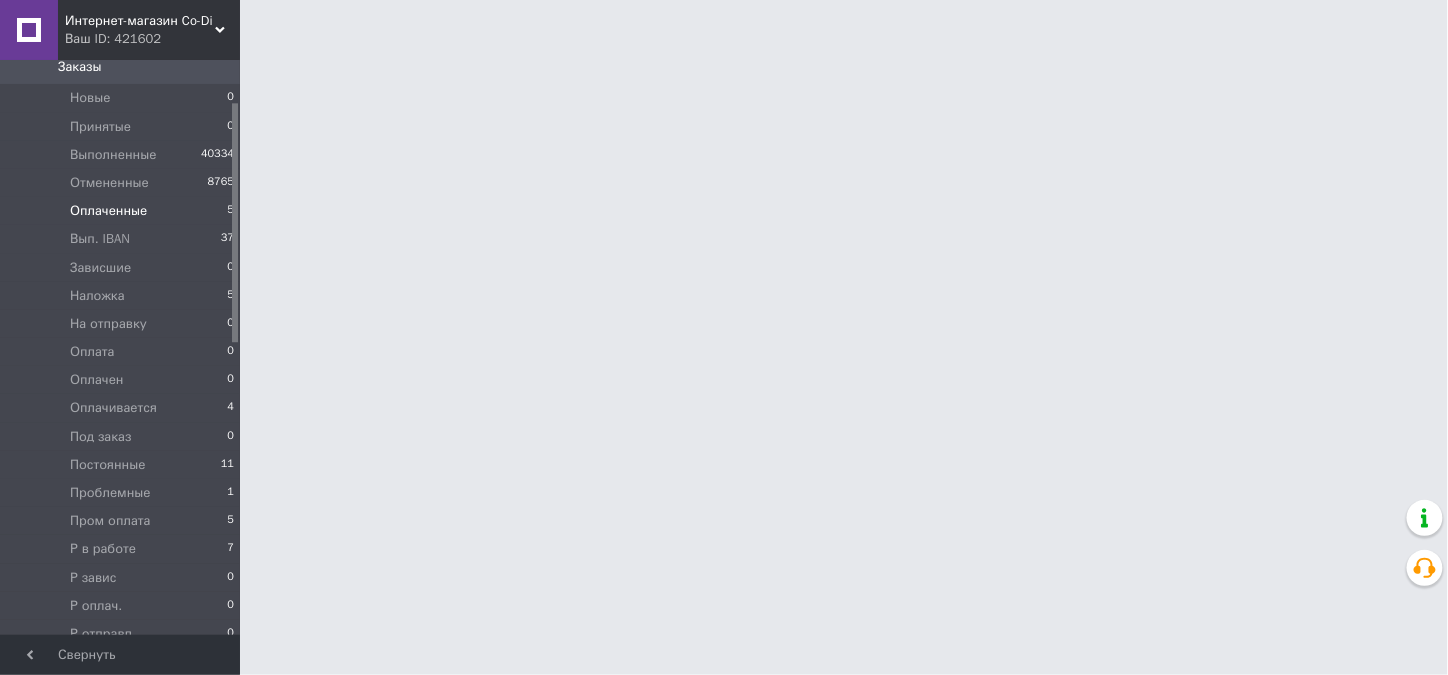scroll, scrollTop: 0, scrollLeft: 0, axis: both 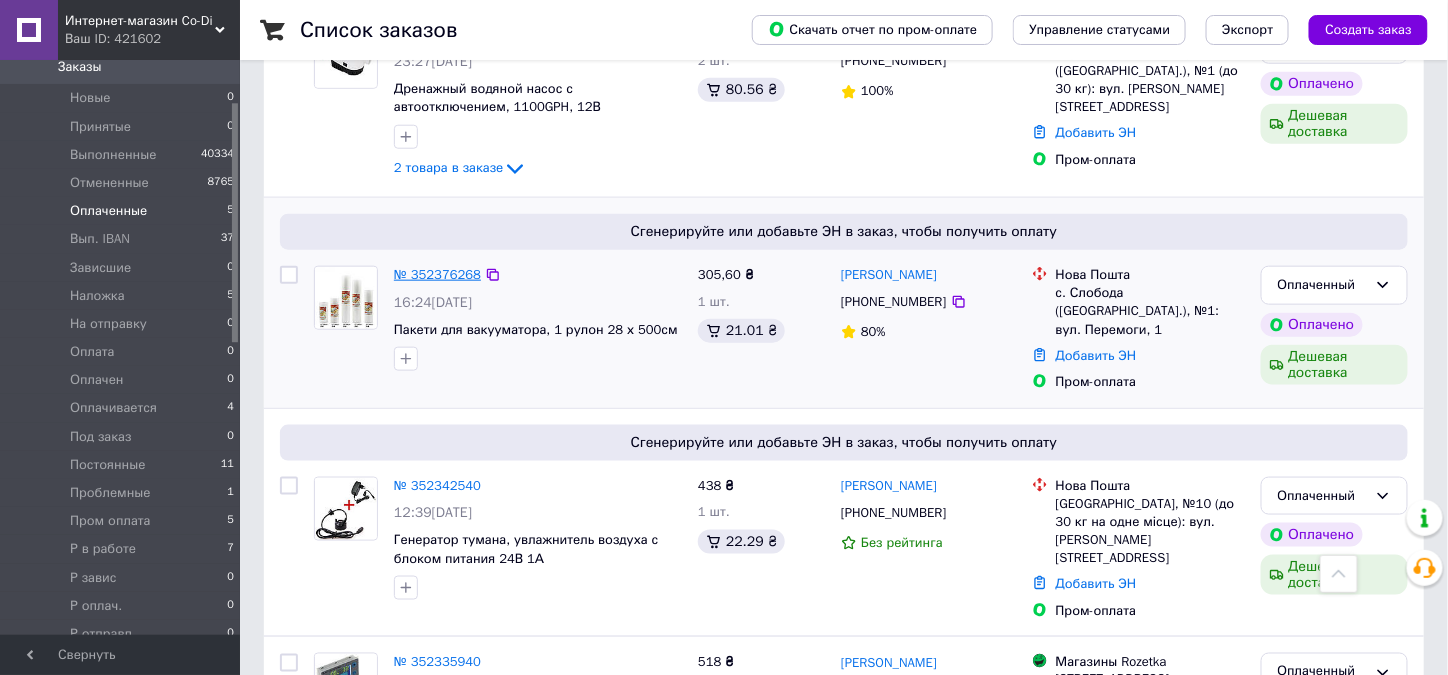 click on "№ 352376268" at bounding box center [437, 274] 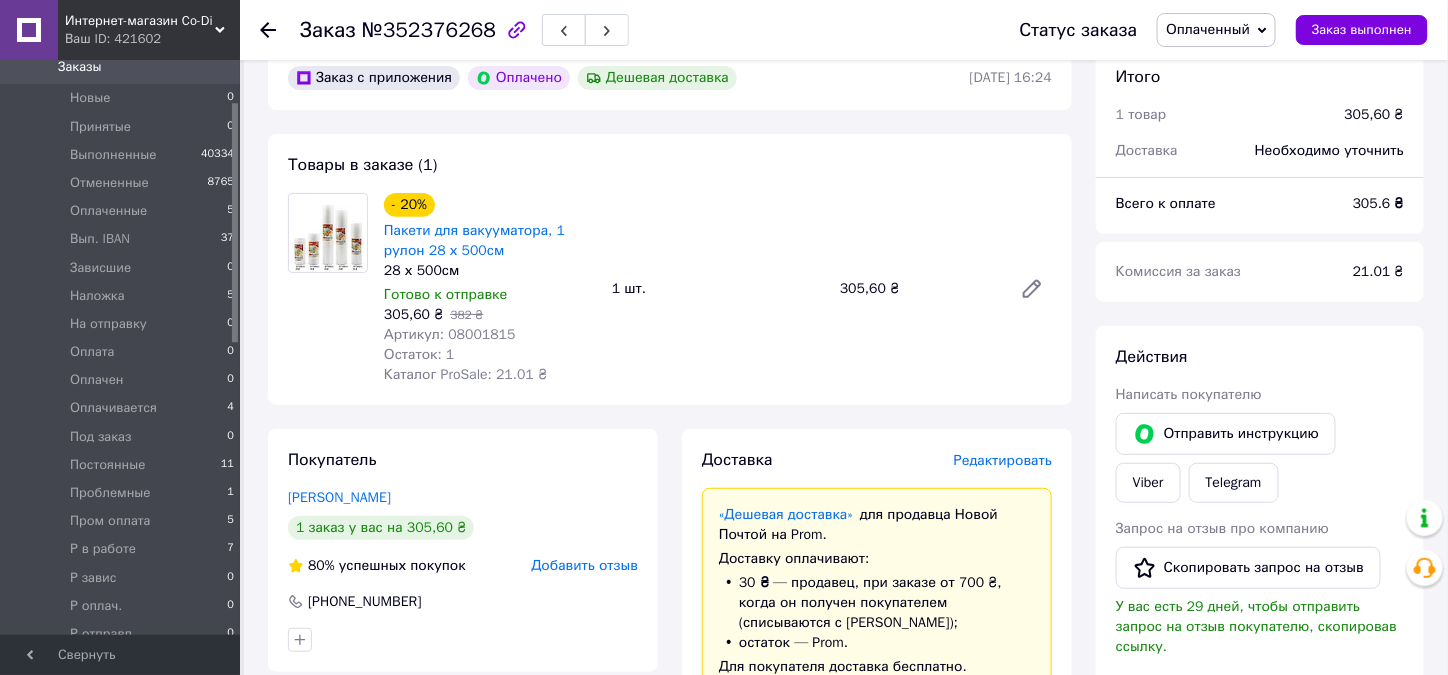 scroll, scrollTop: 0, scrollLeft: 0, axis: both 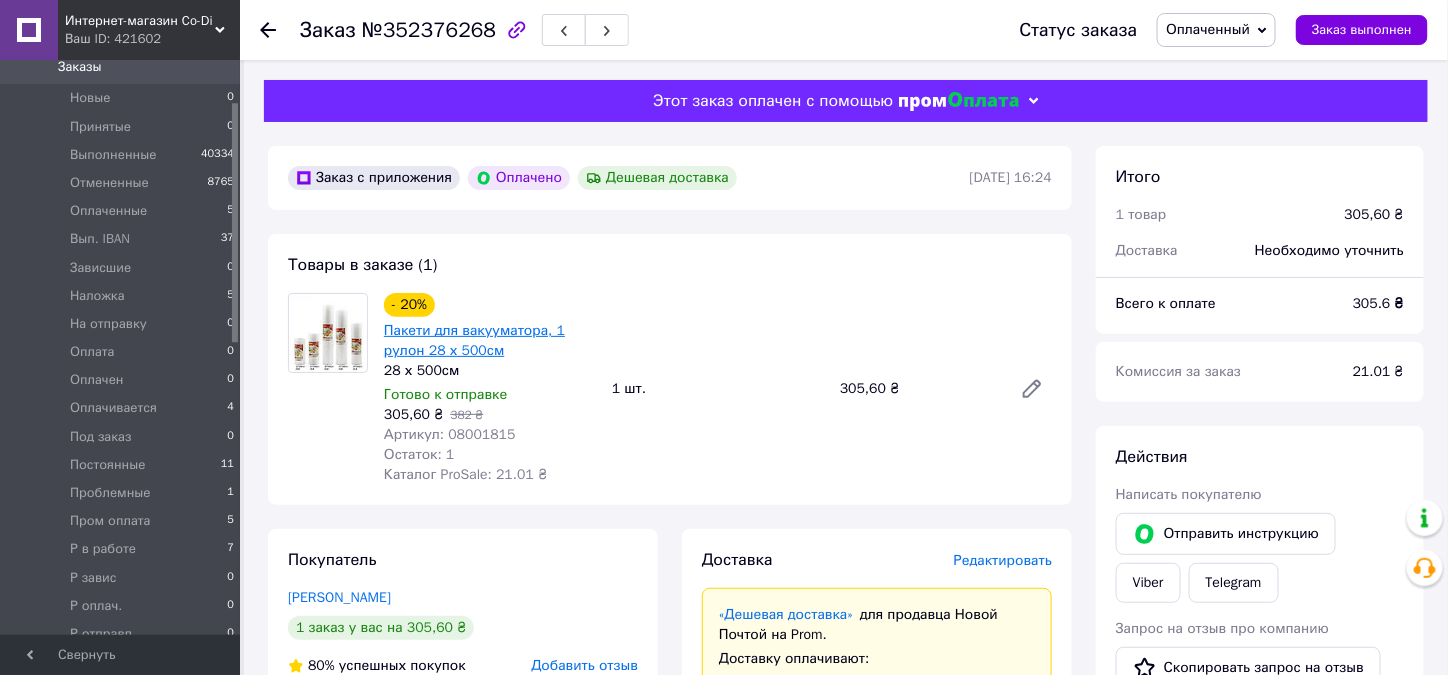 click on "Пакети для вакууматора, 1 рулон 28 х 500см" at bounding box center (474, 340) 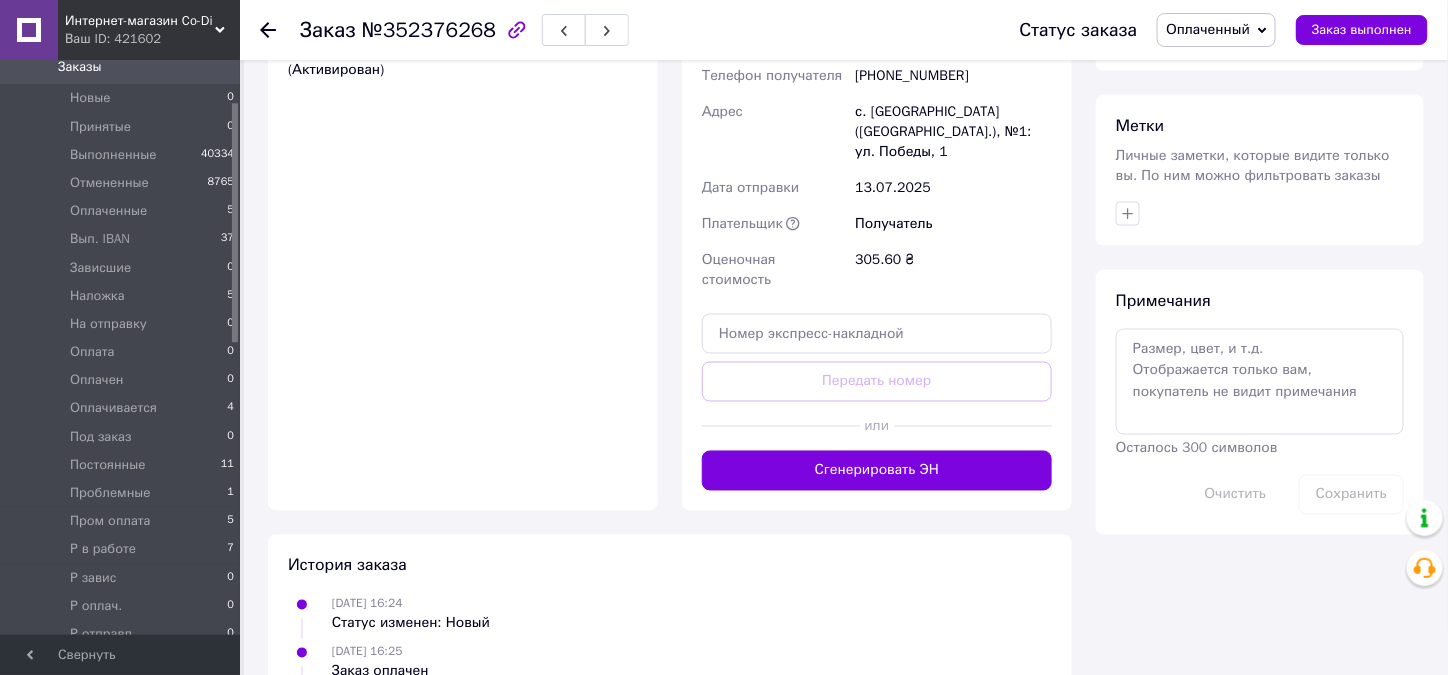 scroll, scrollTop: 900, scrollLeft: 0, axis: vertical 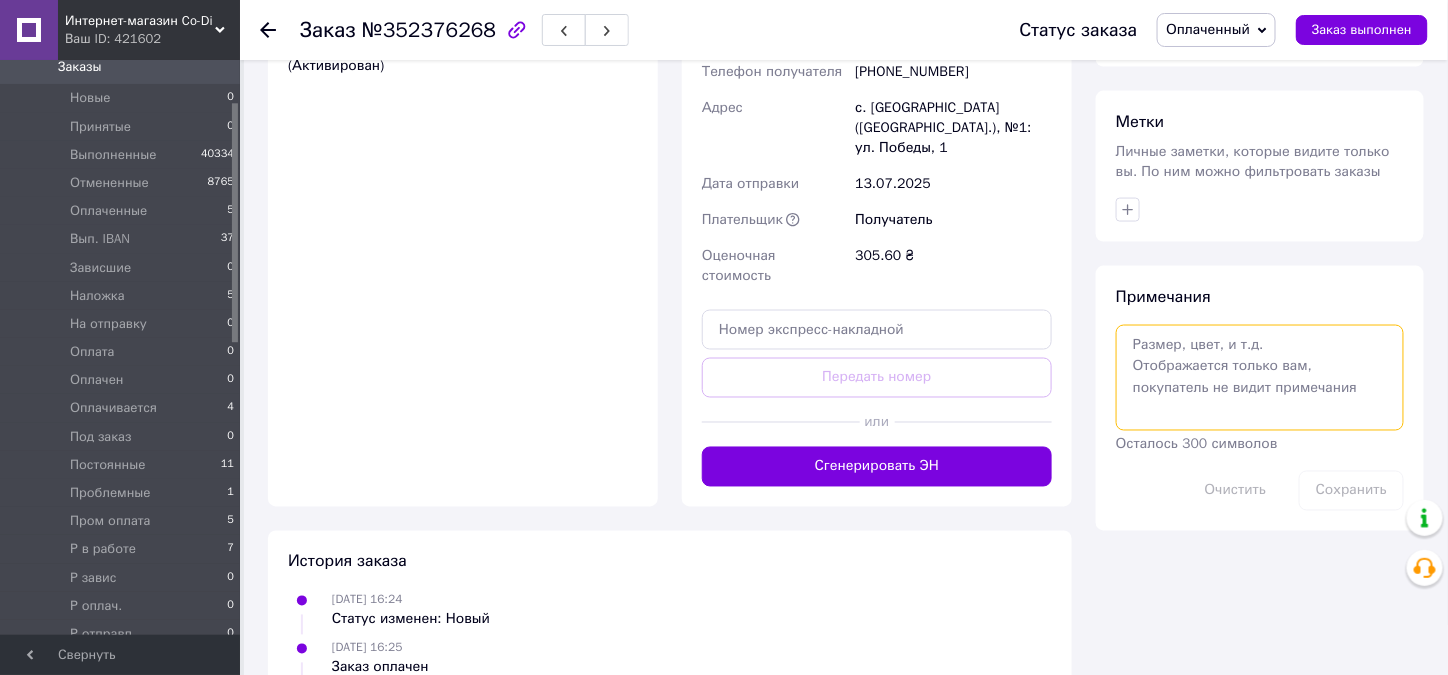 click at bounding box center [1260, 378] 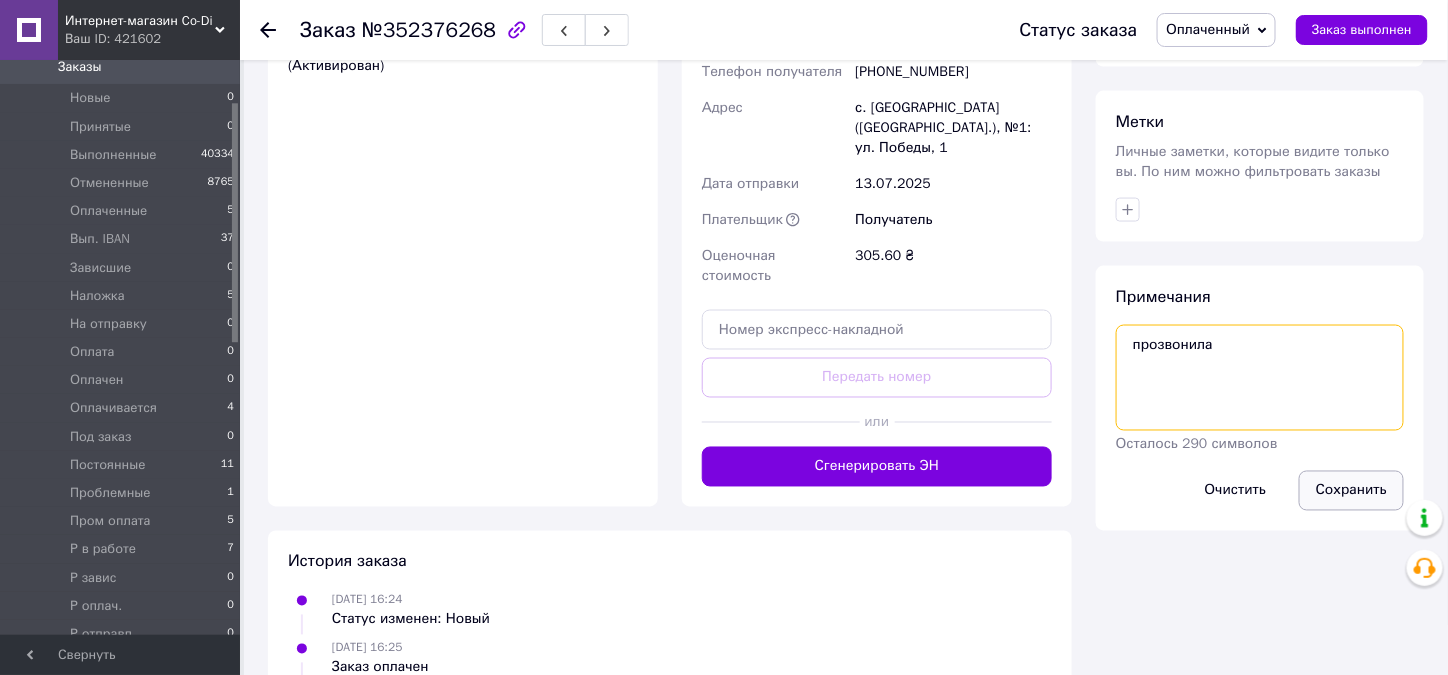 type on "прозвонила" 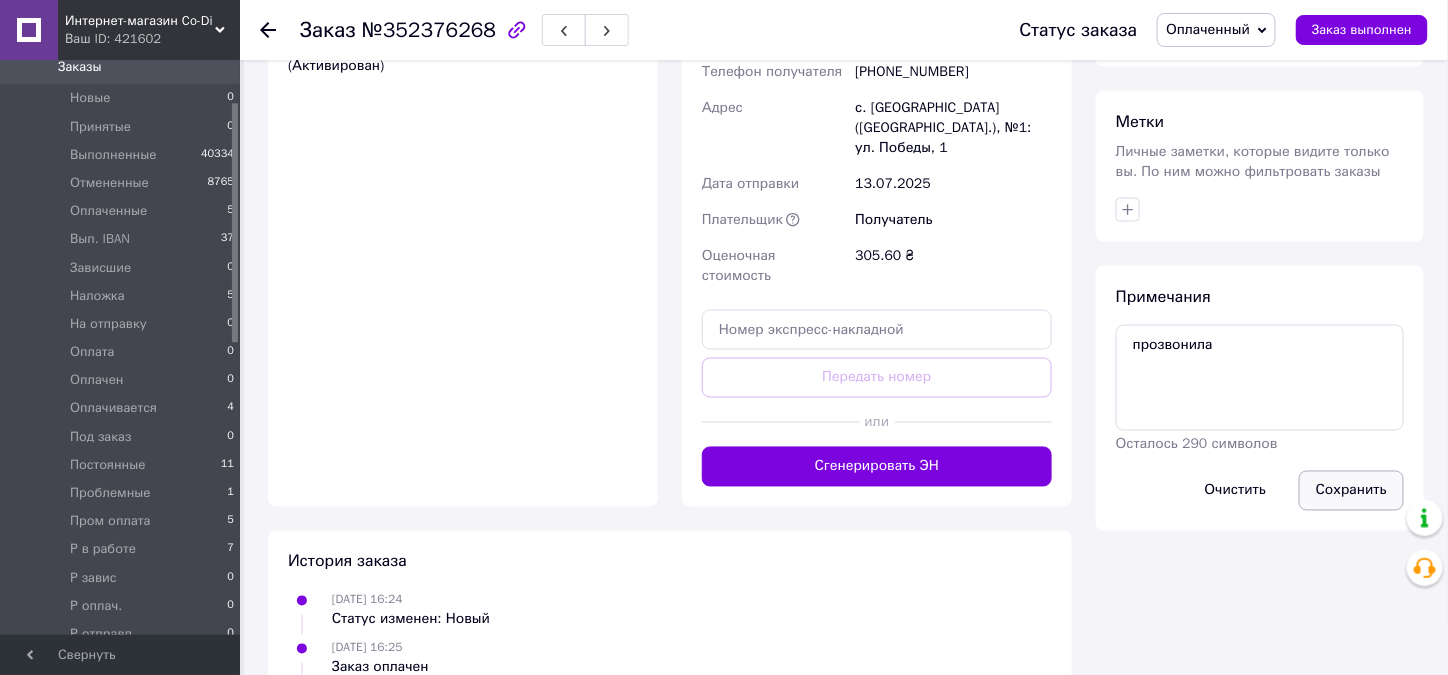 click on "Сохранить" at bounding box center [1351, 491] 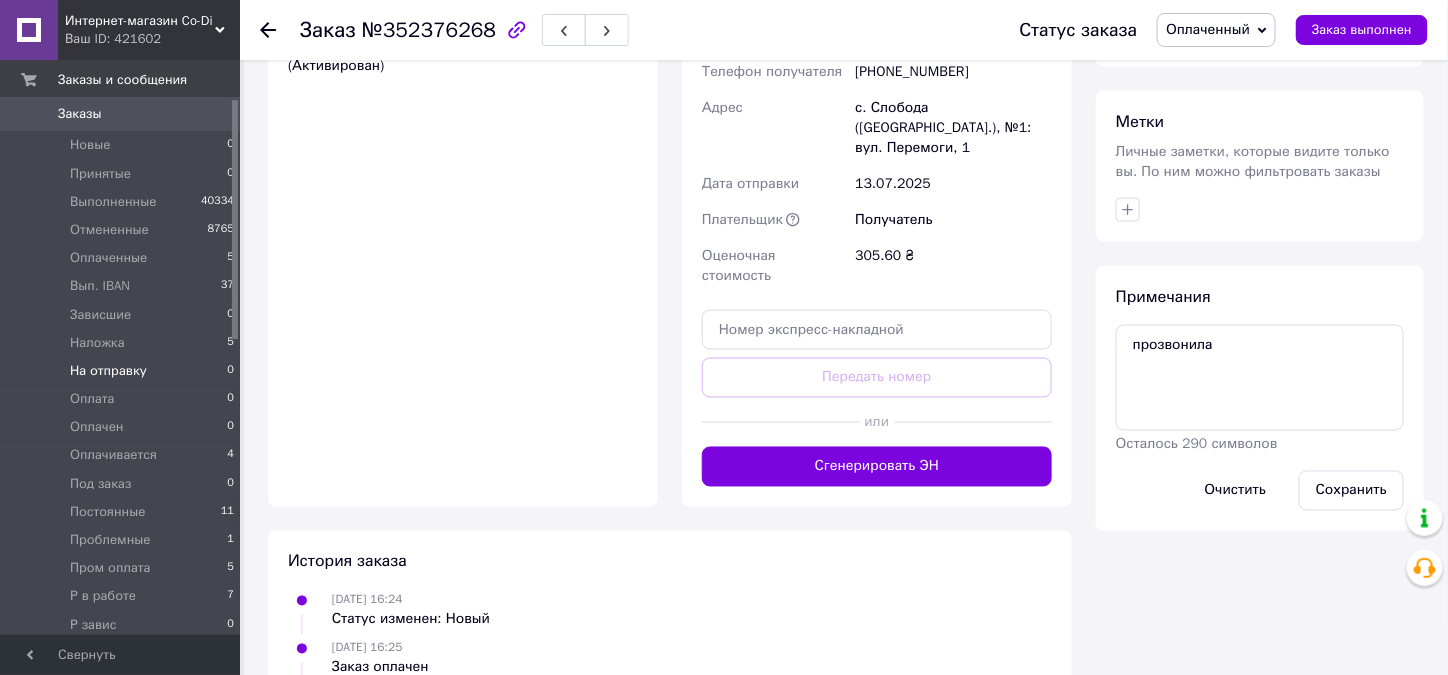 scroll, scrollTop: 0, scrollLeft: 0, axis: both 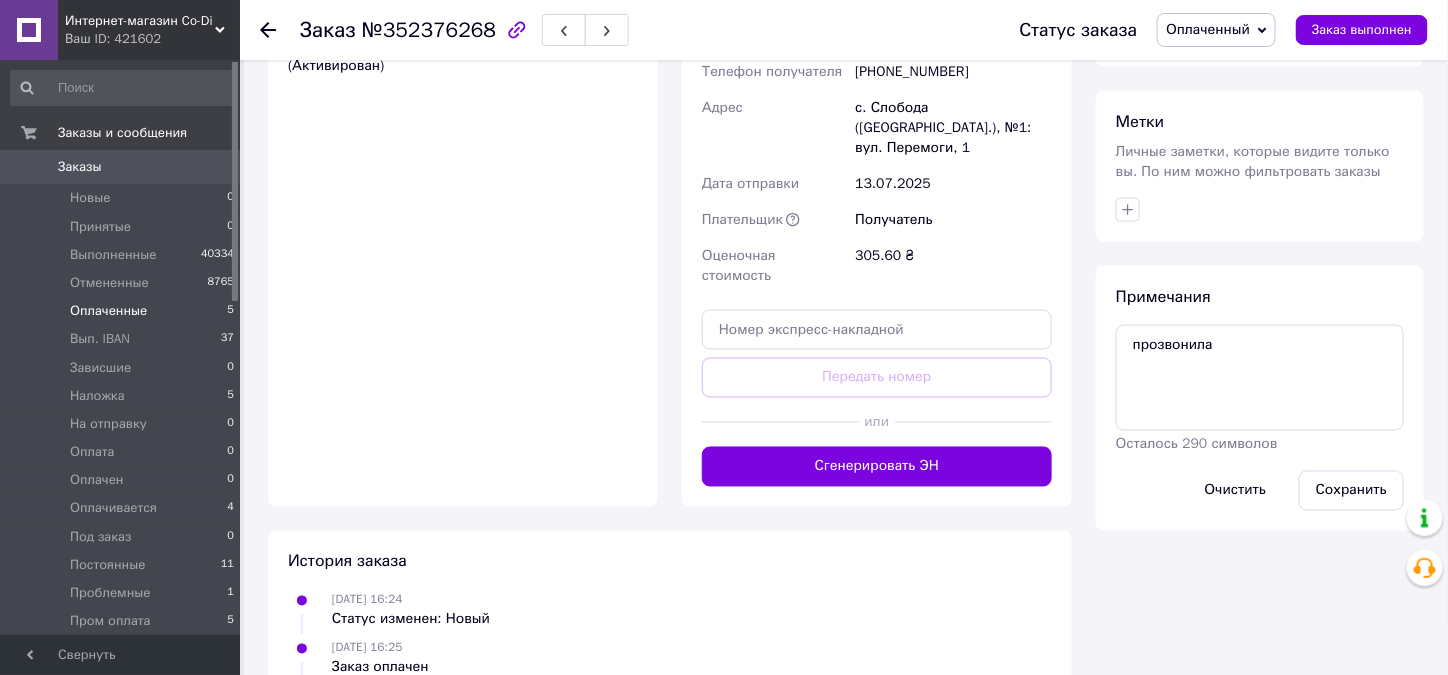 click on "Оплаченные" at bounding box center (108, 311) 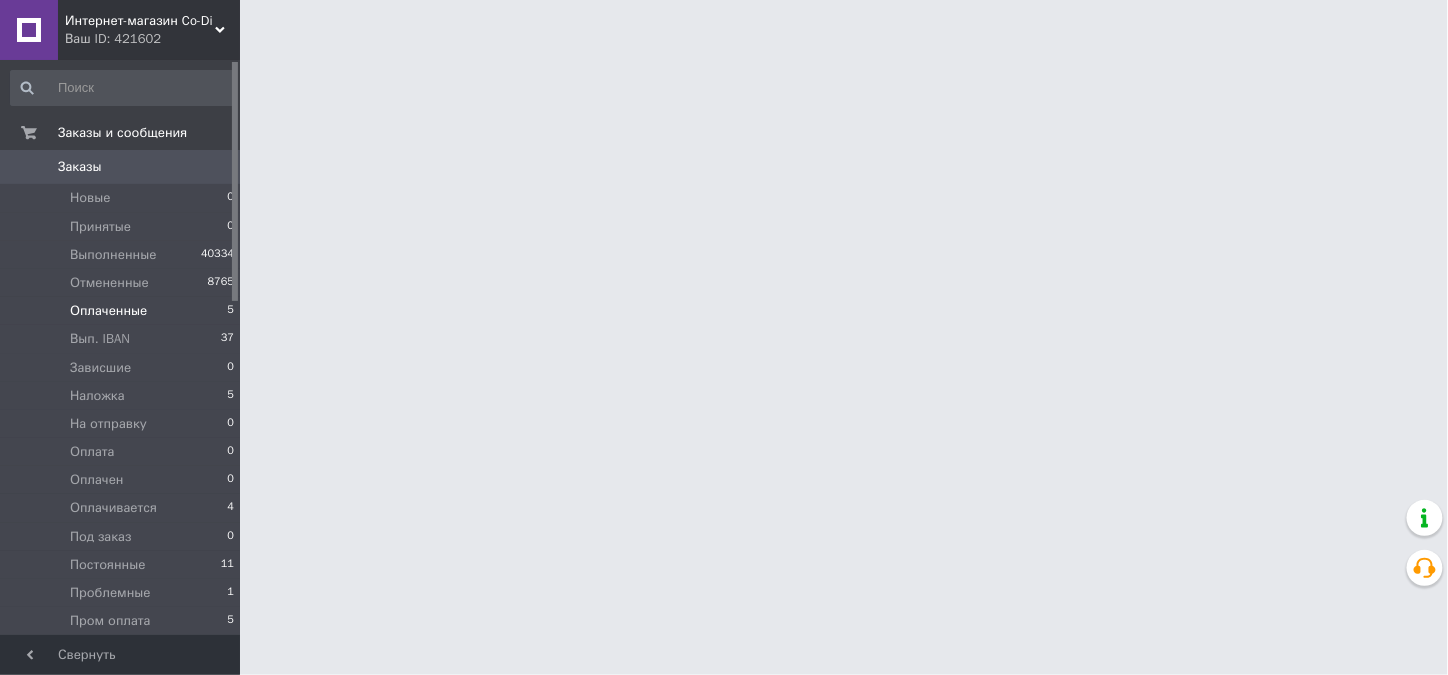 scroll, scrollTop: 0, scrollLeft: 0, axis: both 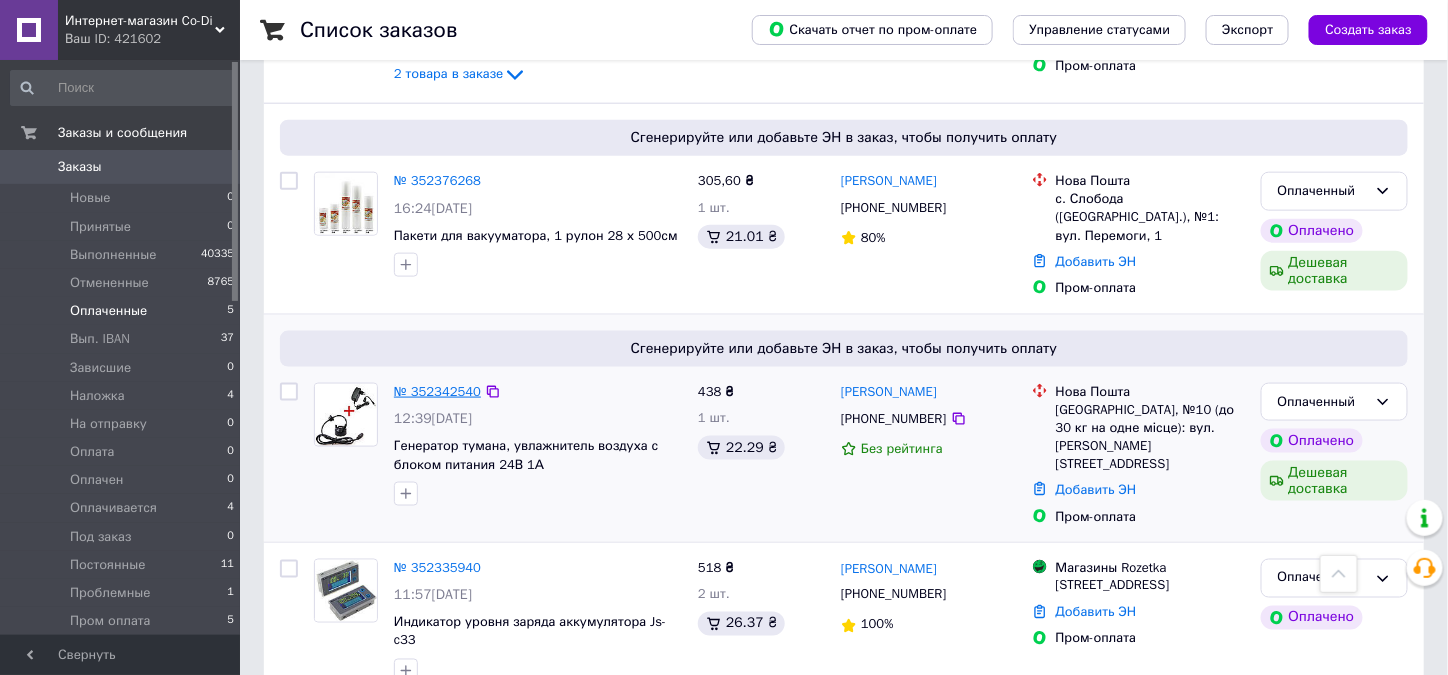 click on "№ 352342540" at bounding box center (437, 391) 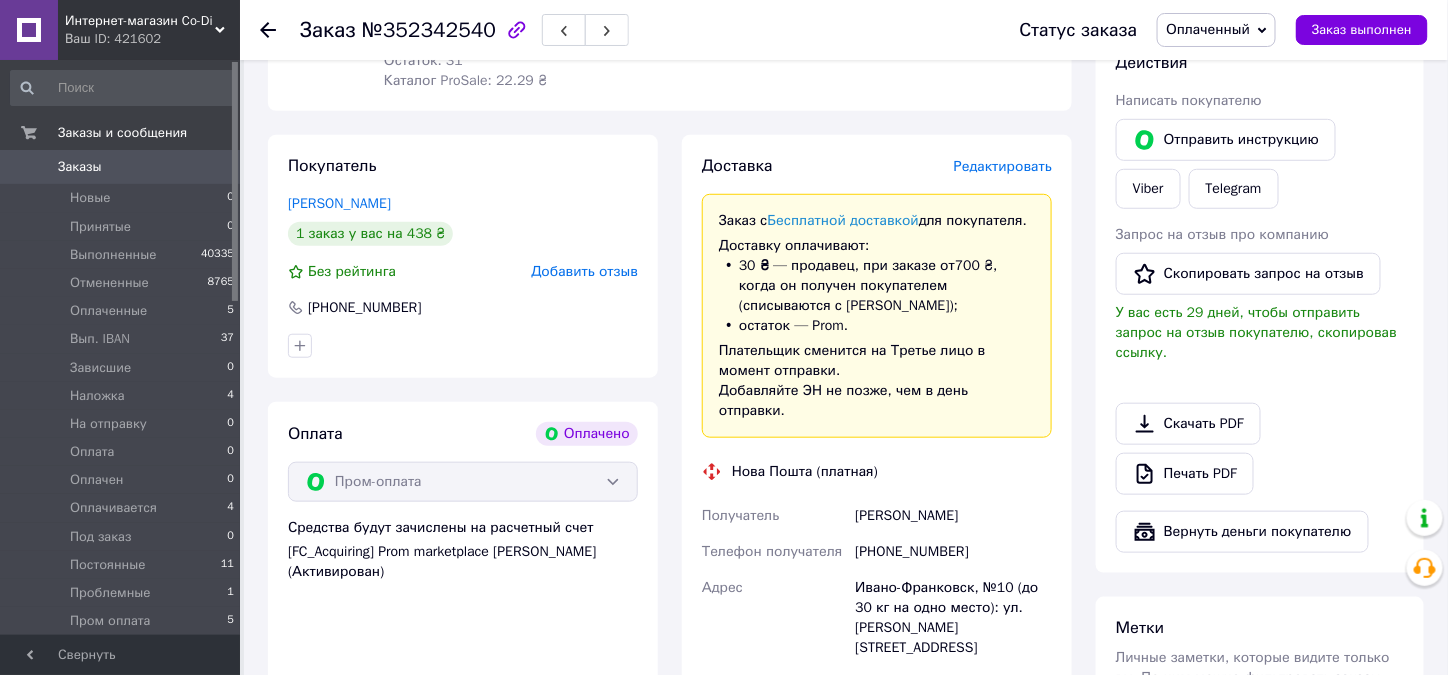 scroll, scrollTop: 94, scrollLeft: 0, axis: vertical 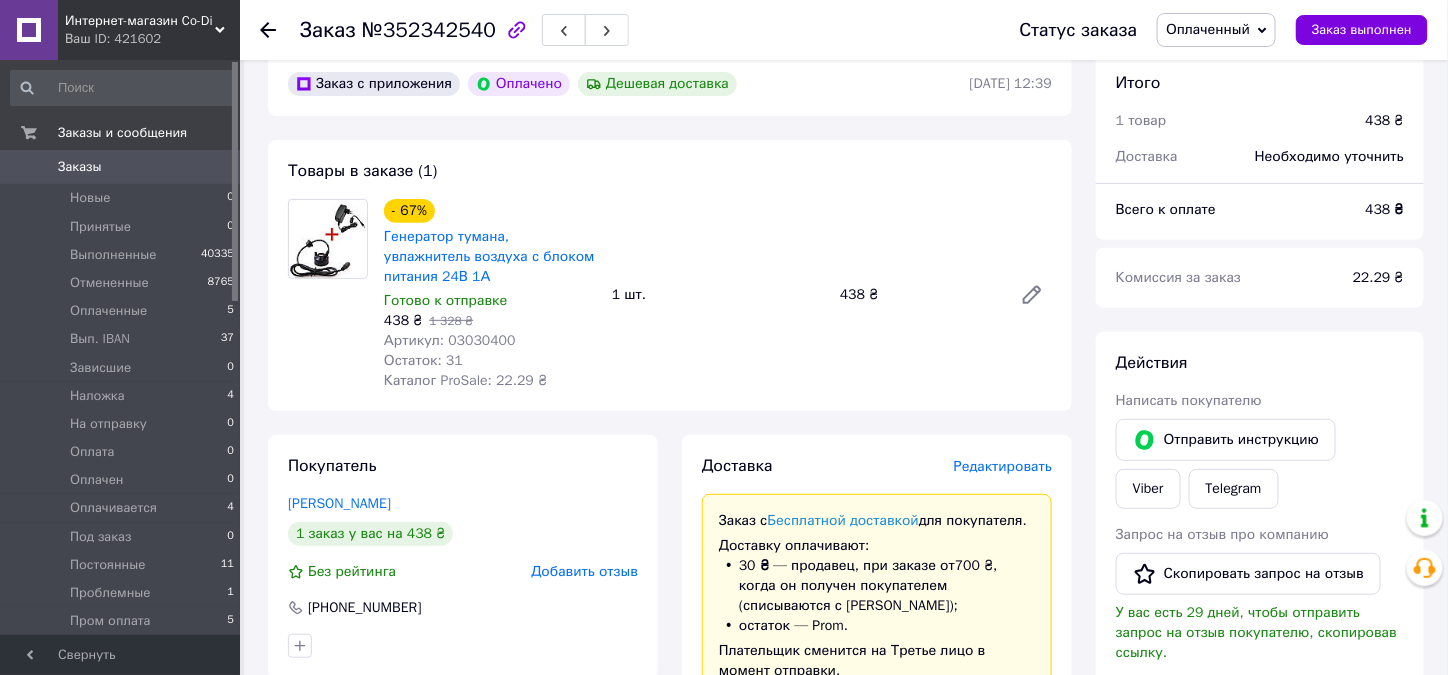 click on "- 67% Генератор тумана, увлажнитель воздуха с блоком питания 24В 1А Готово к отправке 438 ₴   1 328 ₴ Артикул: 03030400 Остаток: 31 Каталог ProSale: 22.29 ₴  1 шт. 438 ₴" at bounding box center [718, 295] 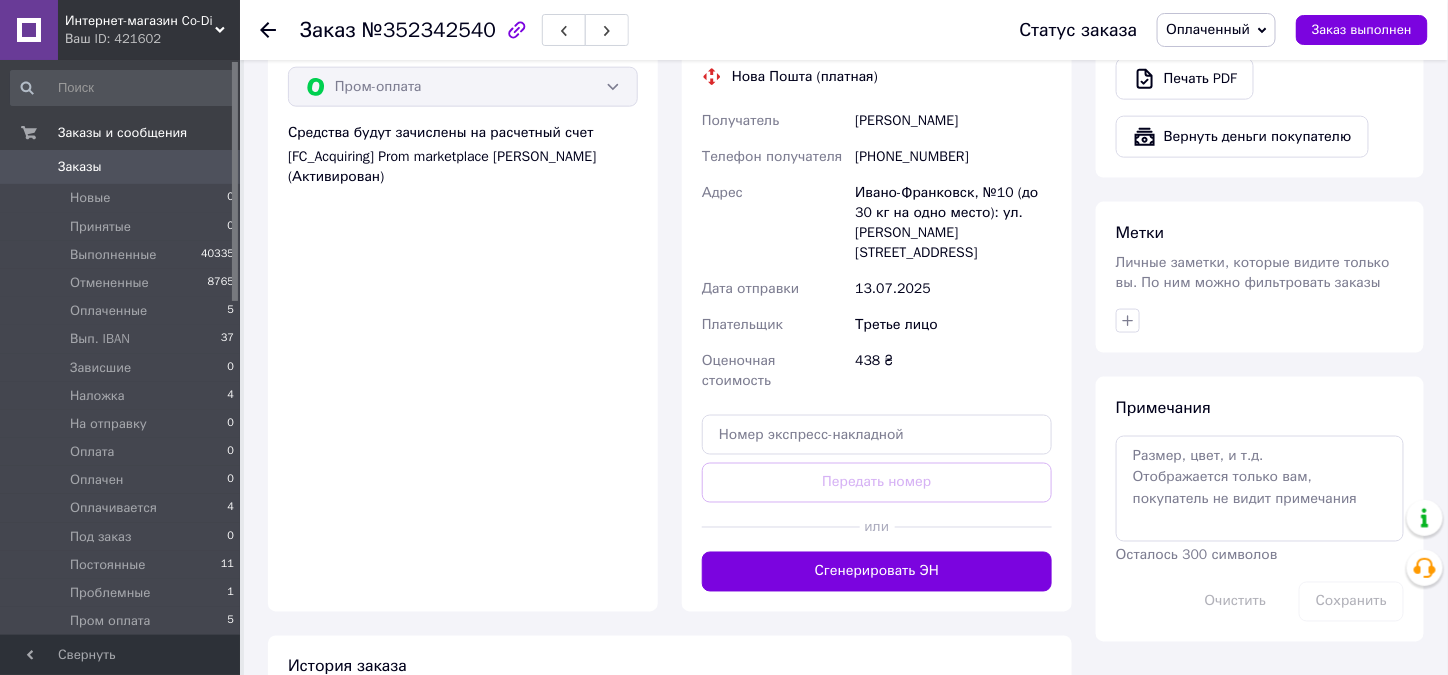 scroll, scrollTop: 894, scrollLeft: 0, axis: vertical 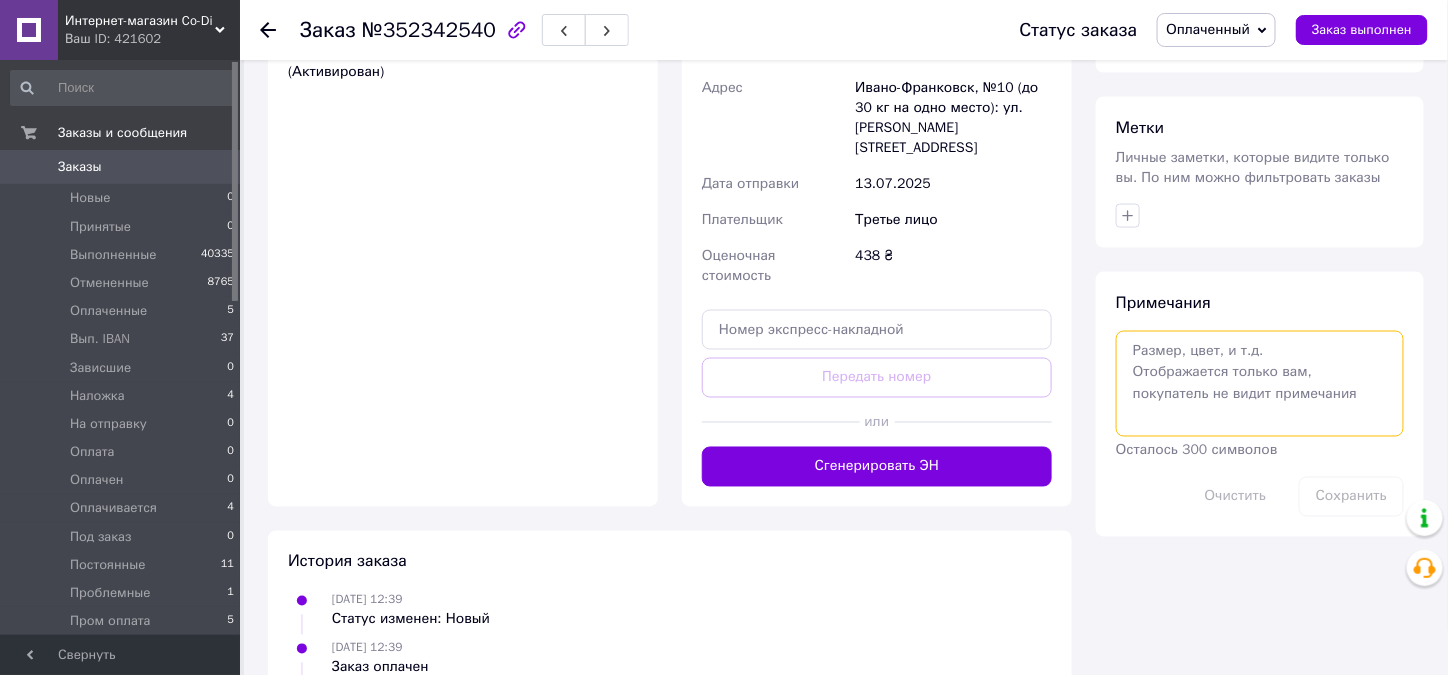 click at bounding box center [1260, 384] 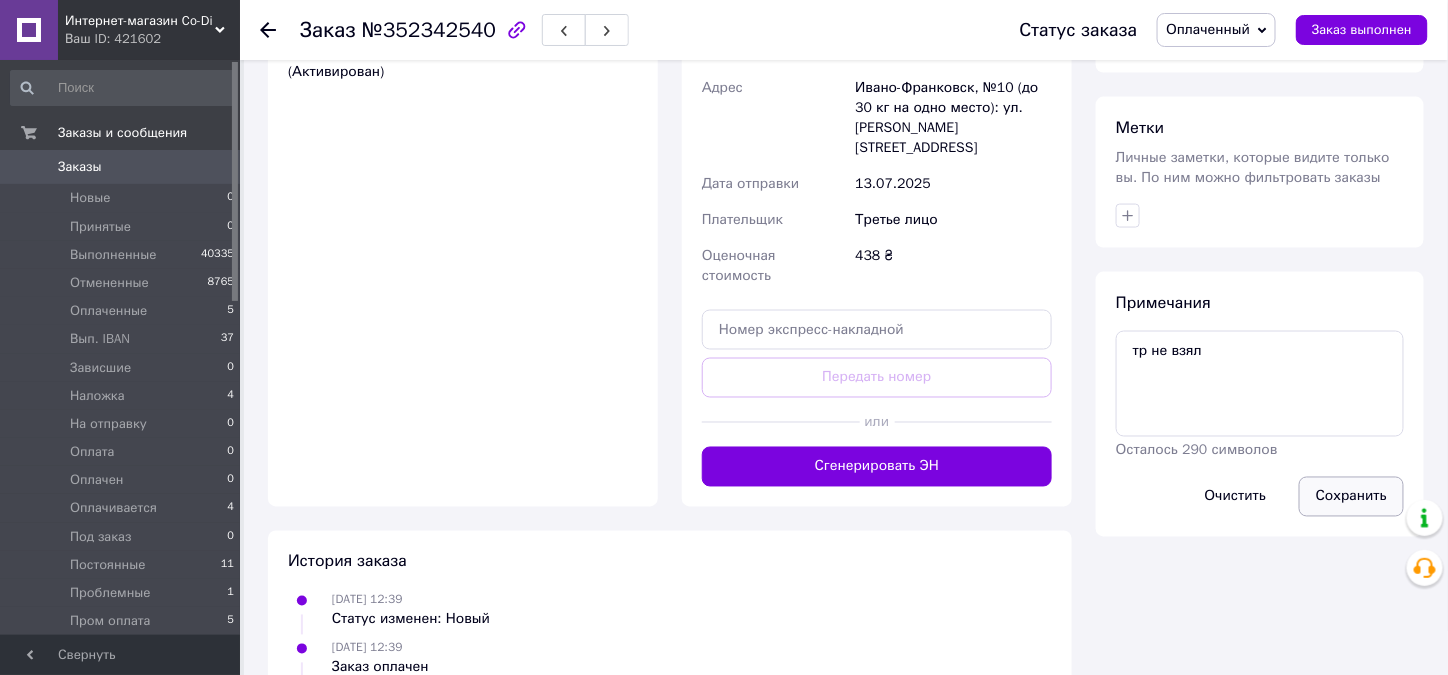 click on "Сохранить" at bounding box center (1351, 497) 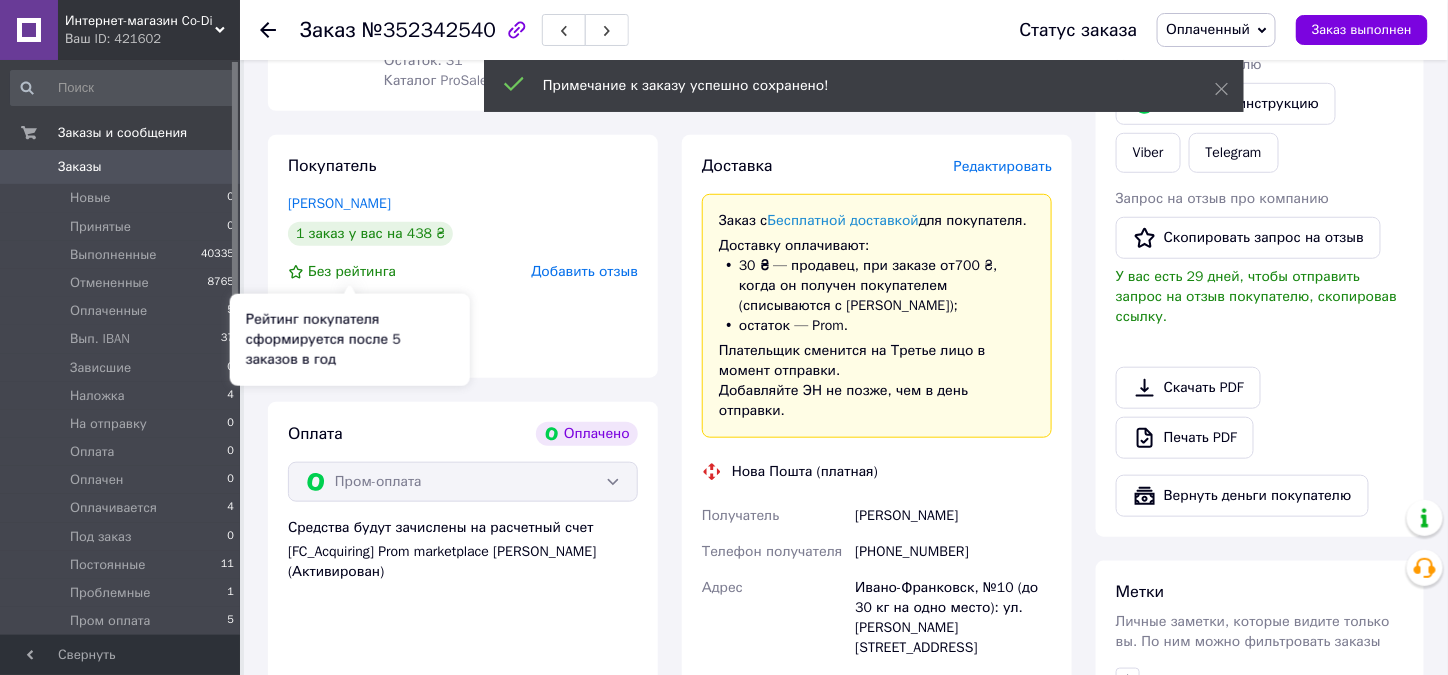 scroll, scrollTop: 94, scrollLeft: 0, axis: vertical 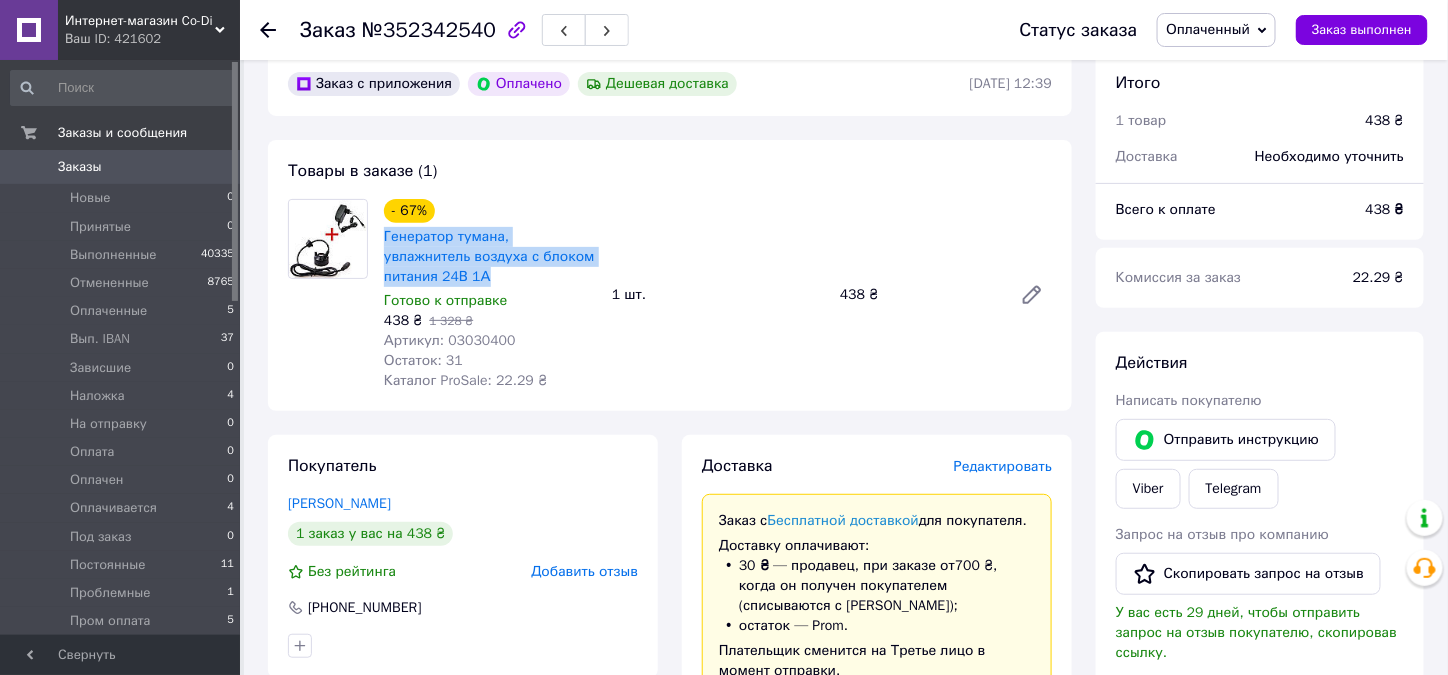 drag, startPoint x: 446, startPoint y: 276, endPoint x: 380, endPoint y: 238, distance: 76.15773 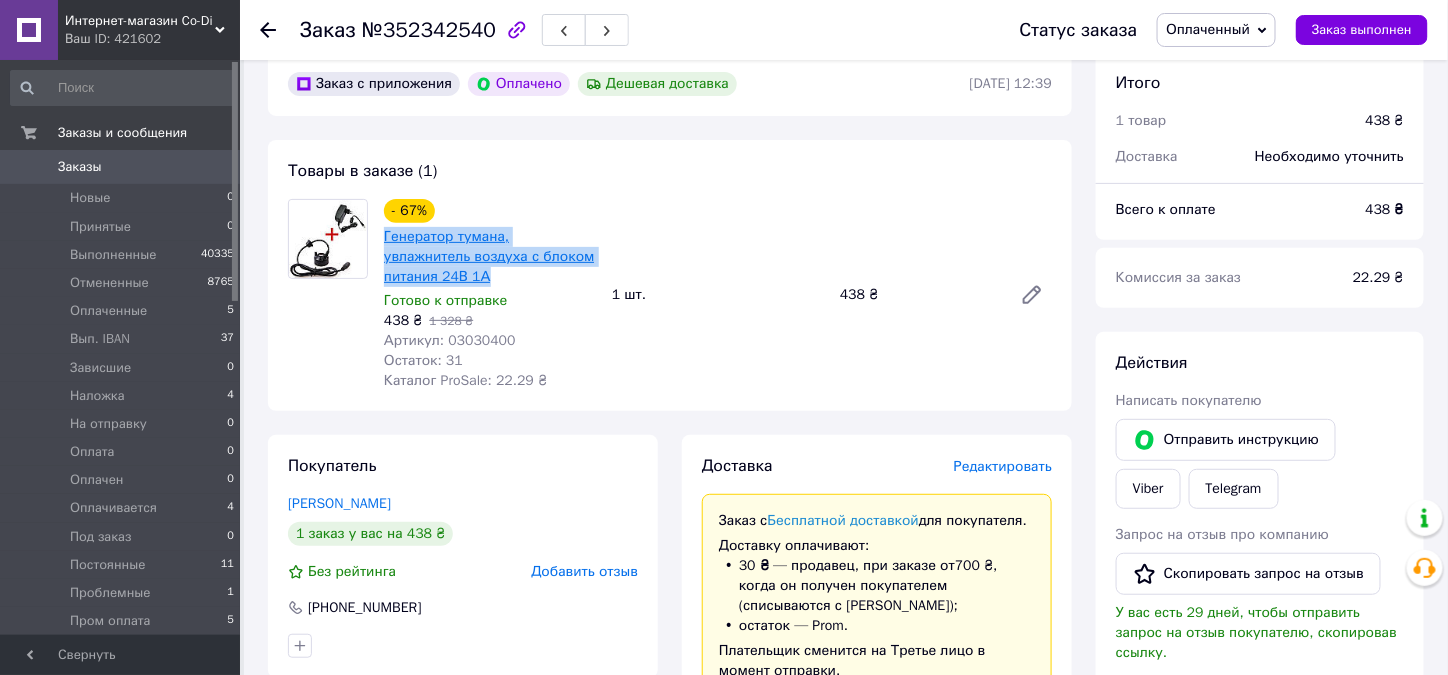 copy on "Генератор тумана, увлажнитель воздуха с блоком питания 24В 1А" 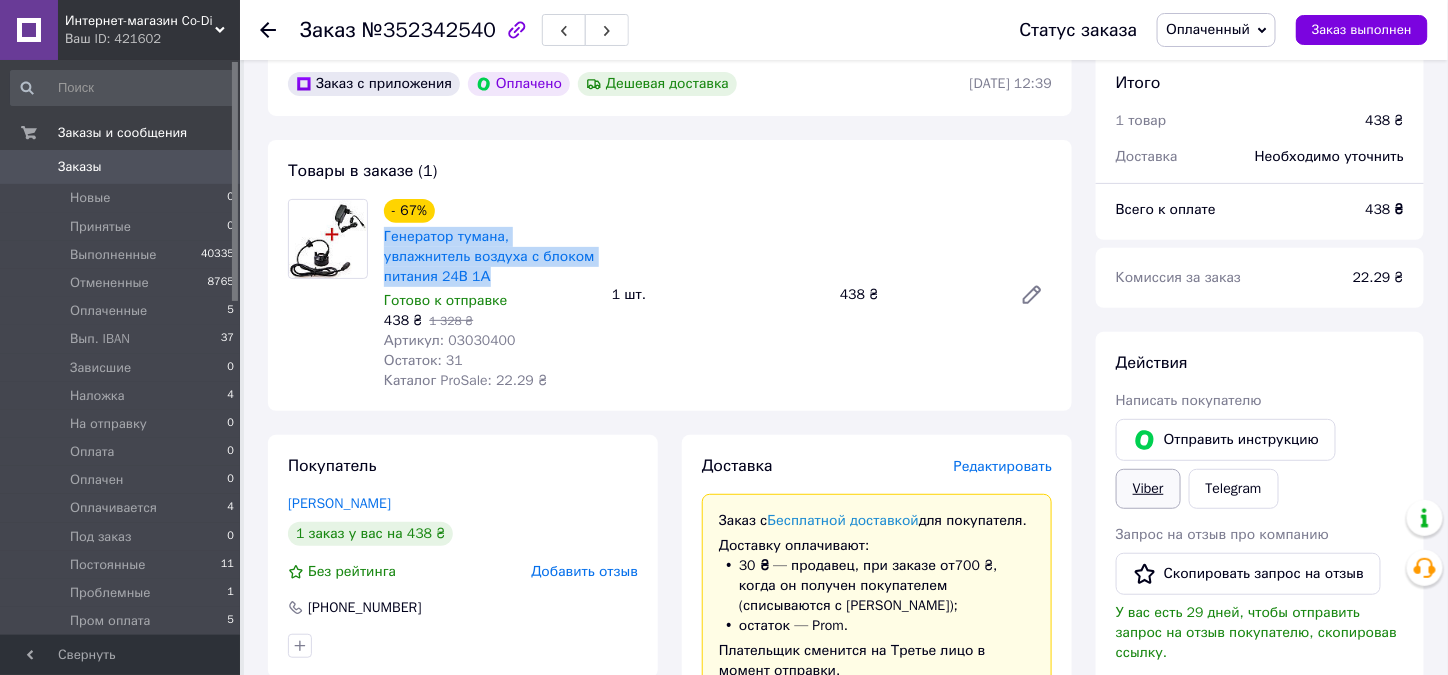 click on "Viber" at bounding box center [1148, 489] 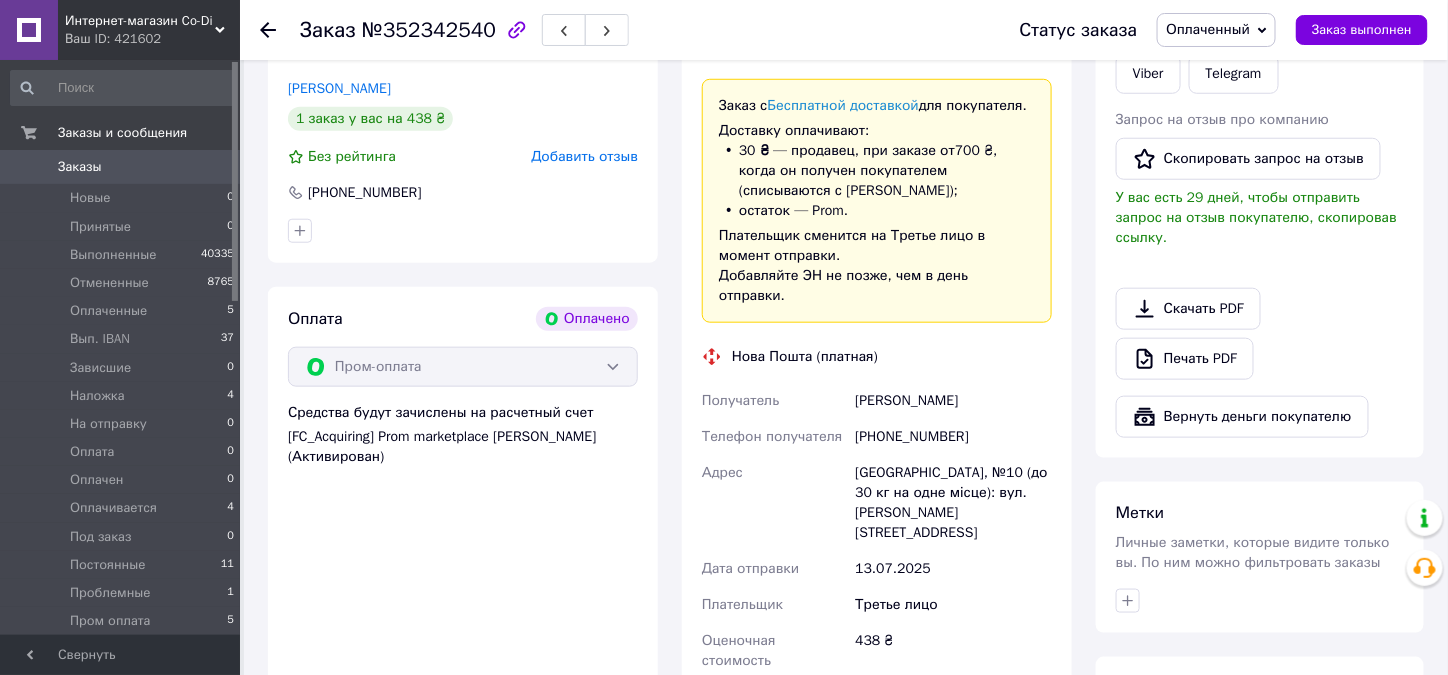 scroll, scrollTop: 594, scrollLeft: 0, axis: vertical 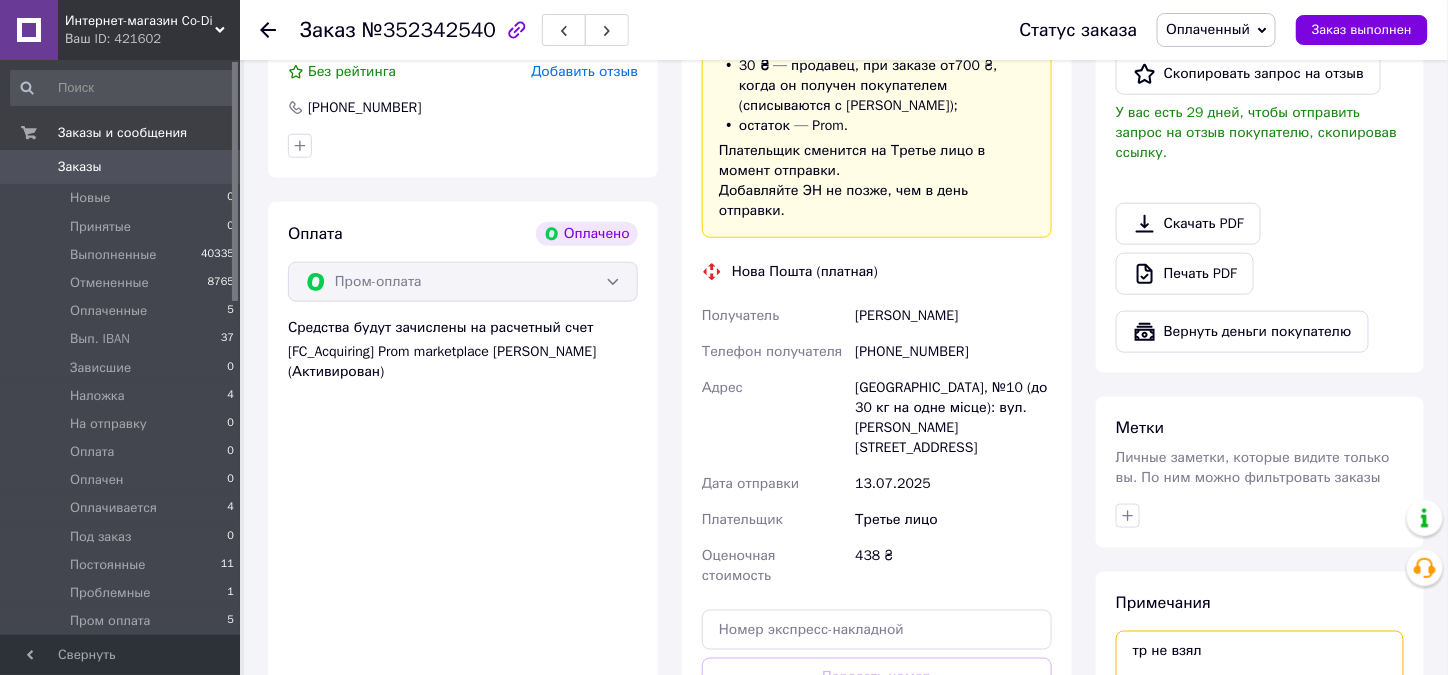 drag, startPoint x: 1207, startPoint y: 623, endPoint x: 1438, endPoint y: 446, distance: 291.01547 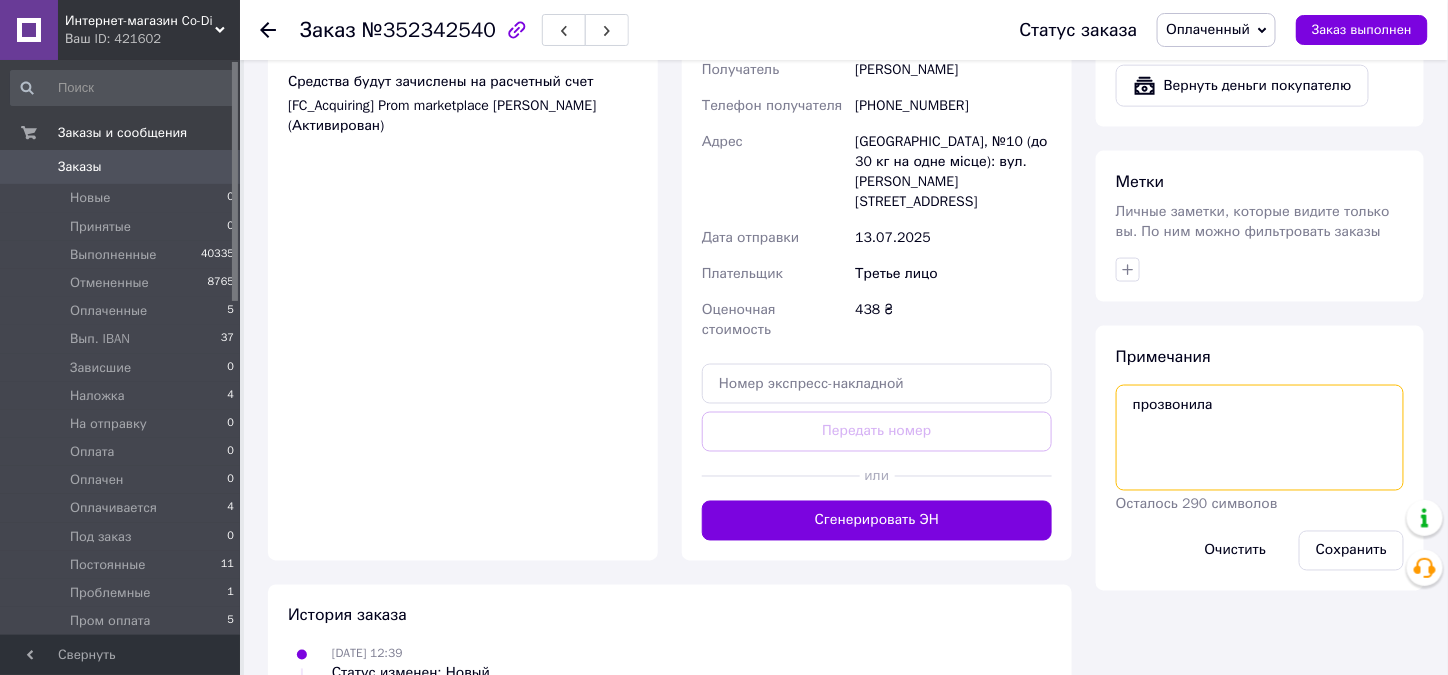 scroll, scrollTop: 894, scrollLeft: 0, axis: vertical 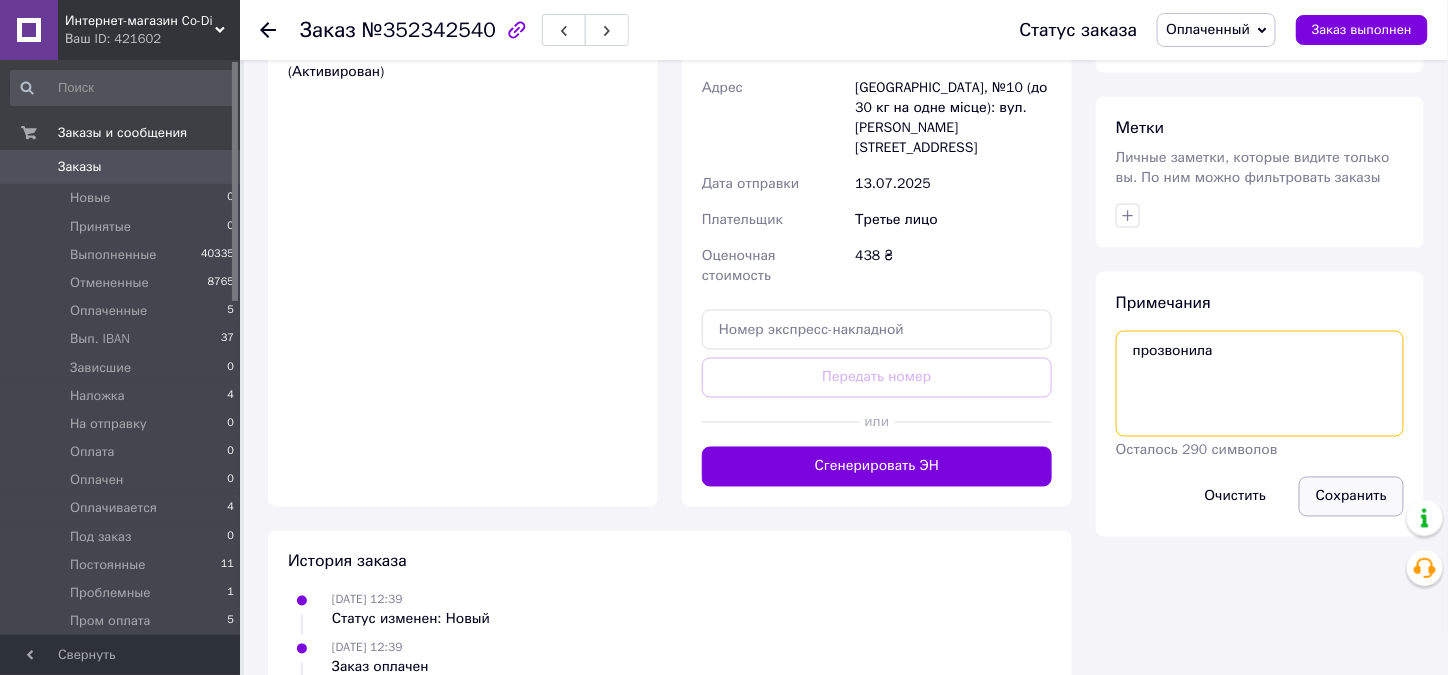 type on "прозвонила" 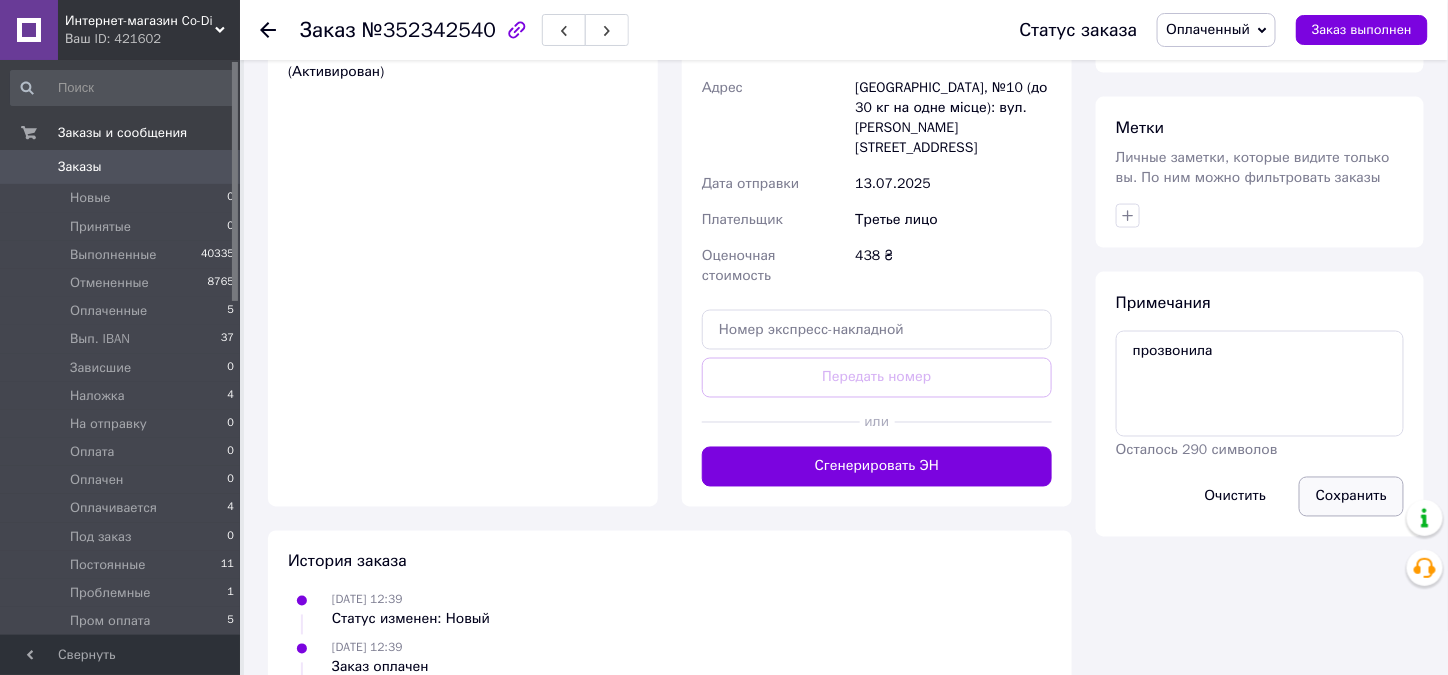 click on "Сохранить" at bounding box center [1351, 497] 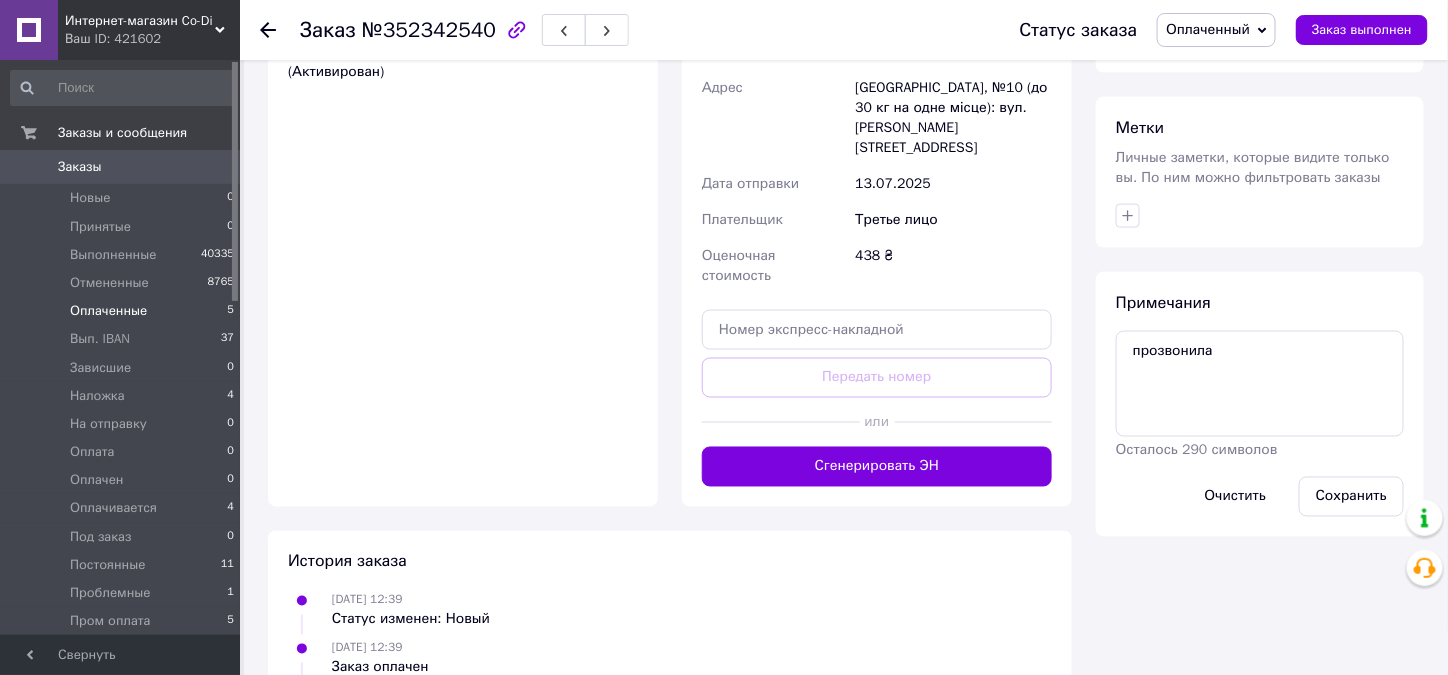click on "Оплаченные" at bounding box center [108, 311] 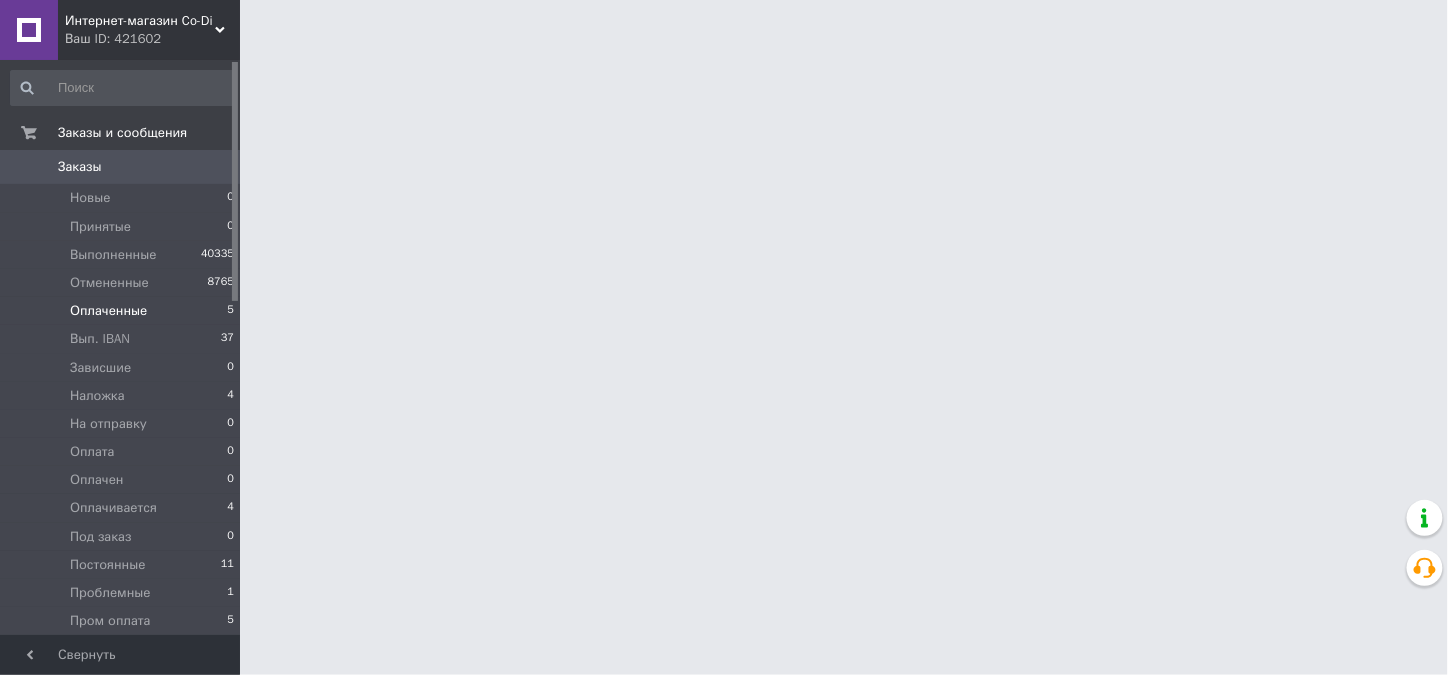 scroll, scrollTop: 0, scrollLeft: 0, axis: both 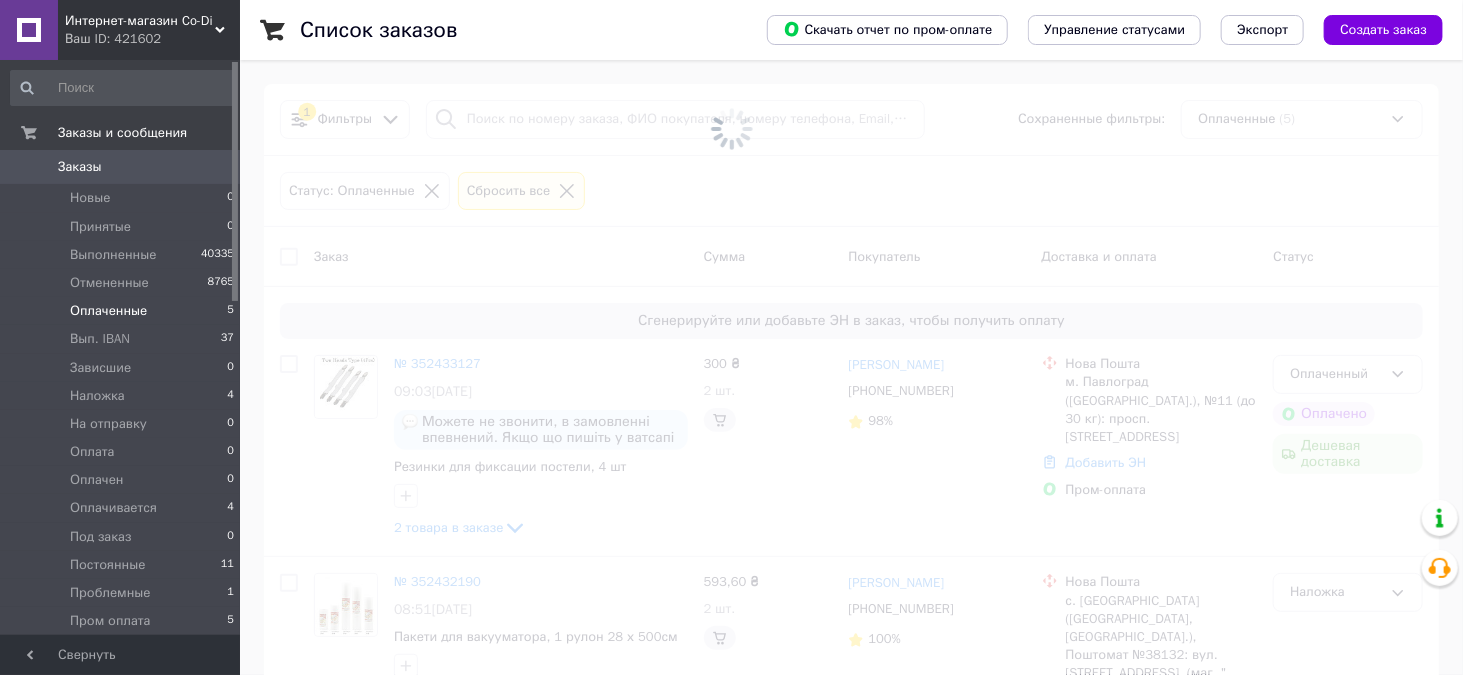 click on "Оплаченные" at bounding box center [108, 311] 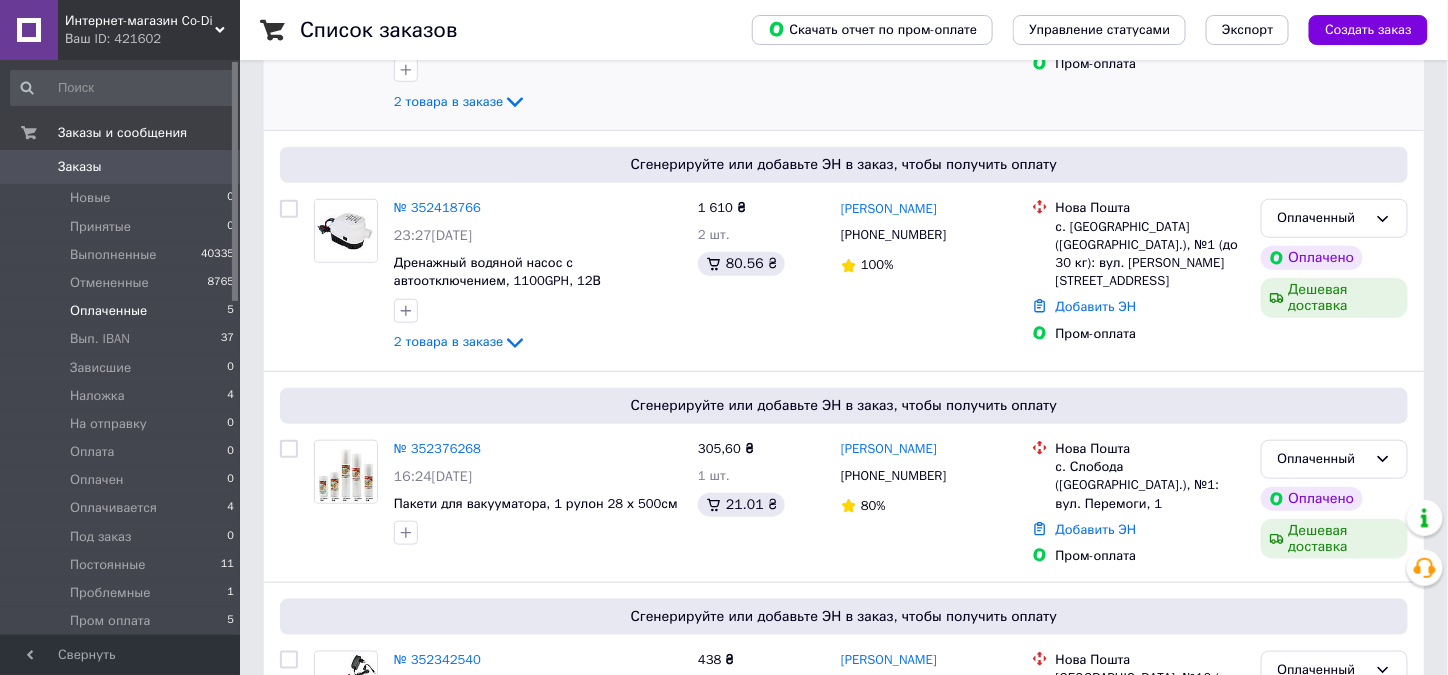 scroll, scrollTop: 694, scrollLeft: 0, axis: vertical 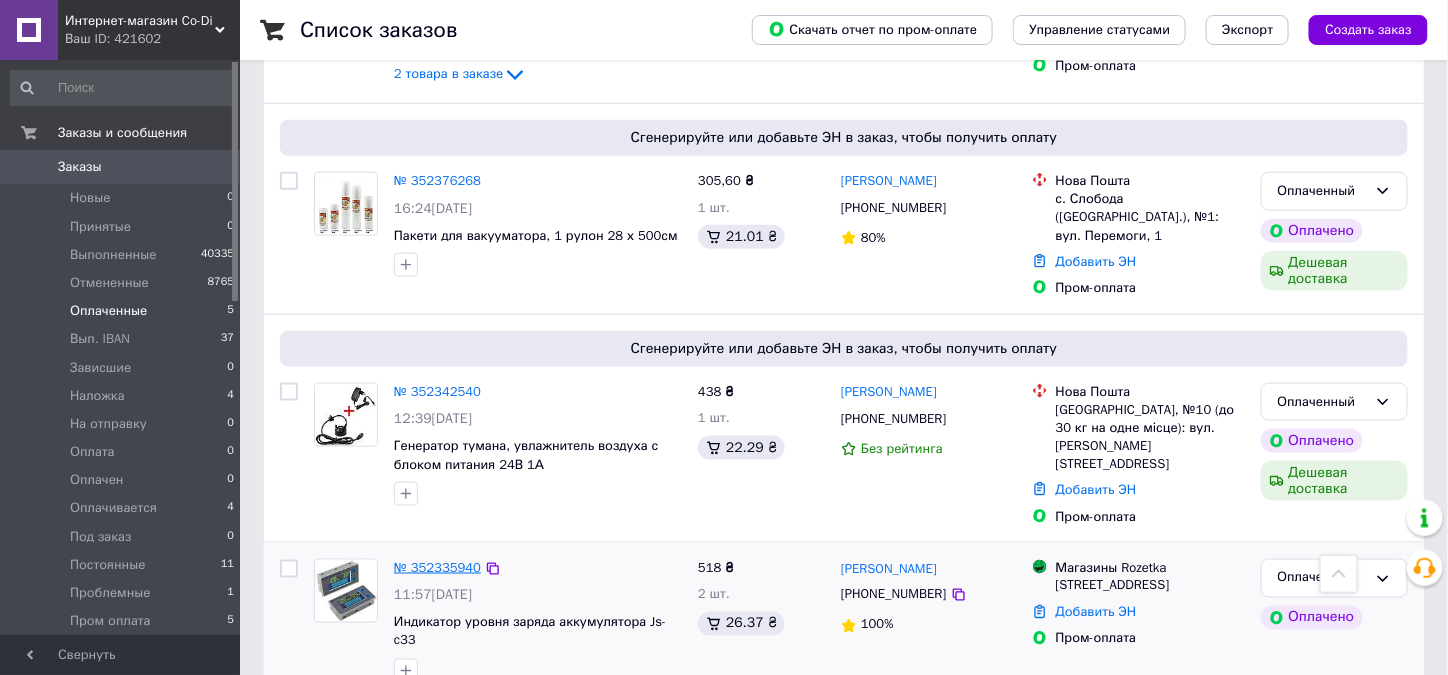 click on "№ 352335940" at bounding box center [437, 567] 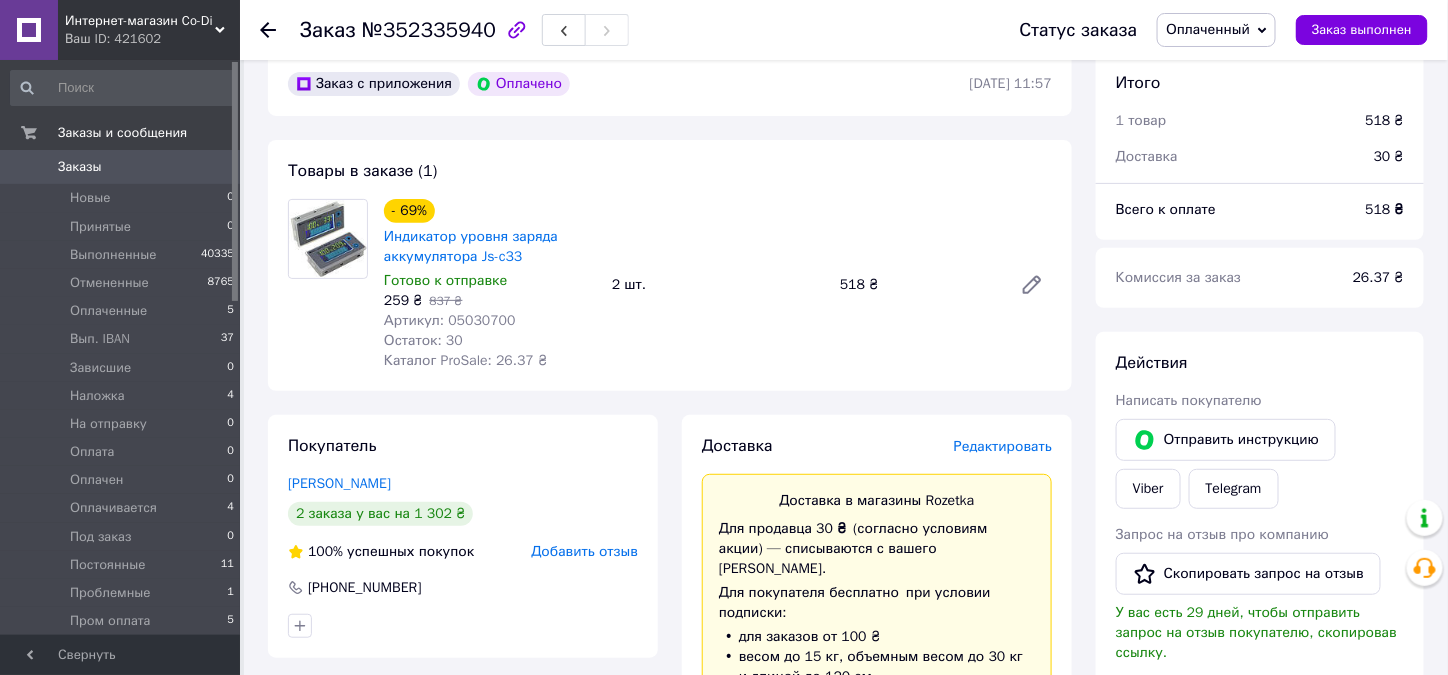 scroll, scrollTop: 394, scrollLeft: 0, axis: vertical 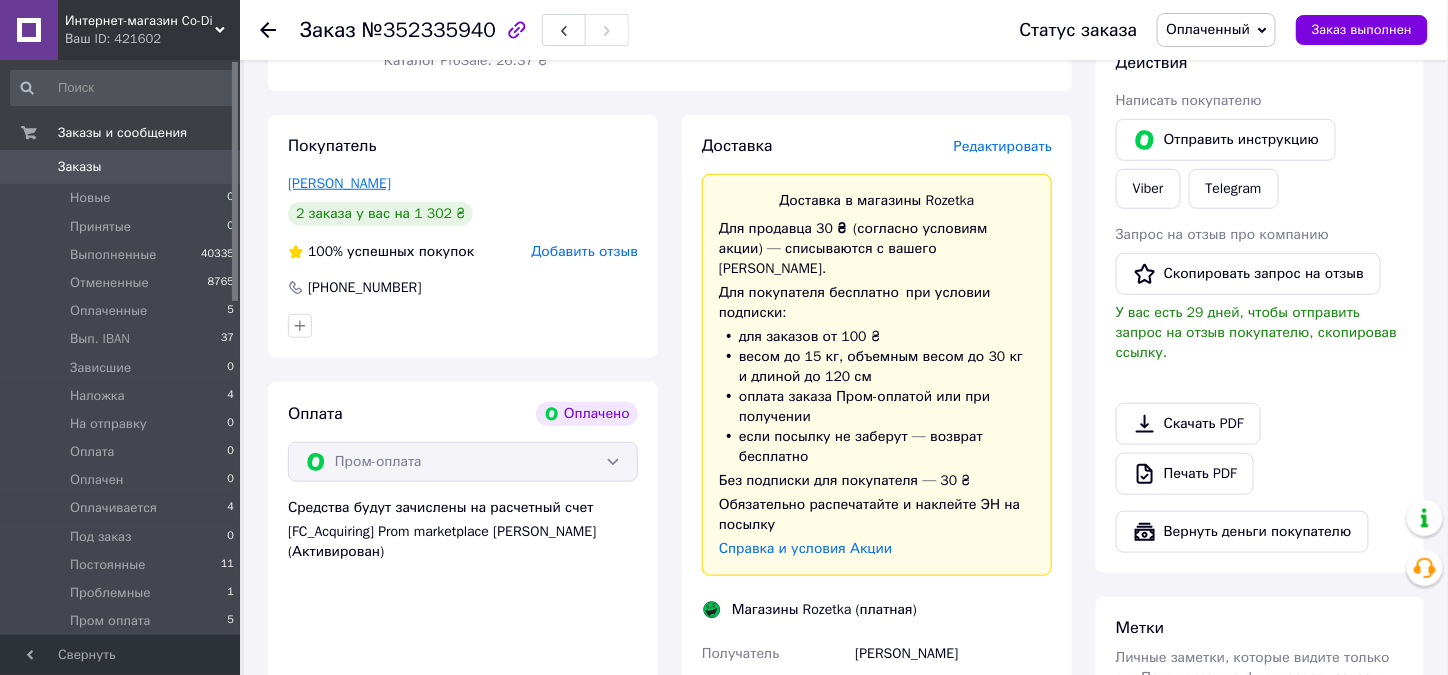 click on "Сковородкін Віктор" at bounding box center (339, 183) 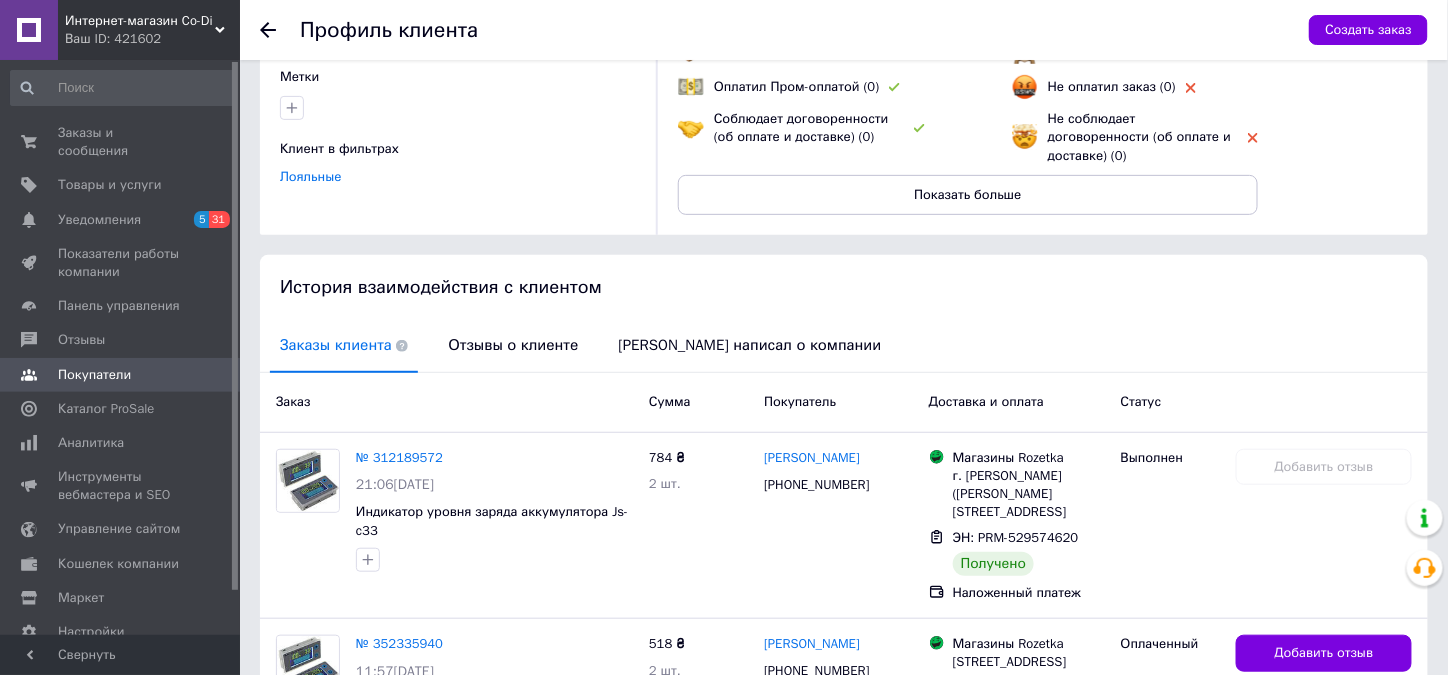 scroll, scrollTop: 359, scrollLeft: 0, axis: vertical 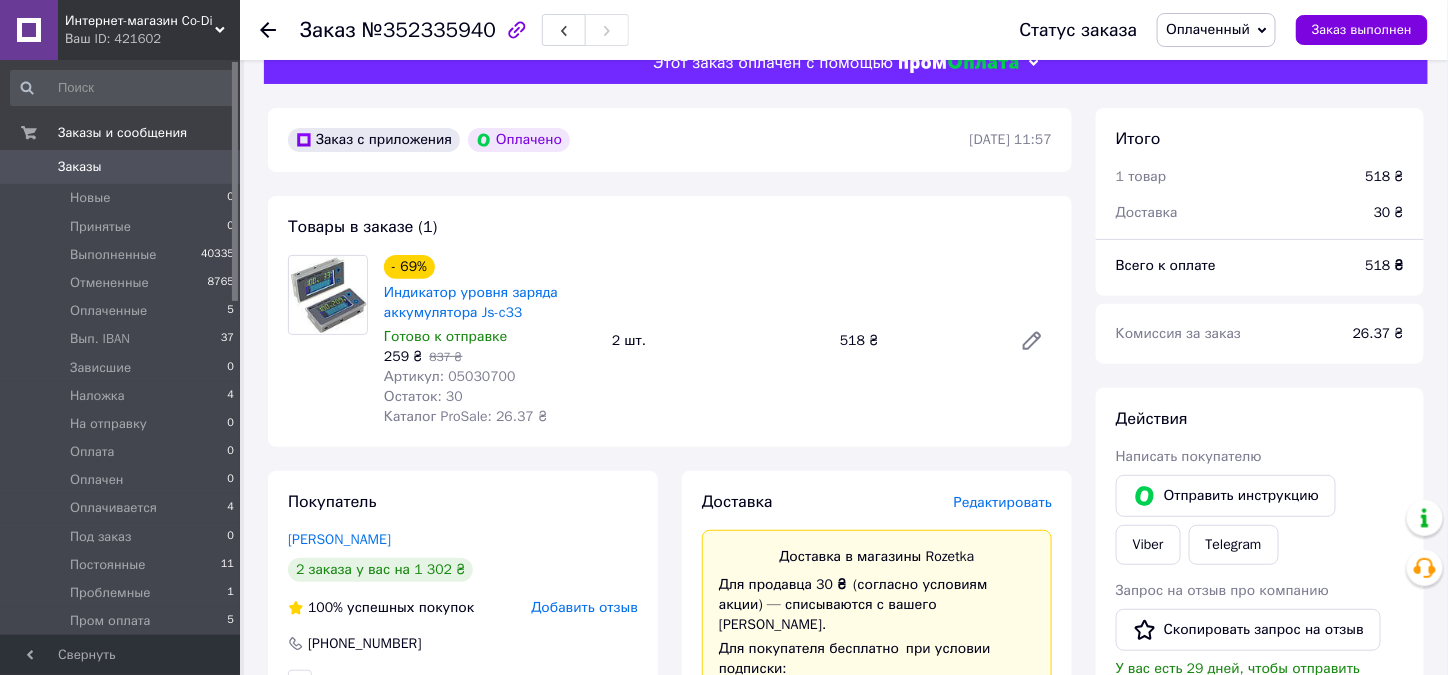 click on "Артикул: 05030700" at bounding box center (450, 376) 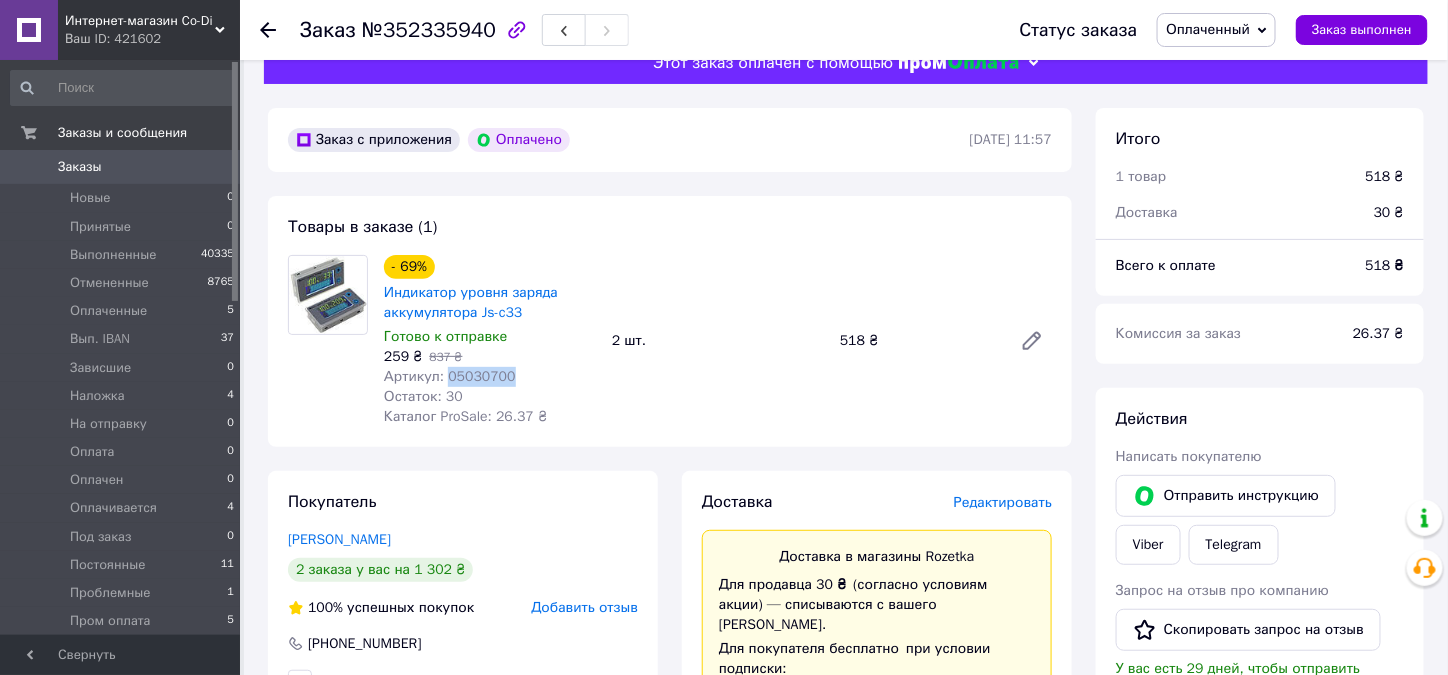 click on "Артикул: 05030700" at bounding box center (450, 376) 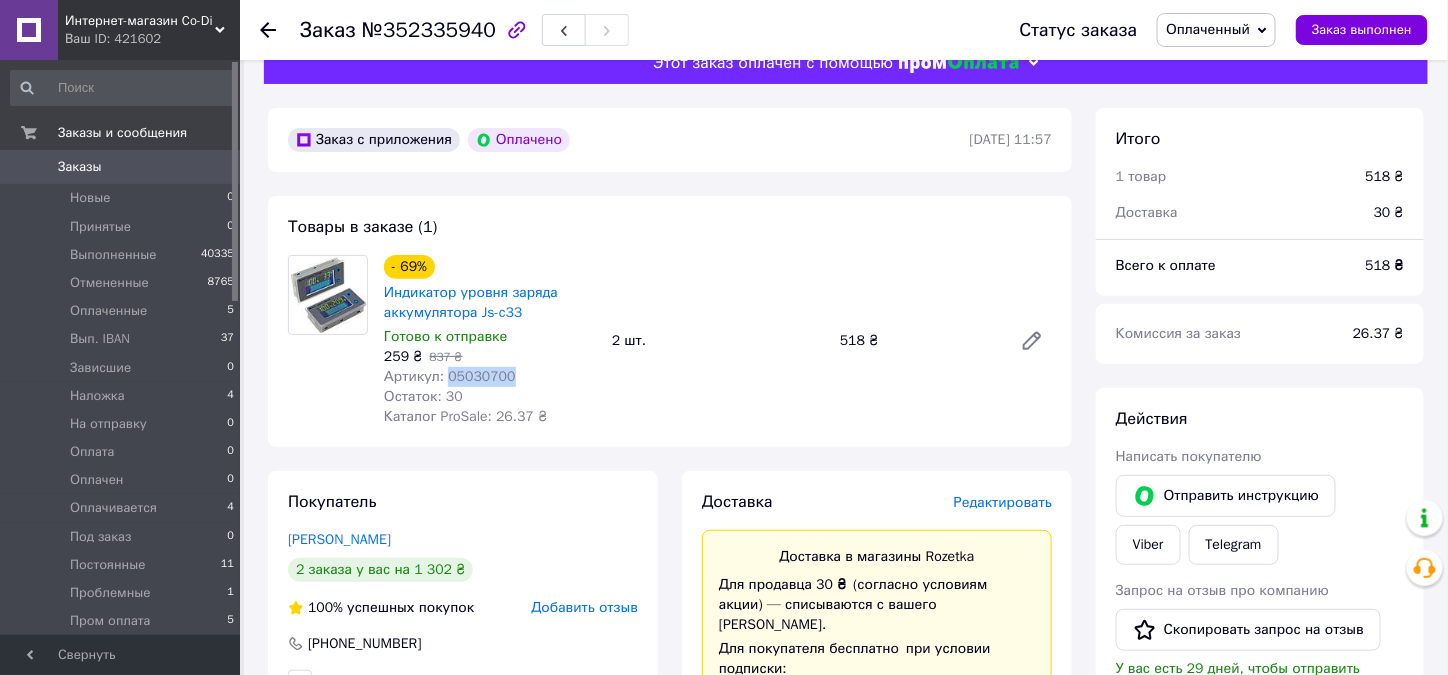 copy on "05030700" 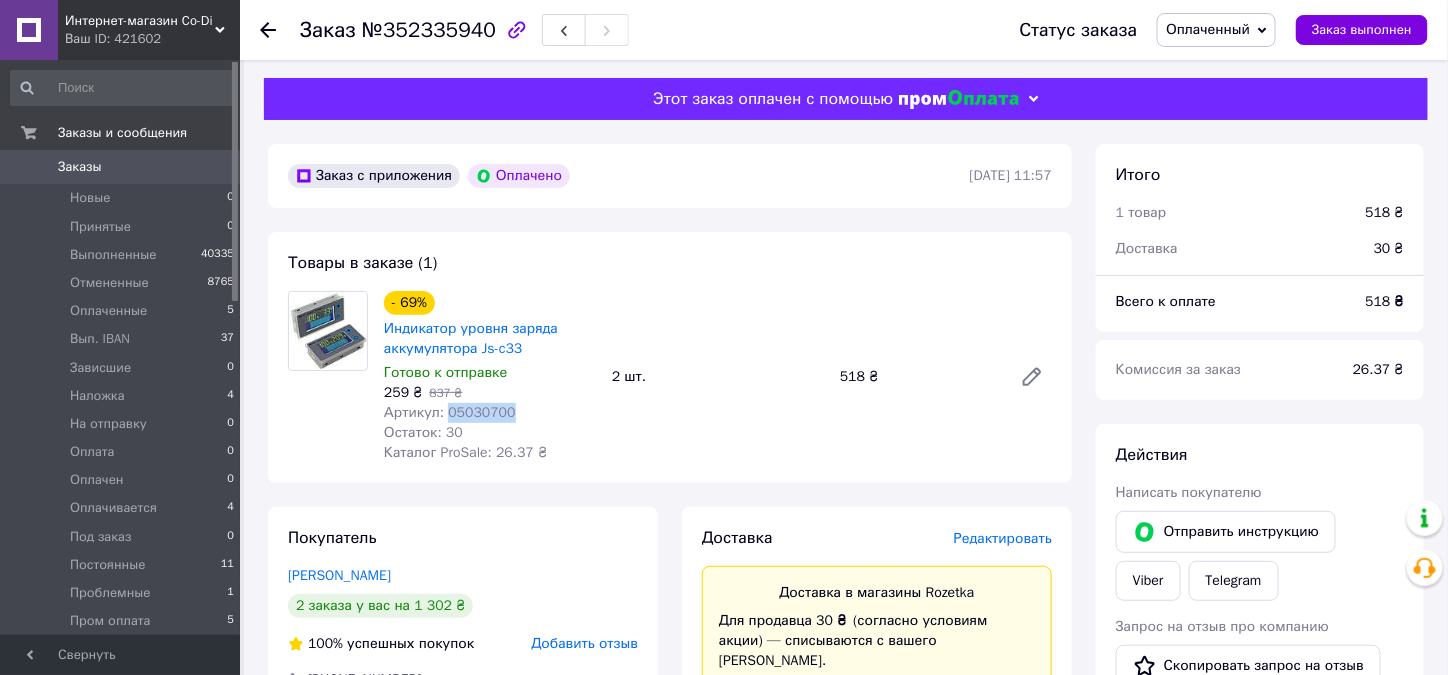 scroll, scrollTop: 0, scrollLeft: 0, axis: both 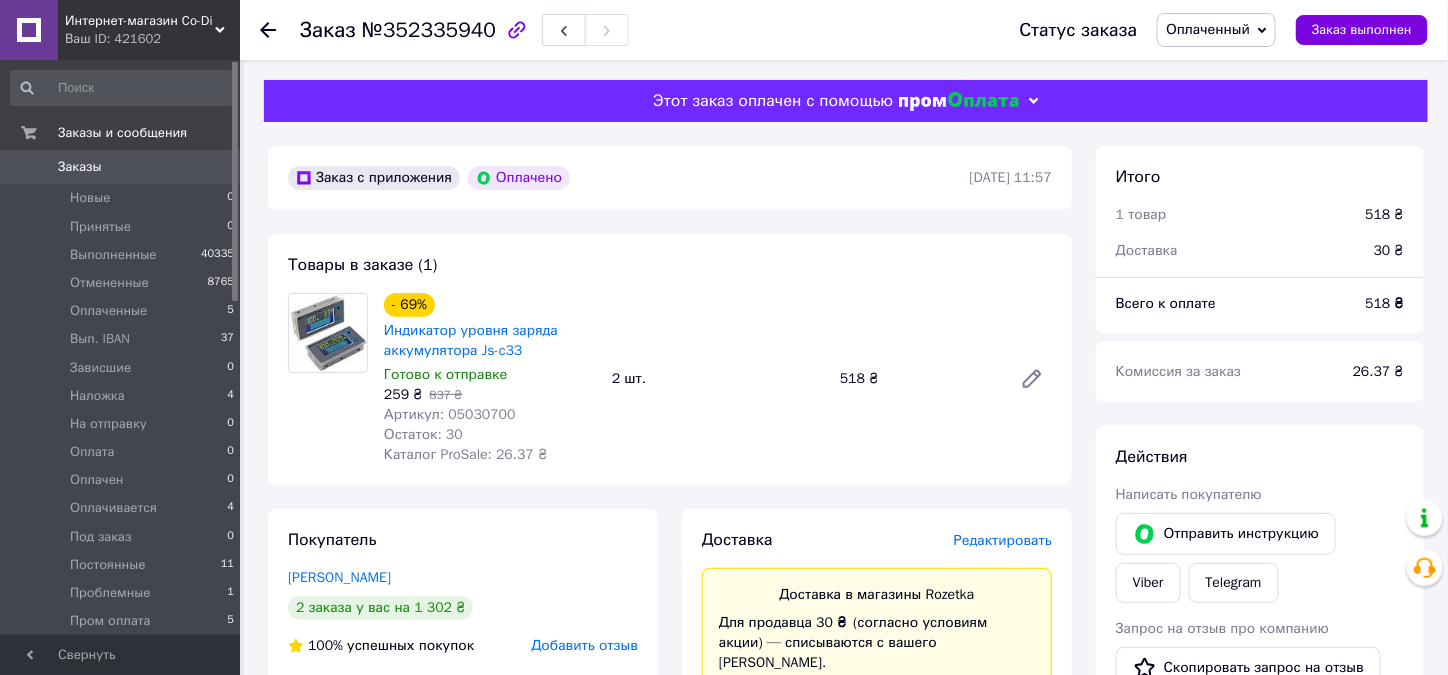 click on "- 69% Индикатор уровня заряда аккумулятора Js-c33 Готово к отправке 259 ₴   837 ₴ Артикул: 05030700 Остаток: 30 Каталог ProSale: 26.37 ₴  2 шт. 518 ₴" at bounding box center [718, 379] 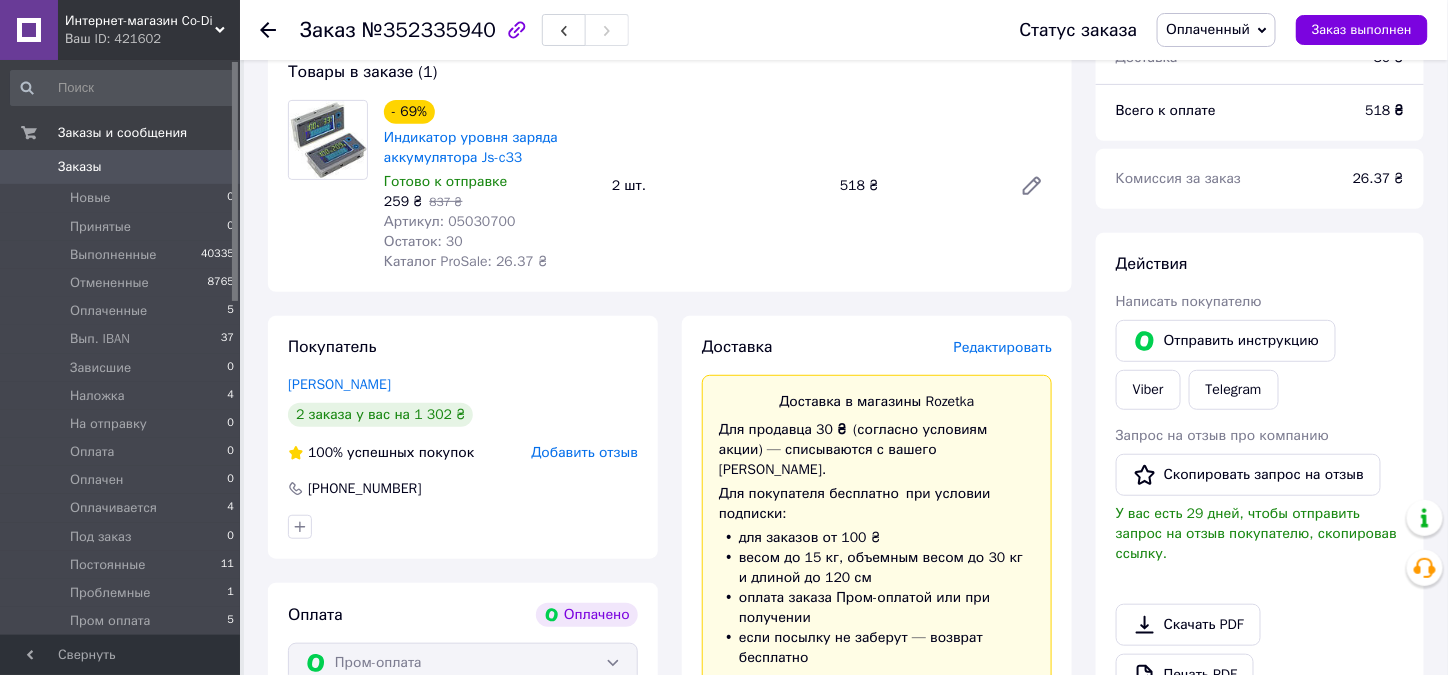 scroll, scrollTop: 200, scrollLeft: 0, axis: vertical 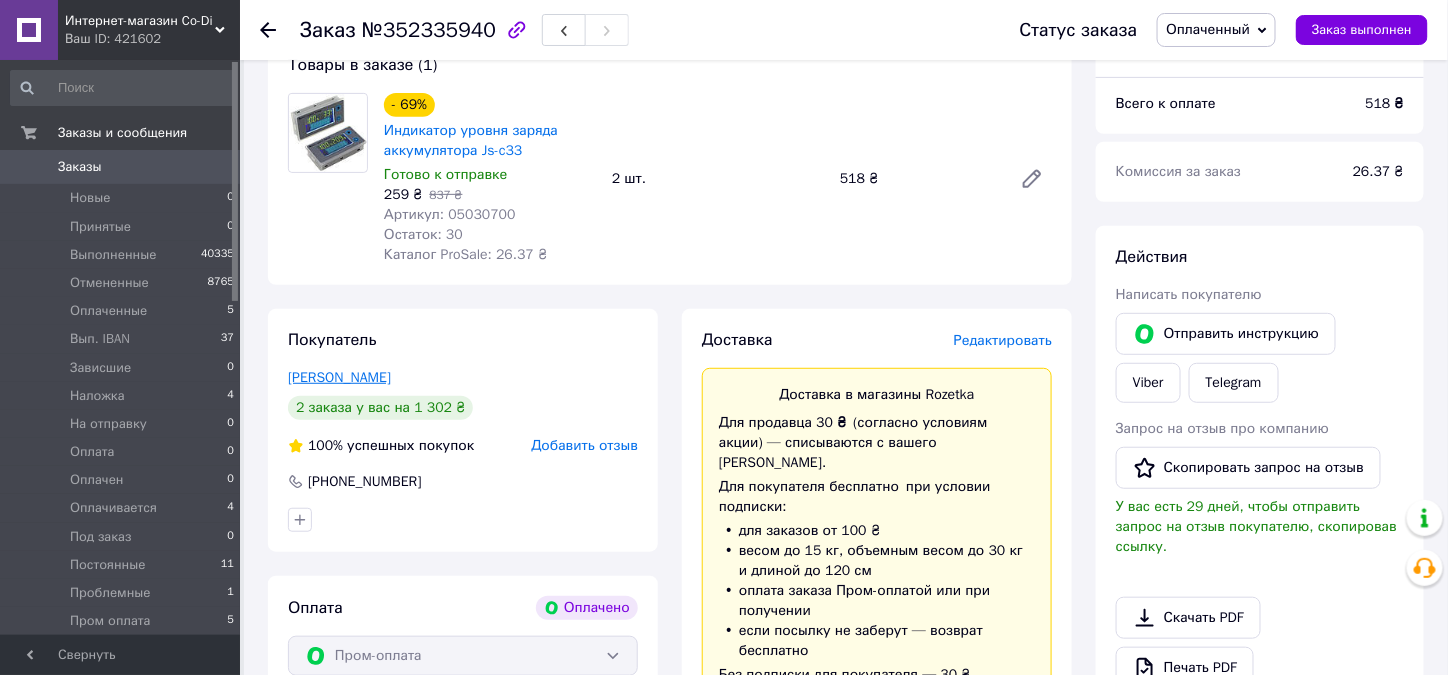click on "Сковородкін Віктор" at bounding box center (339, 377) 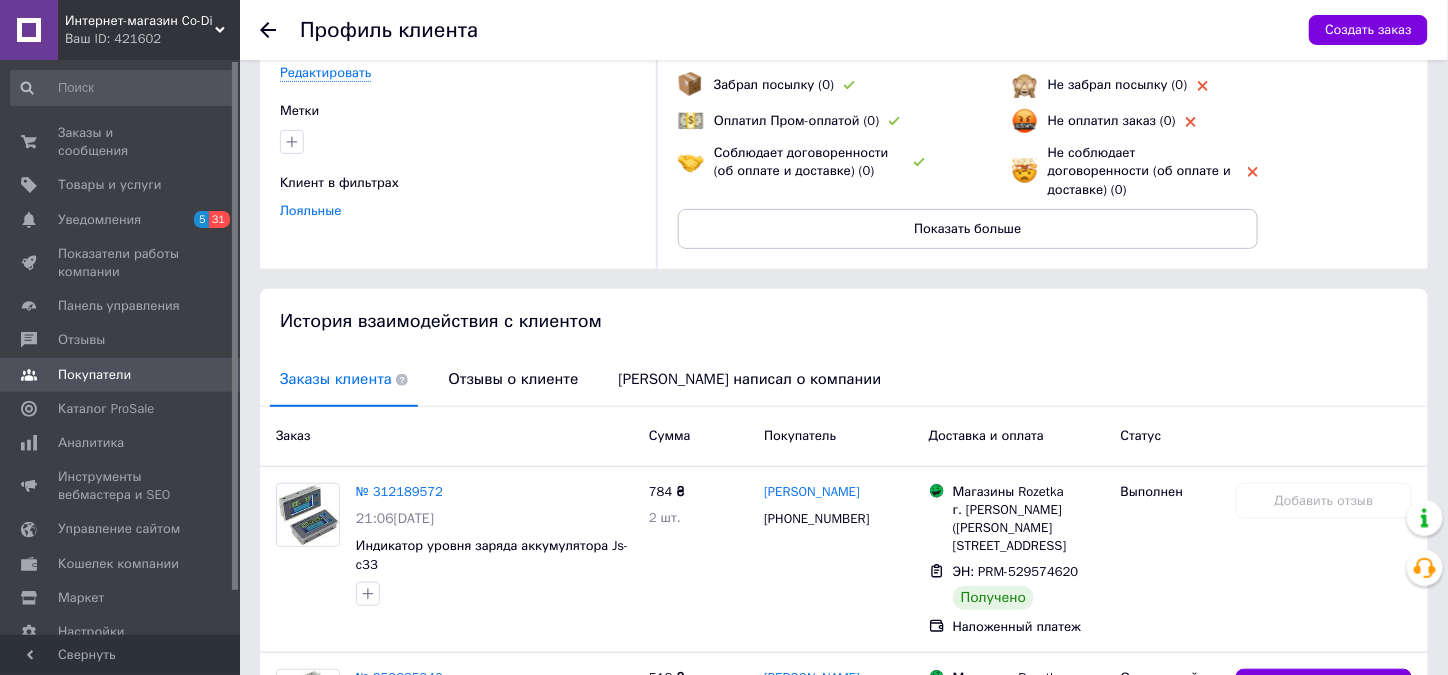 scroll, scrollTop: 300, scrollLeft: 0, axis: vertical 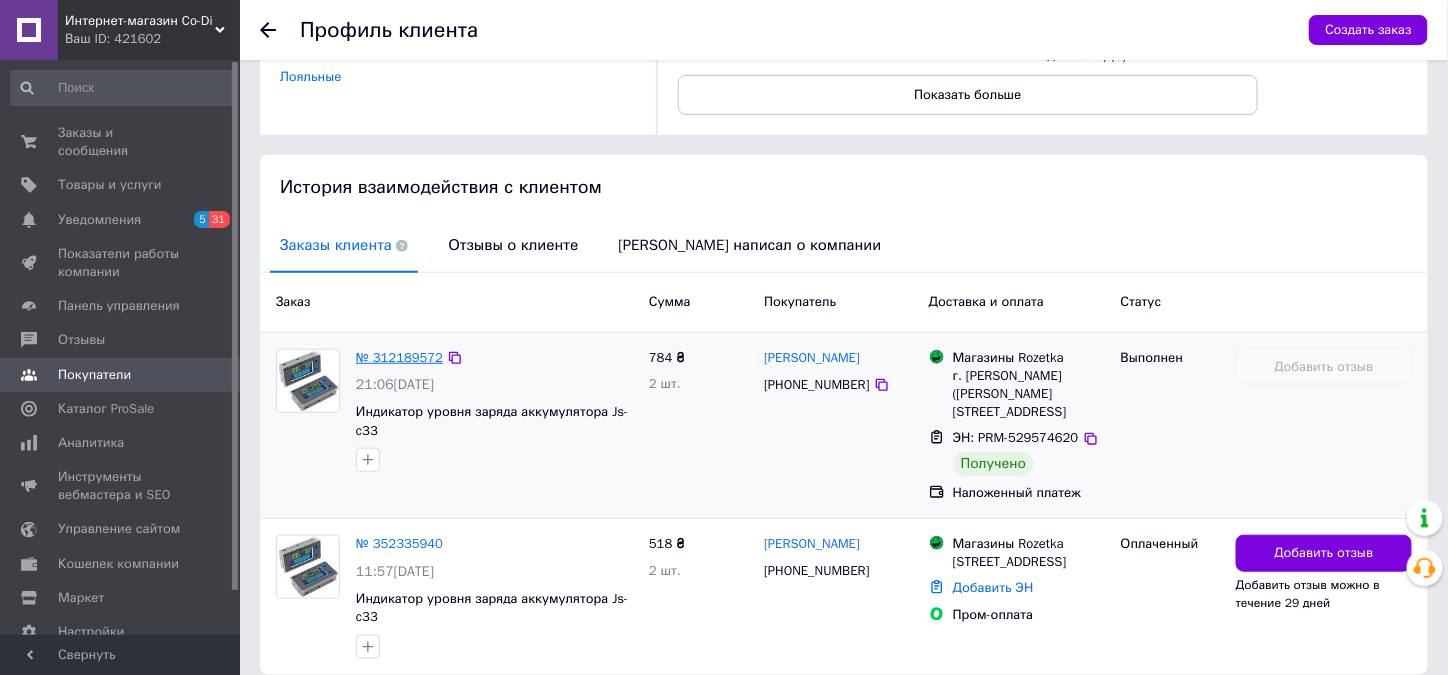 click on "№ 312189572" at bounding box center [399, 357] 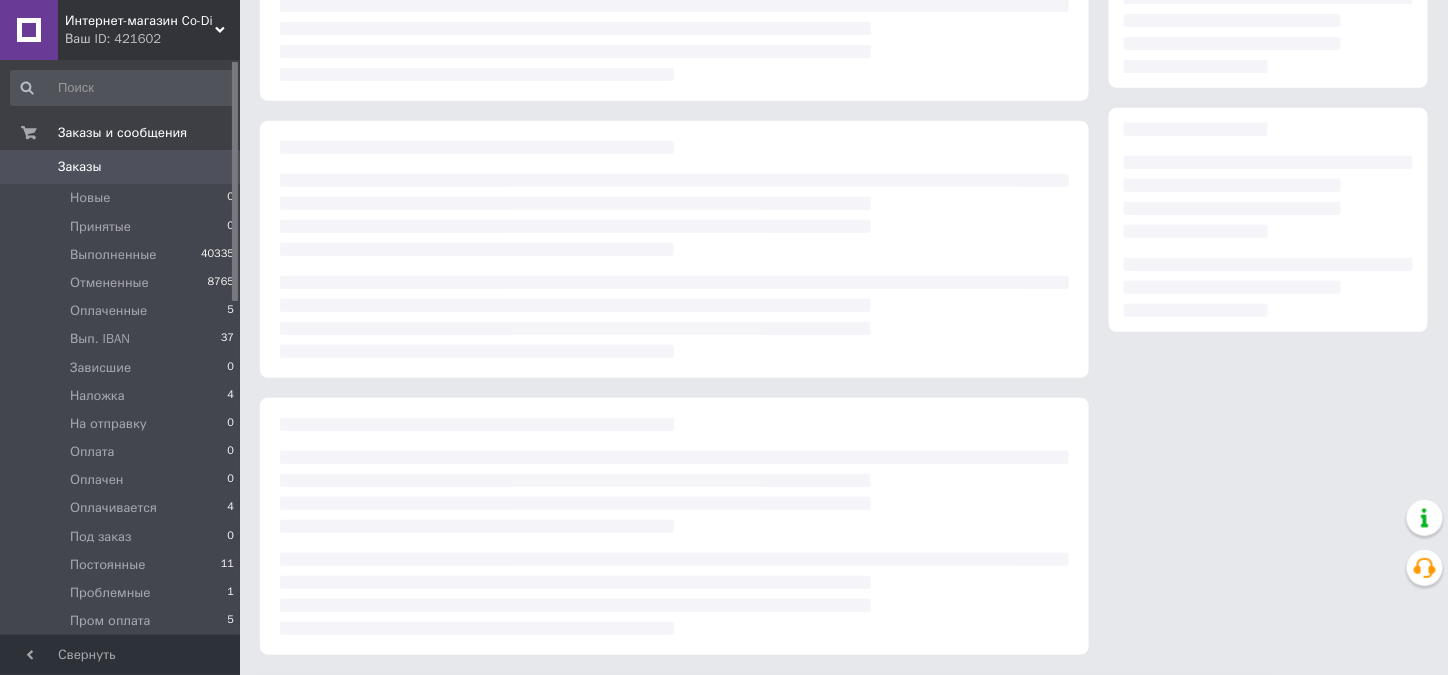 scroll, scrollTop: 0, scrollLeft: 0, axis: both 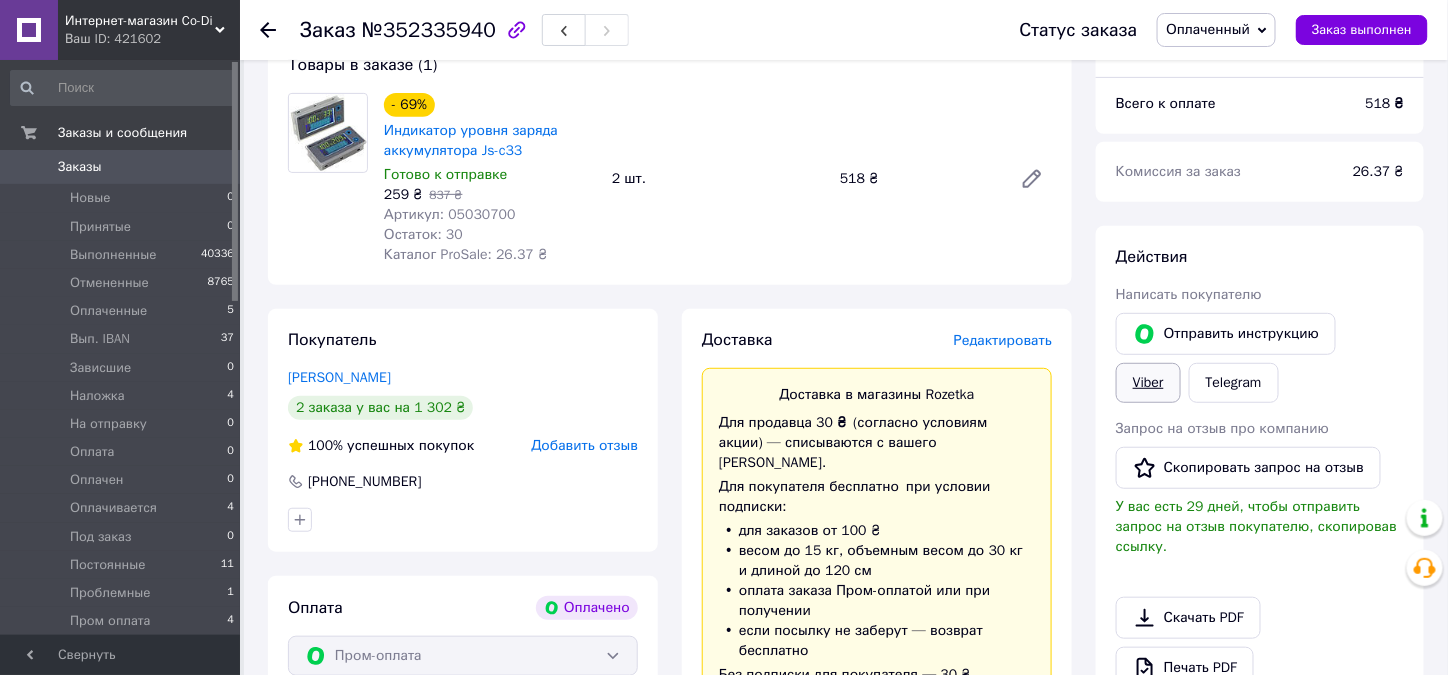 click on "Viber" at bounding box center [1148, 383] 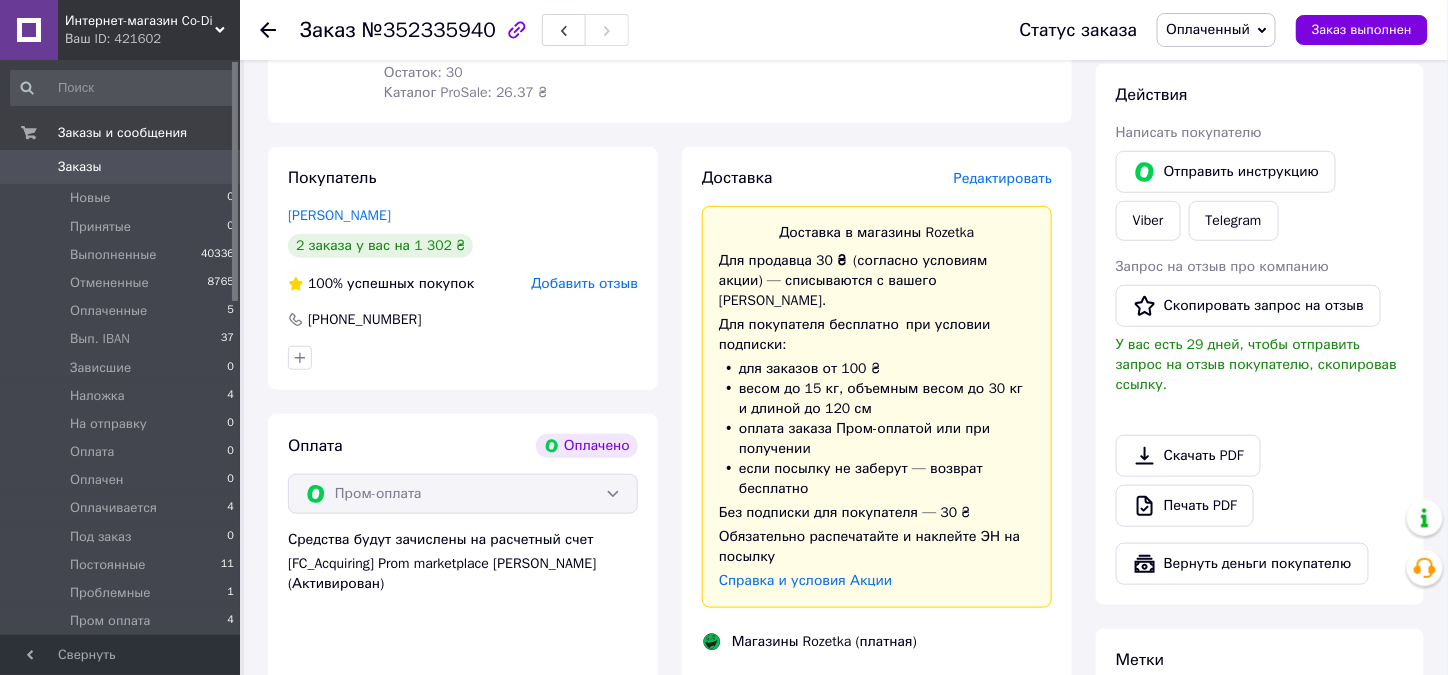 scroll, scrollTop: 500, scrollLeft: 0, axis: vertical 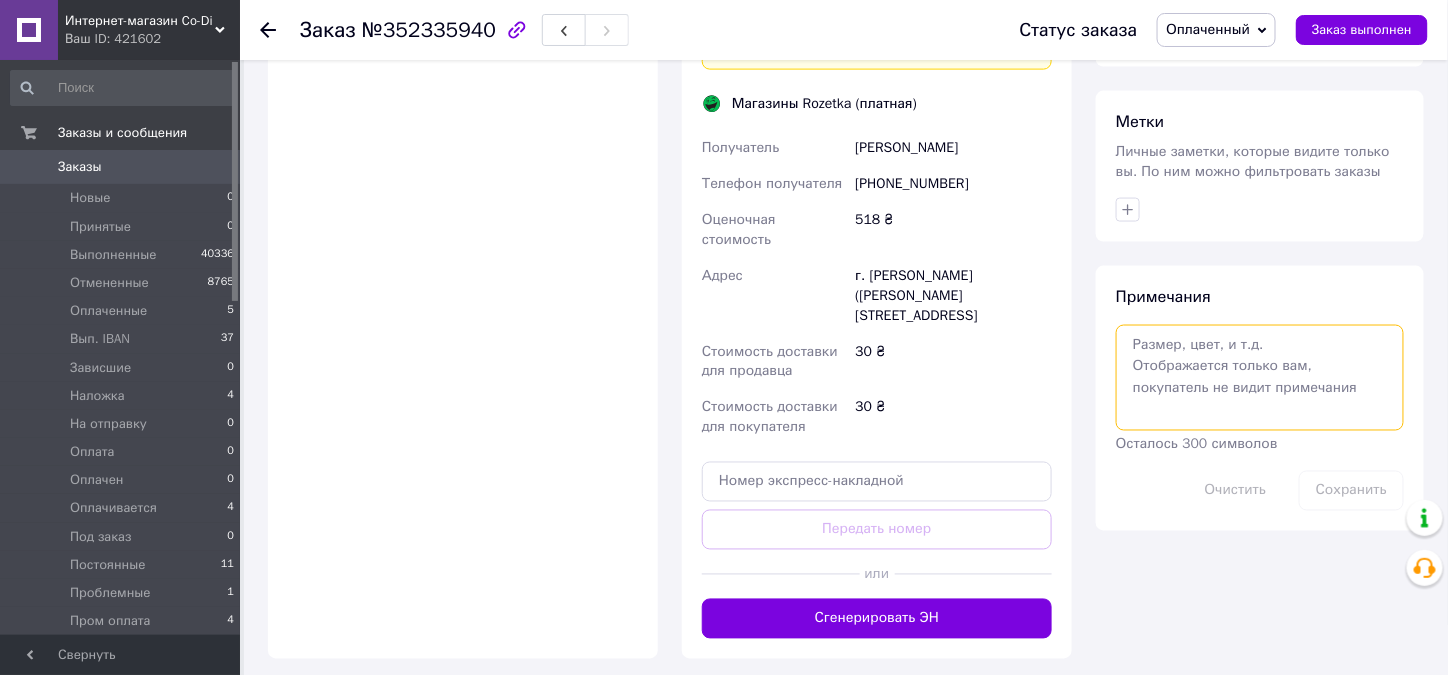 click at bounding box center [1260, 378] 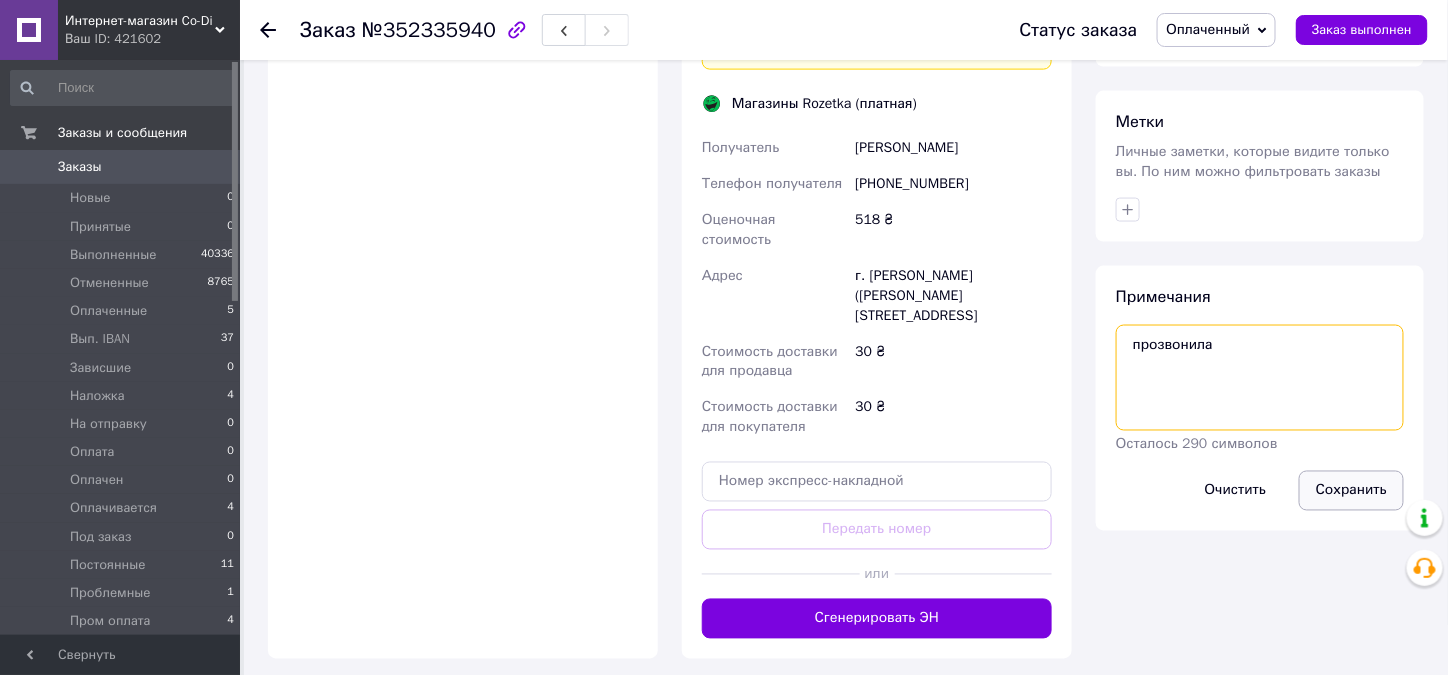 type on "прозвонила" 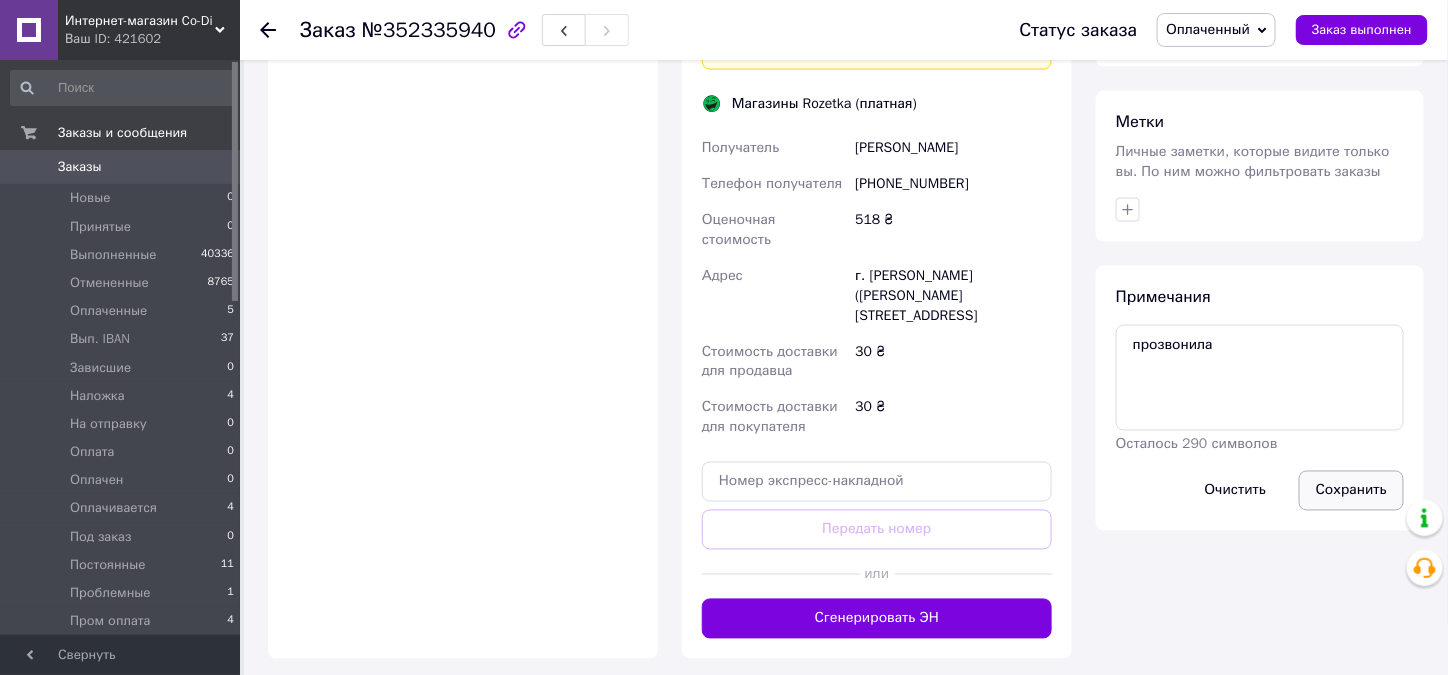 click on "Сохранить" at bounding box center (1351, 491) 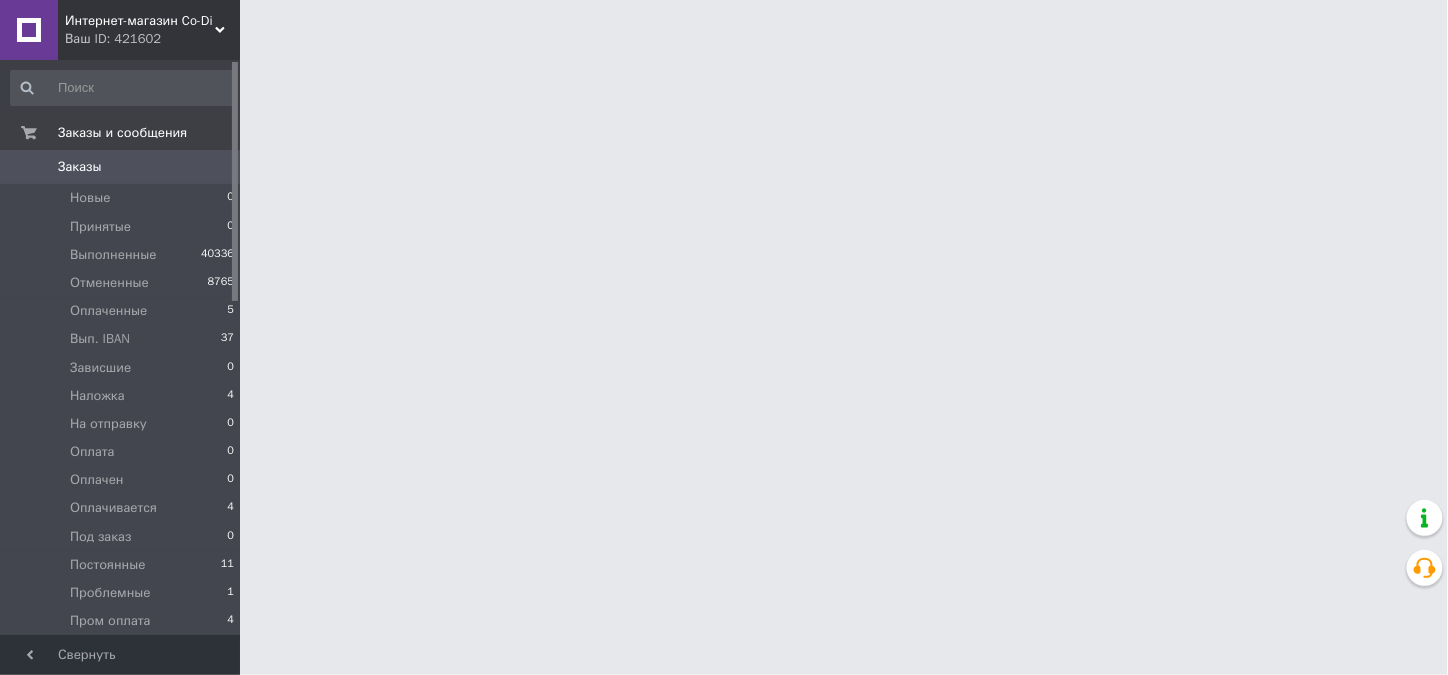 scroll, scrollTop: 0, scrollLeft: 0, axis: both 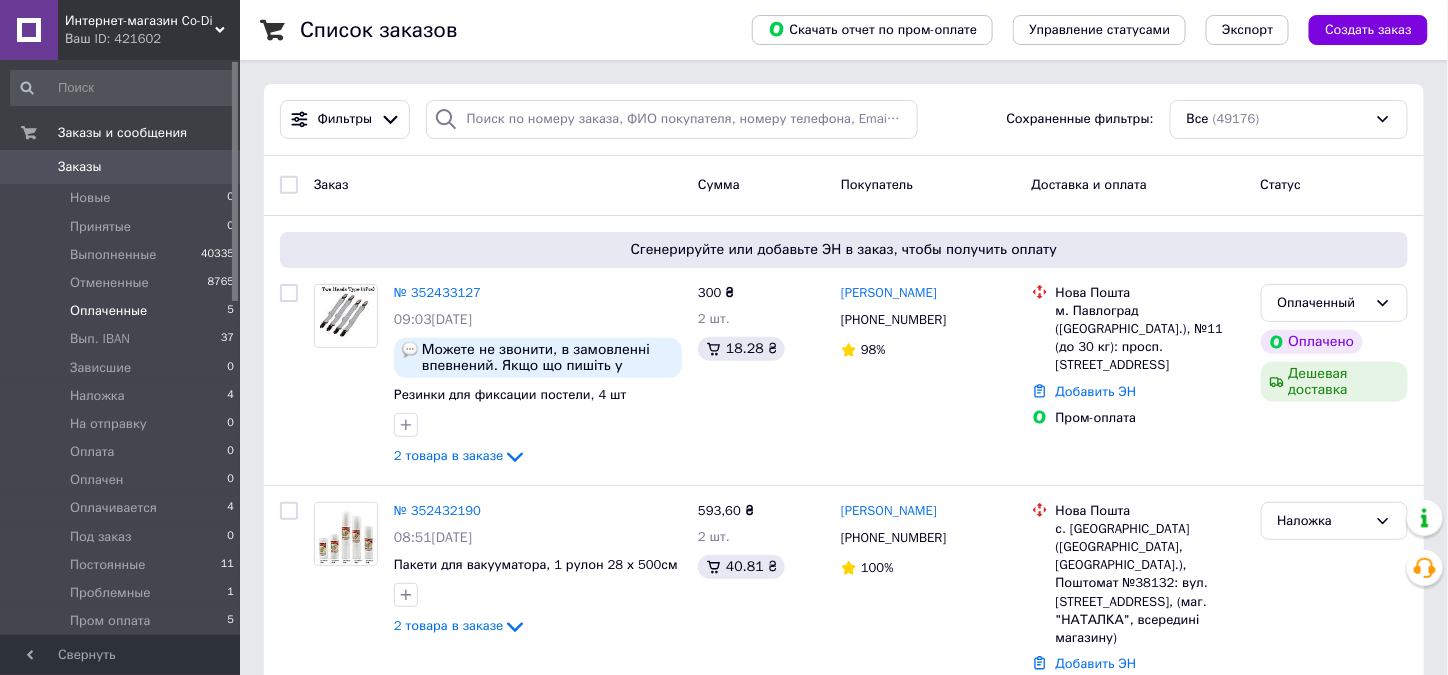 click on "Оплаченные" at bounding box center (108, 311) 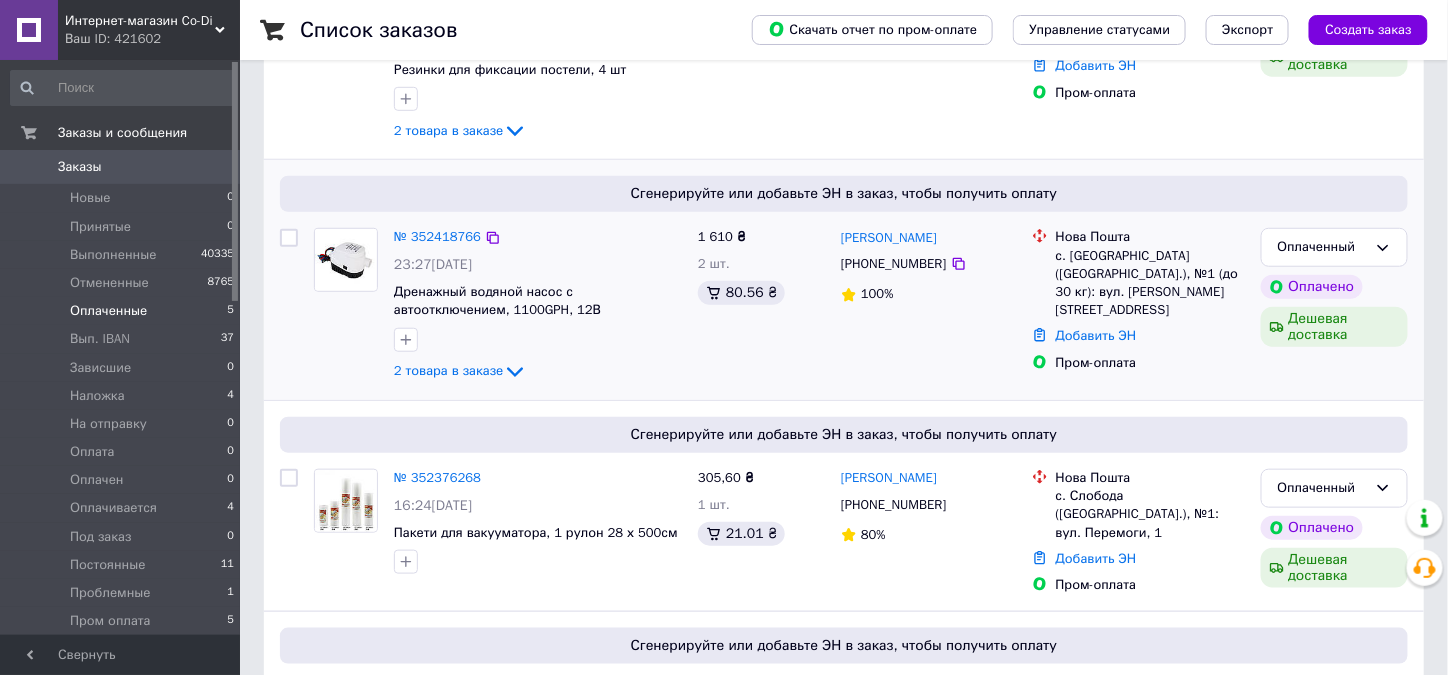 scroll, scrollTop: 600, scrollLeft: 0, axis: vertical 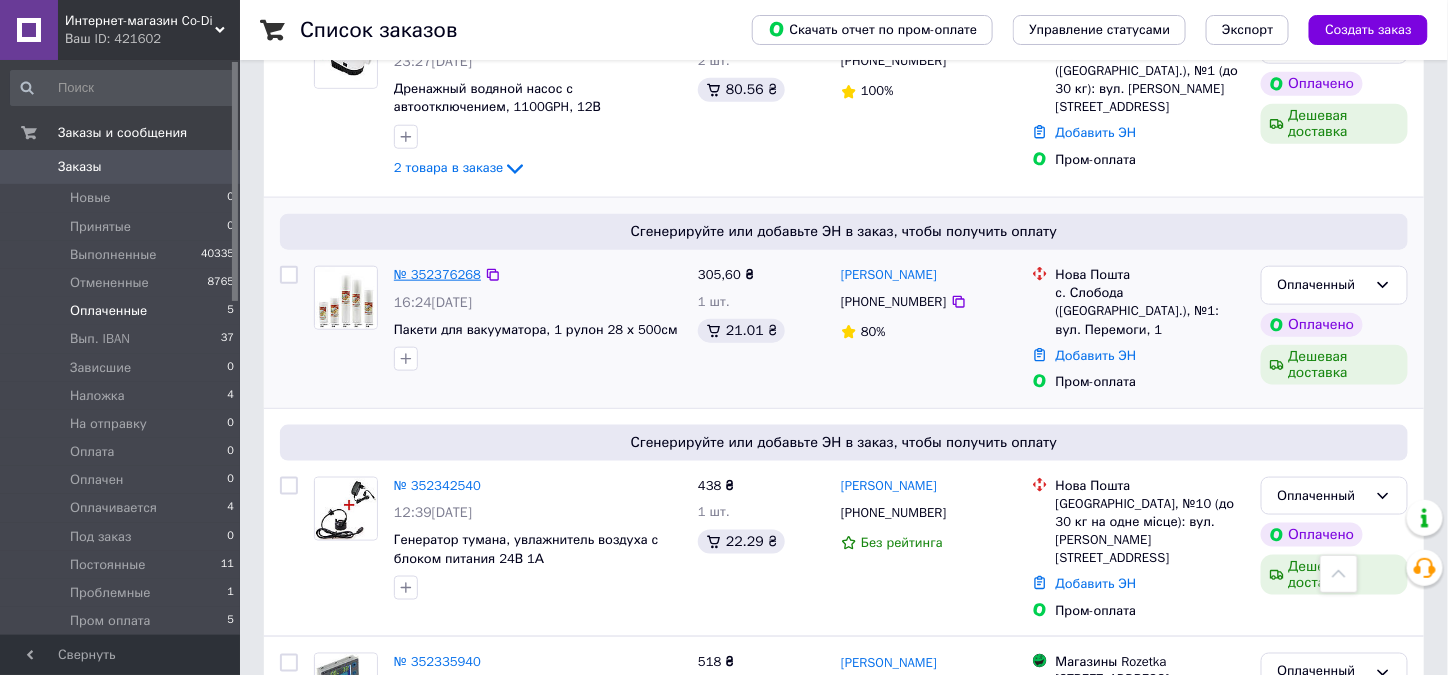 click on "№ 352376268" at bounding box center [437, 274] 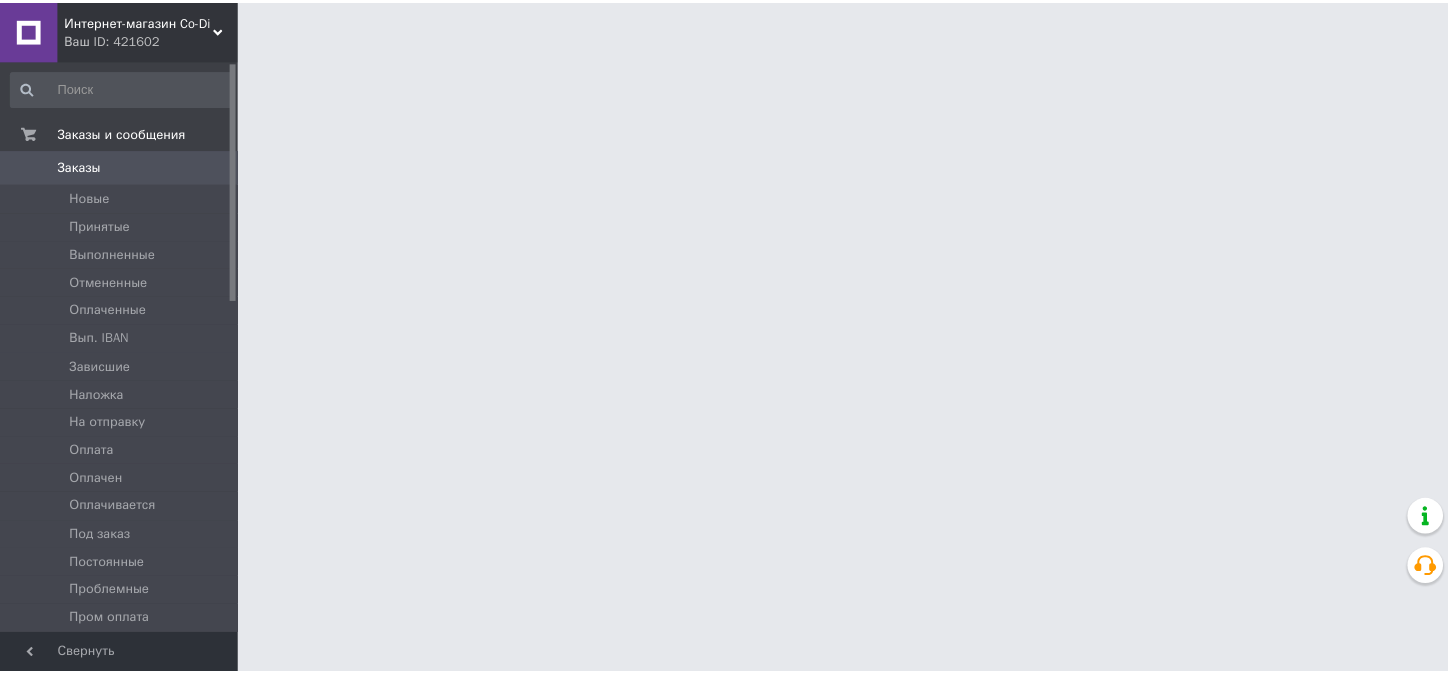 scroll, scrollTop: 0, scrollLeft: 0, axis: both 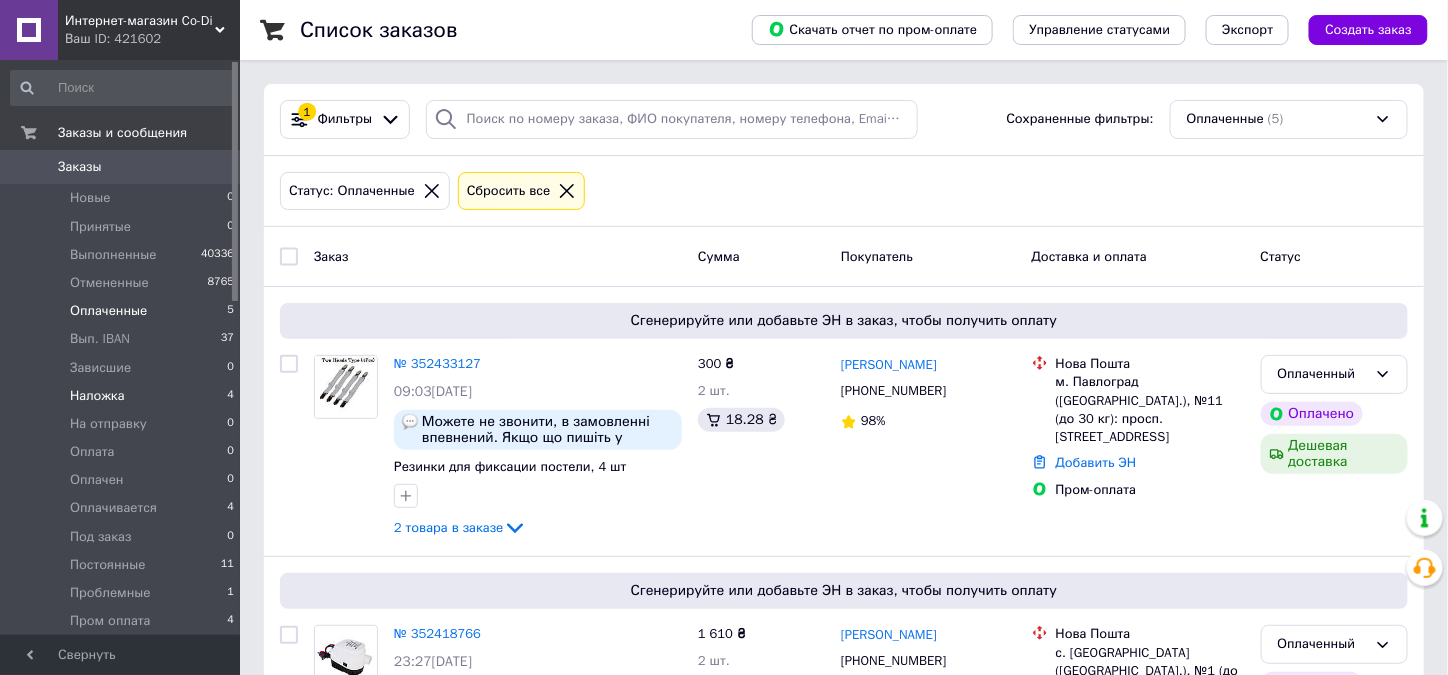 click on "Наложка" at bounding box center (97, 396) 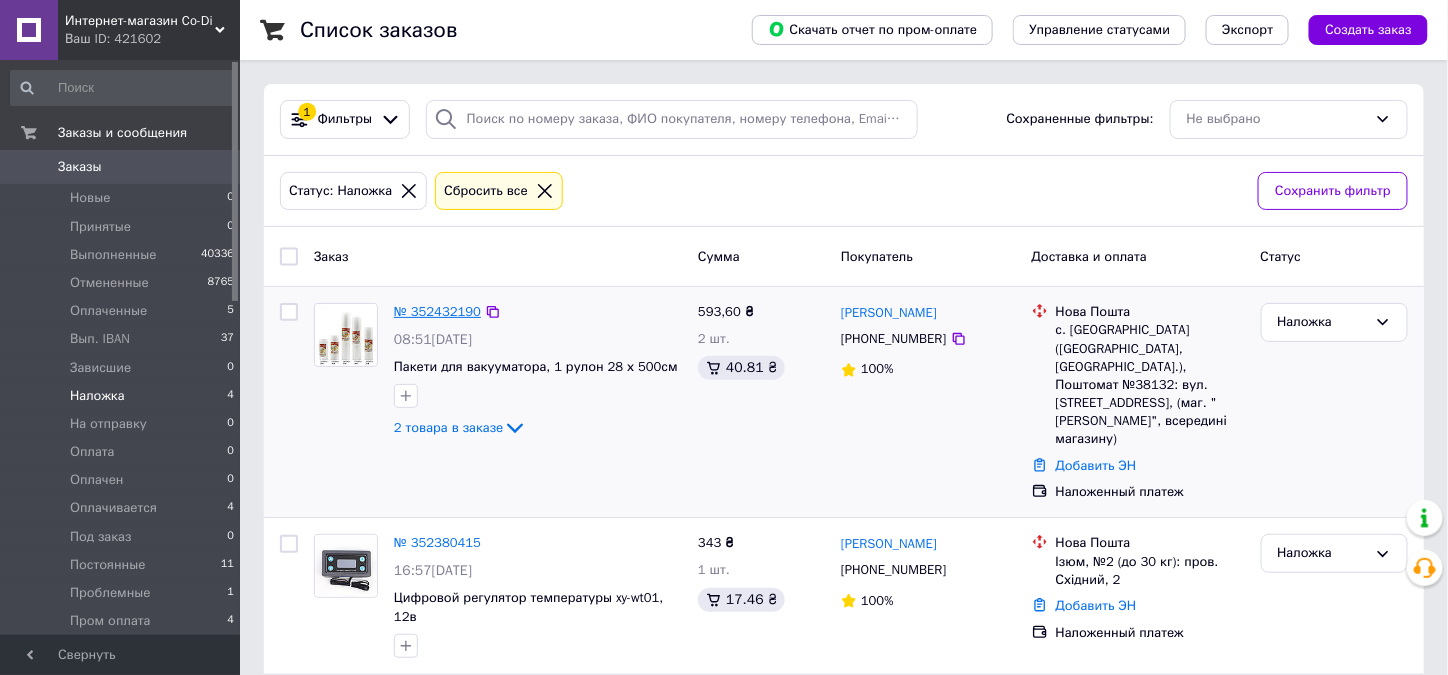 click on "№ 352432190" at bounding box center [437, 311] 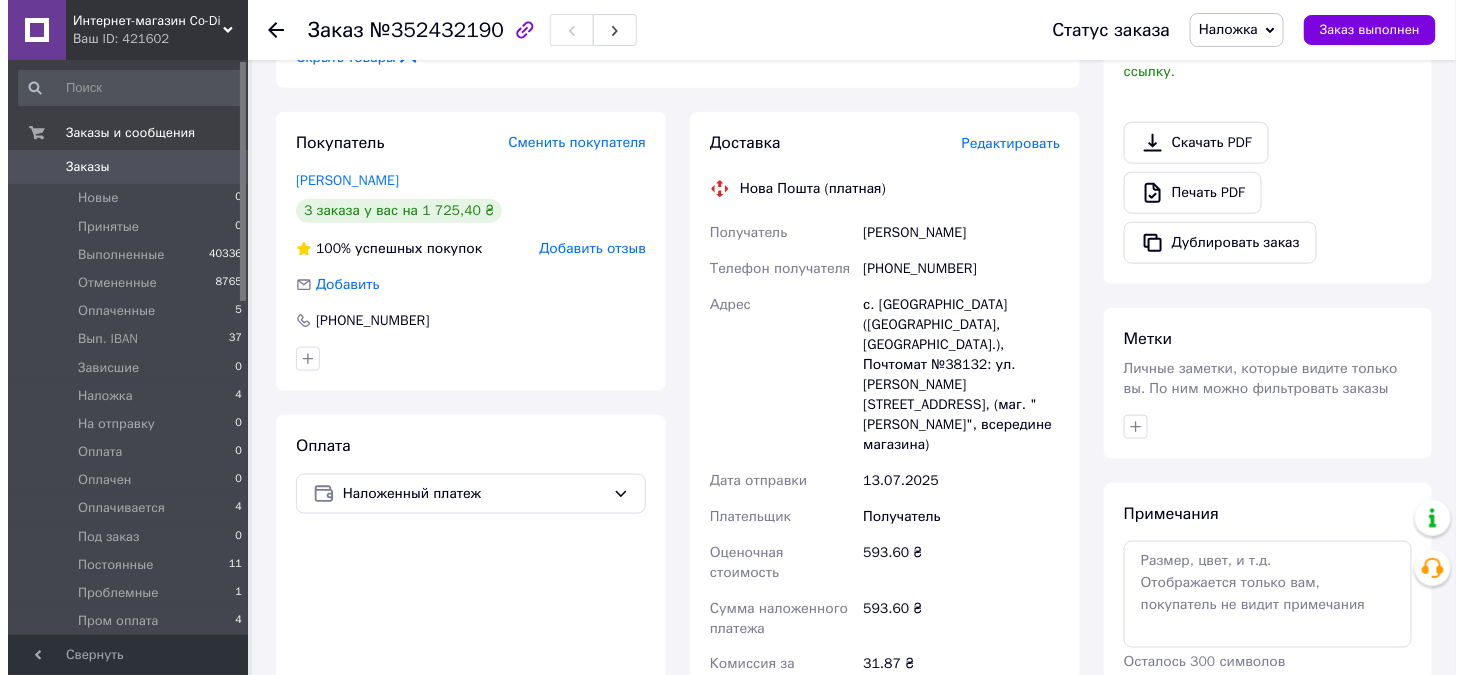 scroll, scrollTop: 600, scrollLeft: 0, axis: vertical 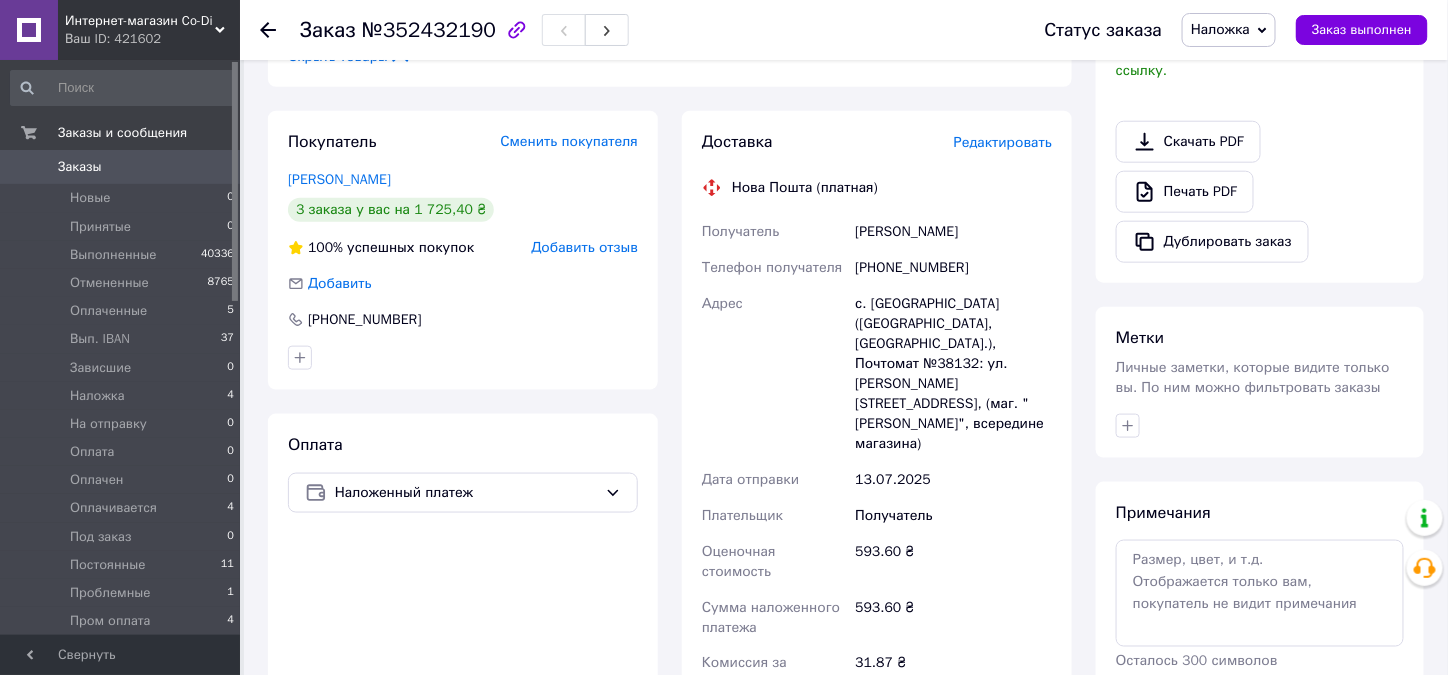 click on "Редактировать" at bounding box center [1003, 142] 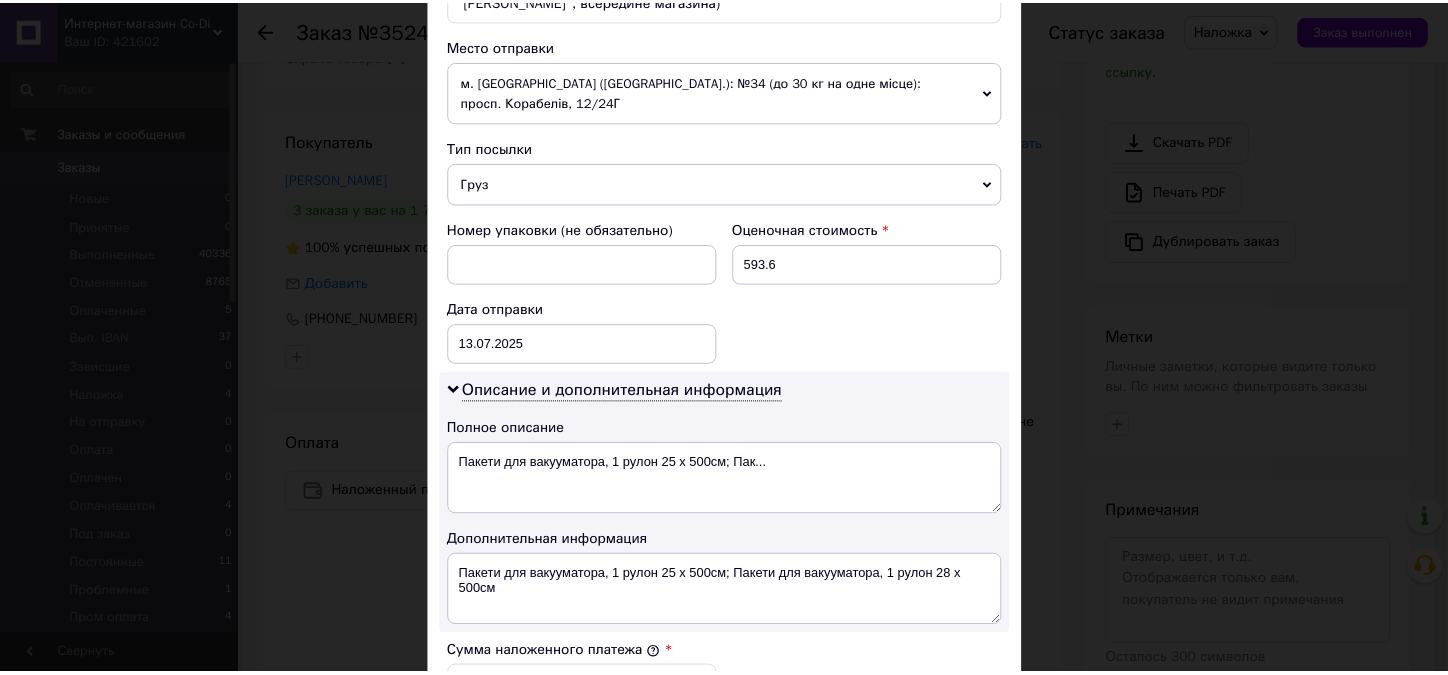 scroll, scrollTop: 1079, scrollLeft: 0, axis: vertical 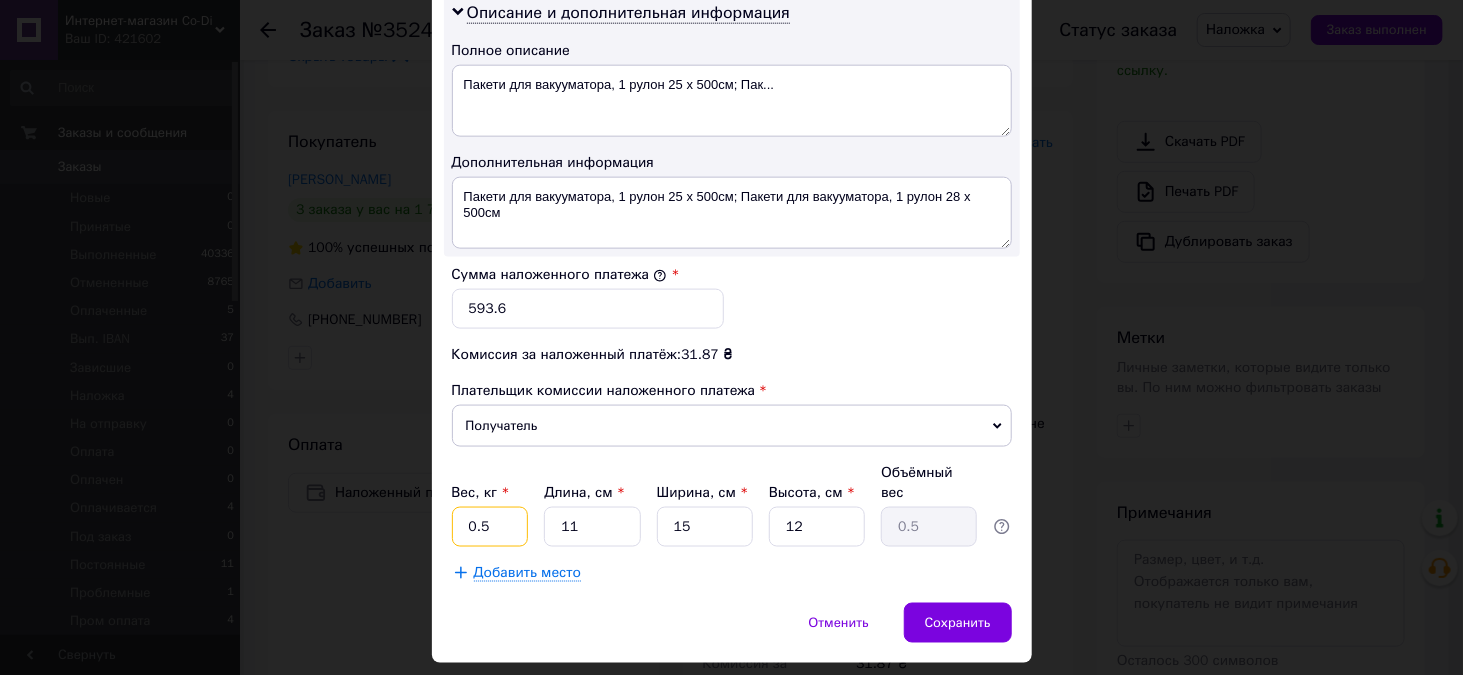 drag, startPoint x: 460, startPoint y: 474, endPoint x: 492, endPoint y: 474, distance: 32 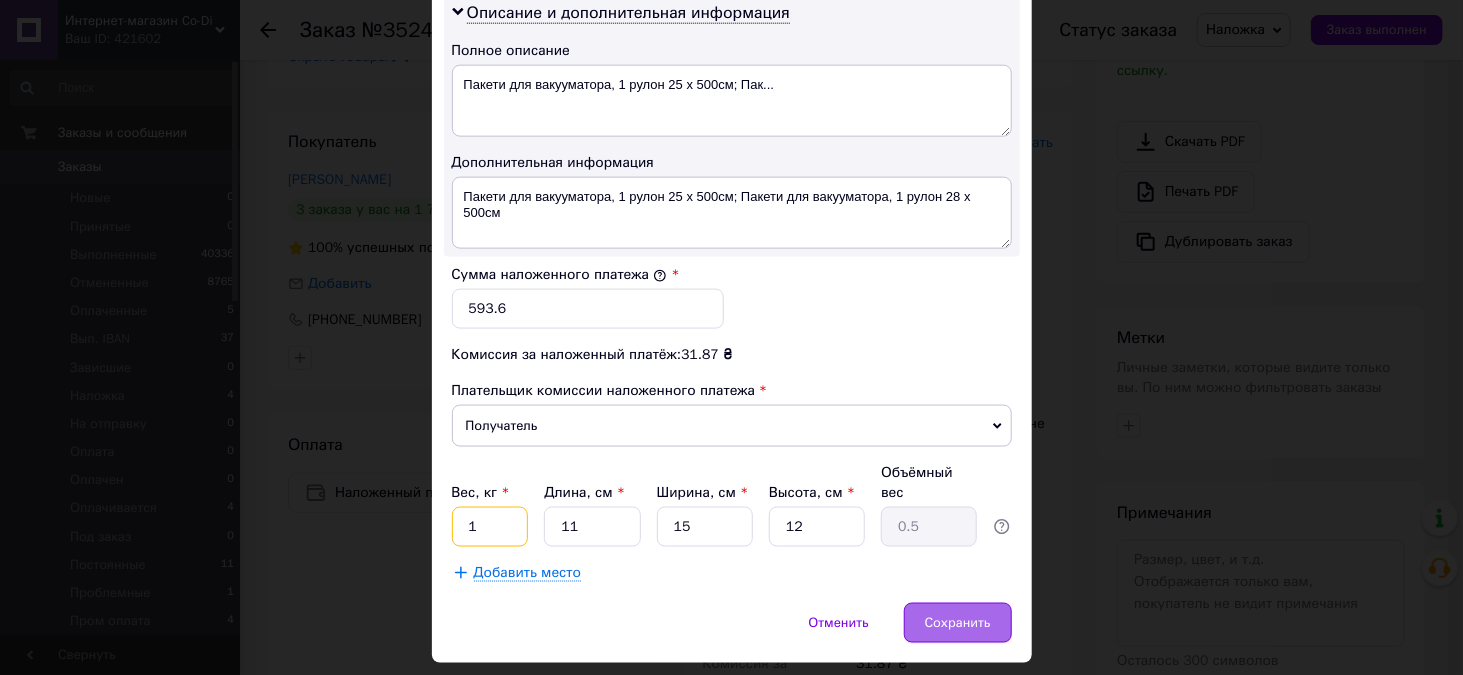 type on "1" 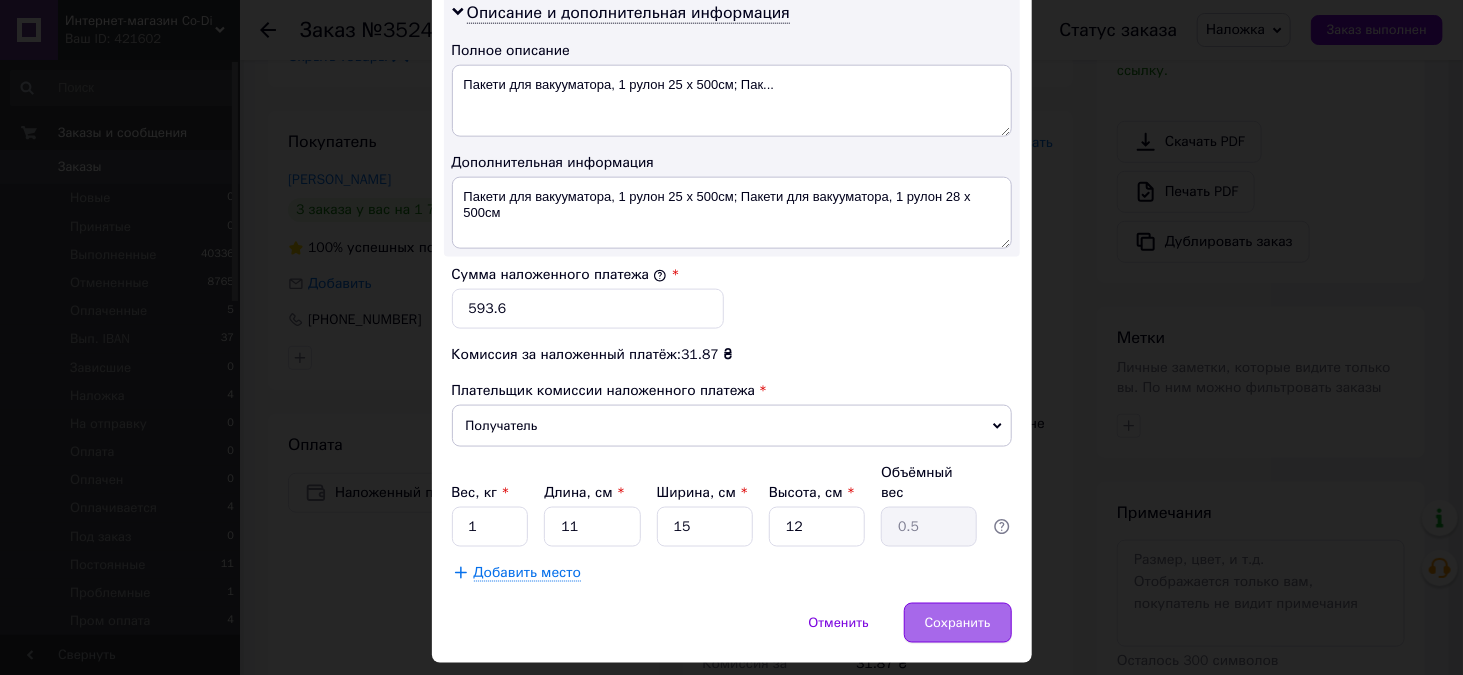 click on "Сохранить" at bounding box center (958, 623) 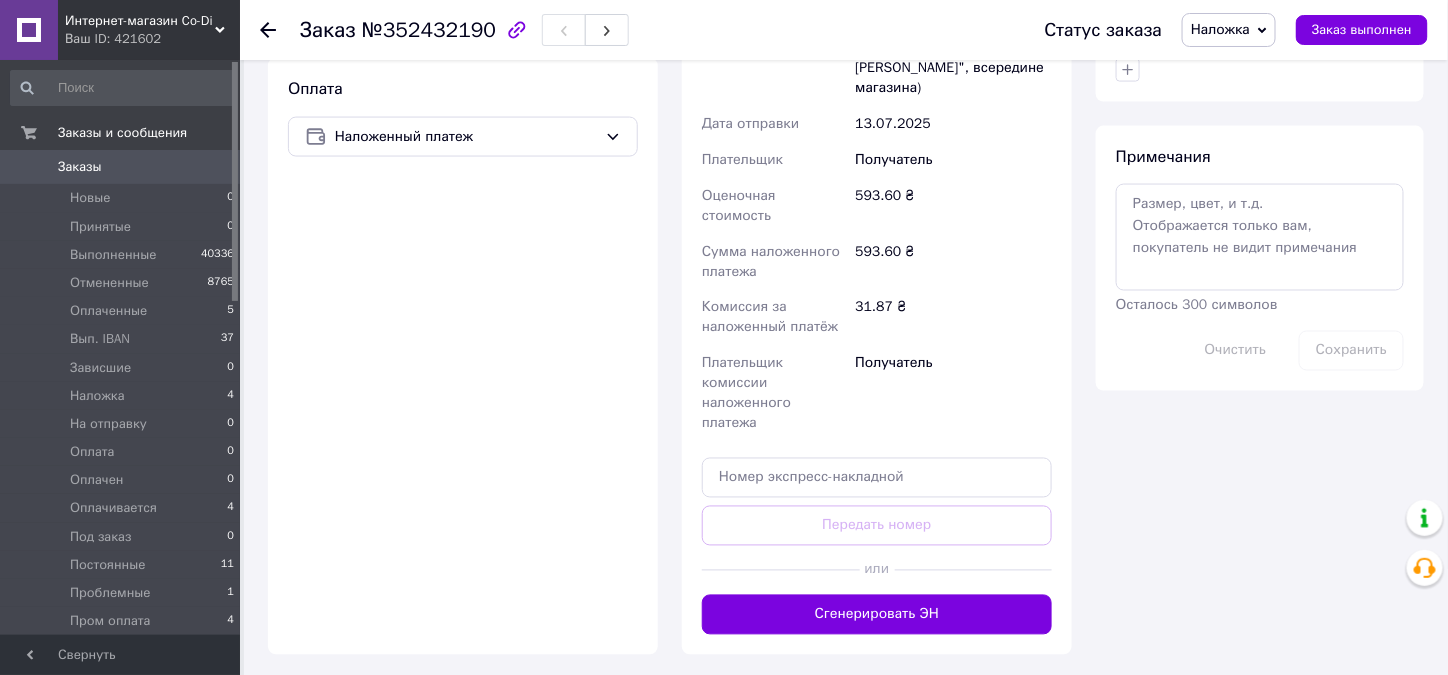 scroll, scrollTop: 1000, scrollLeft: 0, axis: vertical 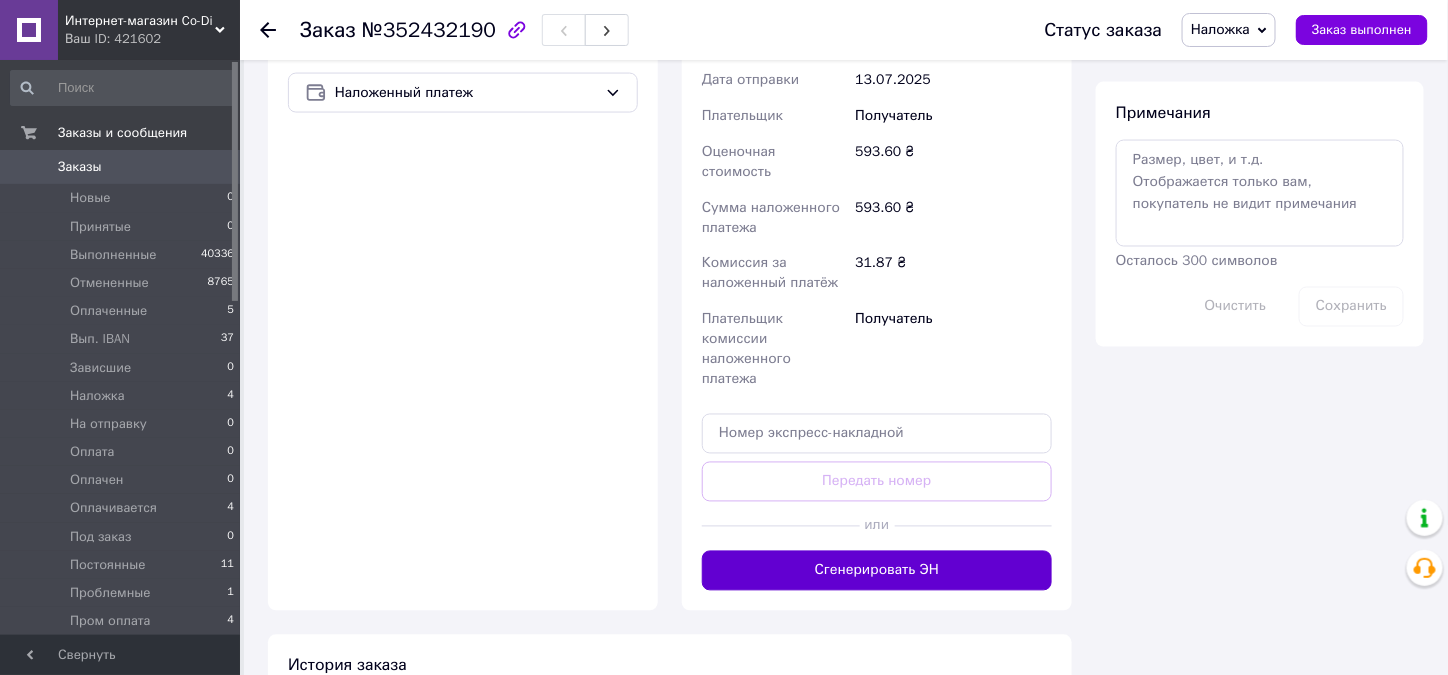 click on "Сгенерировать ЭН" at bounding box center [877, 571] 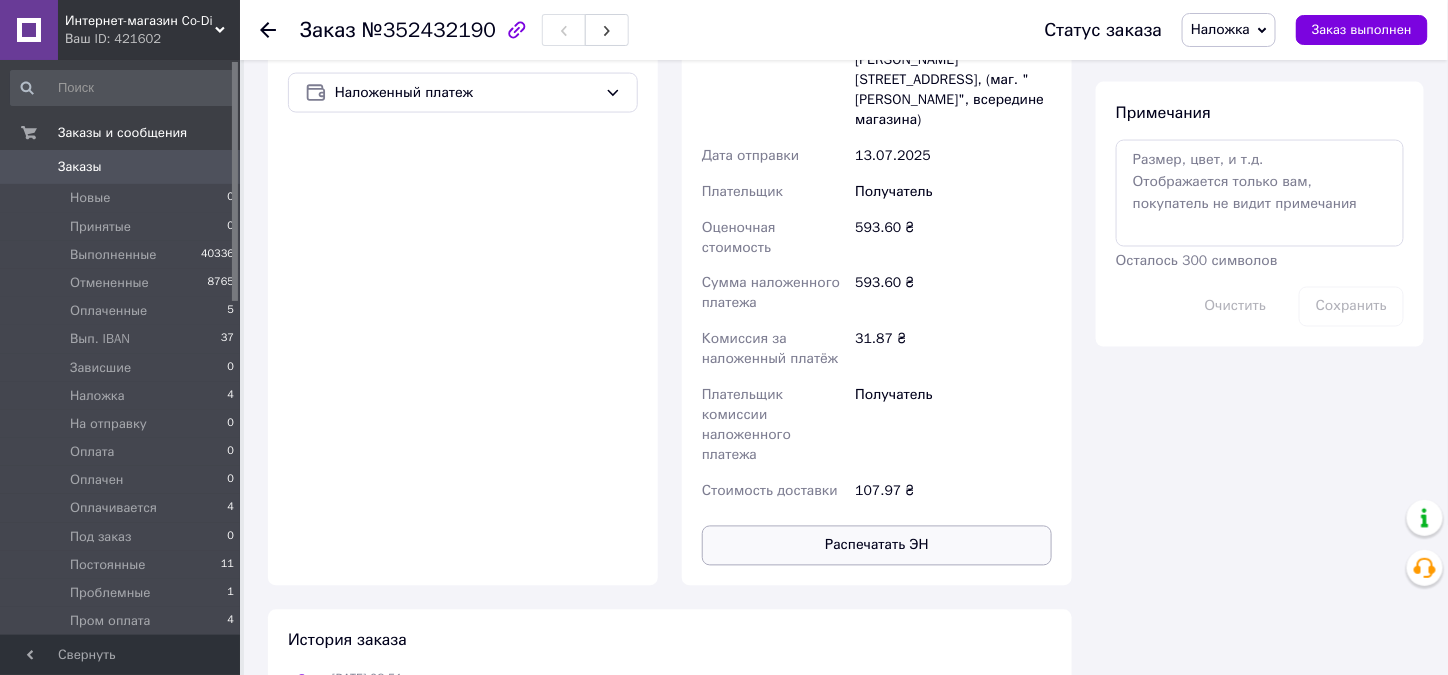 click on "Распечатать ЭН" at bounding box center [877, 546] 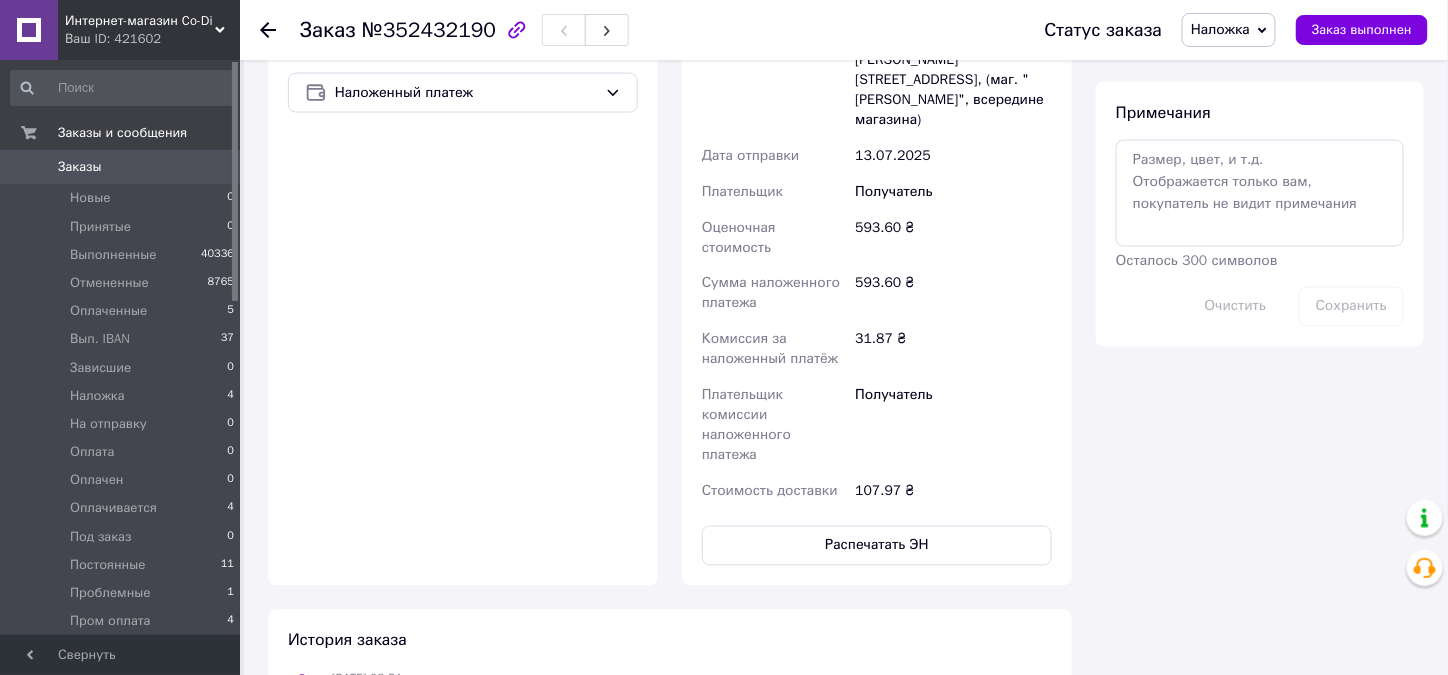 click 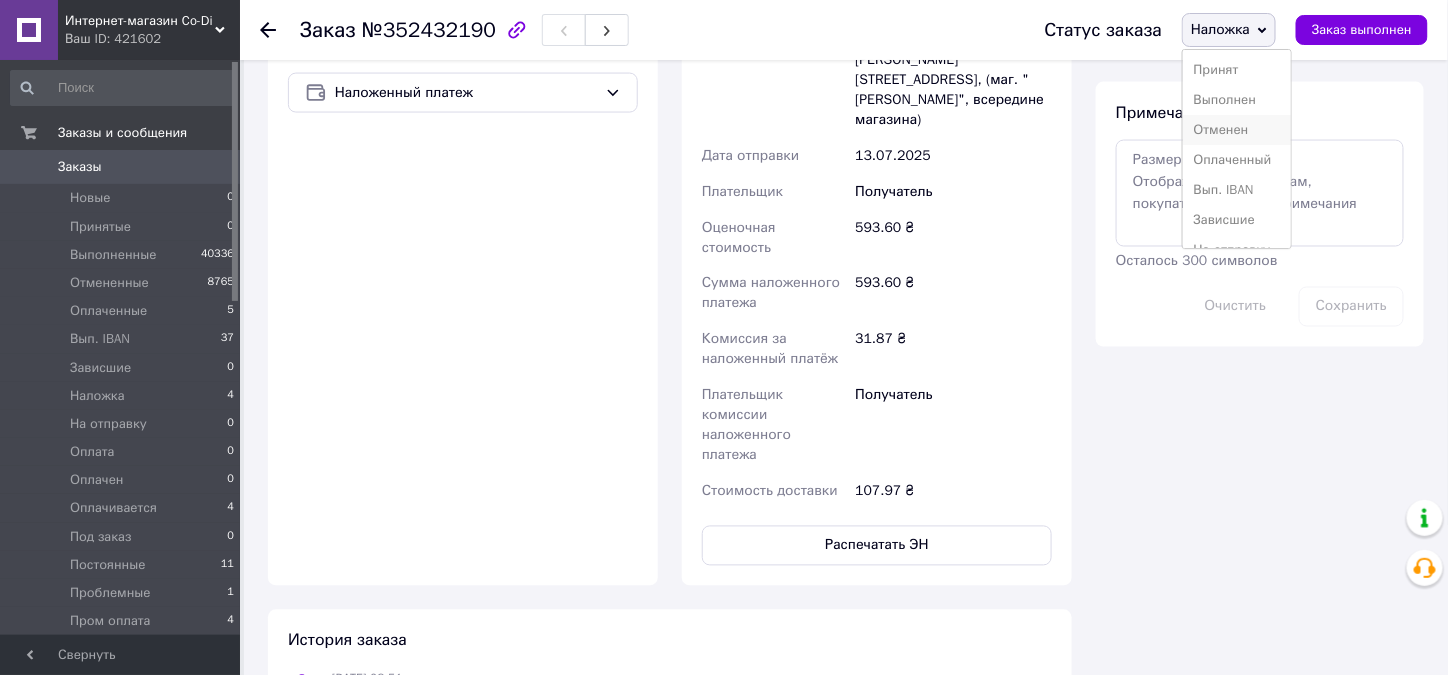 scroll, scrollTop: 100, scrollLeft: 0, axis: vertical 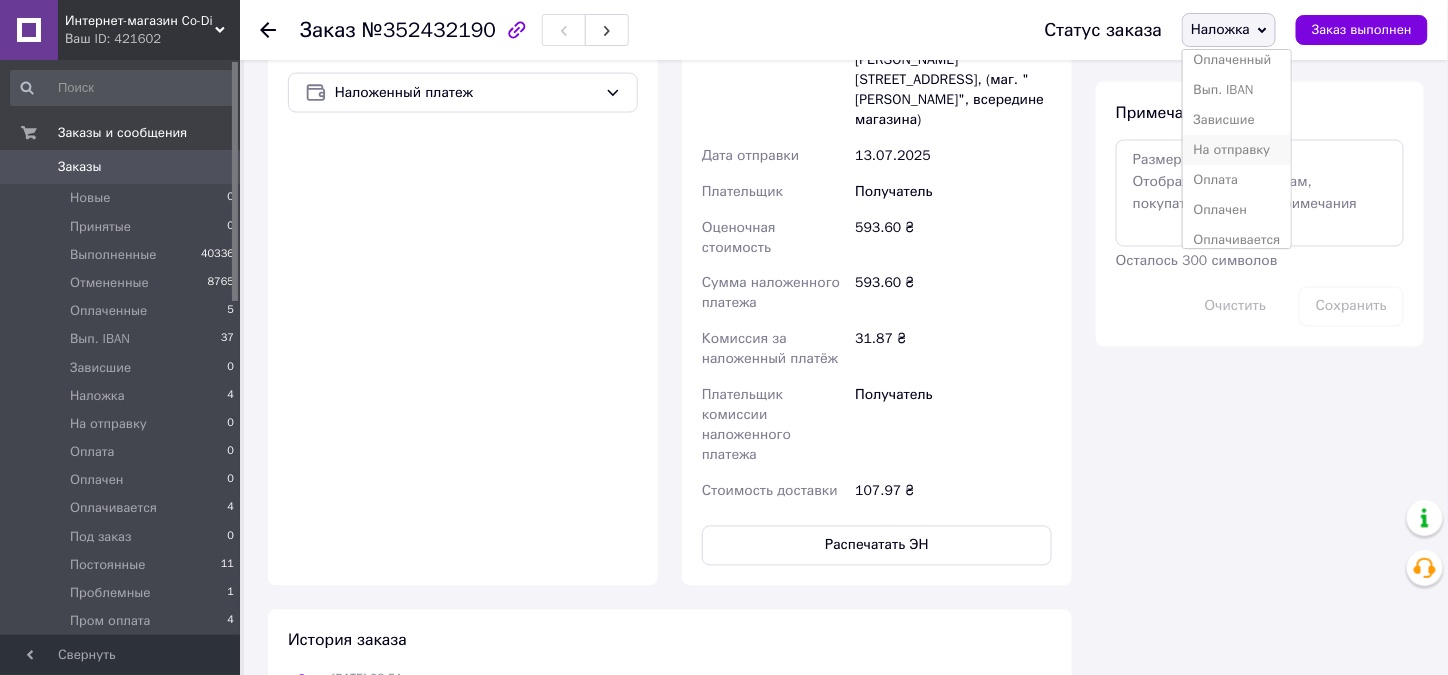 click on "На отправку" at bounding box center [1236, 150] 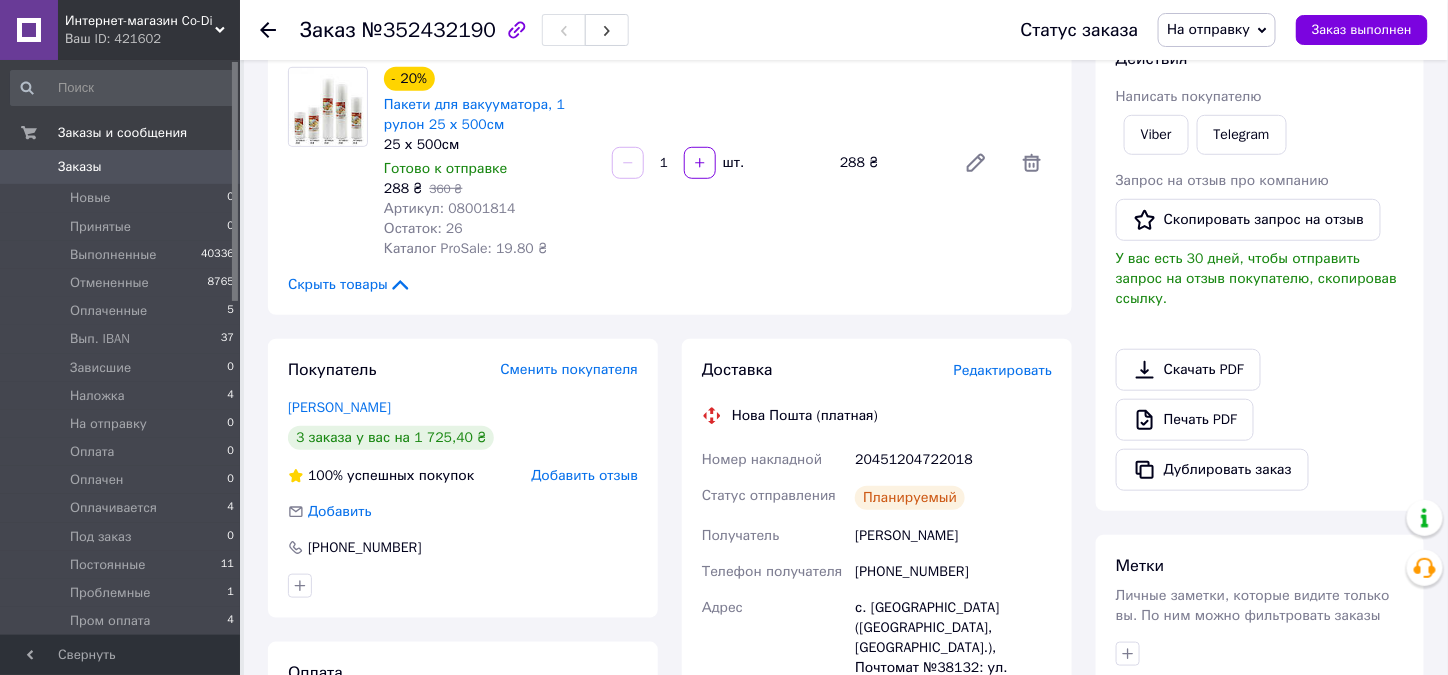 scroll, scrollTop: 400, scrollLeft: 0, axis: vertical 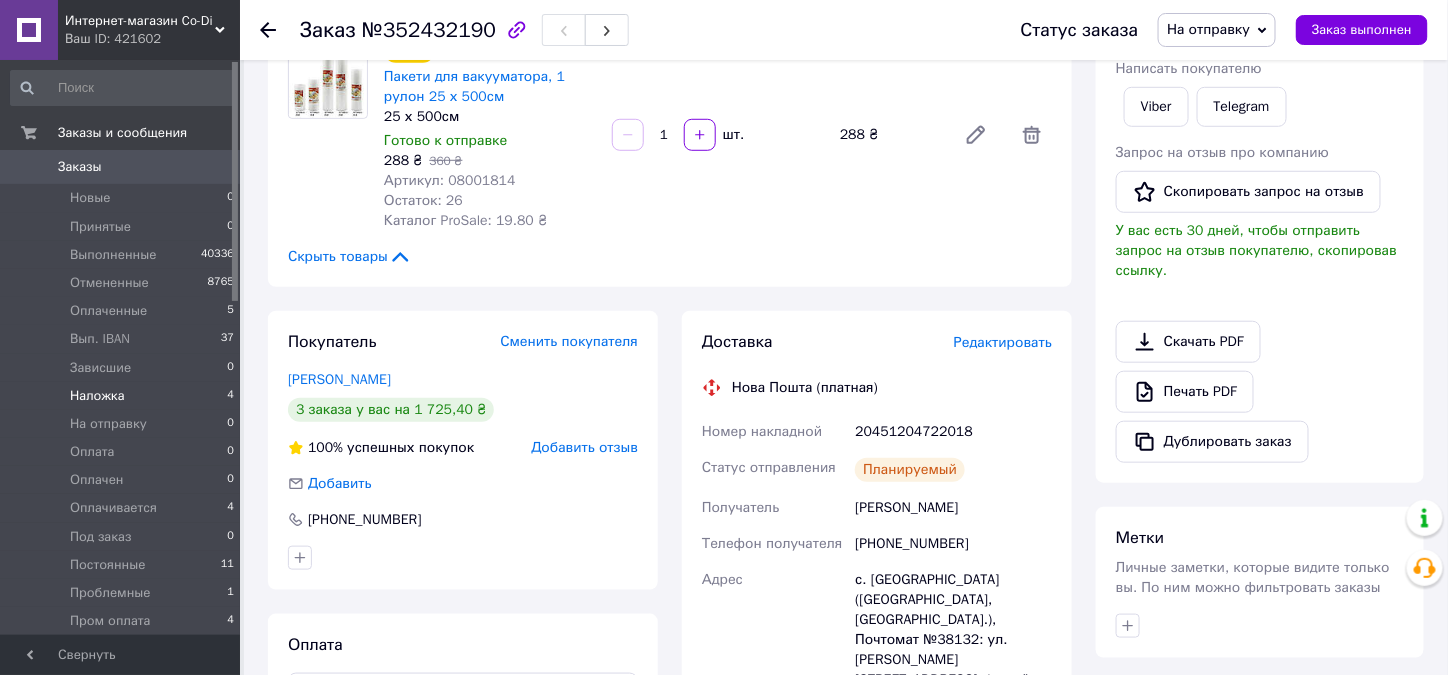 click on "Наложка" at bounding box center [97, 396] 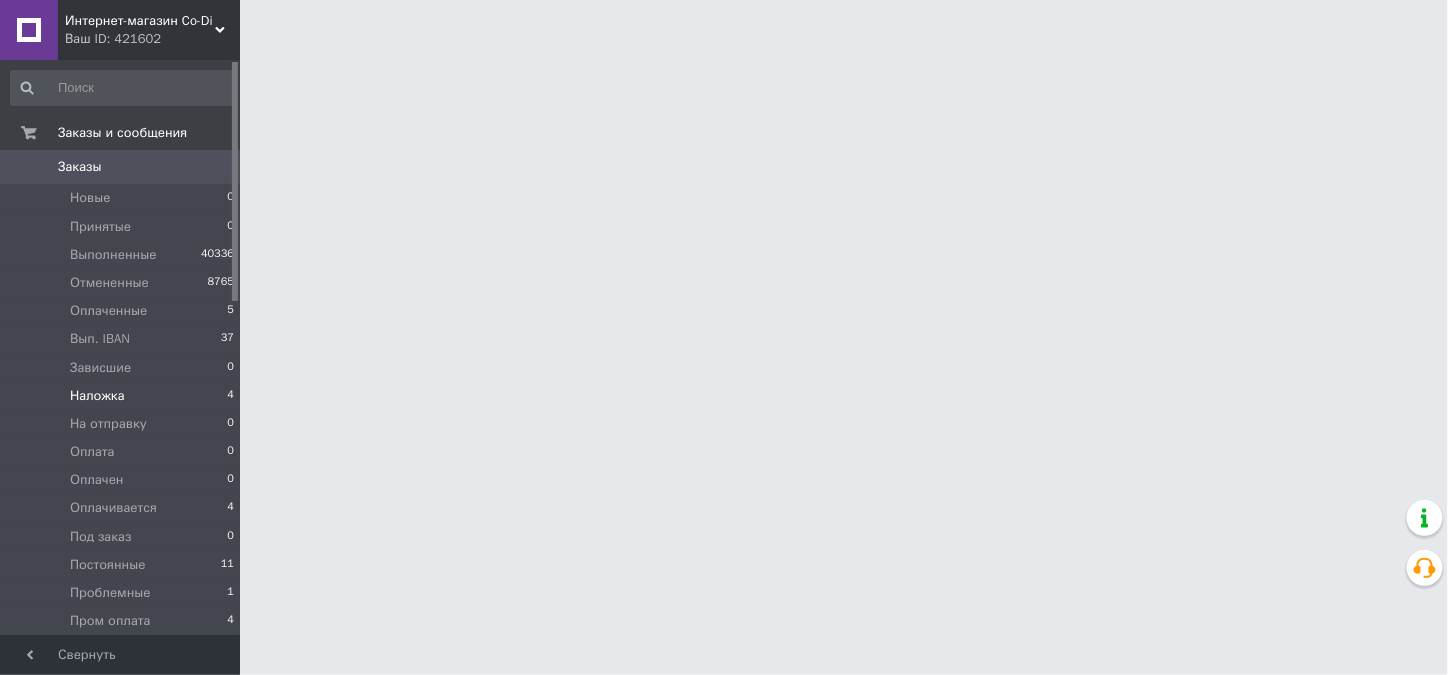 scroll, scrollTop: 0, scrollLeft: 0, axis: both 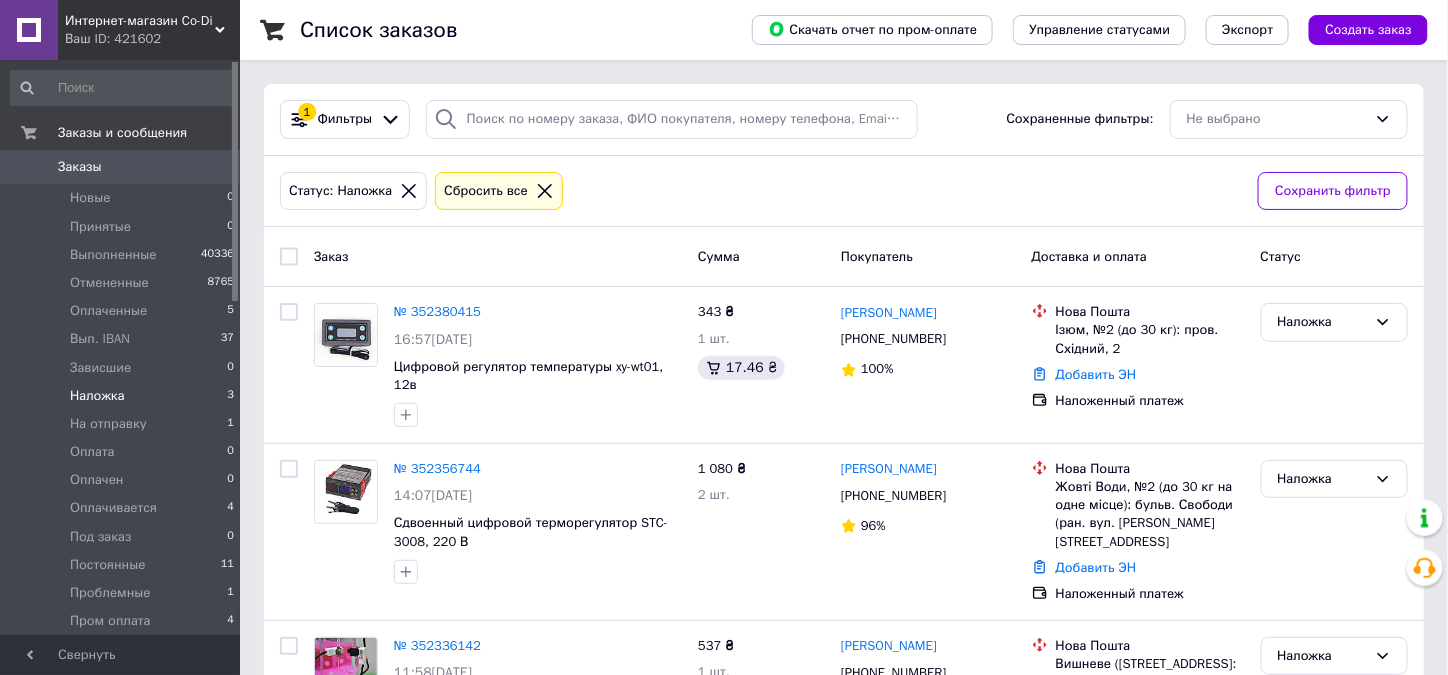 click on "Наложка" at bounding box center (97, 396) 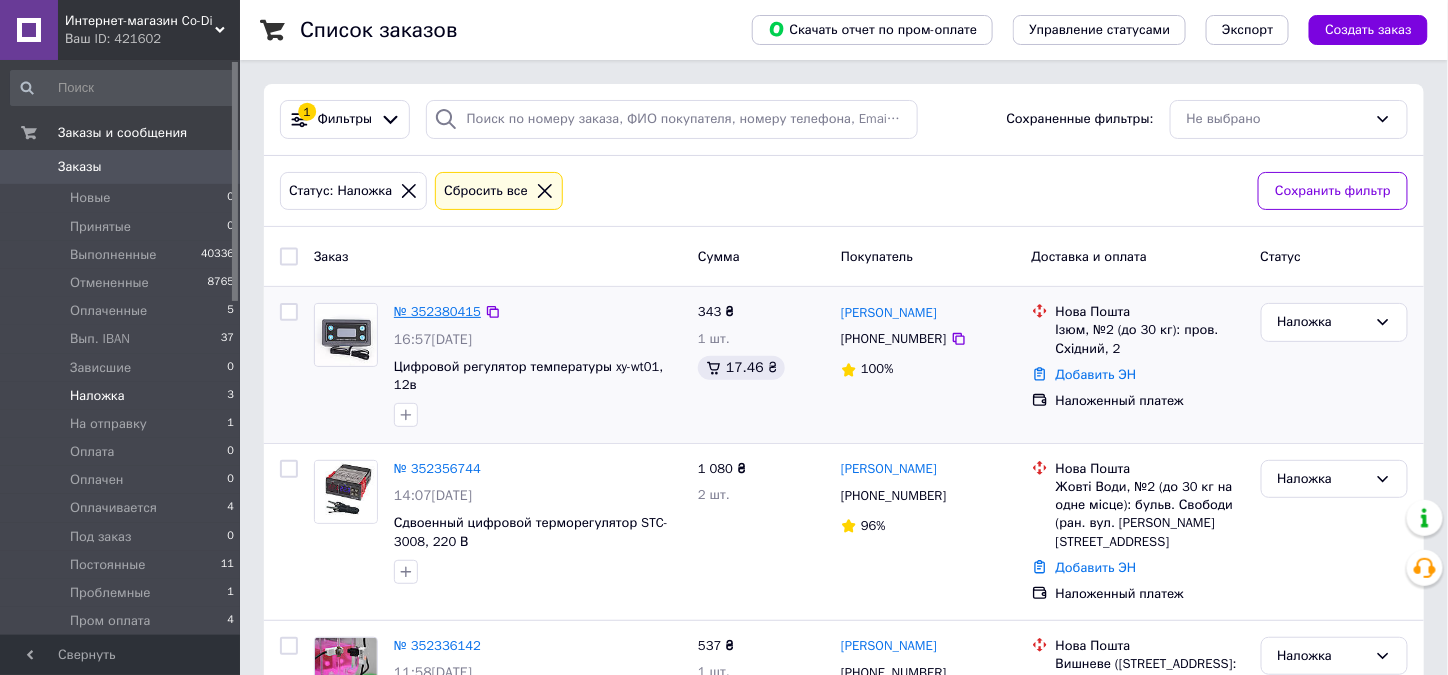click on "№ 352380415" at bounding box center (437, 311) 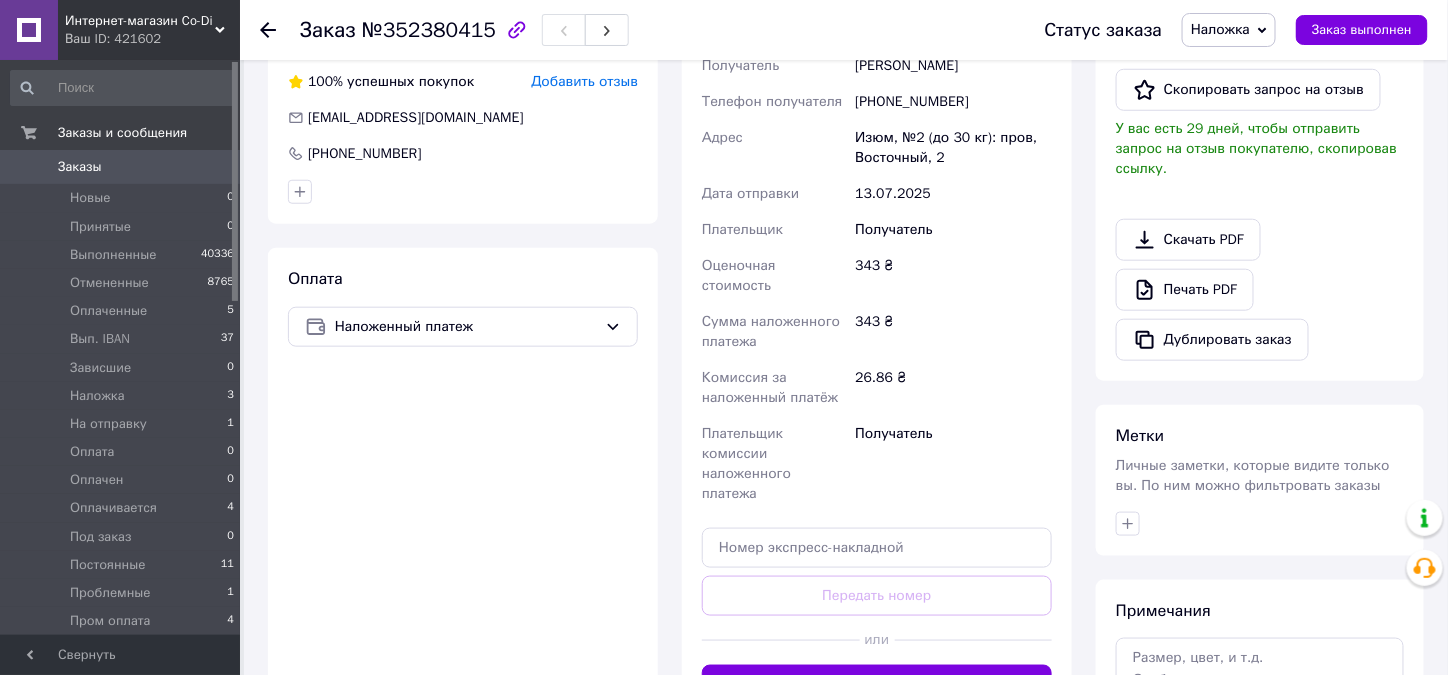 scroll, scrollTop: 600, scrollLeft: 0, axis: vertical 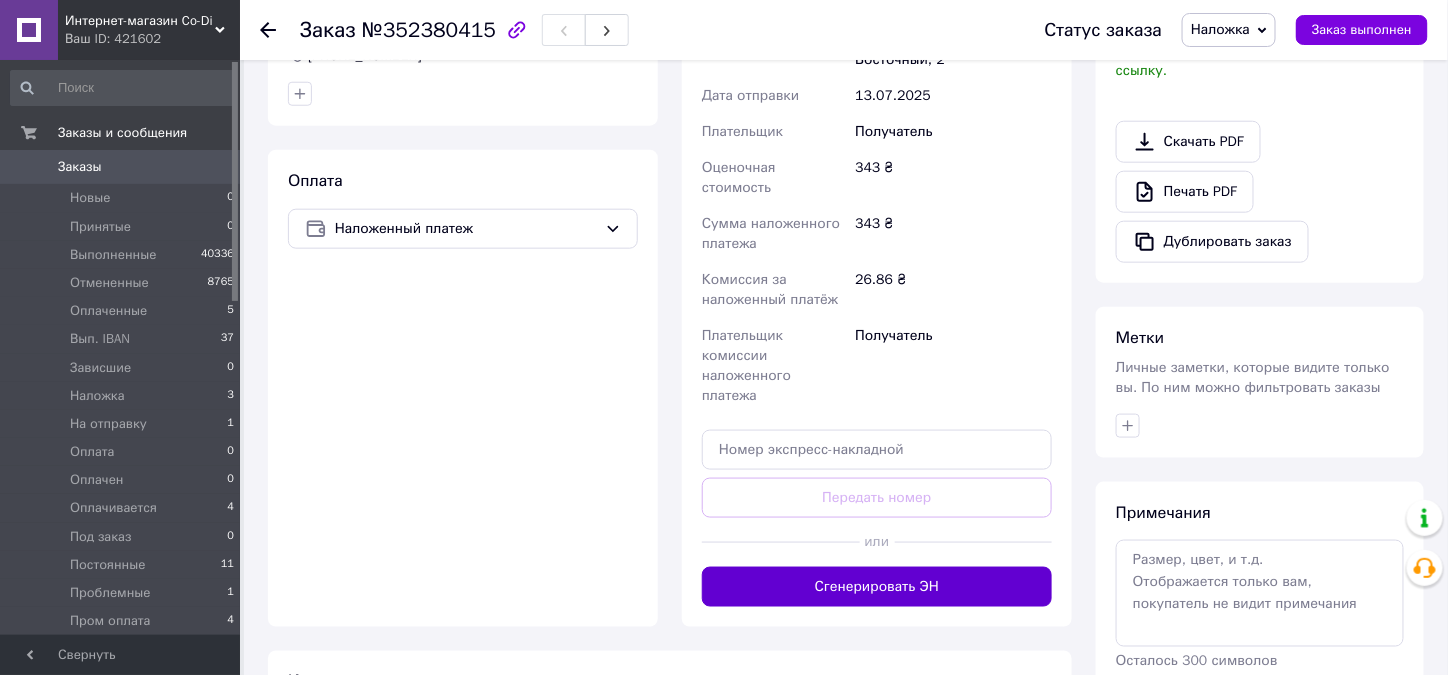 click on "Сгенерировать ЭН" at bounding box center [877, 587] 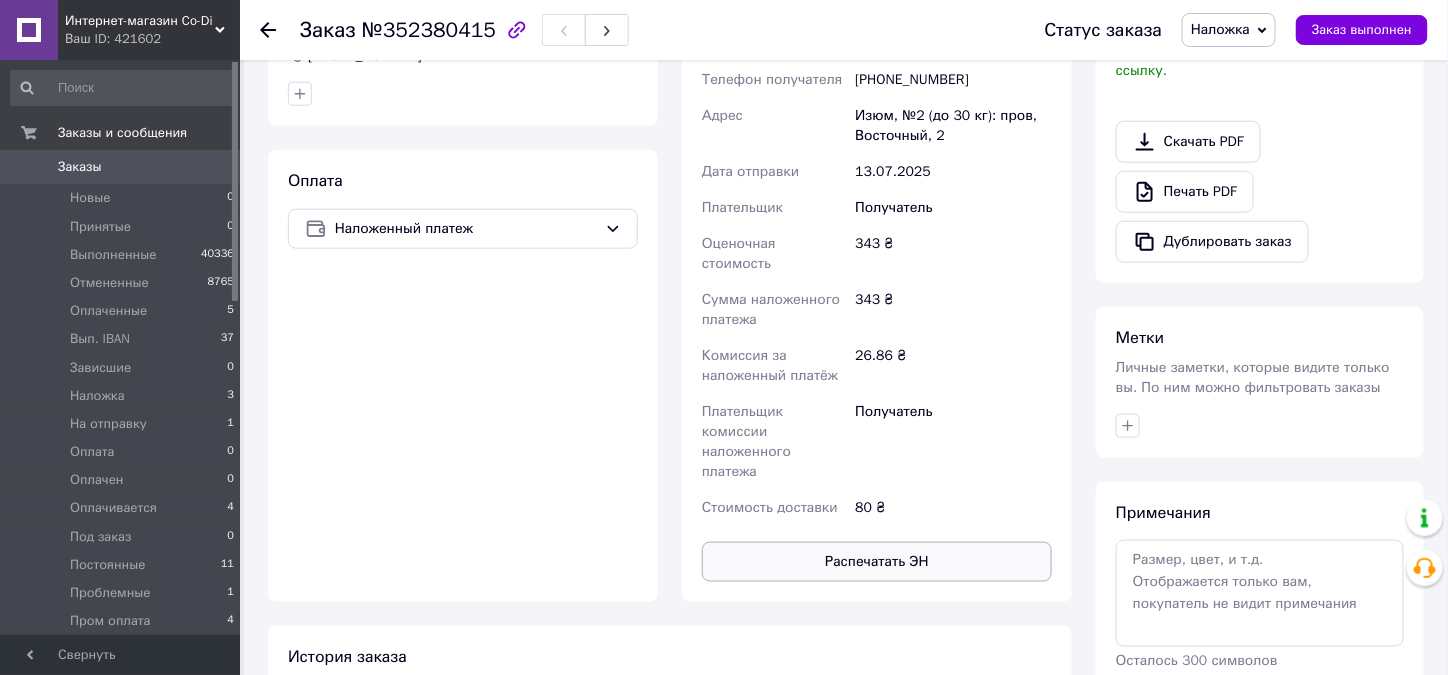 click on "Распечатать ЭН" at bounding box center (877, 562) 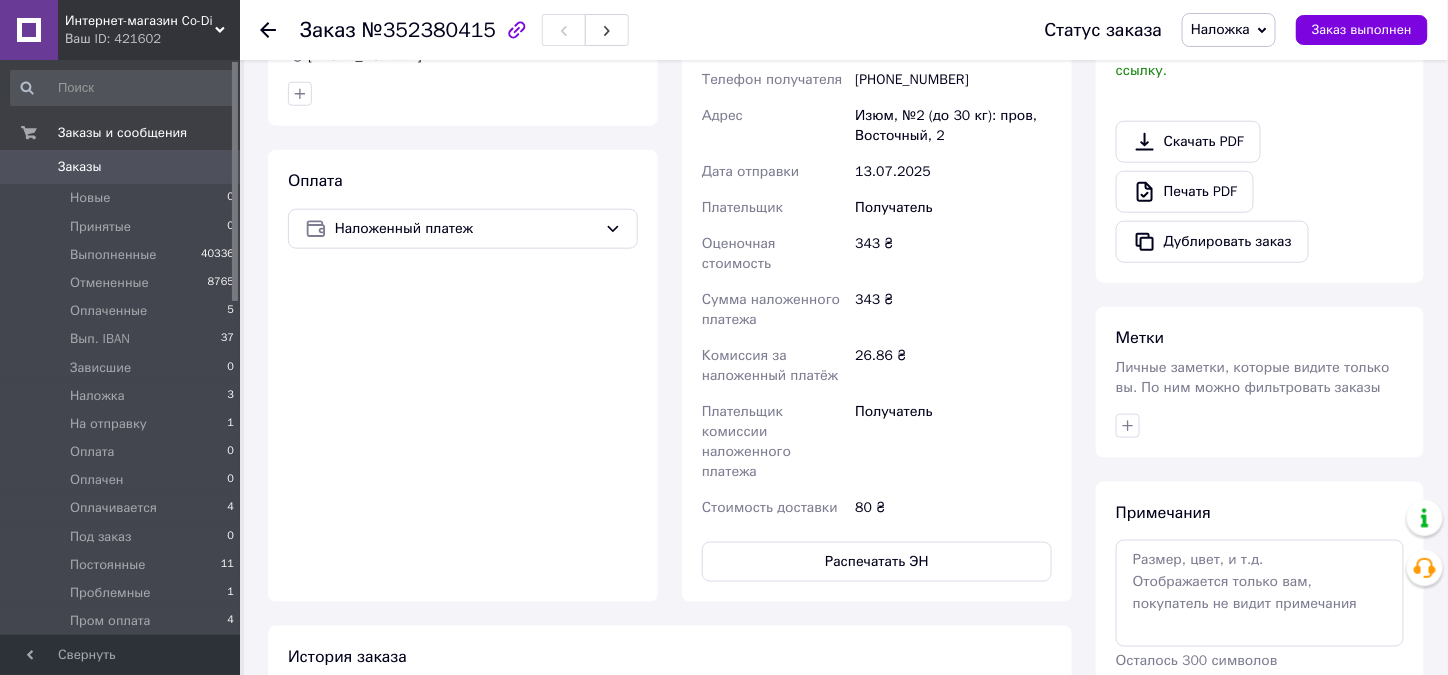 click 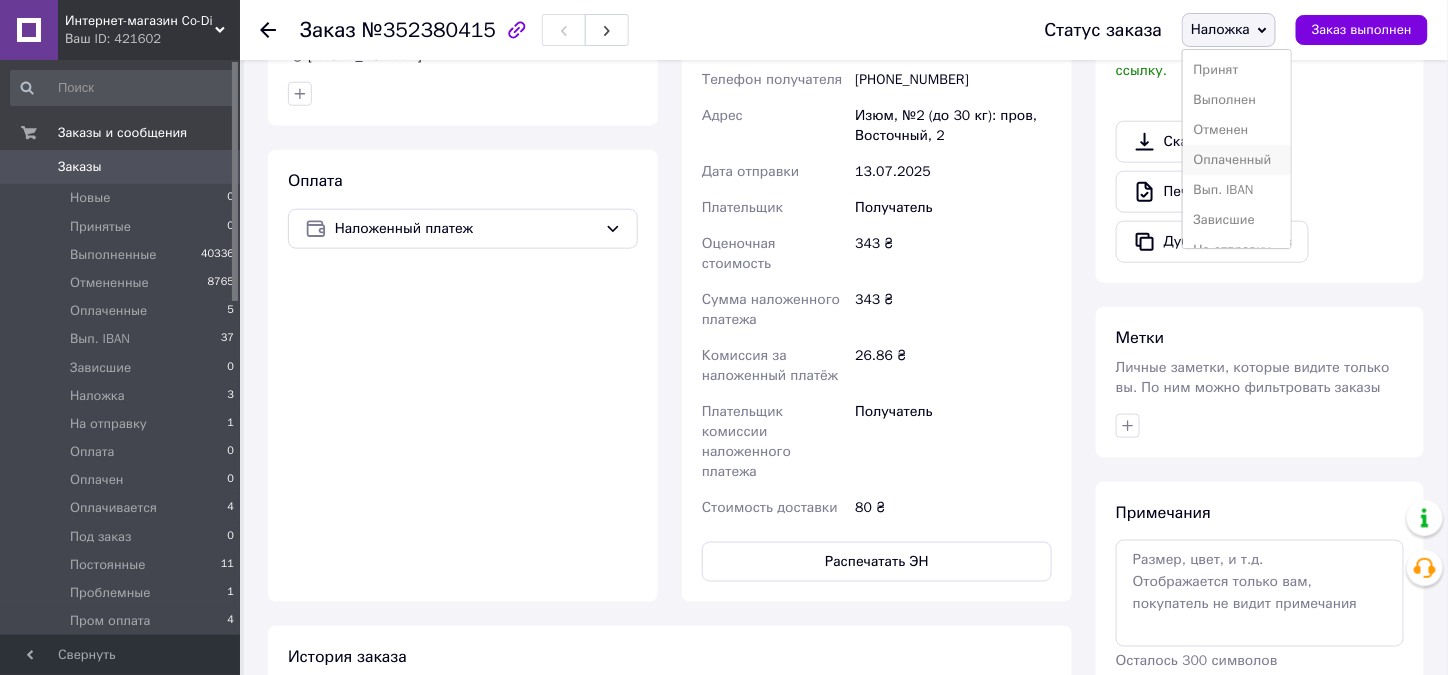 scroll, scrollTop: 100, scrollLeft: 0, axis: vertical 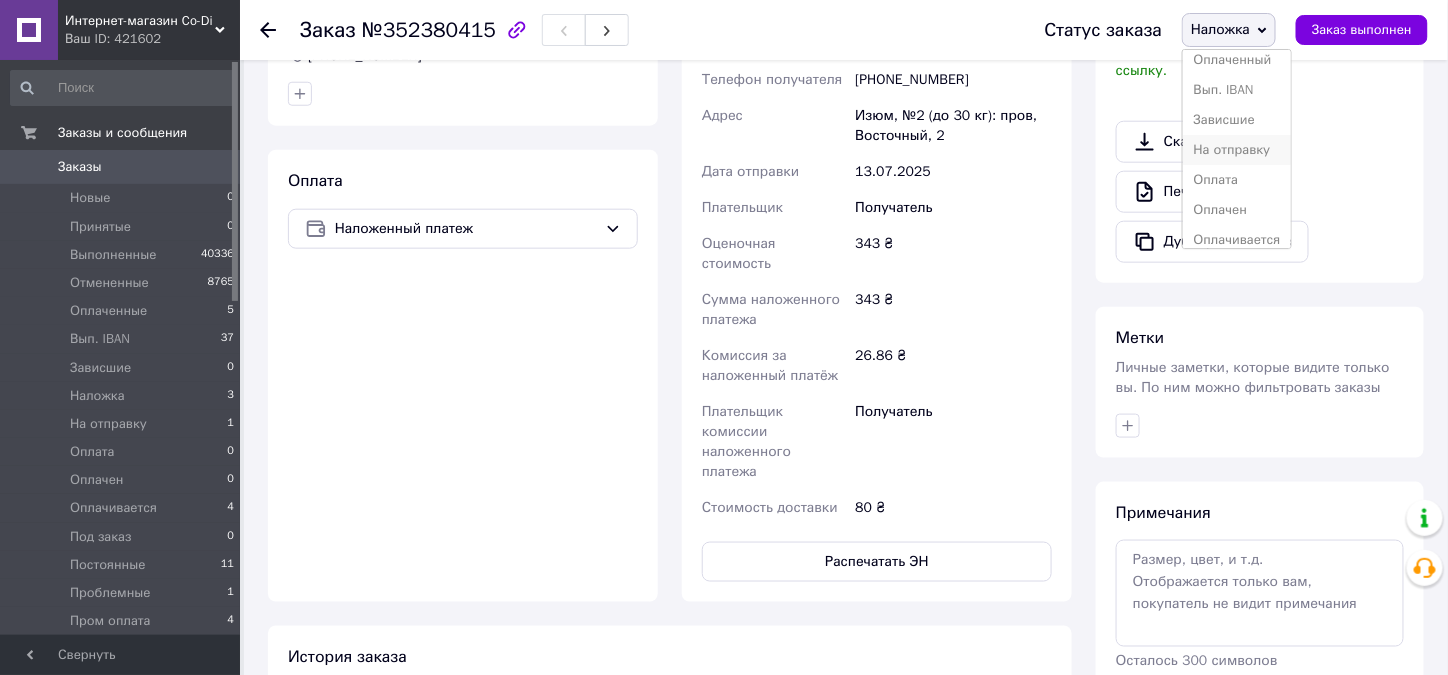 click on "На отправку" at bounding box center (1236, 150) 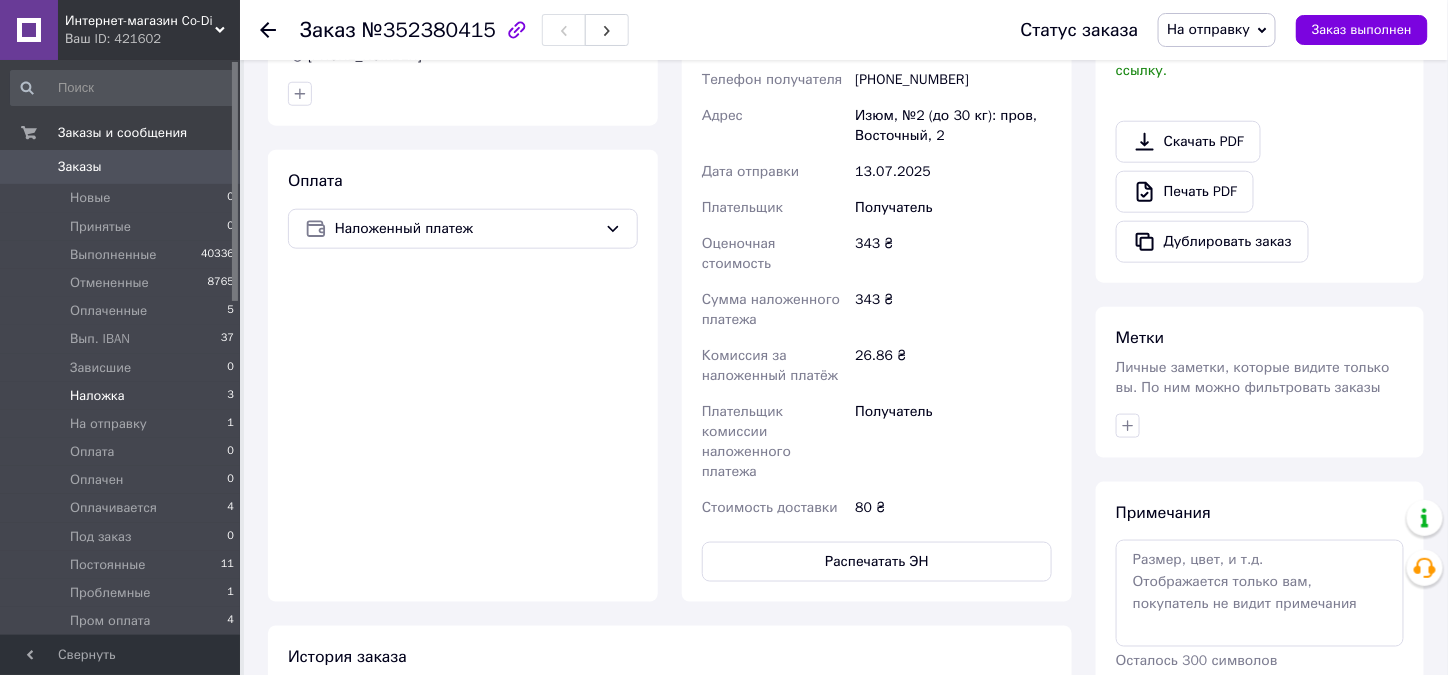 click on "Наложка 3" at bounding box center [123, 396] 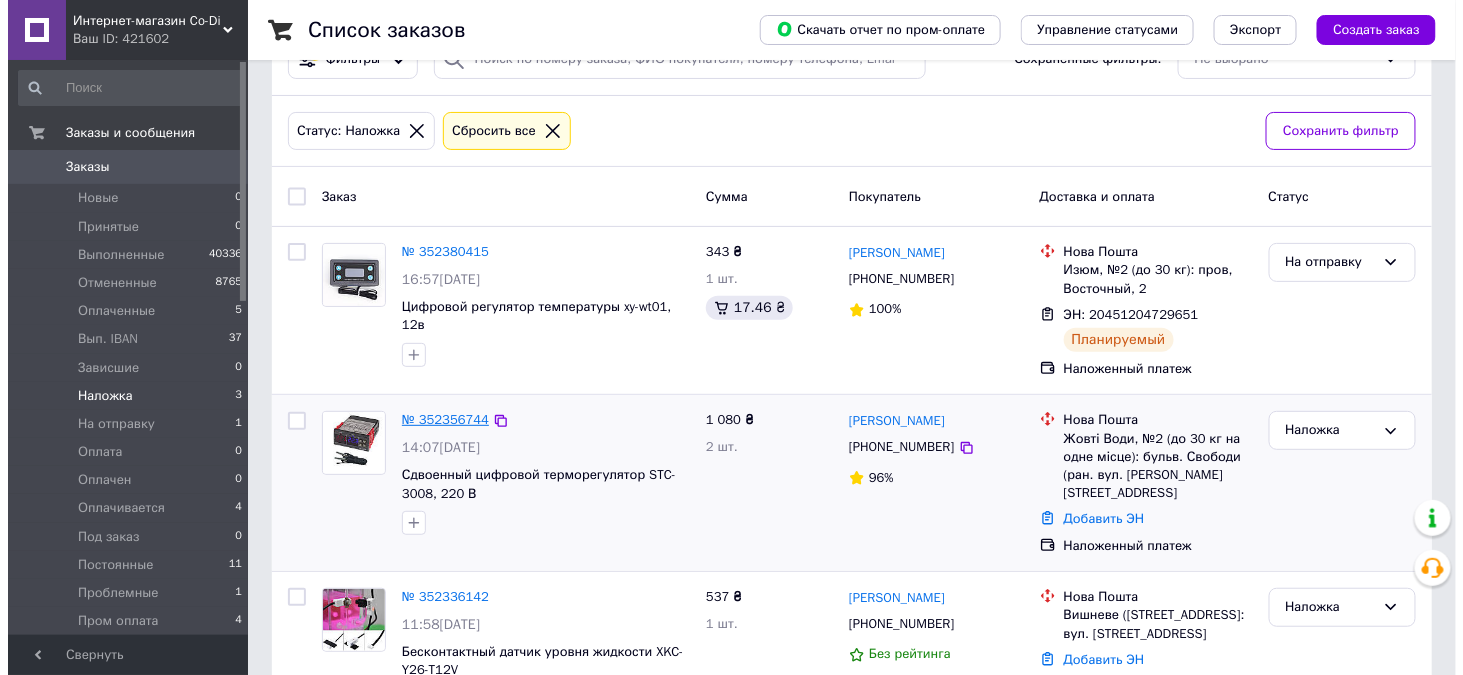 scroll, scrollTop: 116, scrollLeft: 0, axis: vertical 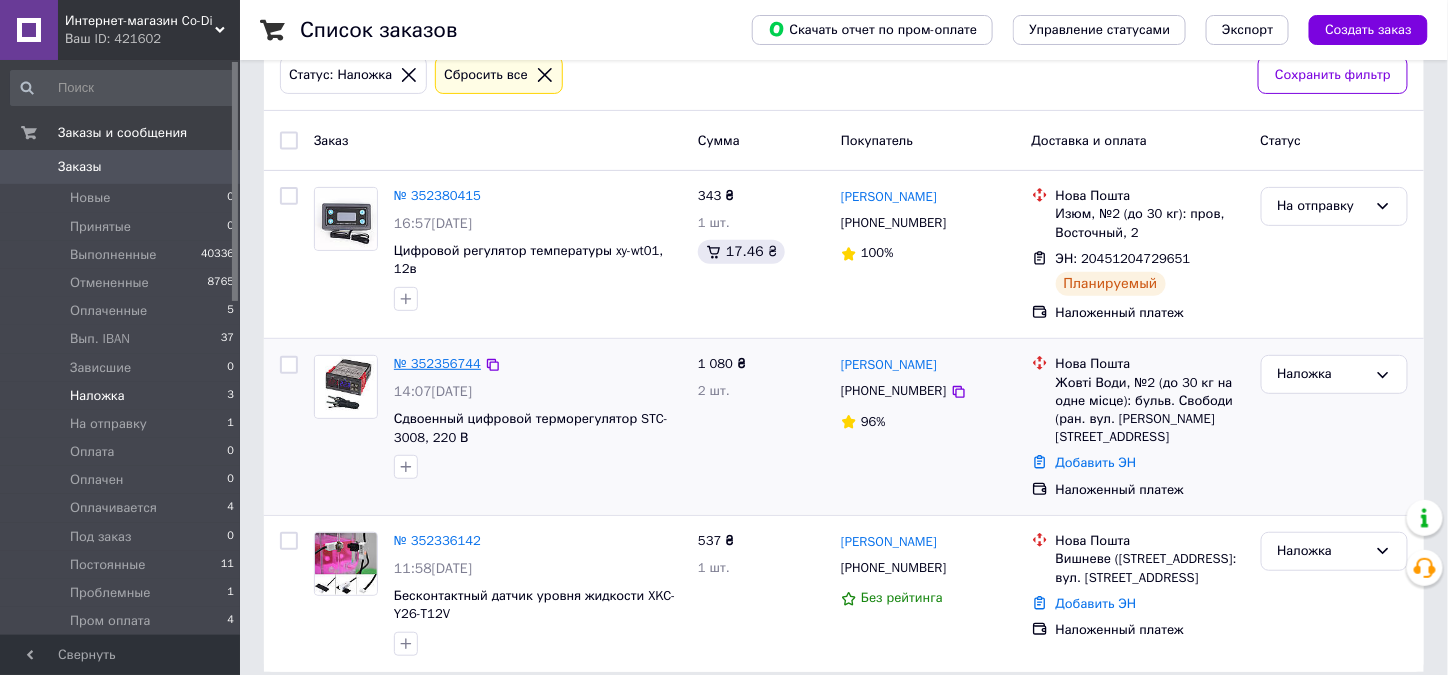 click on "№ 352356744" at bounding box center [437, 363] 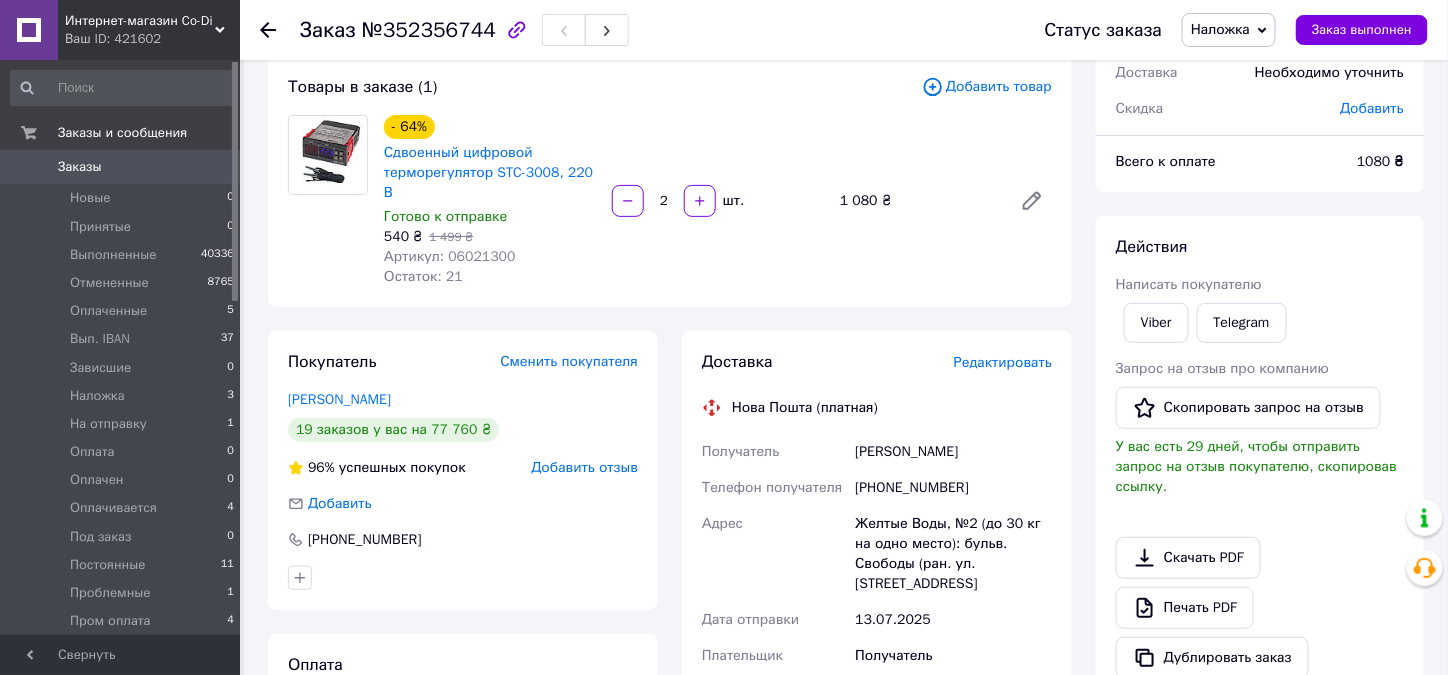 click on "Редактировать" at bounding box center (1003, 362) 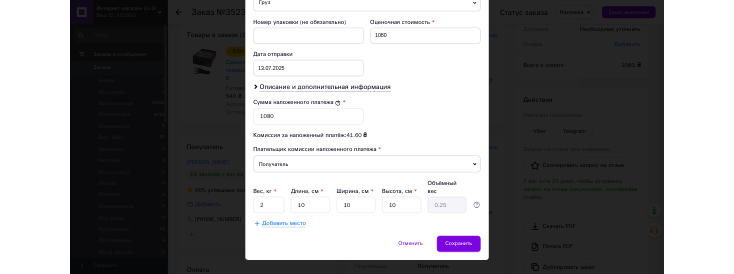 scroll, scrollTop: 857, scrollLeft: 0, axis: vertical 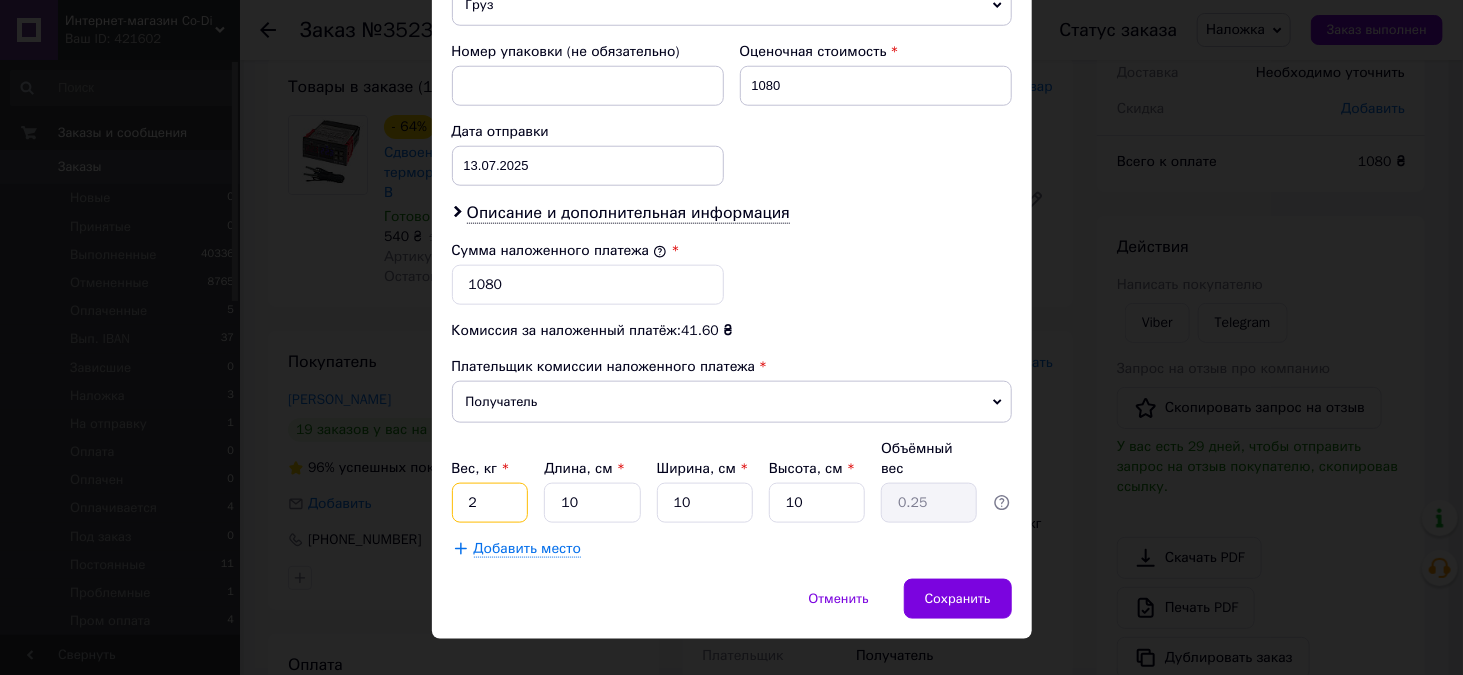 click on "2" at bounding box center (490, 503) 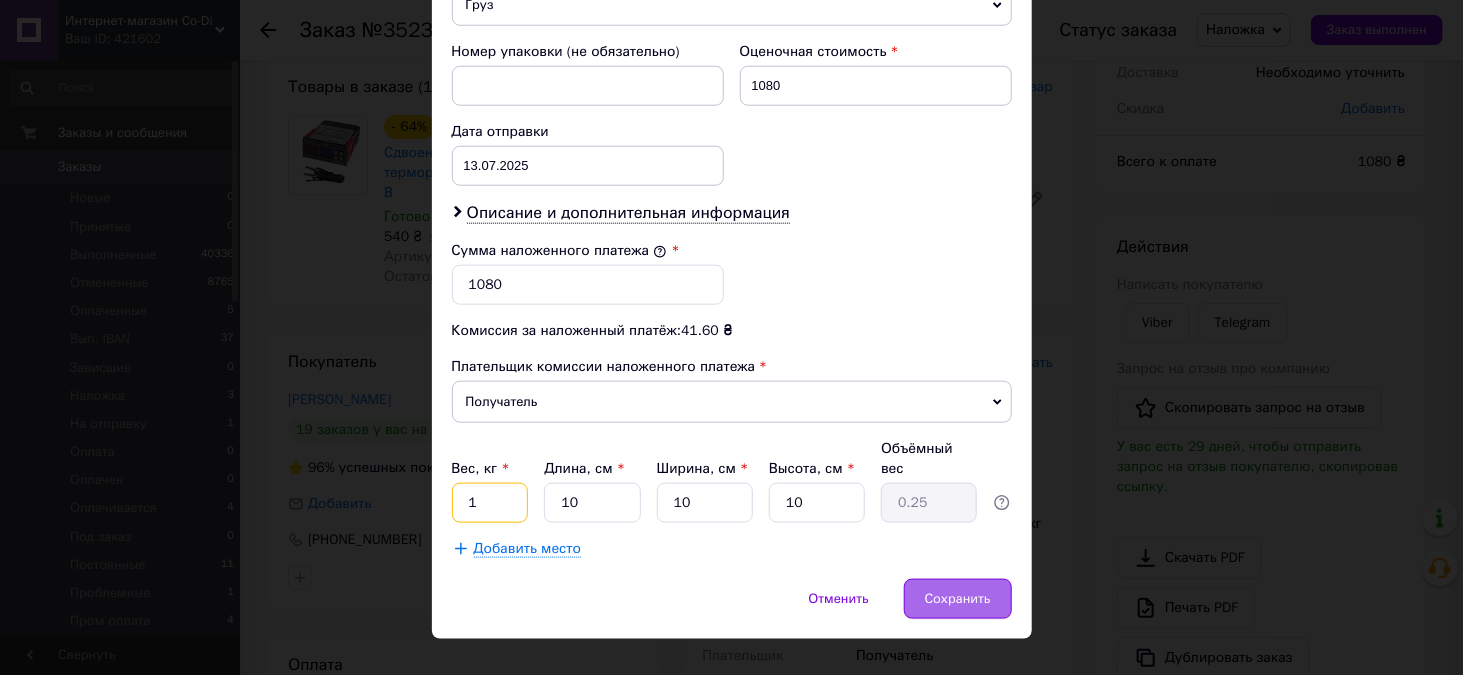 type on "1" 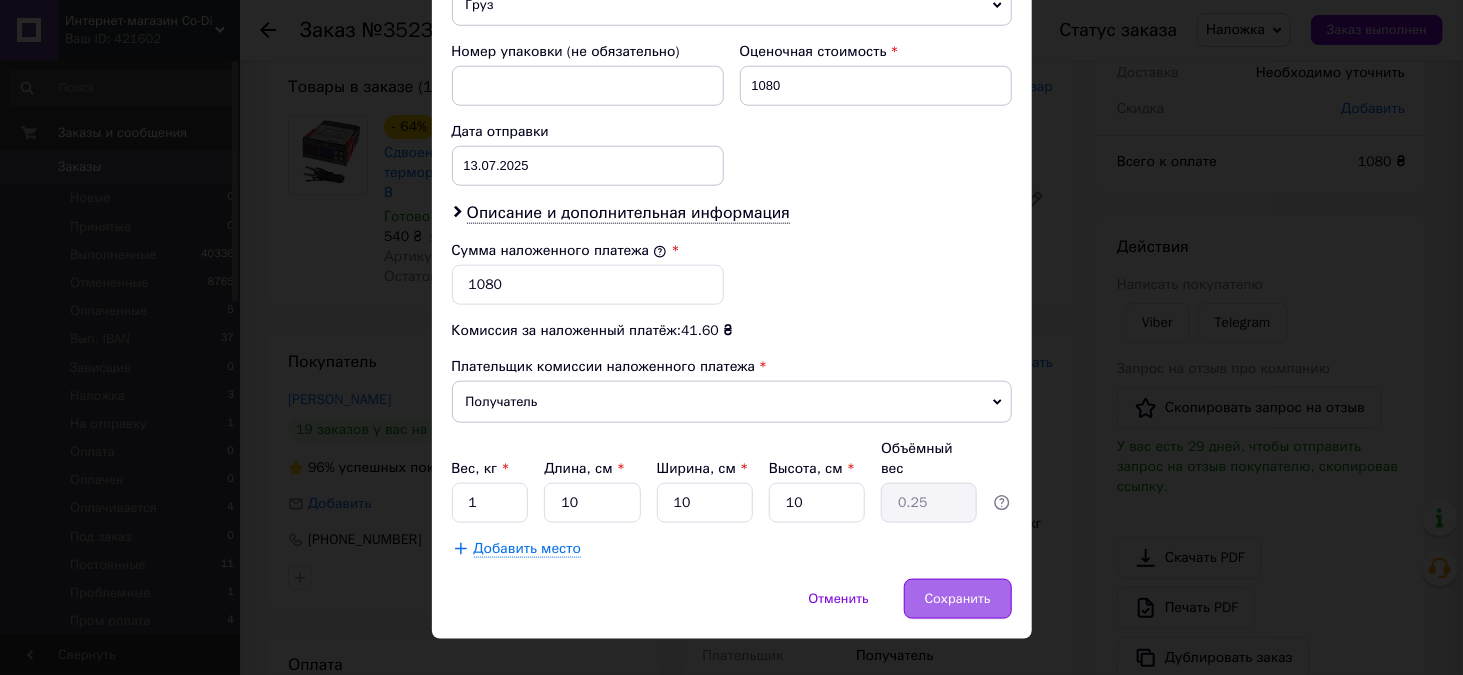 click on "Сохранить" at bounding box center [958, 599] 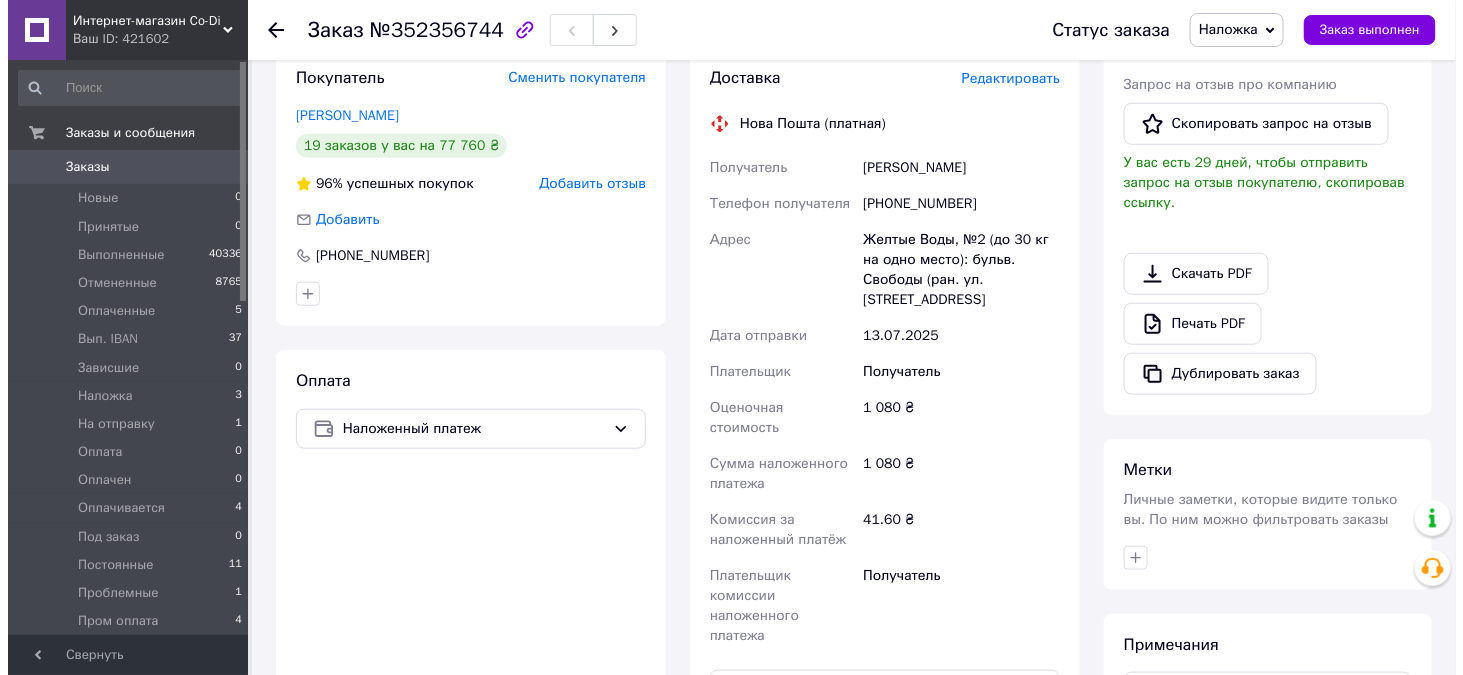 scroll, scrollTop: 300, scrollLeft: 0, axis: vertical 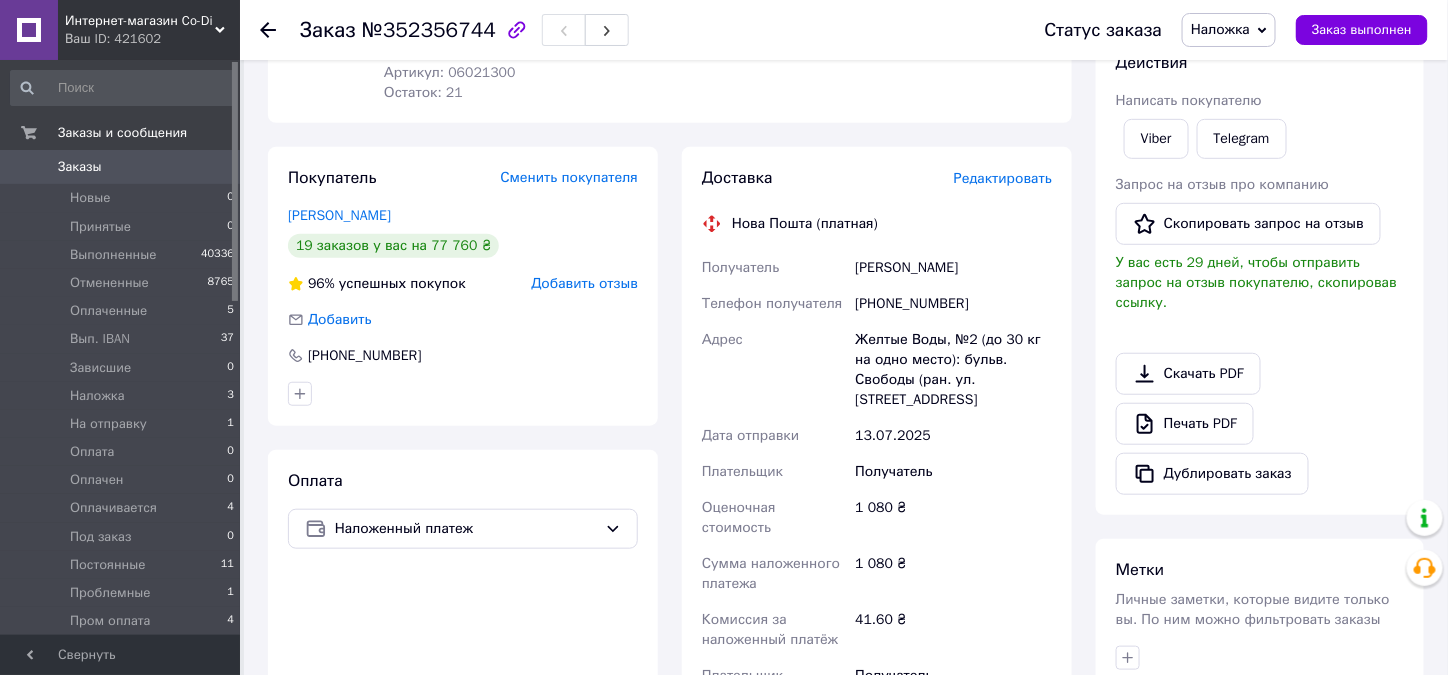 click on "Редактировать" at bounding box center (1003, 178) 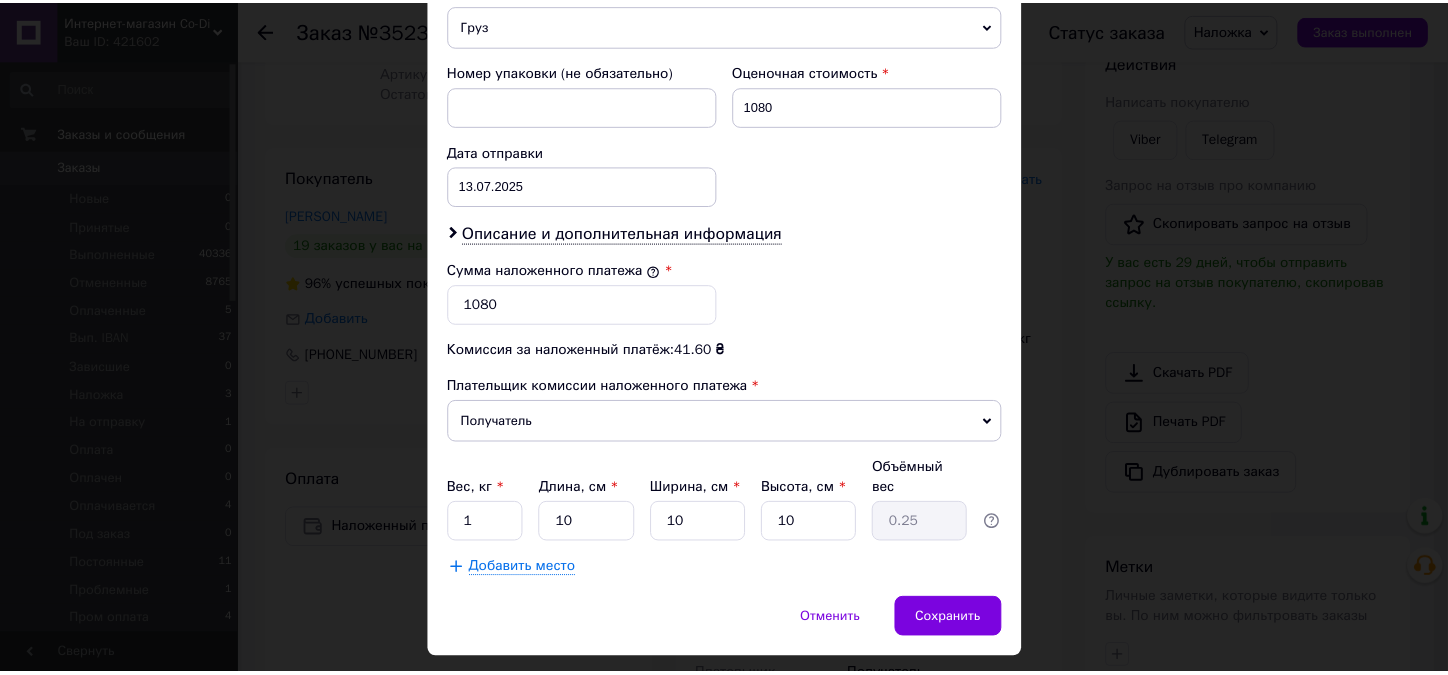 scroll, scrollTop: 857, scrollLeft: 0, axis: vertical 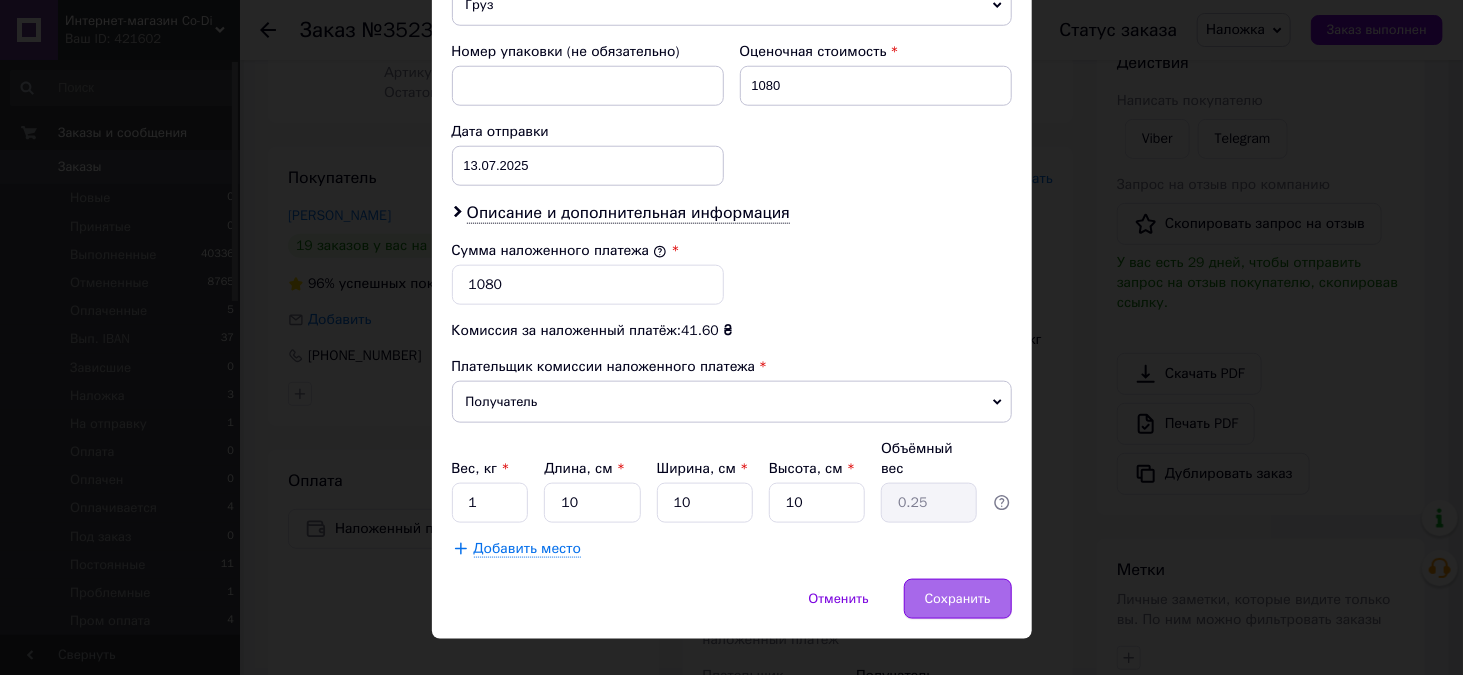 click on "Сохранить" at bounding box center [958, 599] 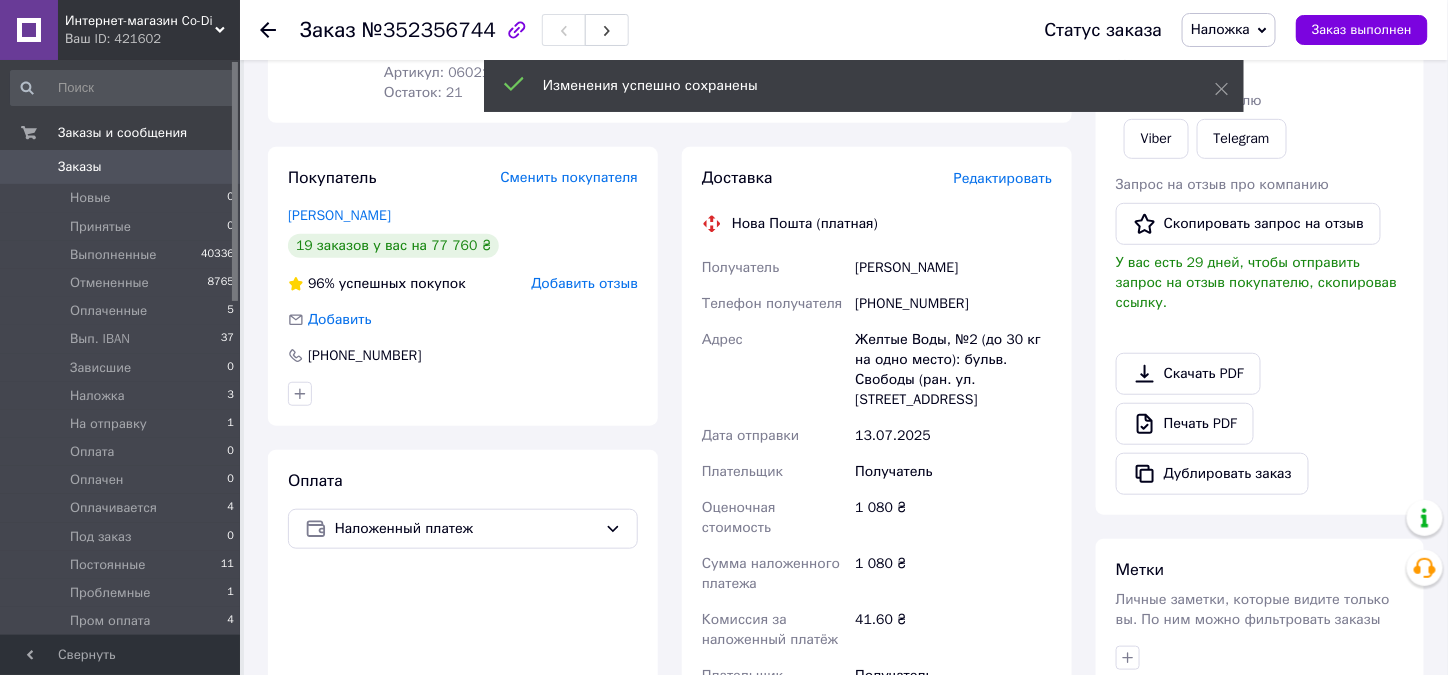 scroll, scrollTop: 700, scrollLeft: 0, axis: vertical 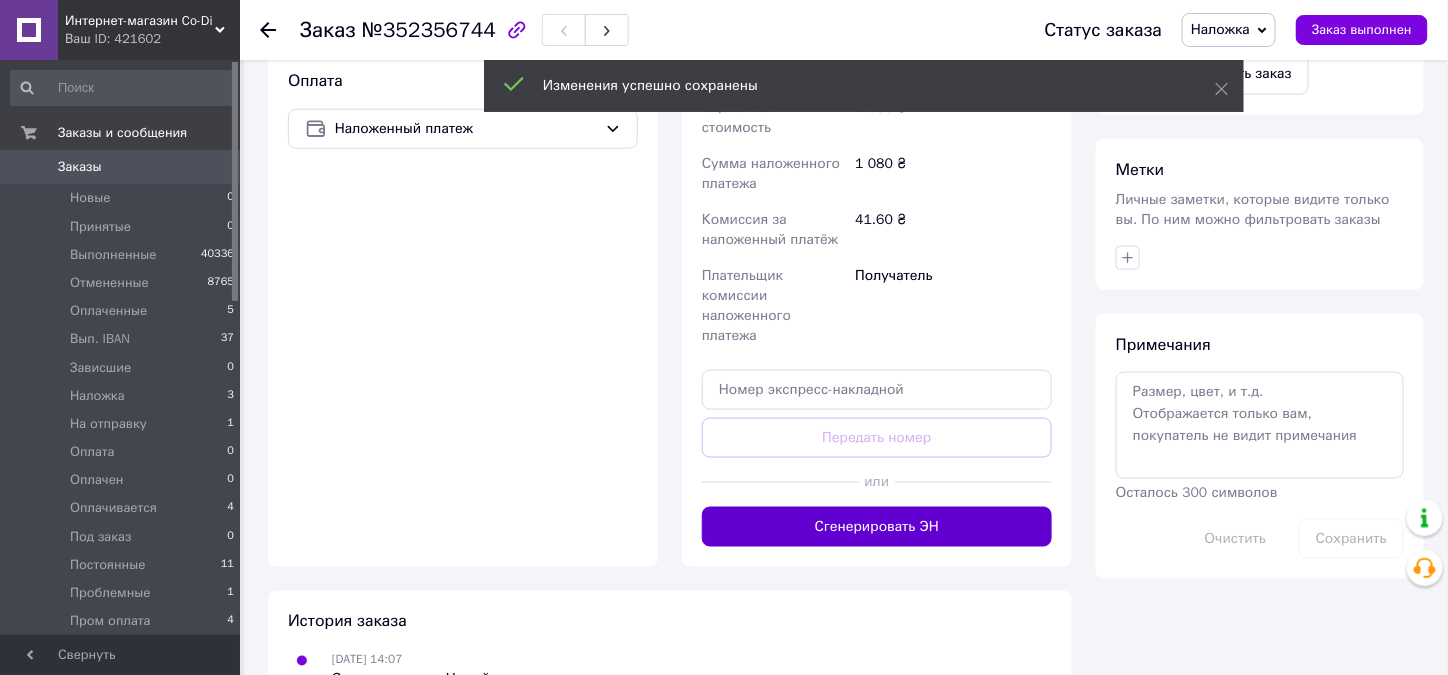click on "Сгенерировать ЭН" at bounding box center [877, 527] 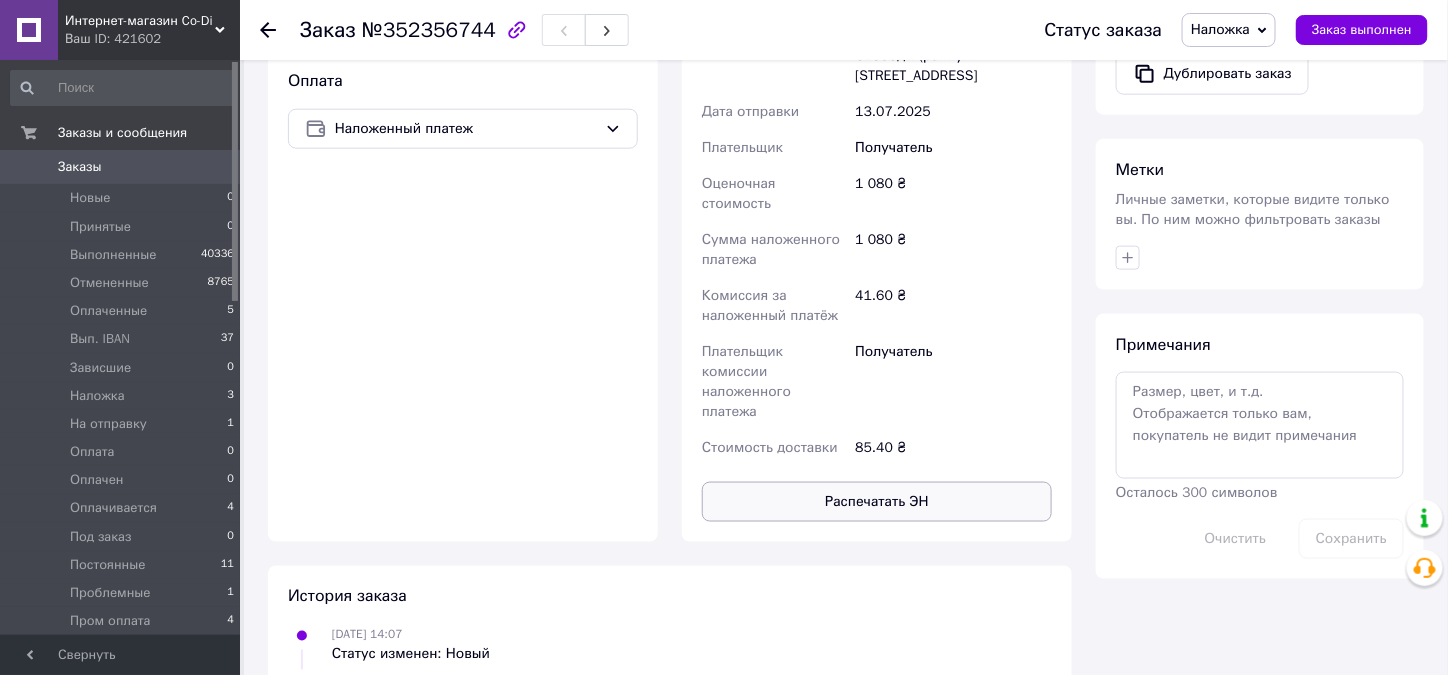 click on "Распечатать ЭН" at bounding box center [877, 502] 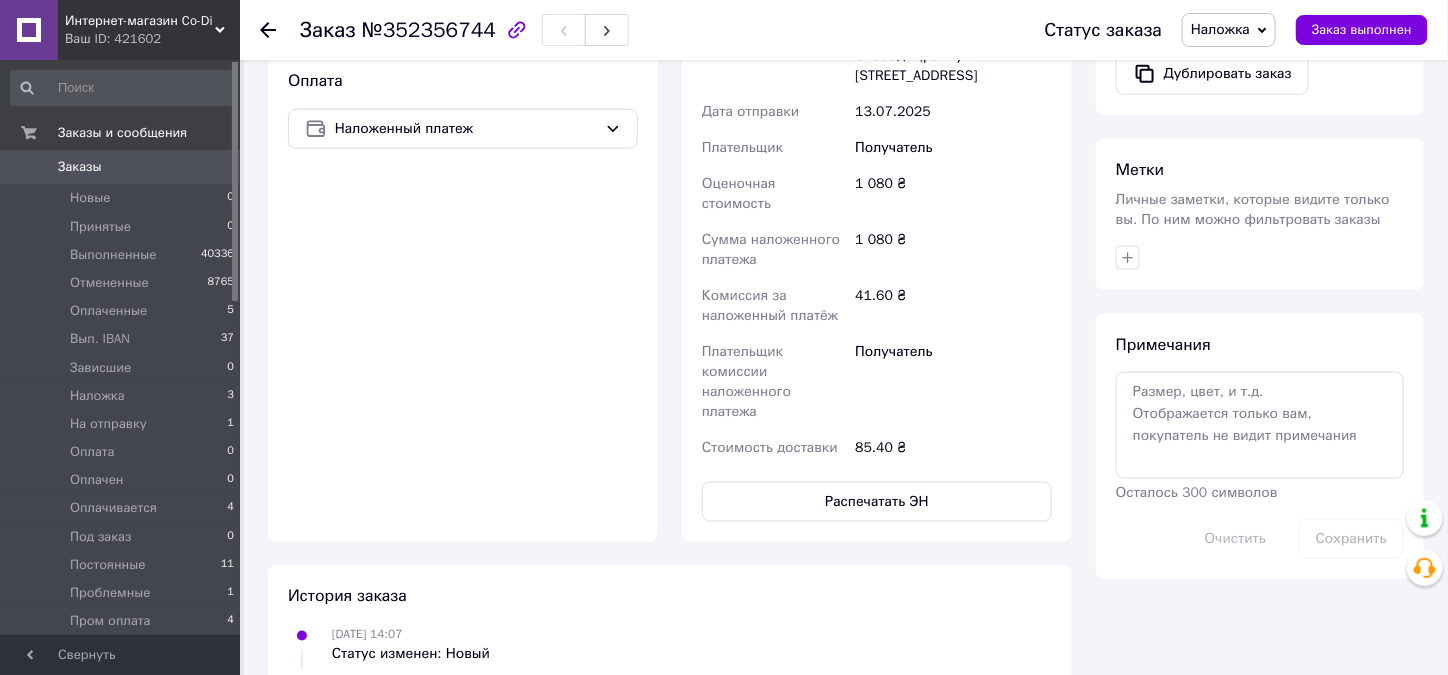 click on "Наложка" at bounding box center [1220, 29] 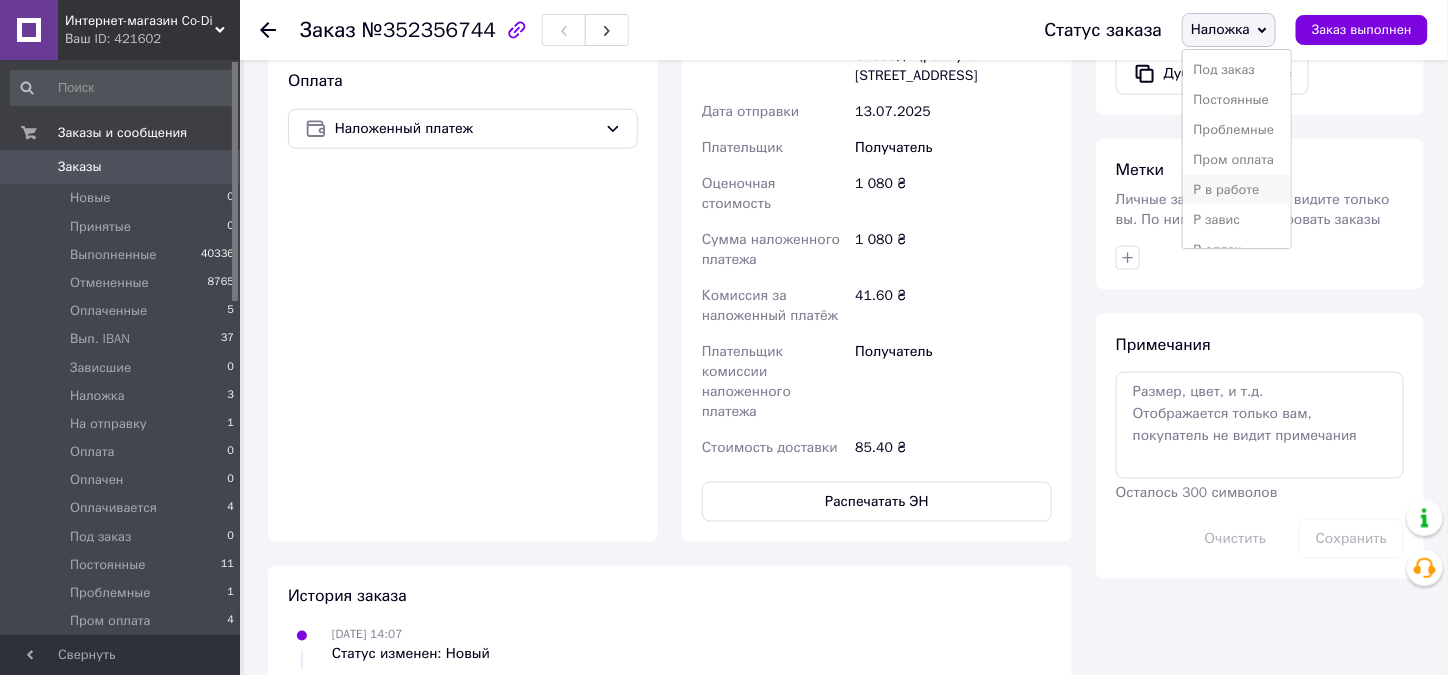scroll, scrollTop: 100, scrollLeft: 0, axis: vertical 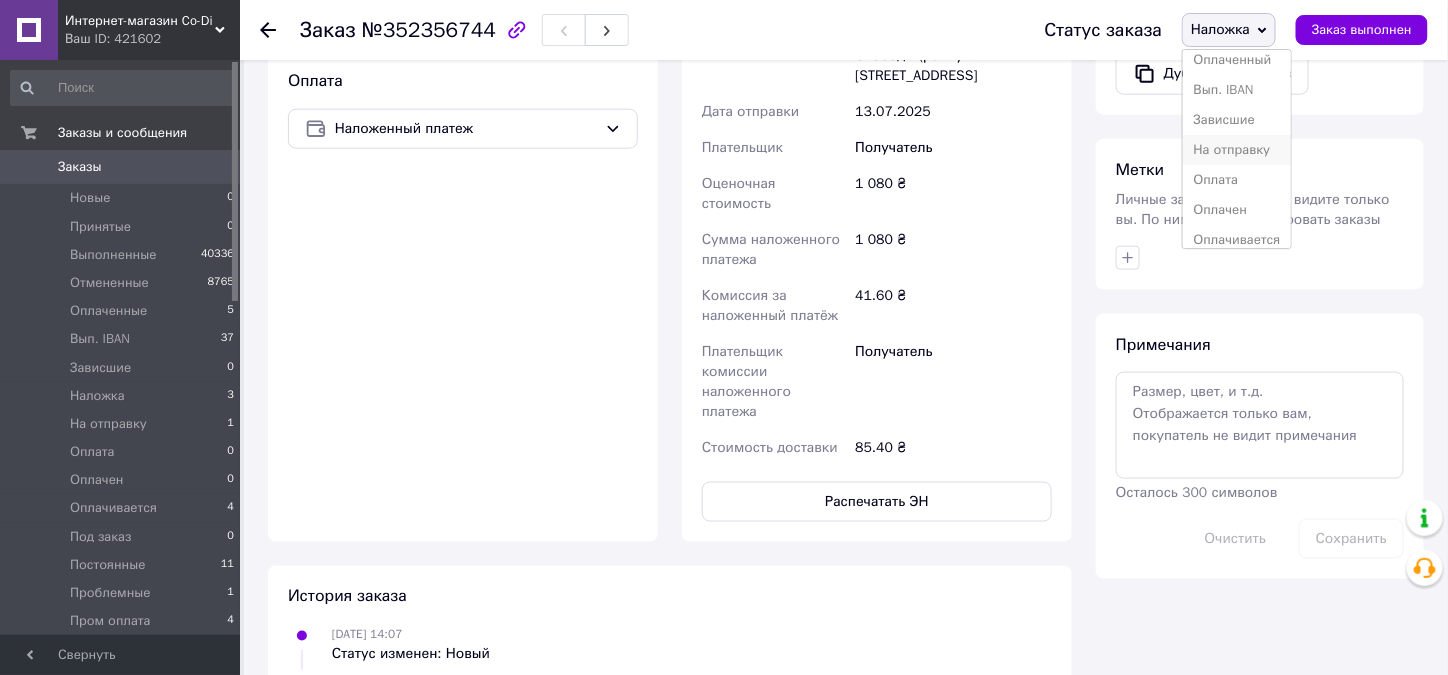 click on "На отправку" at bounding box center (1236, 150) 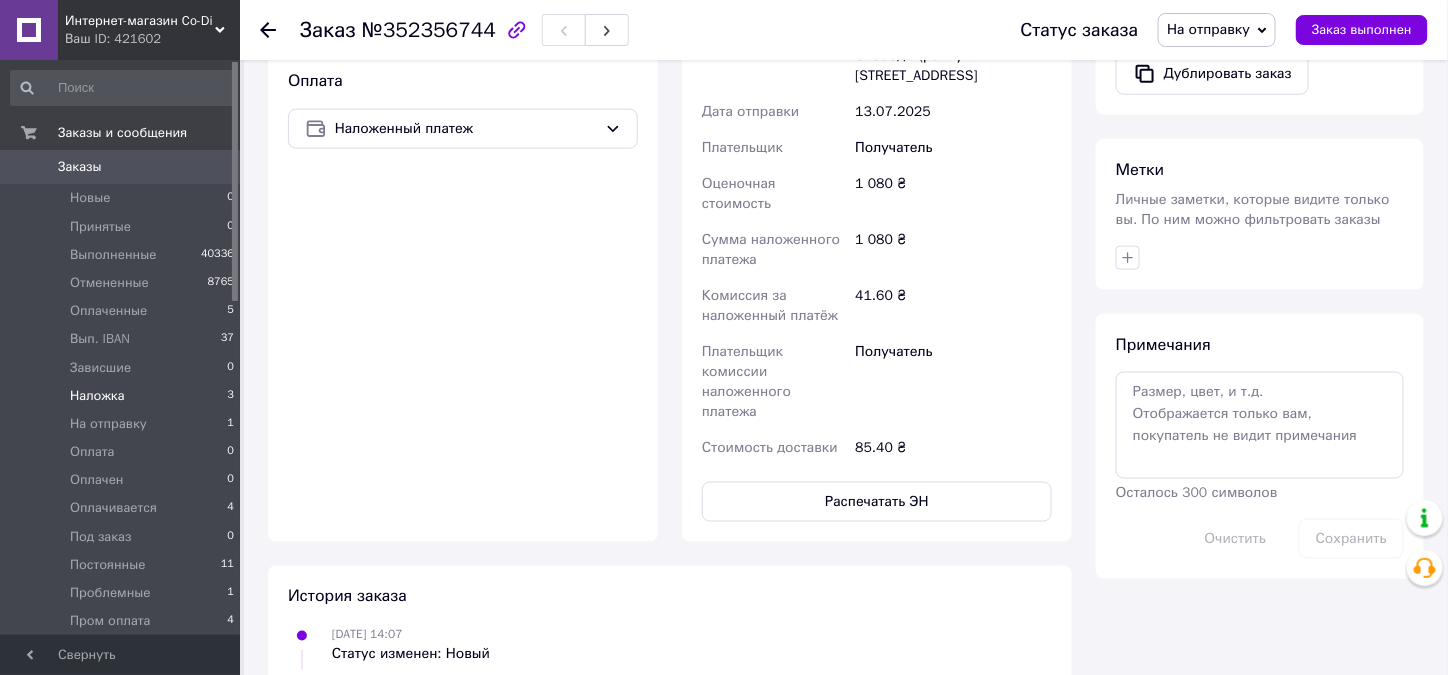 click on "Наложка" at bounding box center (97, 396) 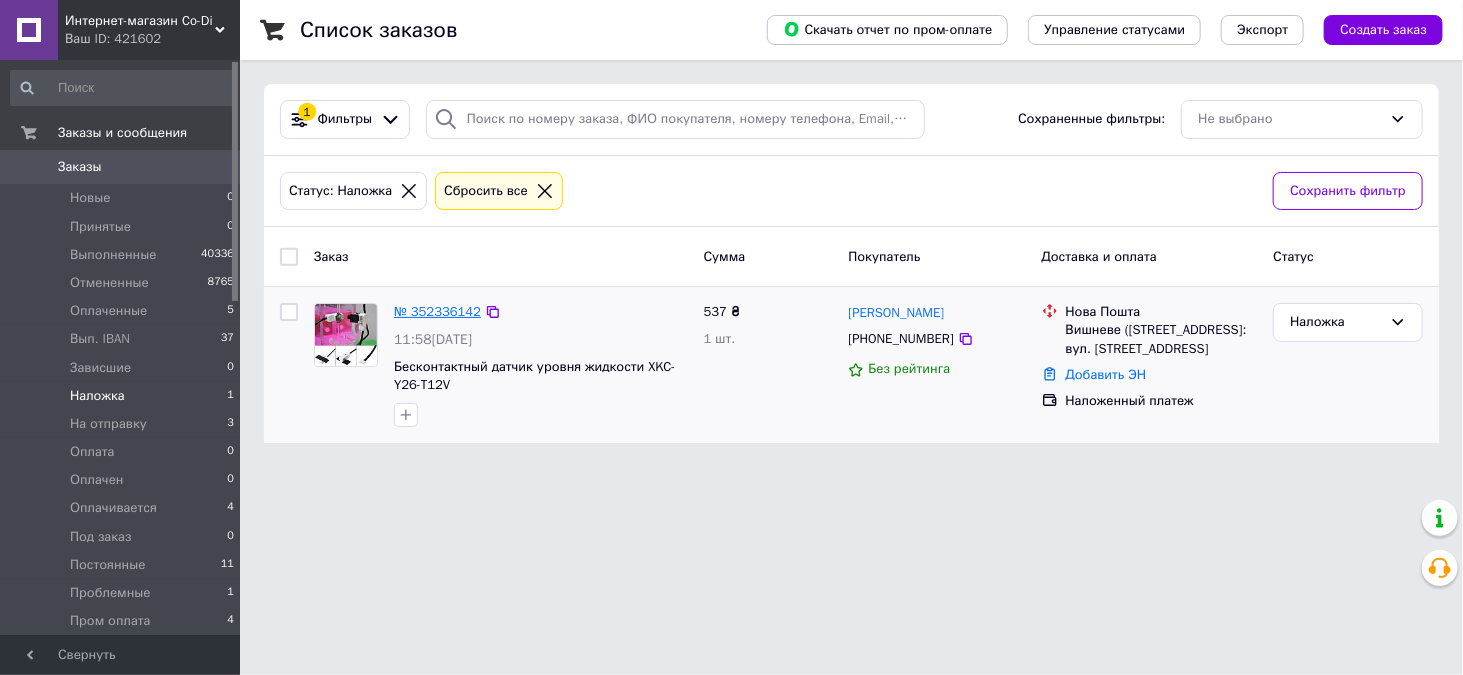 click on "№ 352336142" at bounding box center (437, 311) 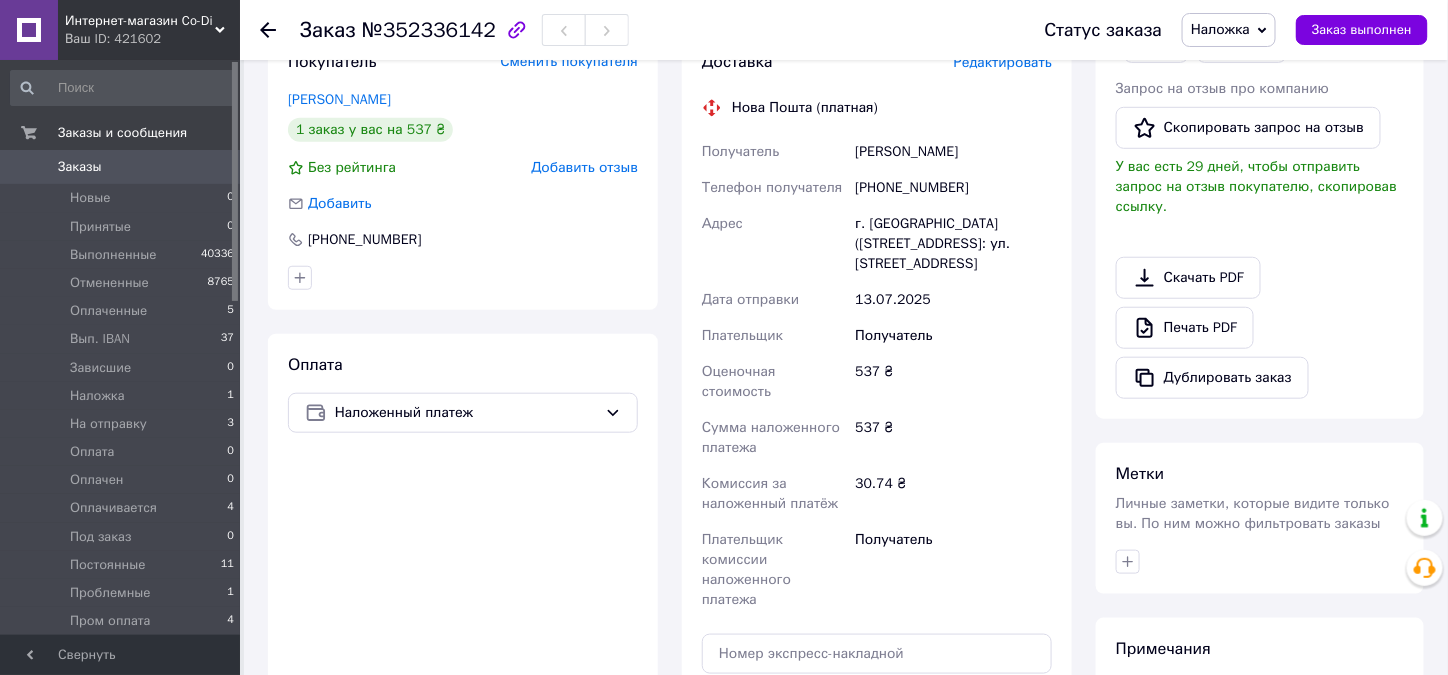 scroll, scrollTop: 600, scrollLeft: 0, axis: vertical 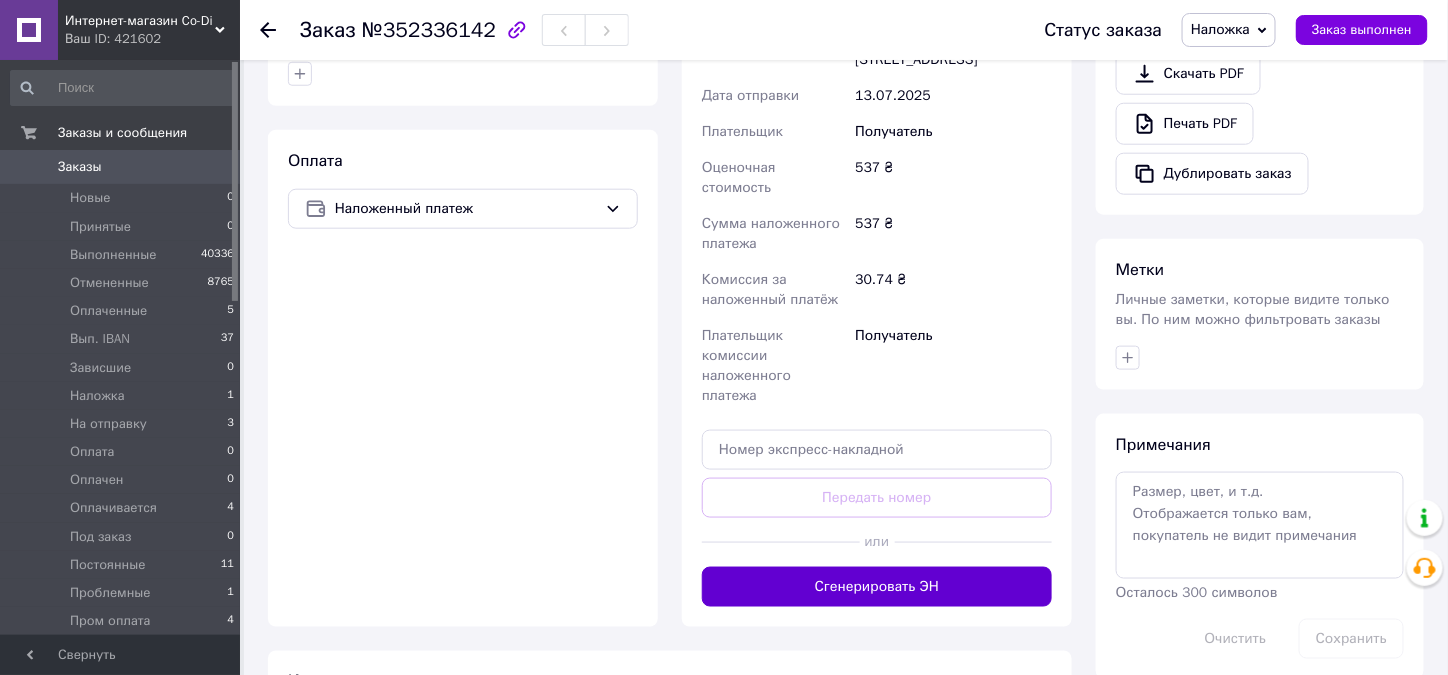 click on "Сгенерировать ЭН" at bounding box center (877, 587) 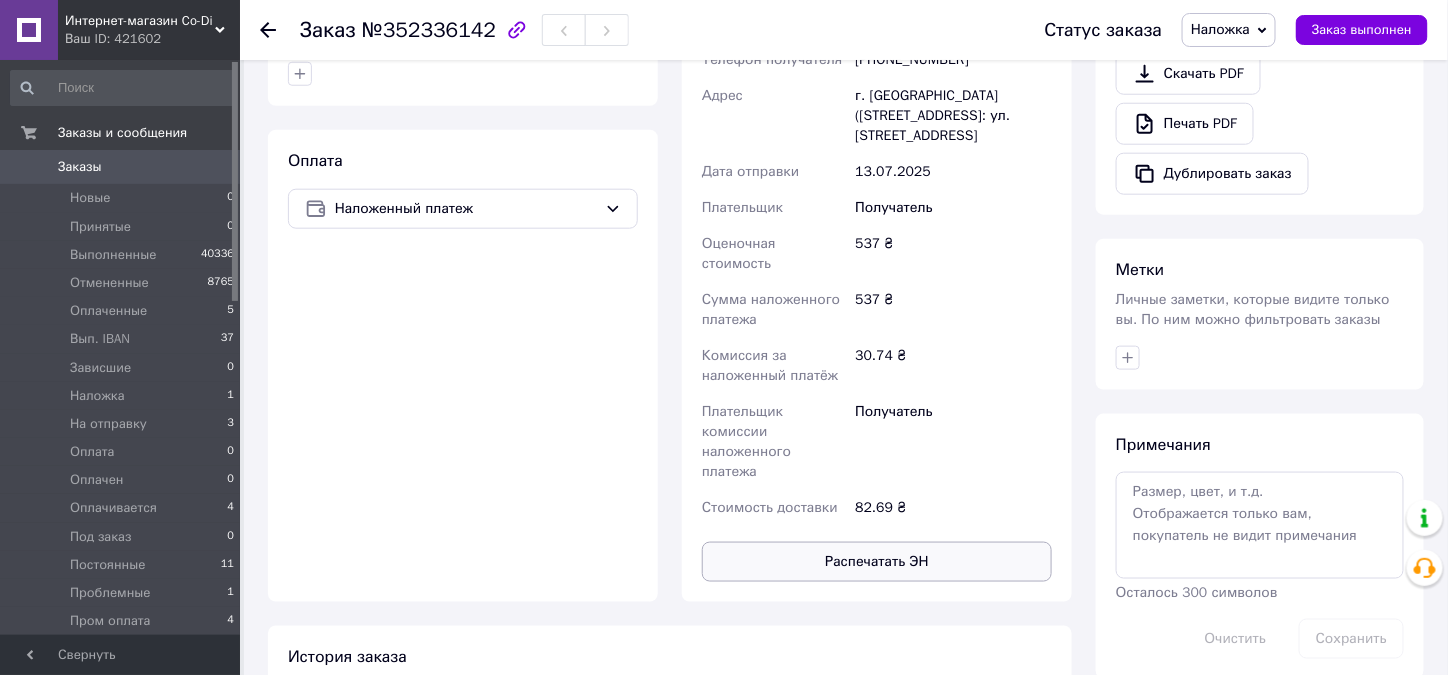 click on "Распечатать ЭН" at bounding box center [877, 562] 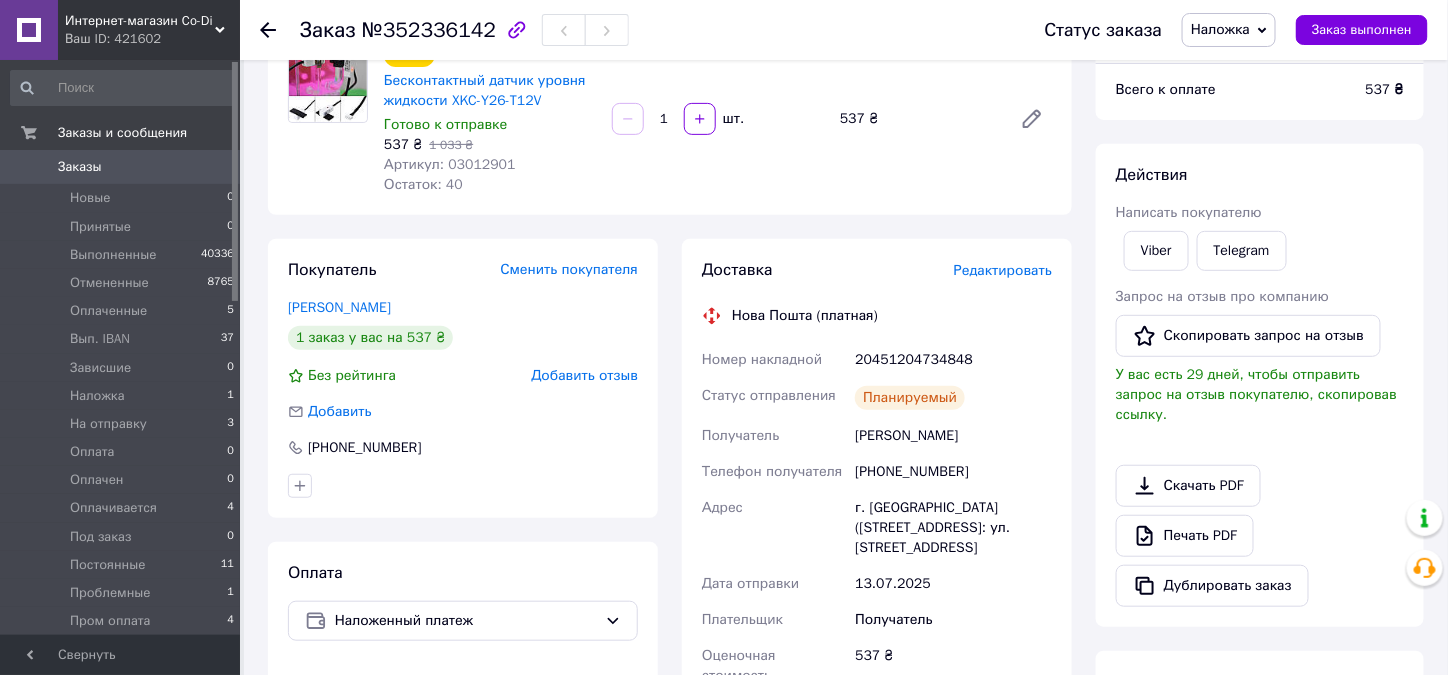 scroll, scrollTop: 100, scrollLeft: 0, axis: vertical 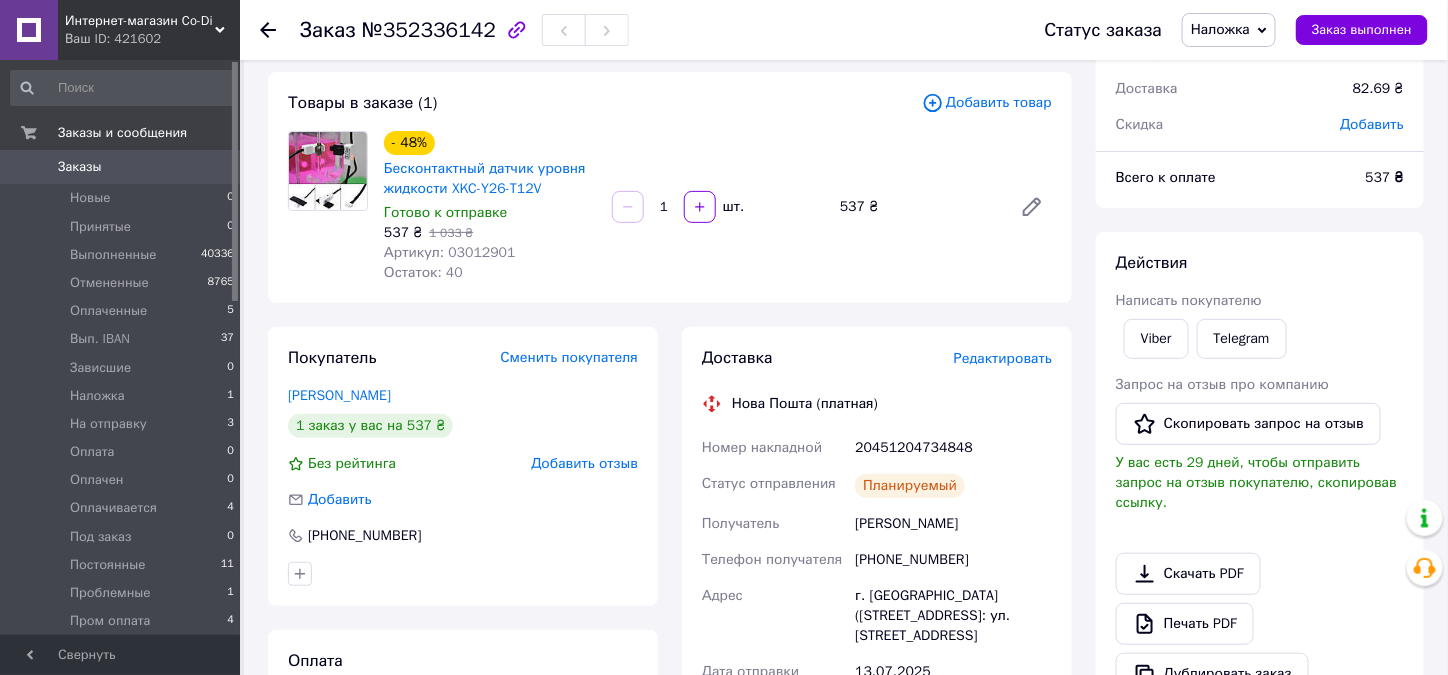 click 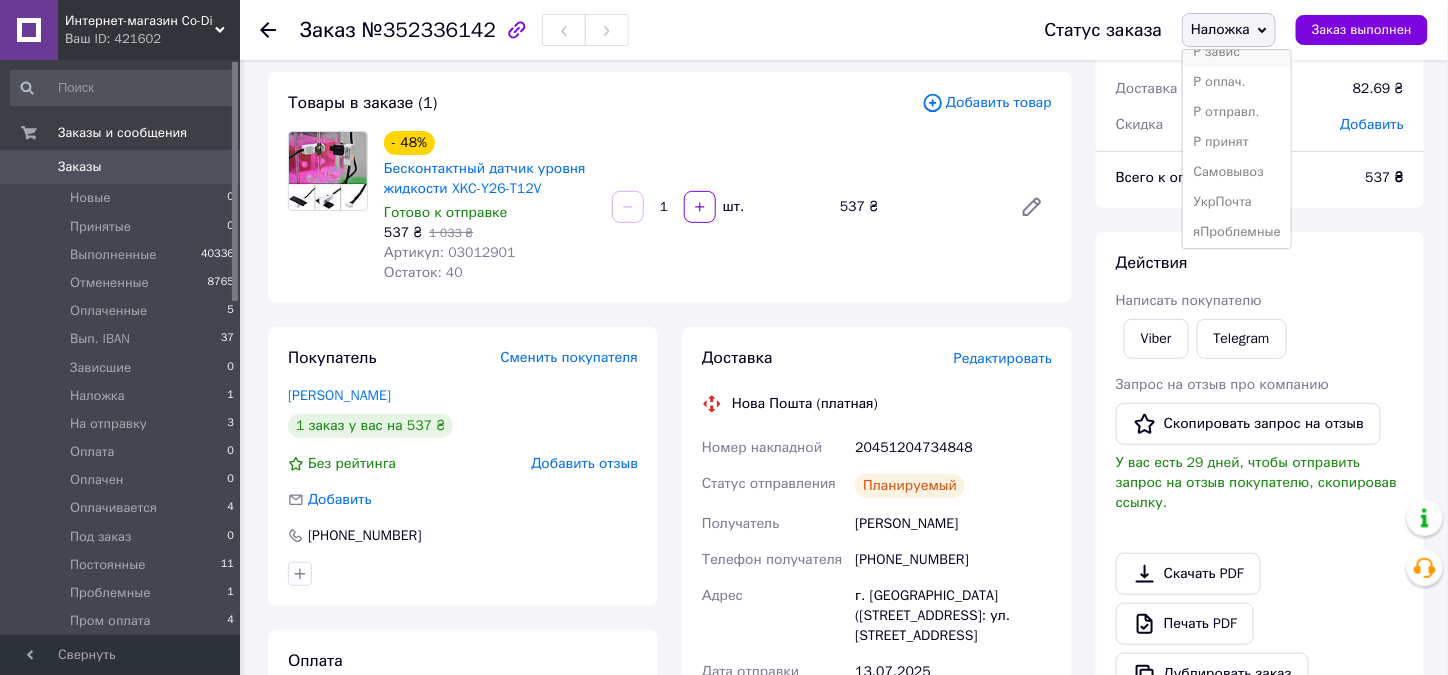 scroll, scrollTop: 471, scrollLeft: 0, axis: vertical 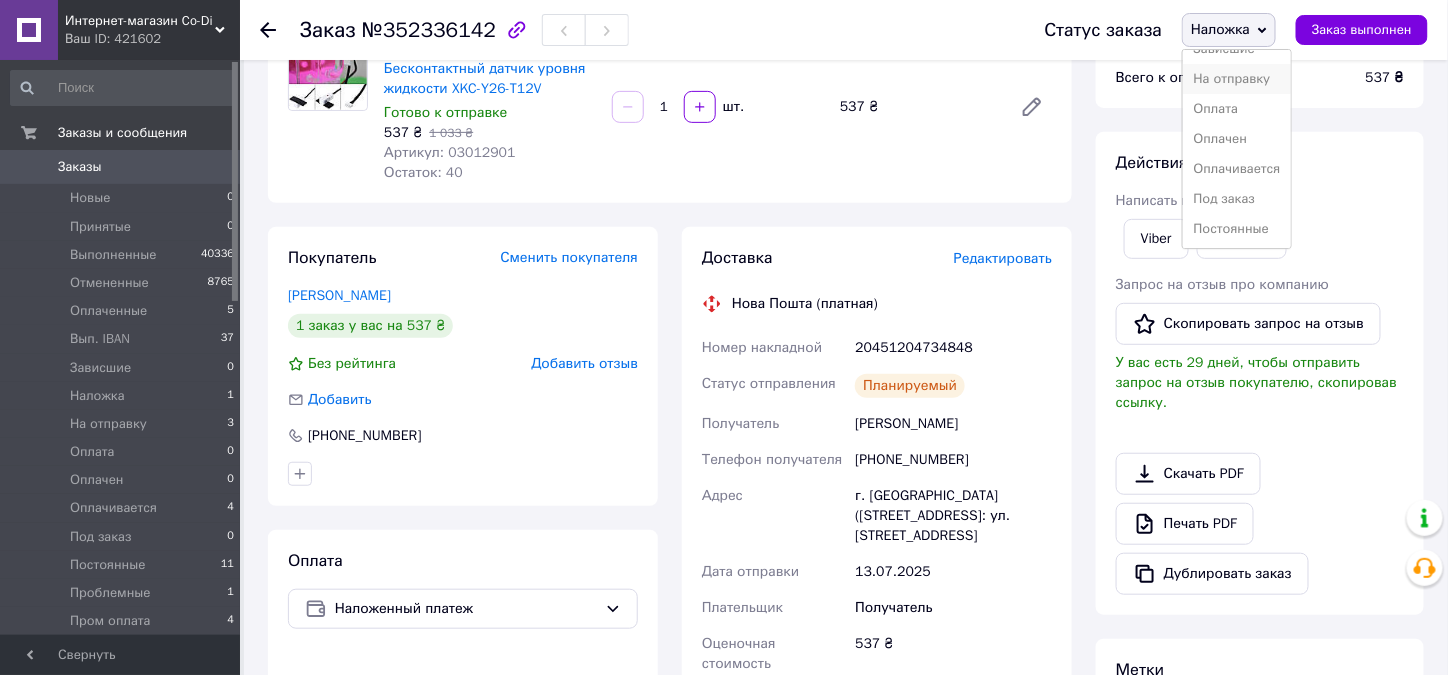 click on "На отправку" at bounding box center (1236, 79) 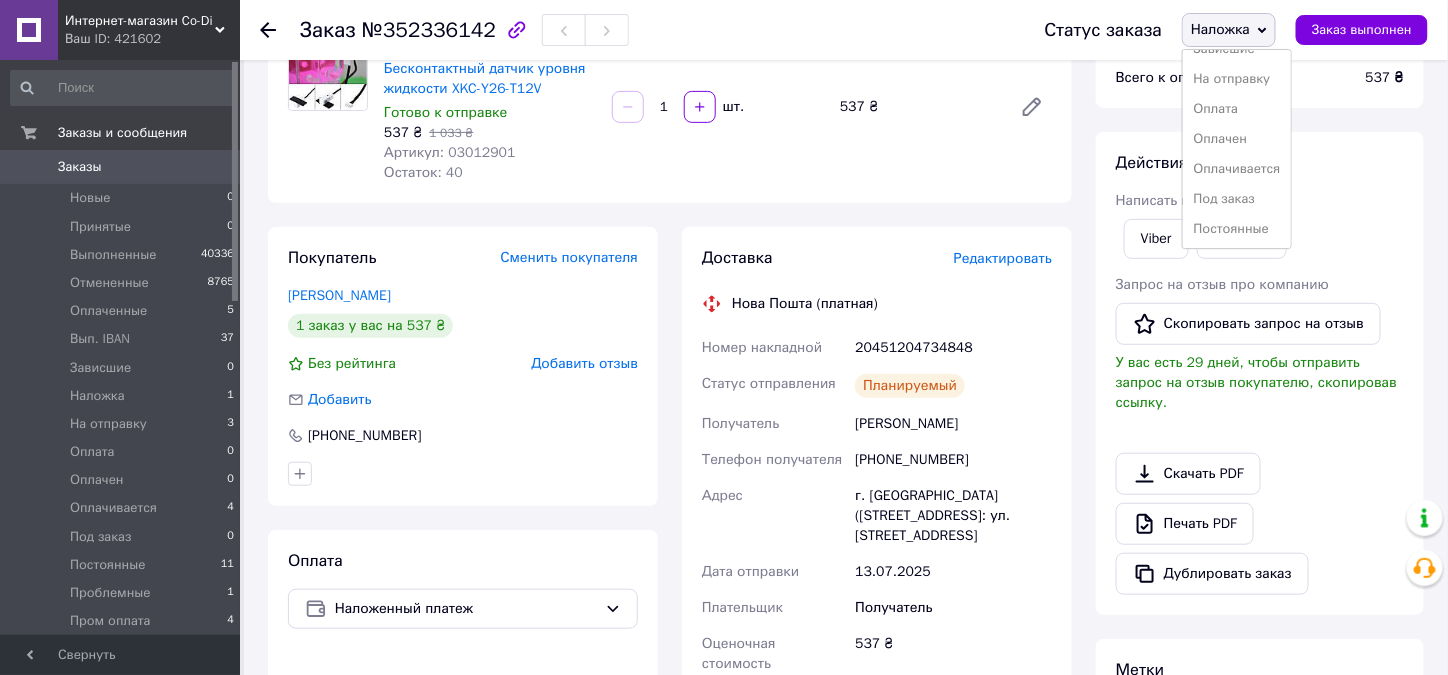 click on "Всего к оплате" at bounding box center [1229, 78] 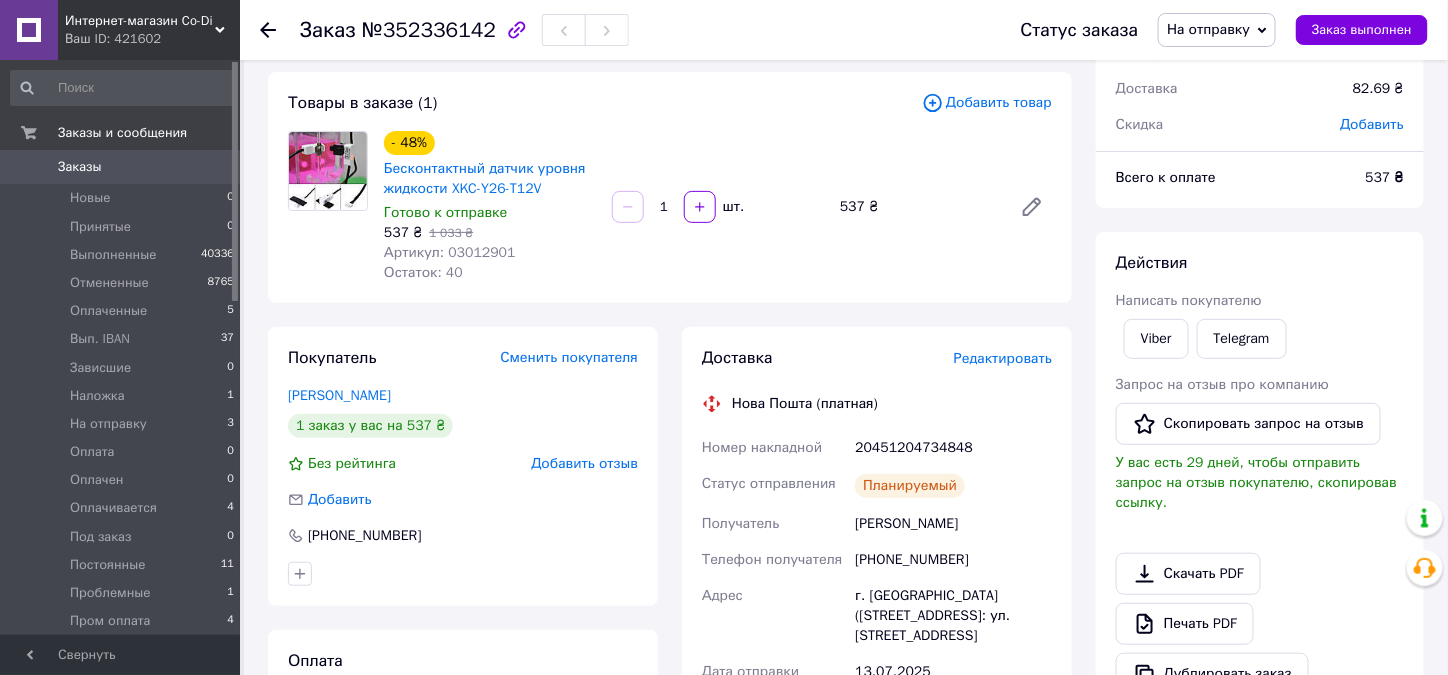 scroll, scrollTop: 0, scrollLeft: 0, axis: both 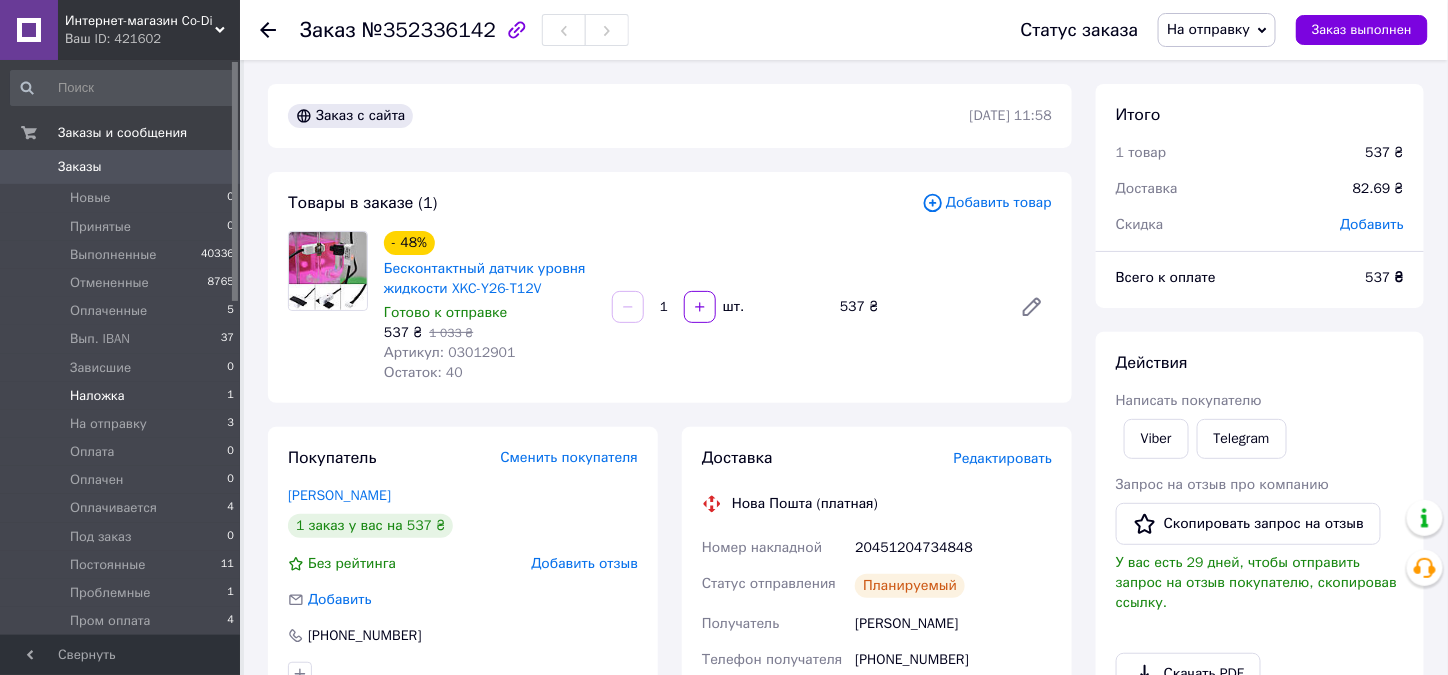click on "Наложка" at bounding box center (97, 396) 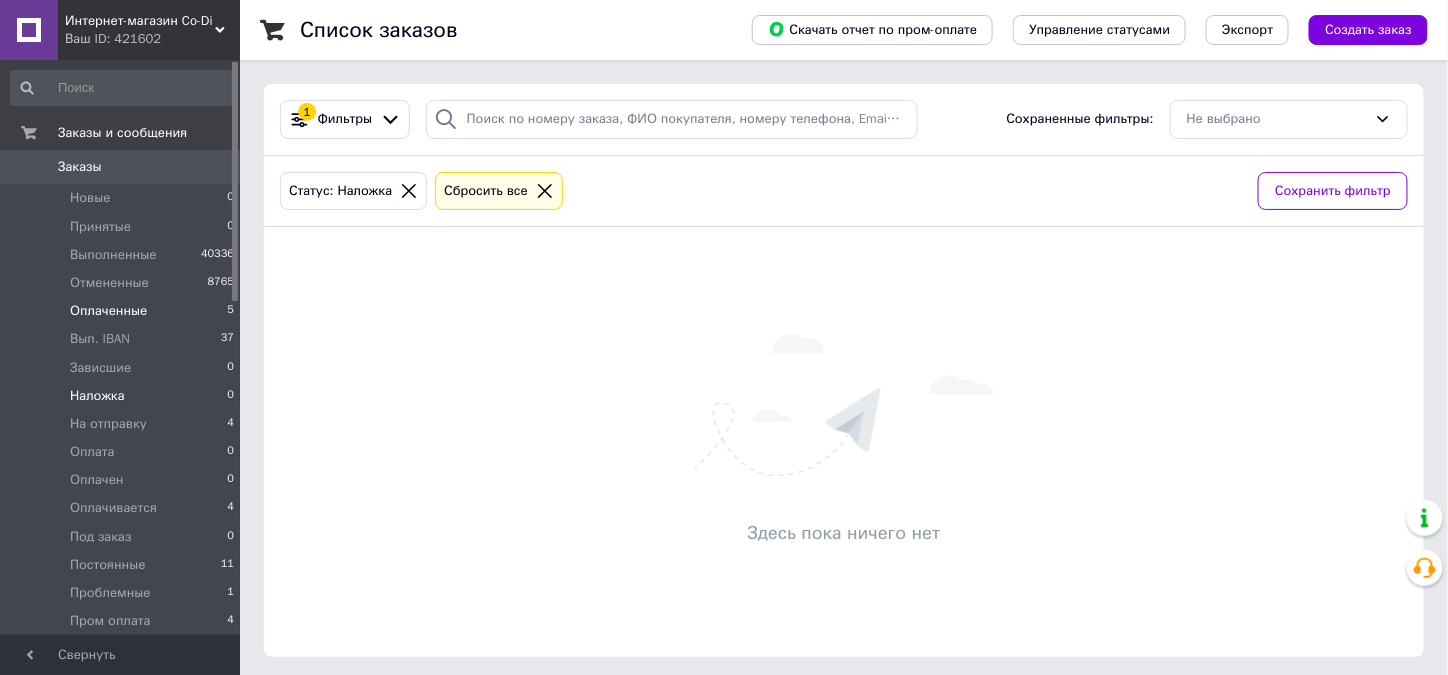 click on "Оплаченные" at bounding box center [108, 311] 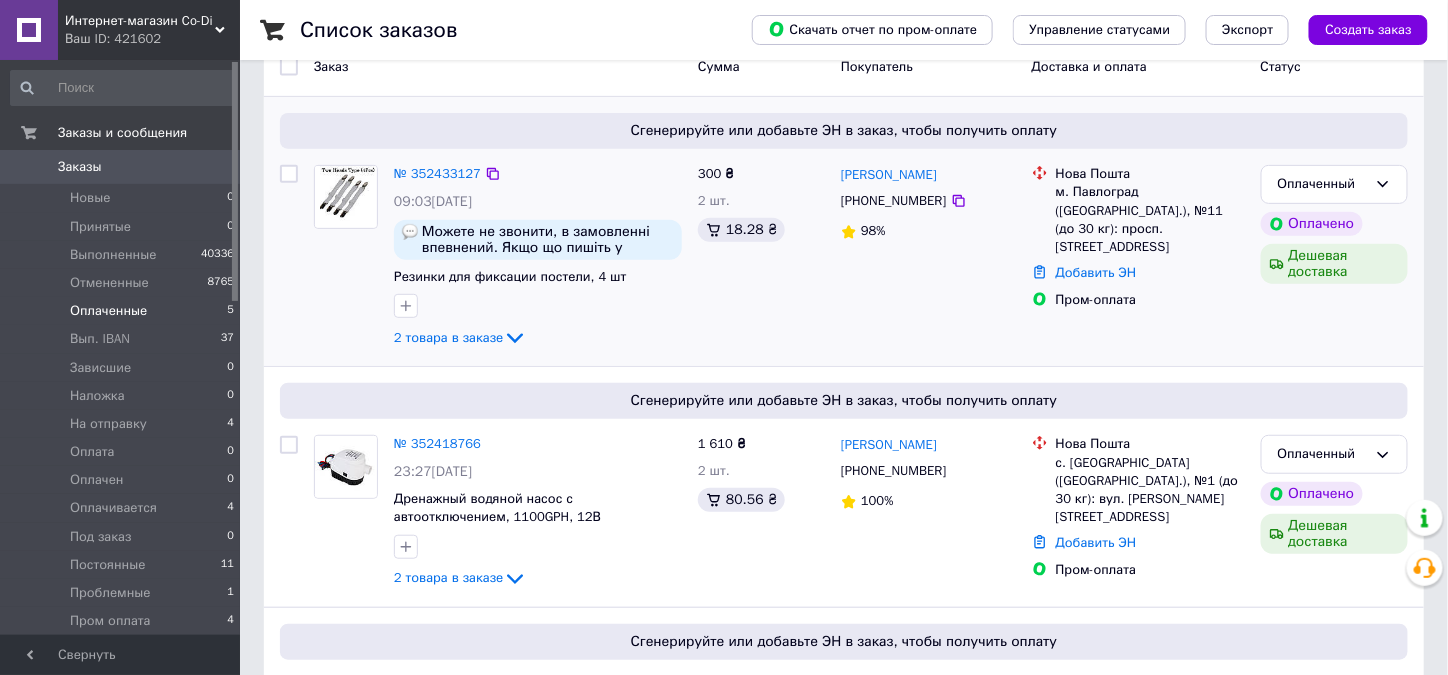 scroll, scrollTop: 200, scrollLeft: 0, axis: vertical 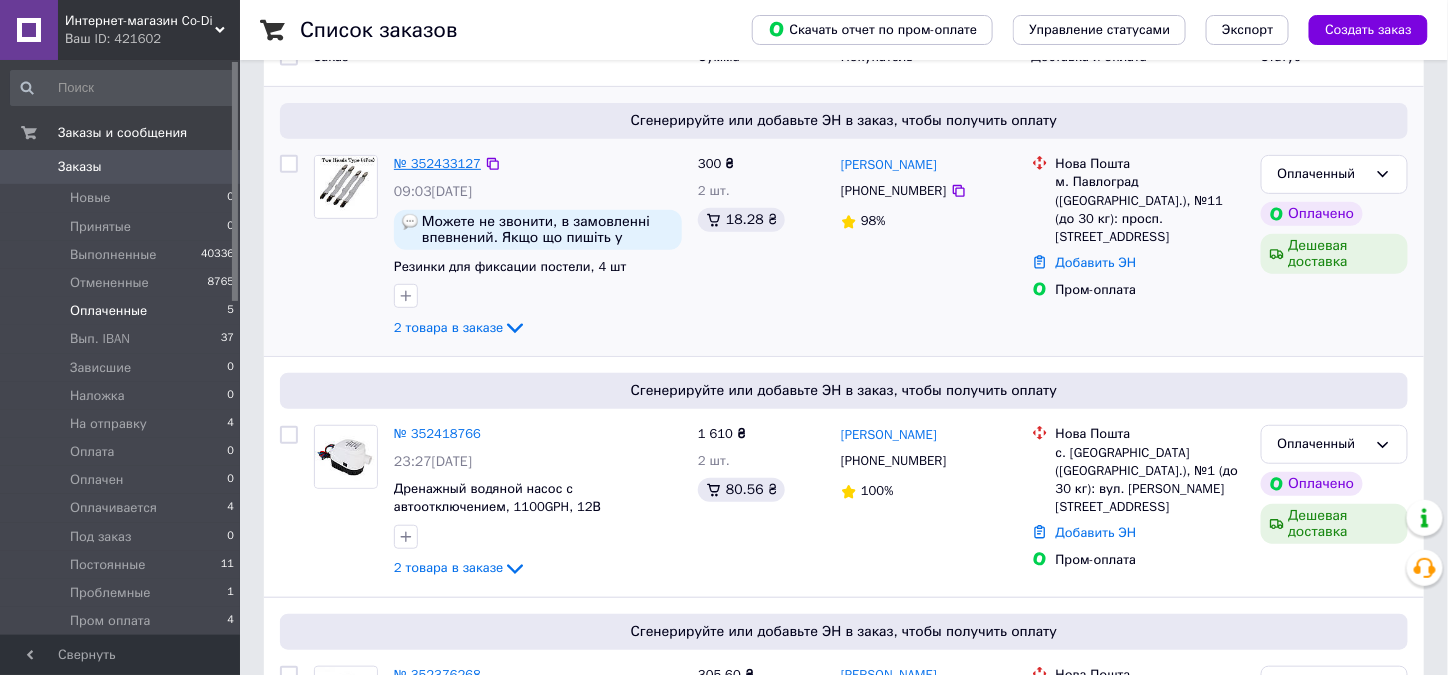 click on "№ 352433127" at bounding box center [437, 164] 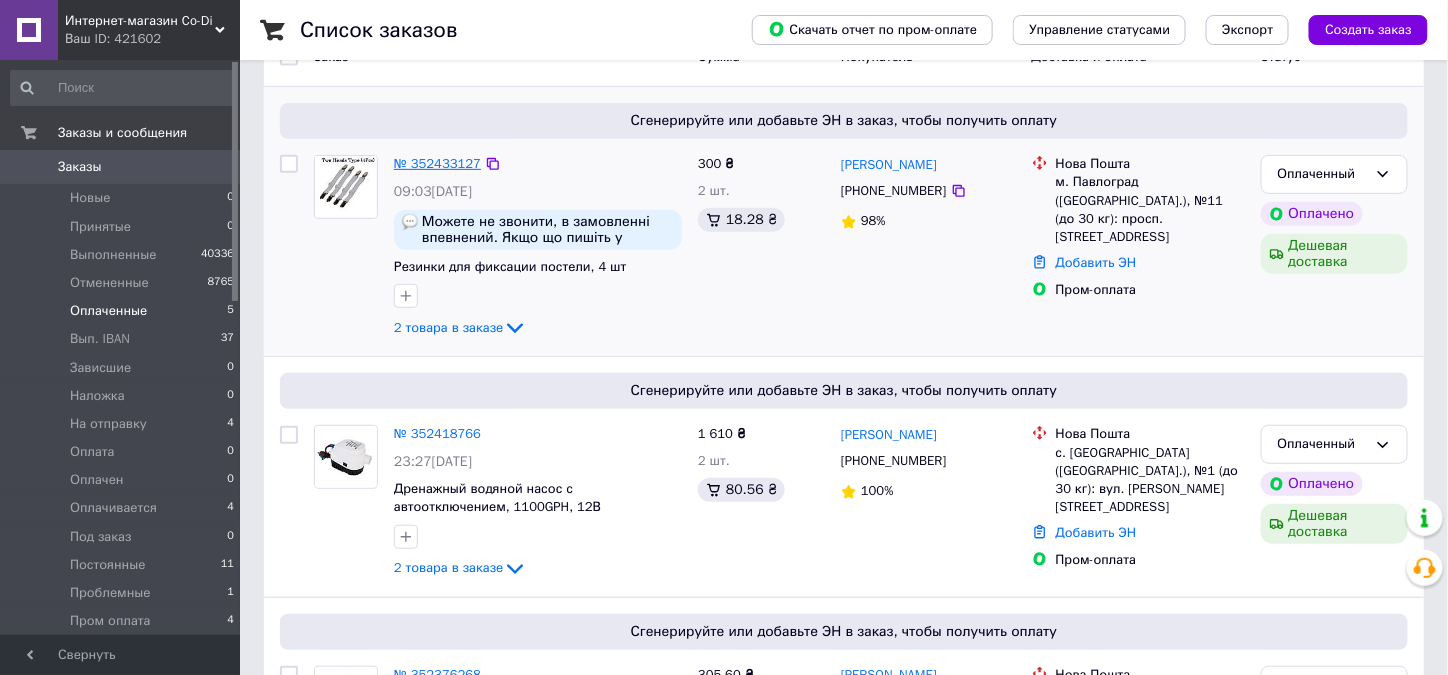 click on "№ 352433127" at bounding box center (437, 163) 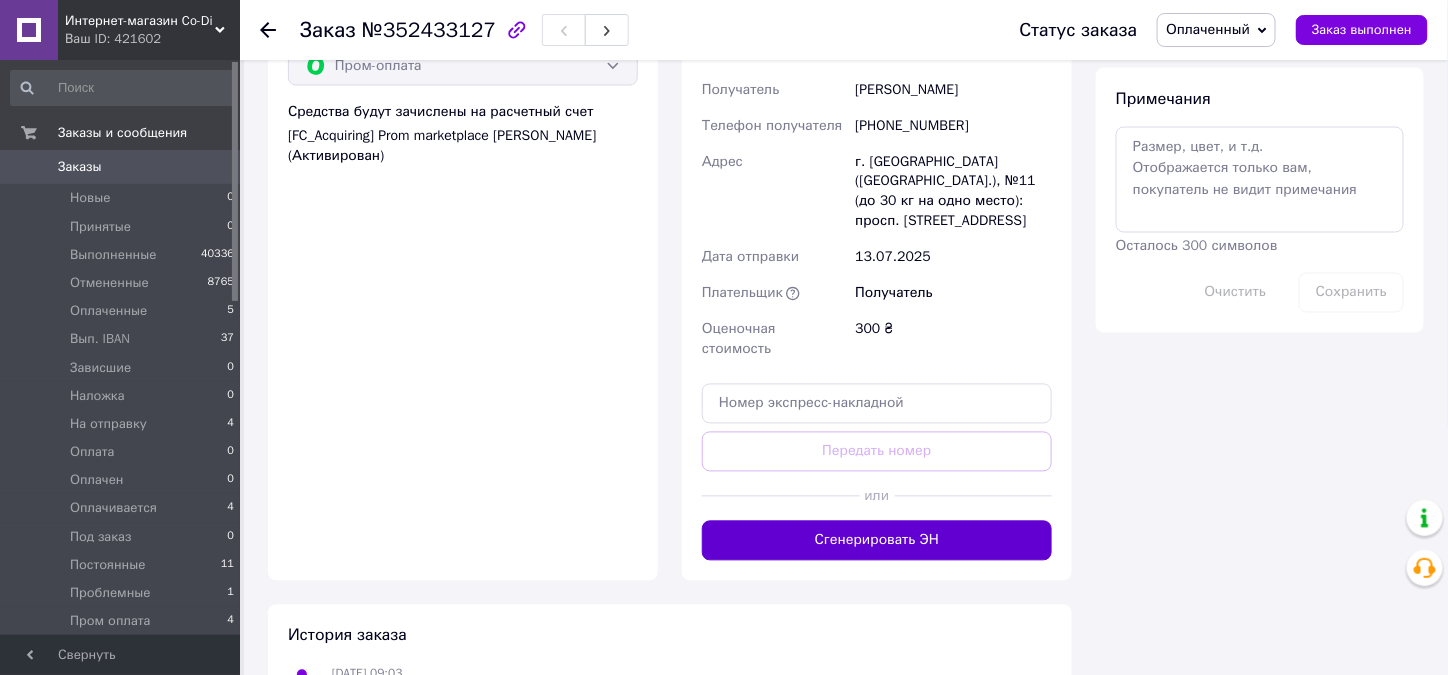 scroll, scrollTop: 1100, scrollLeft: 0, axis: vertical 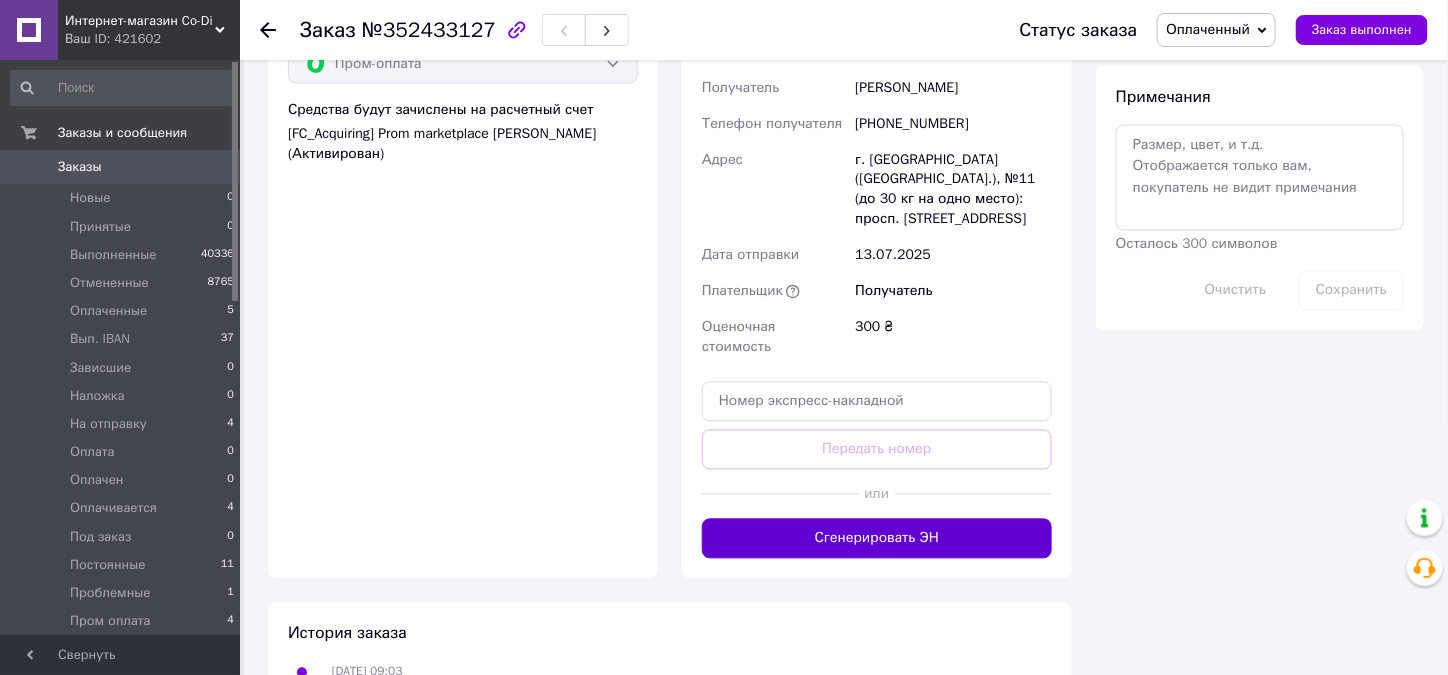 click on "Сгенерировать ЭН" at bounding box center (877, 539) 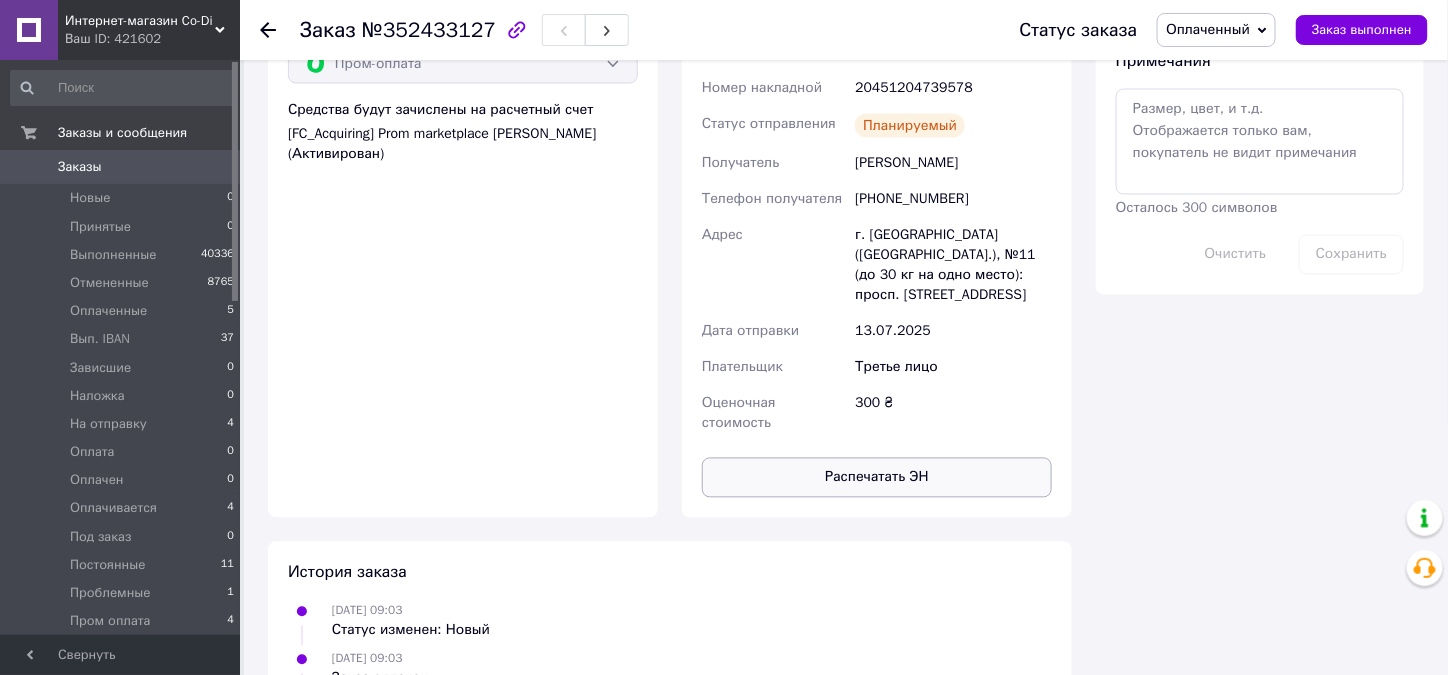 click on "Распечатать ЭН" at bounding box center [877, 478] 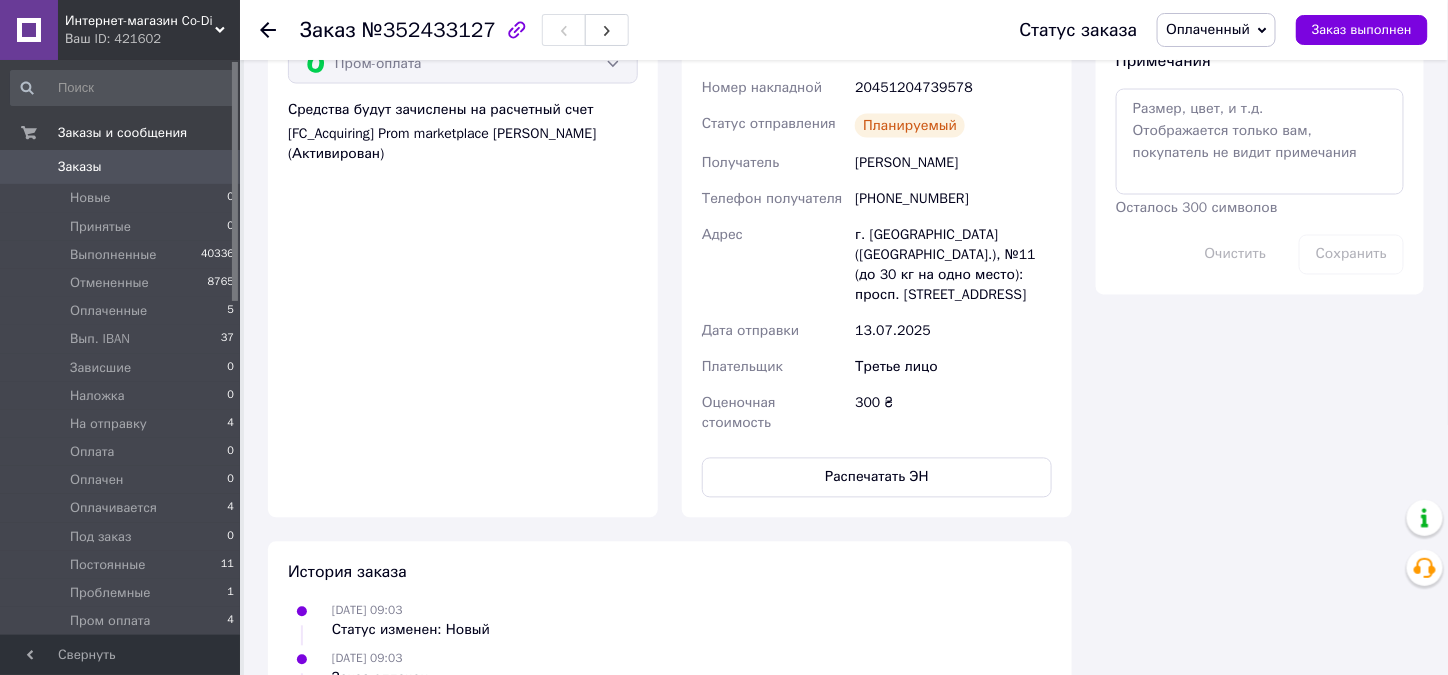 click 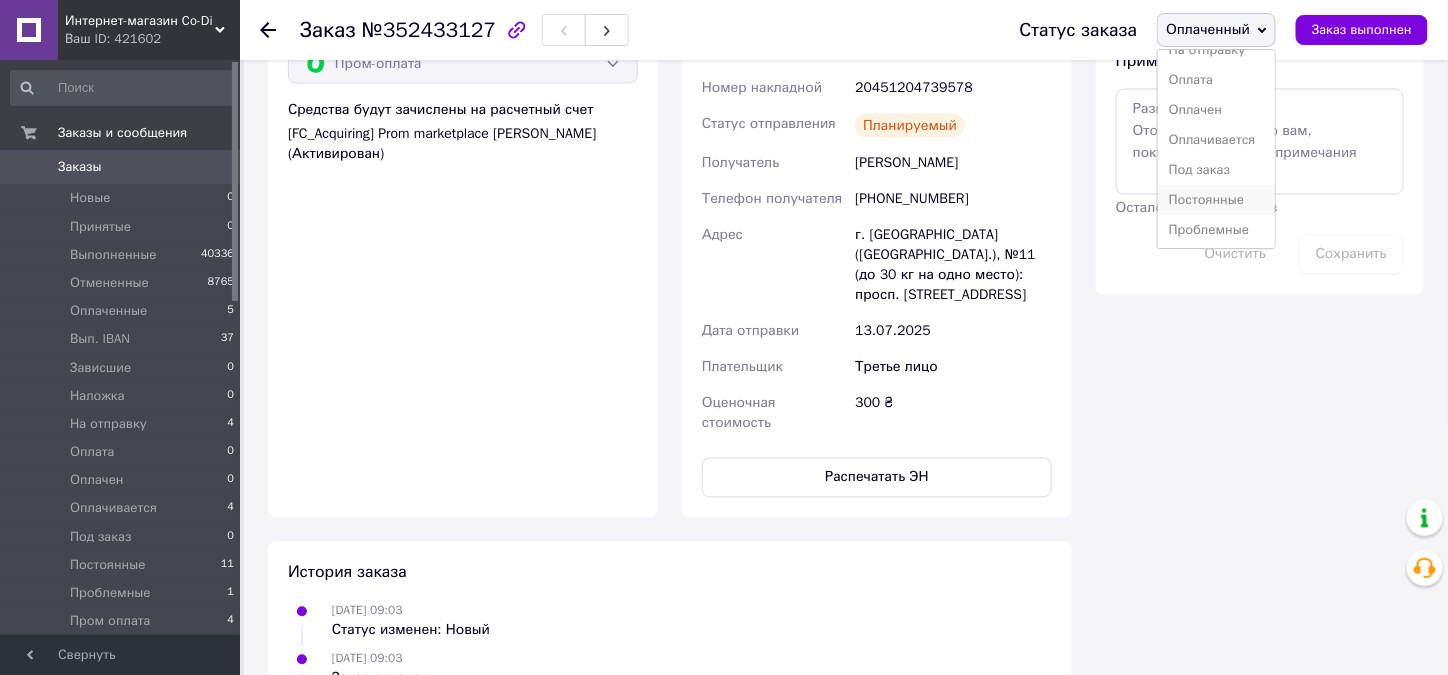 scroll, scrollTop: 300, scrollLeft: 0, axis: vertical 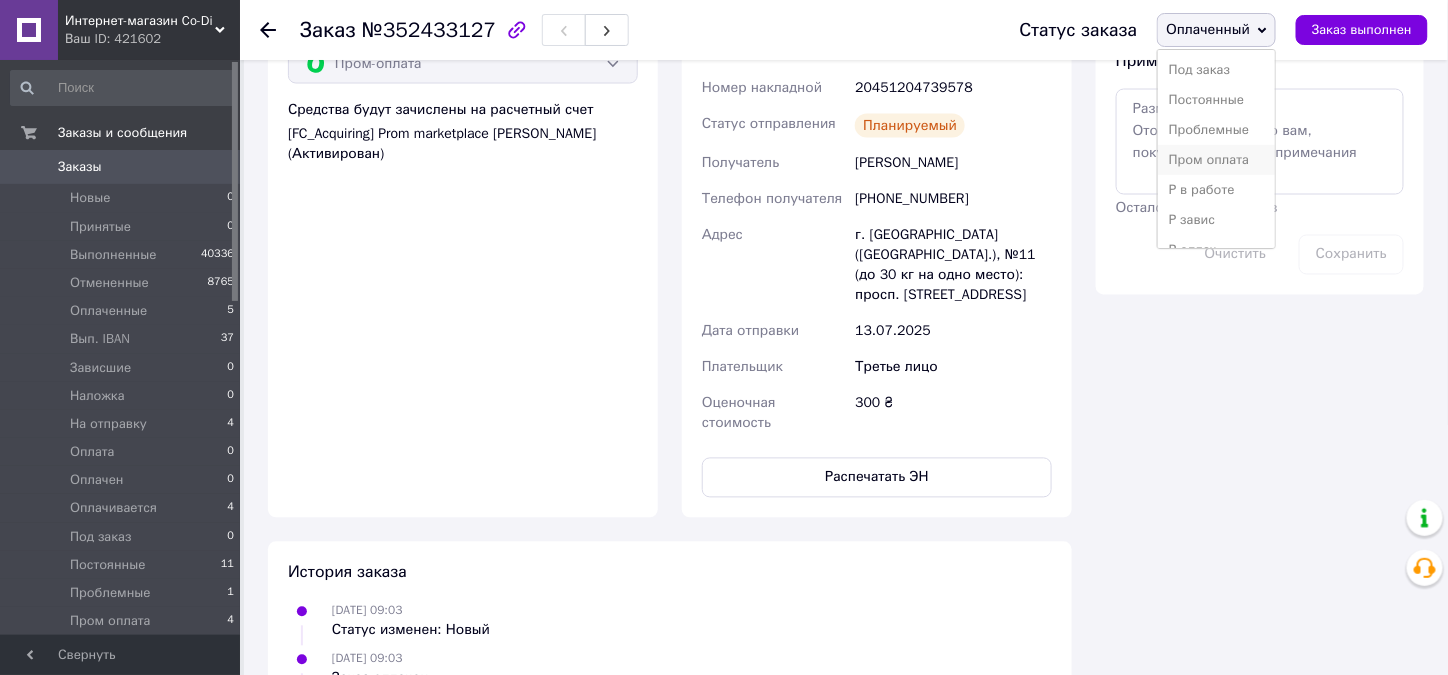 click on "Пром оплата" at bounding box center (1216, 160) 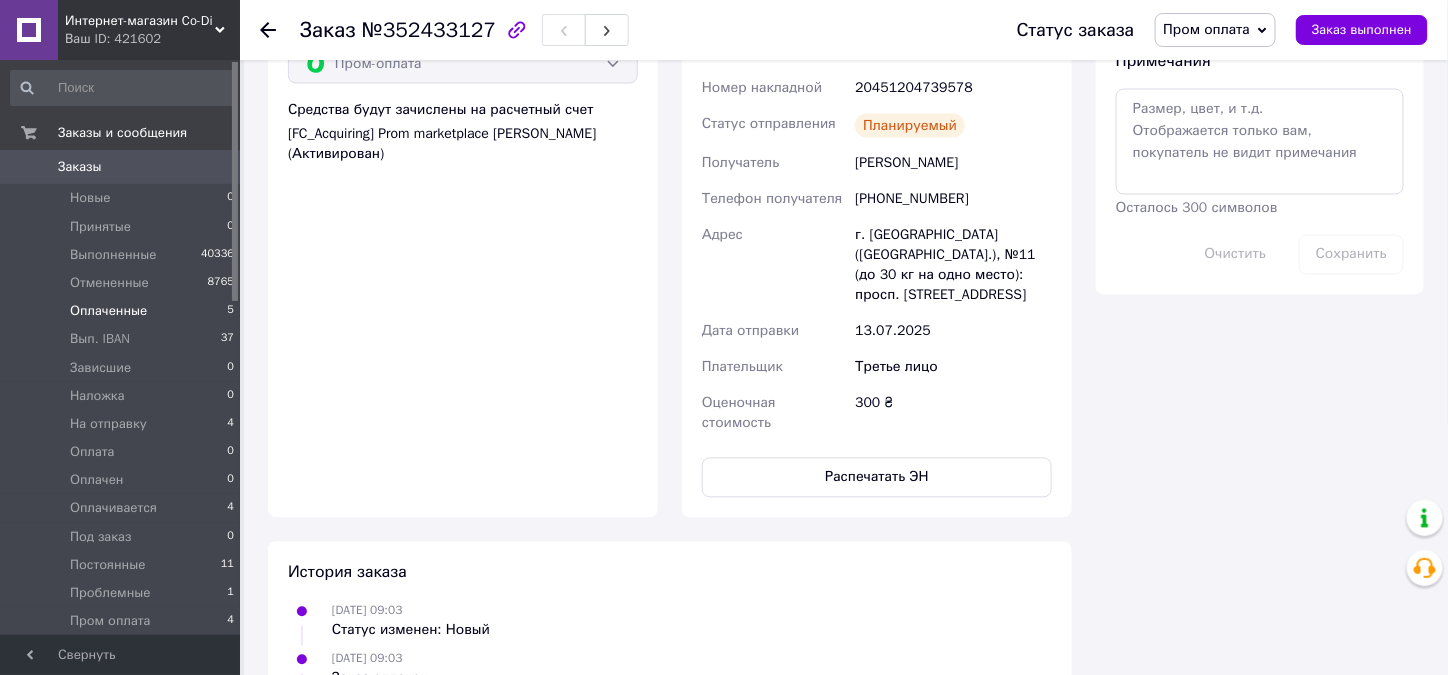 click on "Оплаченные" at bounding box center [108, 311] 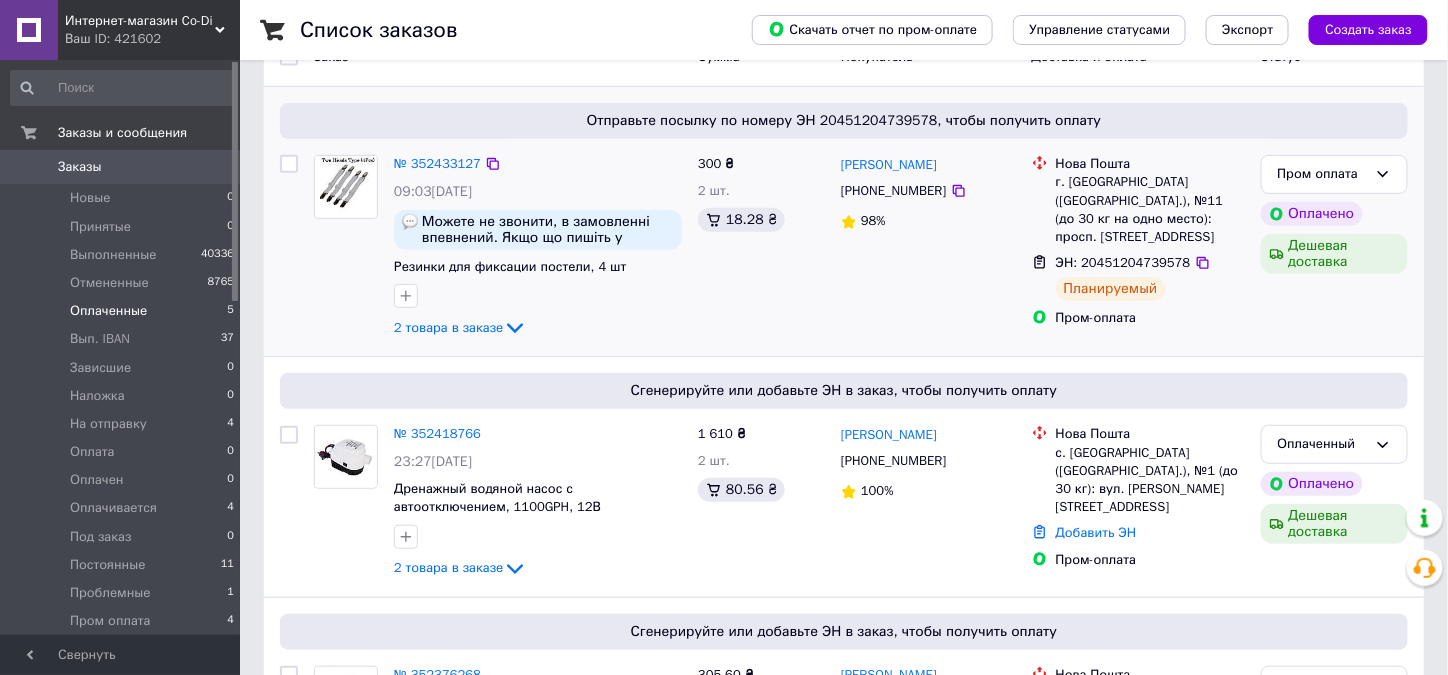 scroll, scrollTop: 400, scrollLeft: 0, axis: vertical 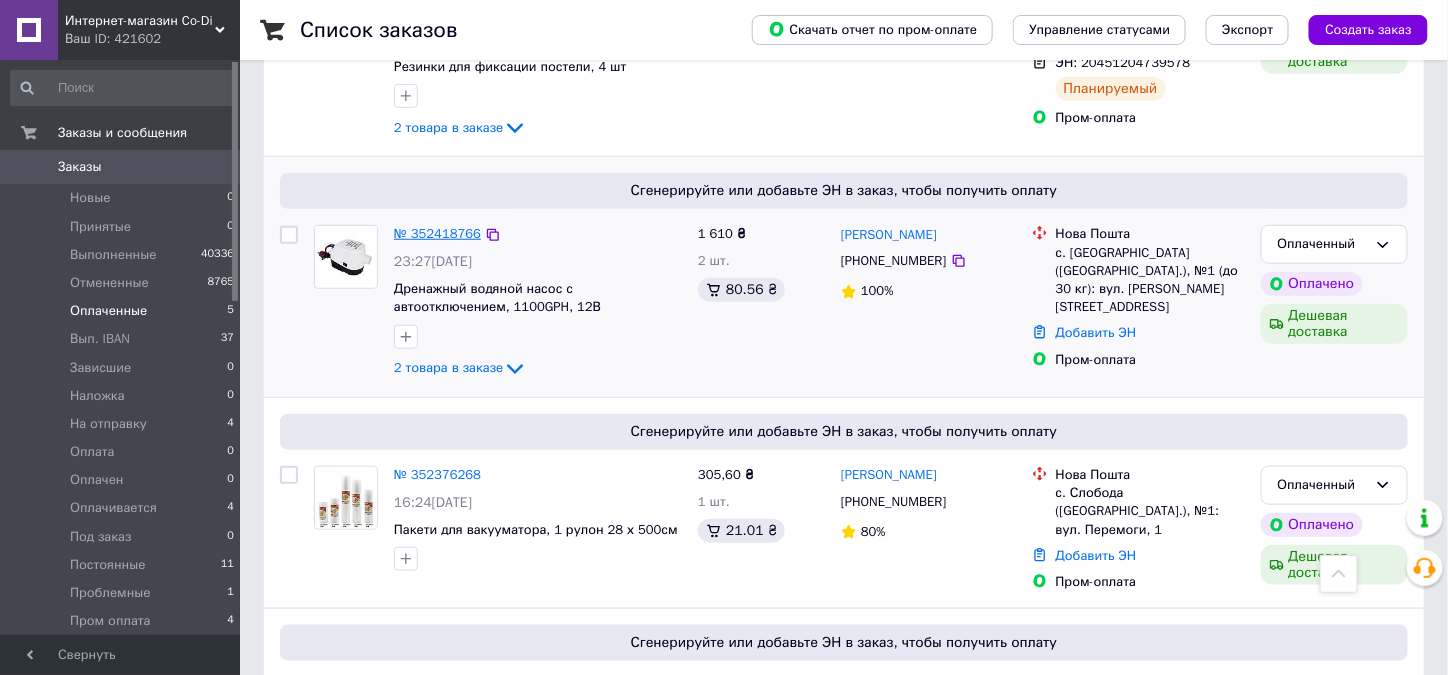 click on "№ 352418766" at bounding box center [437, 233] 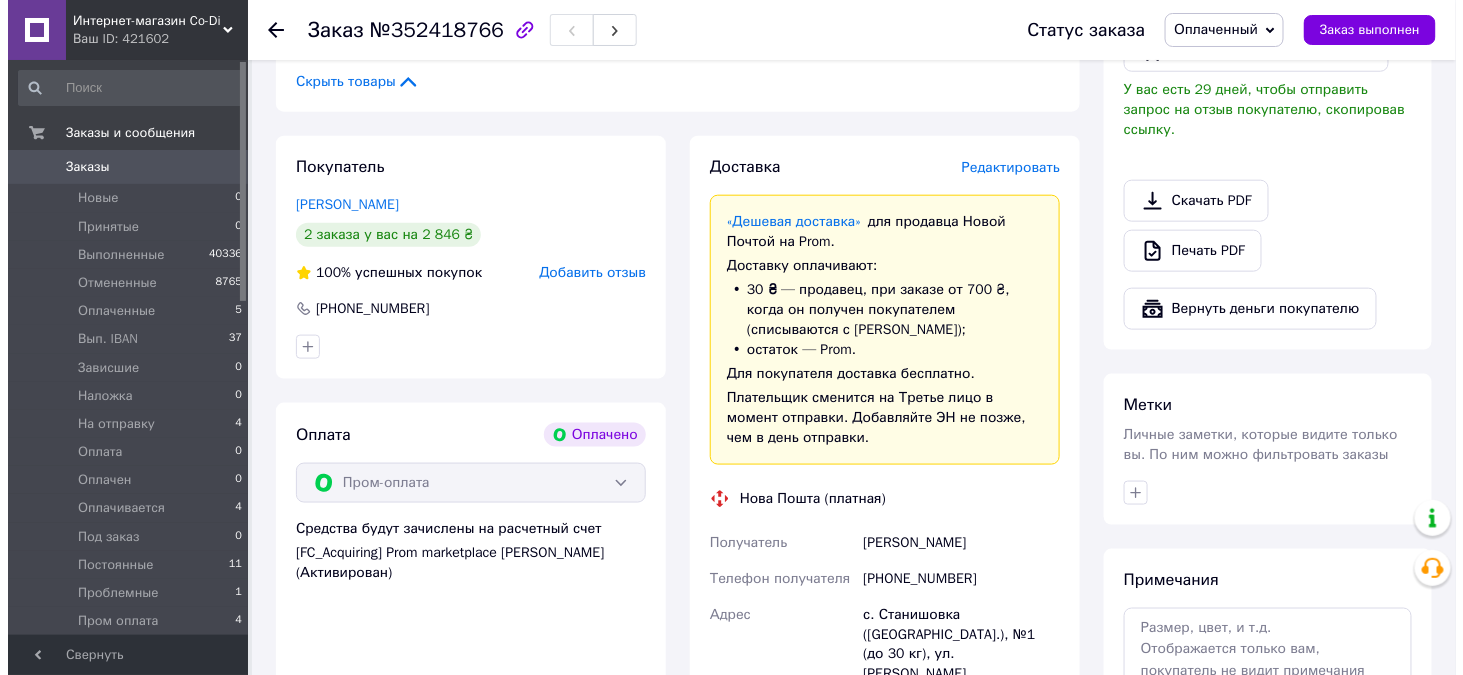 scroll, scrollTop: 700, scrollLeft: 0, axis: vertical 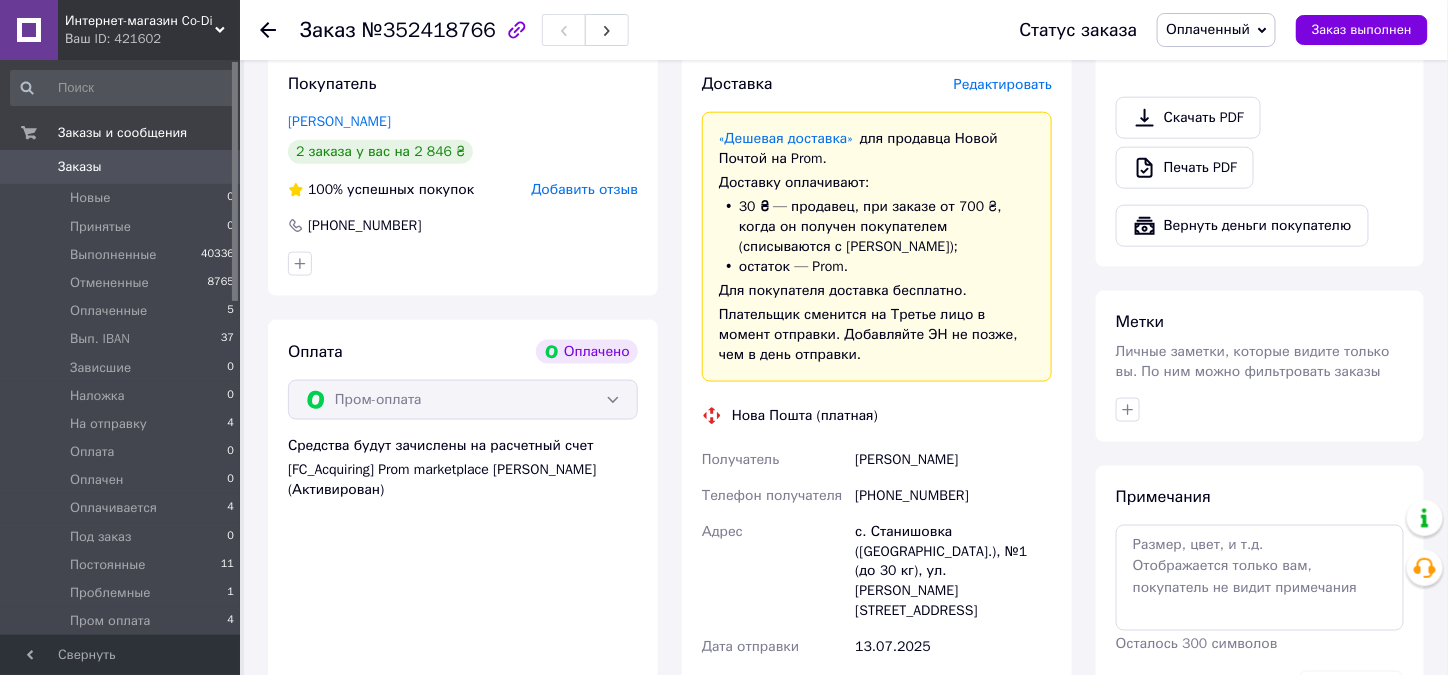click on "Доставка" at bounding box center (828, 84) 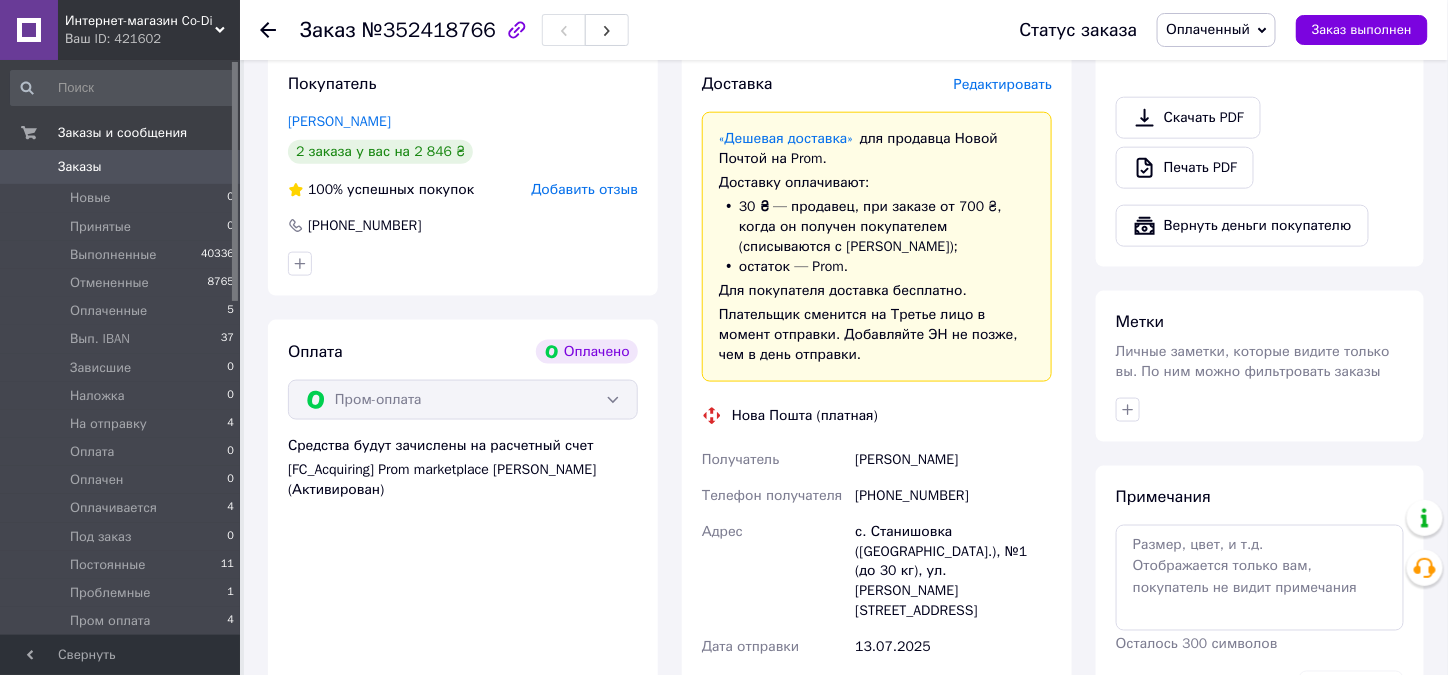 click on "Редактировать" at bounding box center (1003, 84) 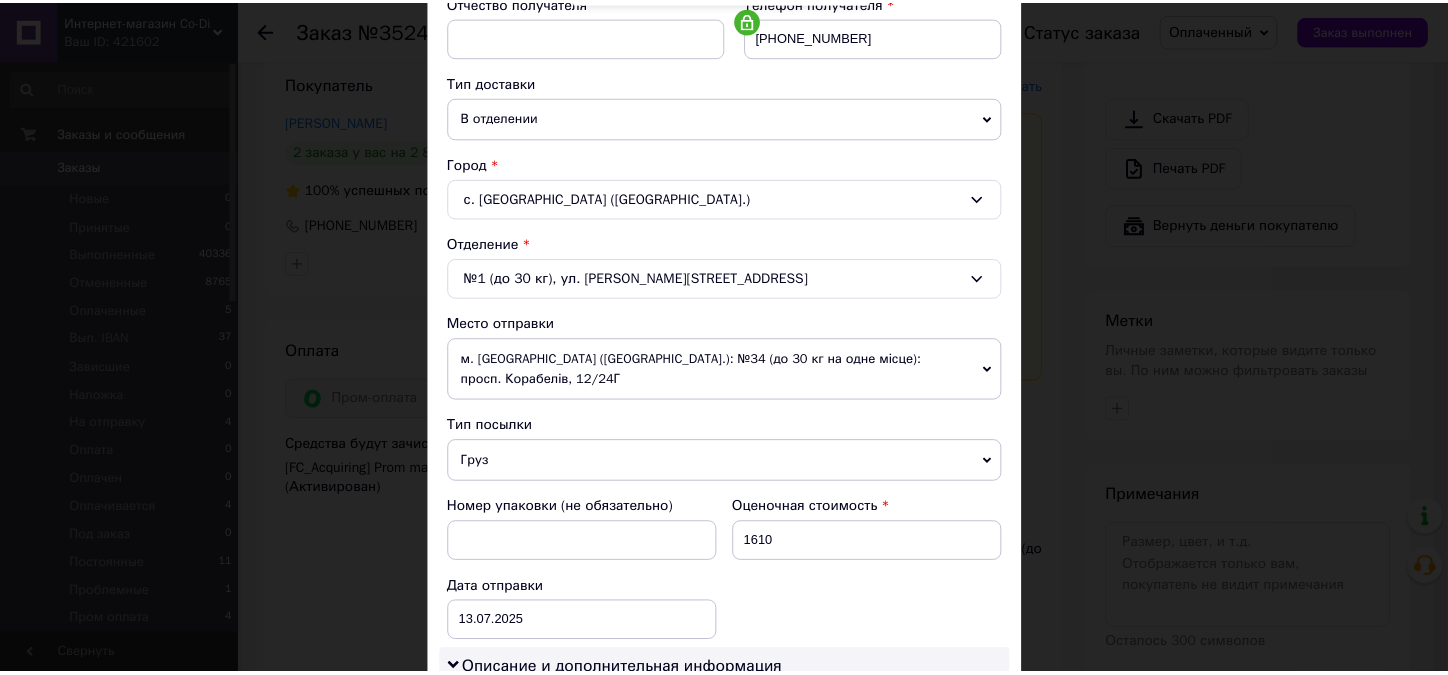 scroll, scrollTop: 883, scrollLeft: 0, axis: vertical 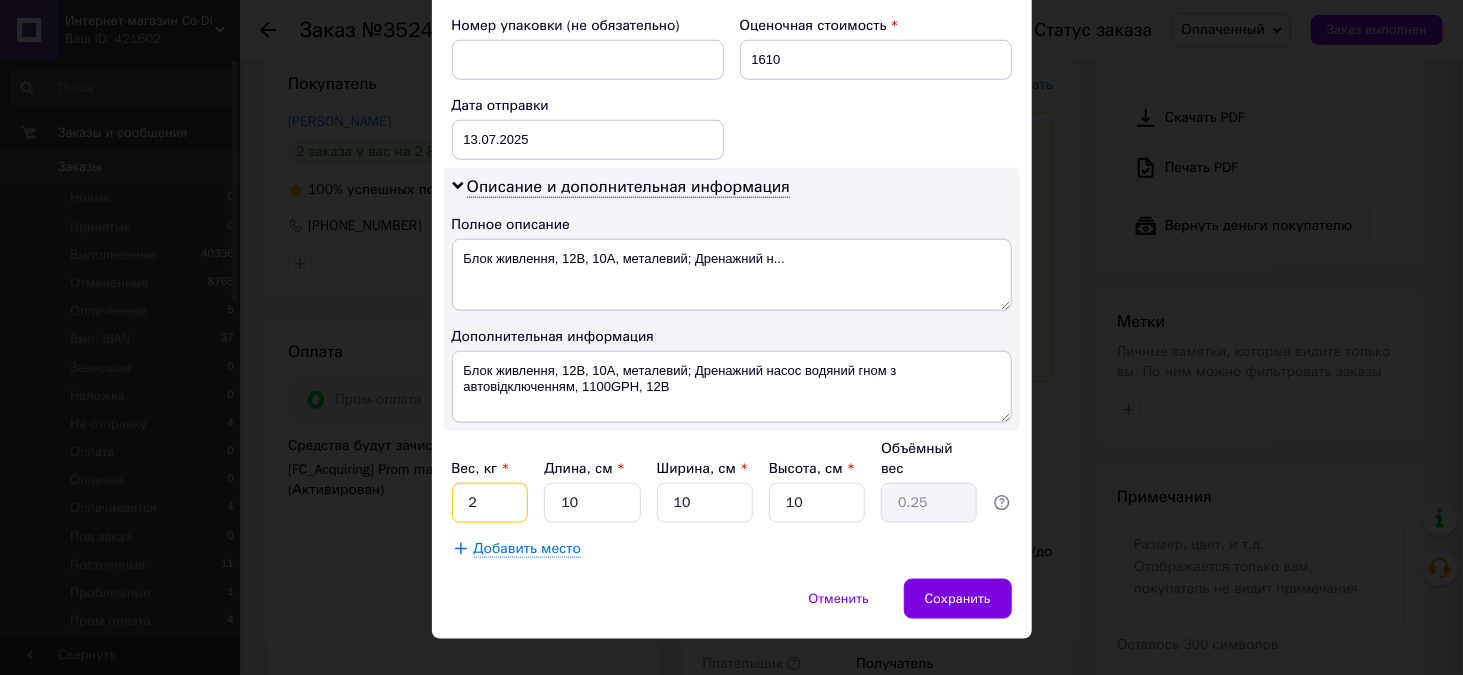 drag, startPoint x: 456, startPoint y: 470, endPoint x: 485, endPoint y: 470, distance: 29 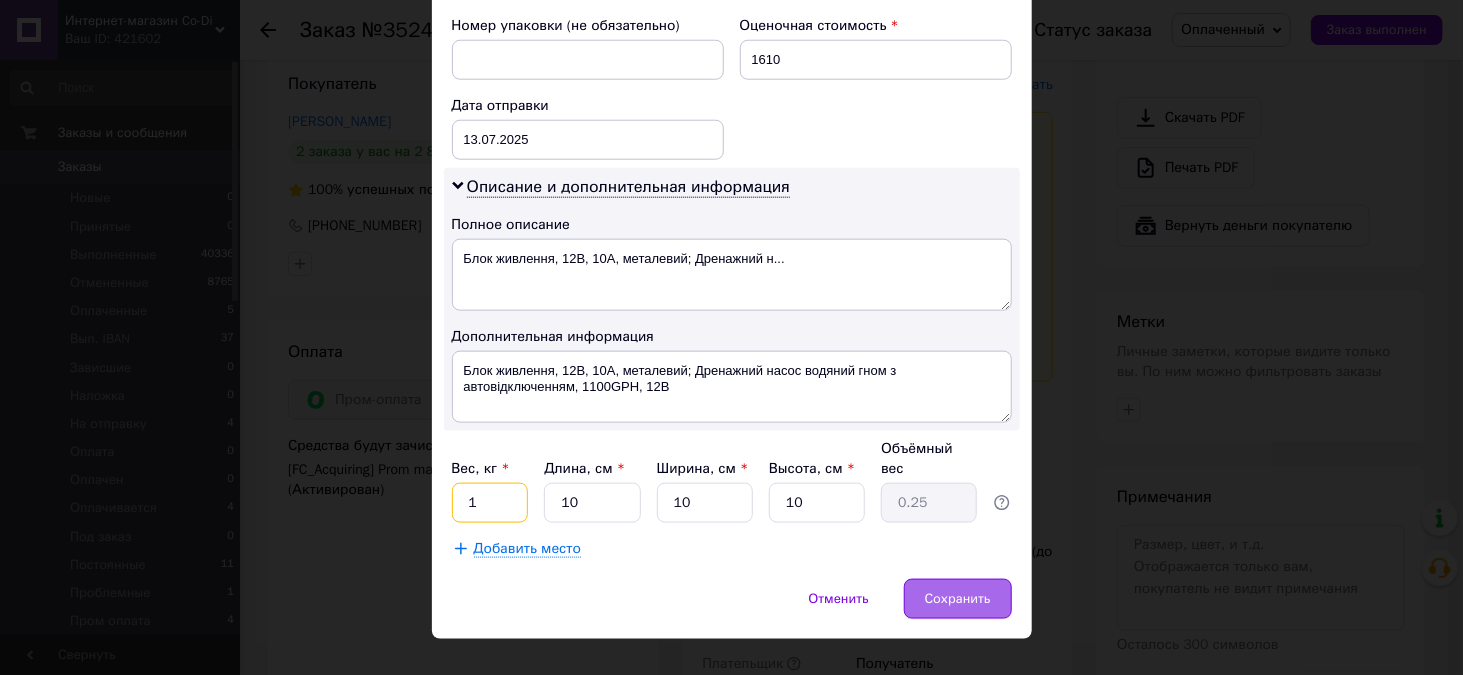 type on "1" 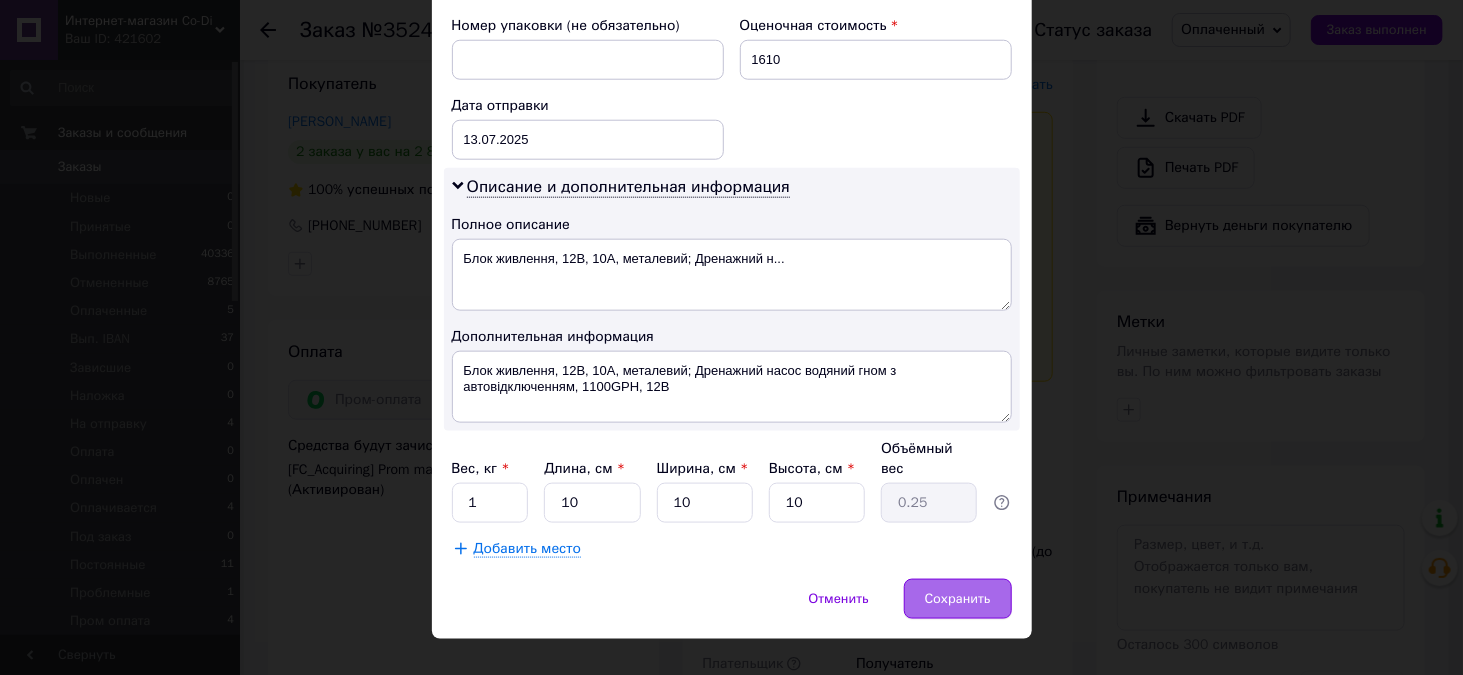 click on "Сохранить" at bounding box center (958, 599) 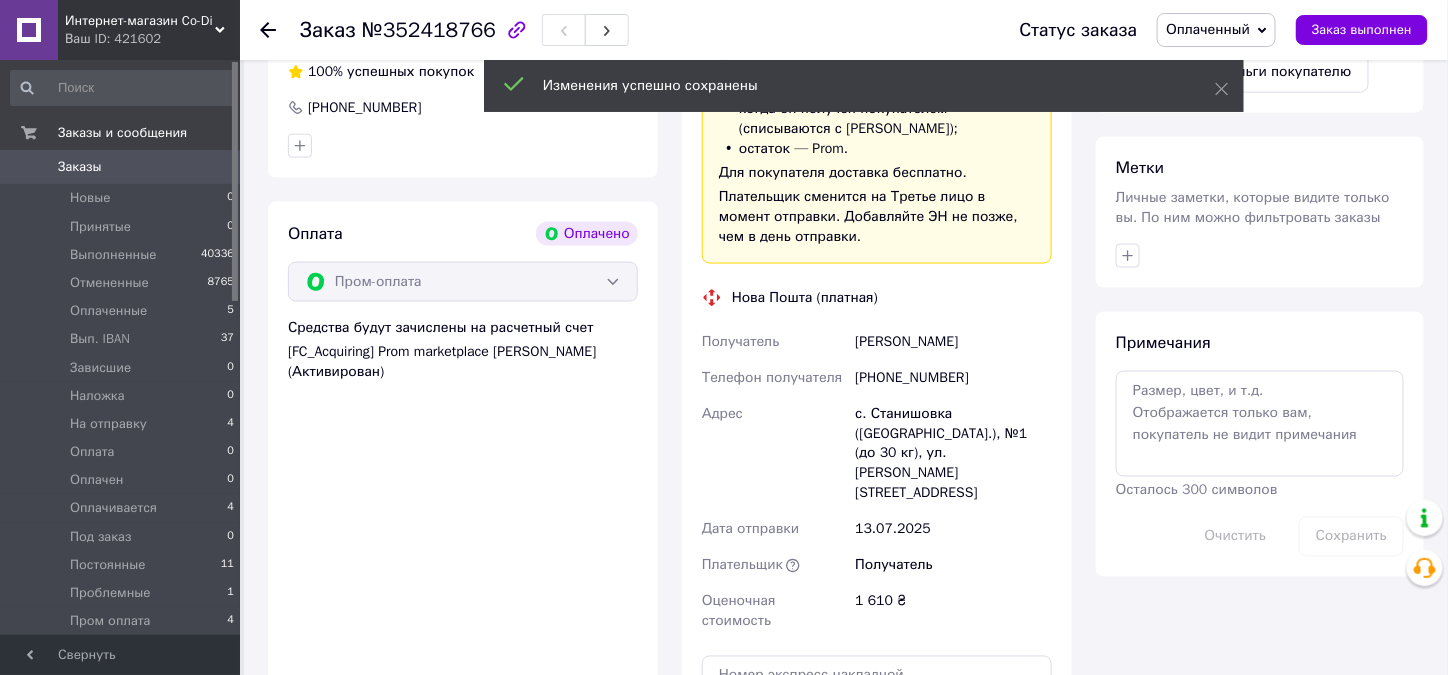 scroll, scrollTop: 1000, scrollLeft: 0, axis: vertical 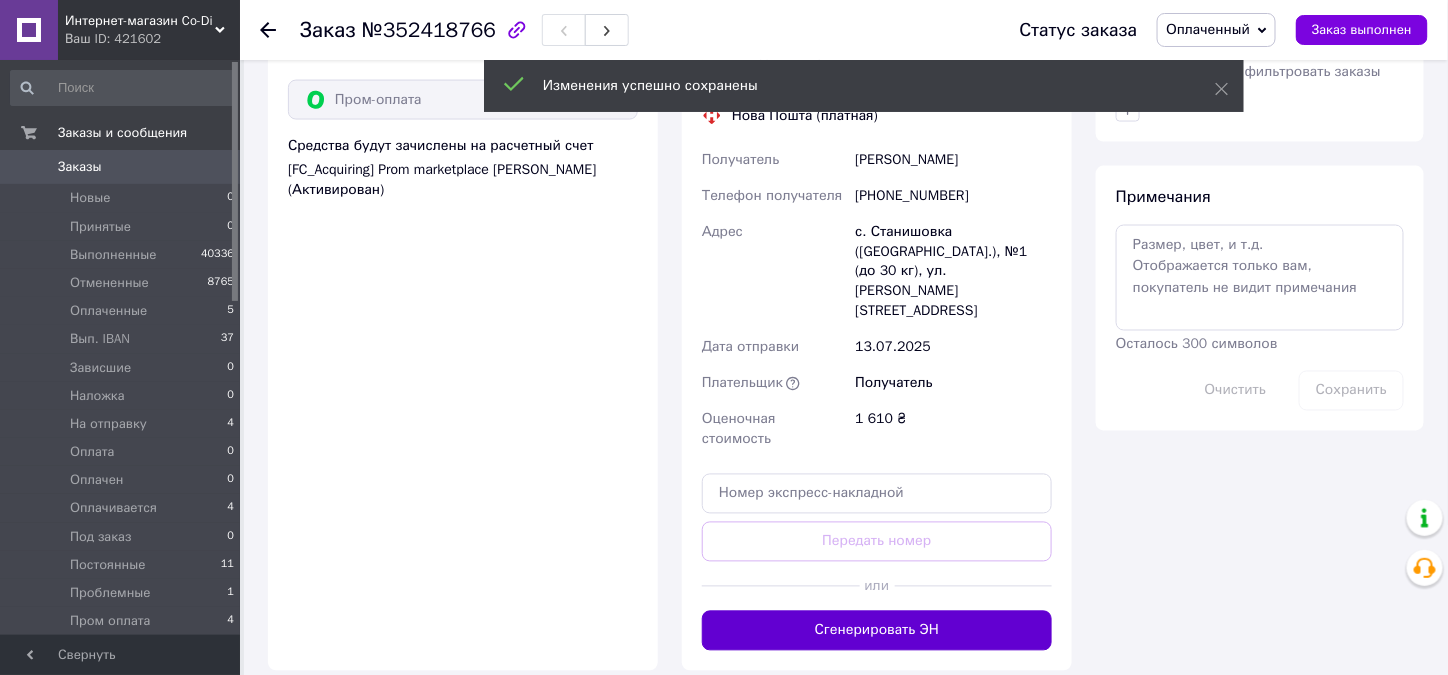 click on "Сгенерировать ЭН" at bounding box center [877, 631] 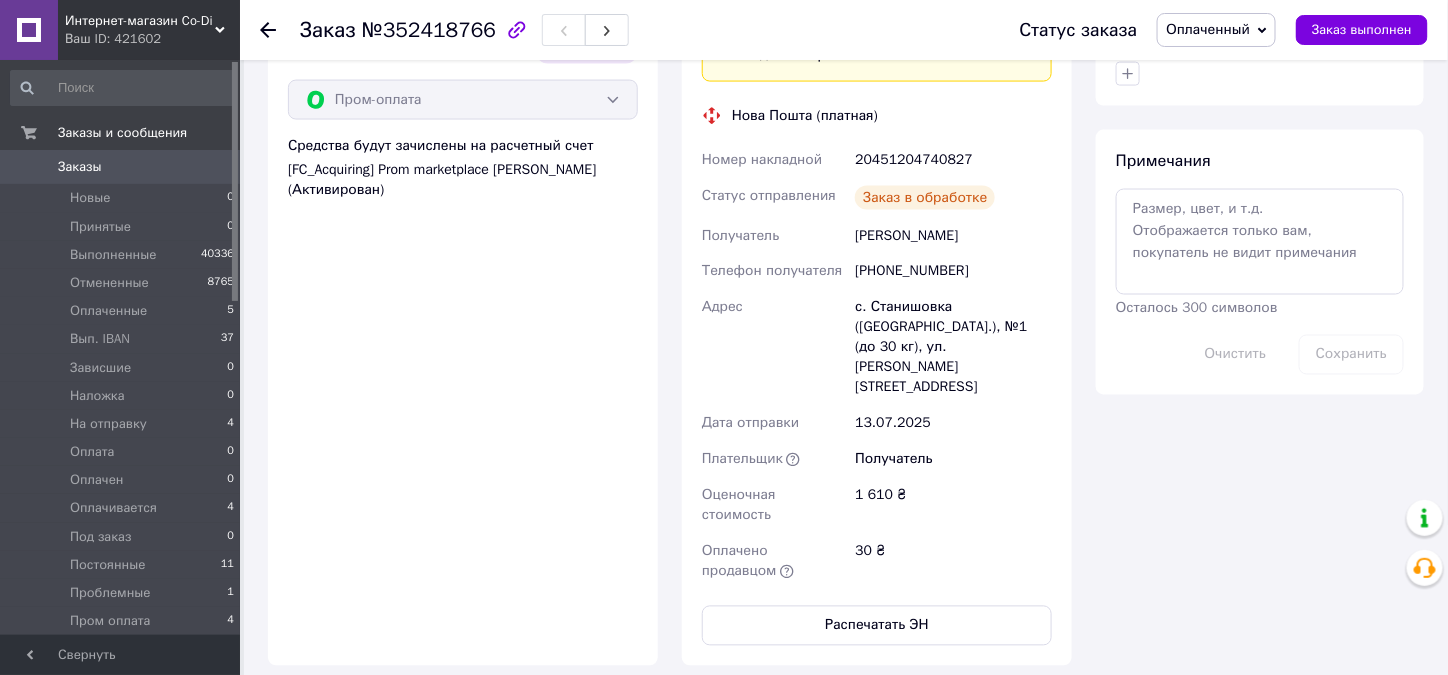 scroll, scrollTop: 12, scrollLeft: 0, axis: vertical 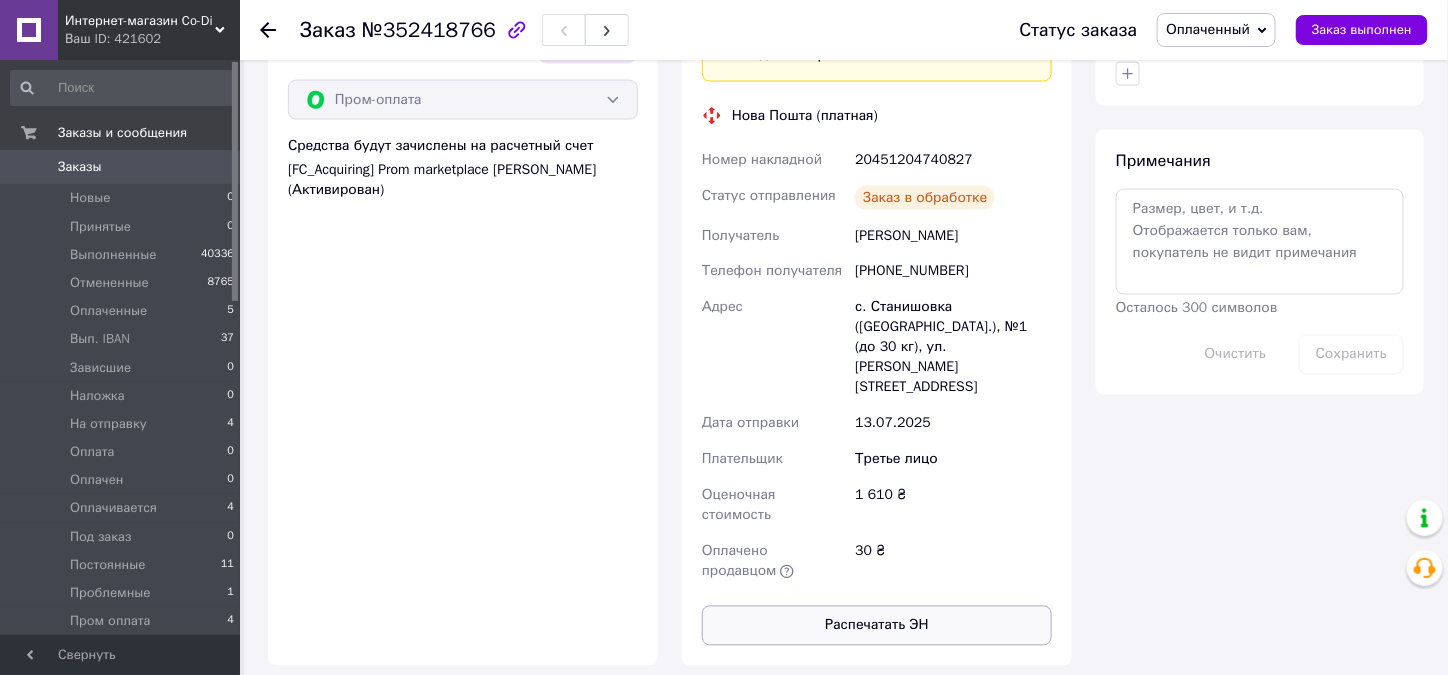 click on "Распечатать ЭН" at bounding box center (877, 626) 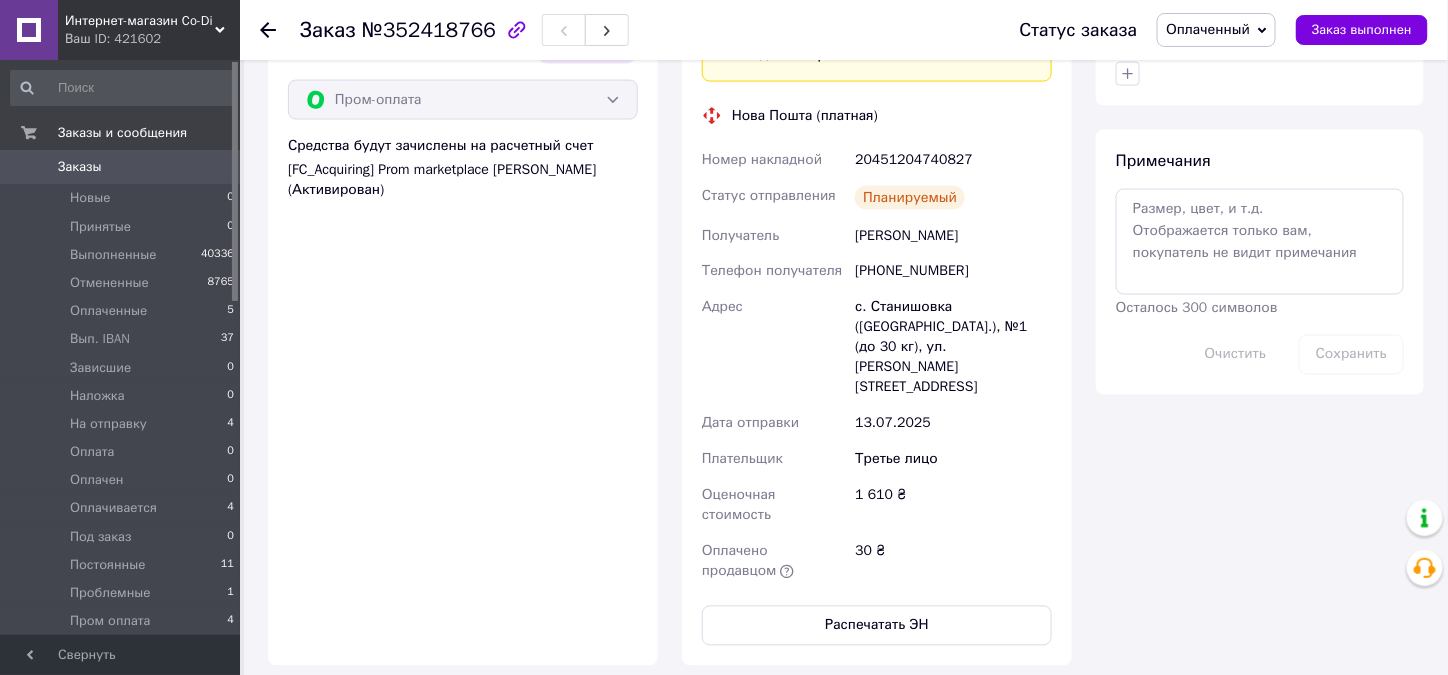click 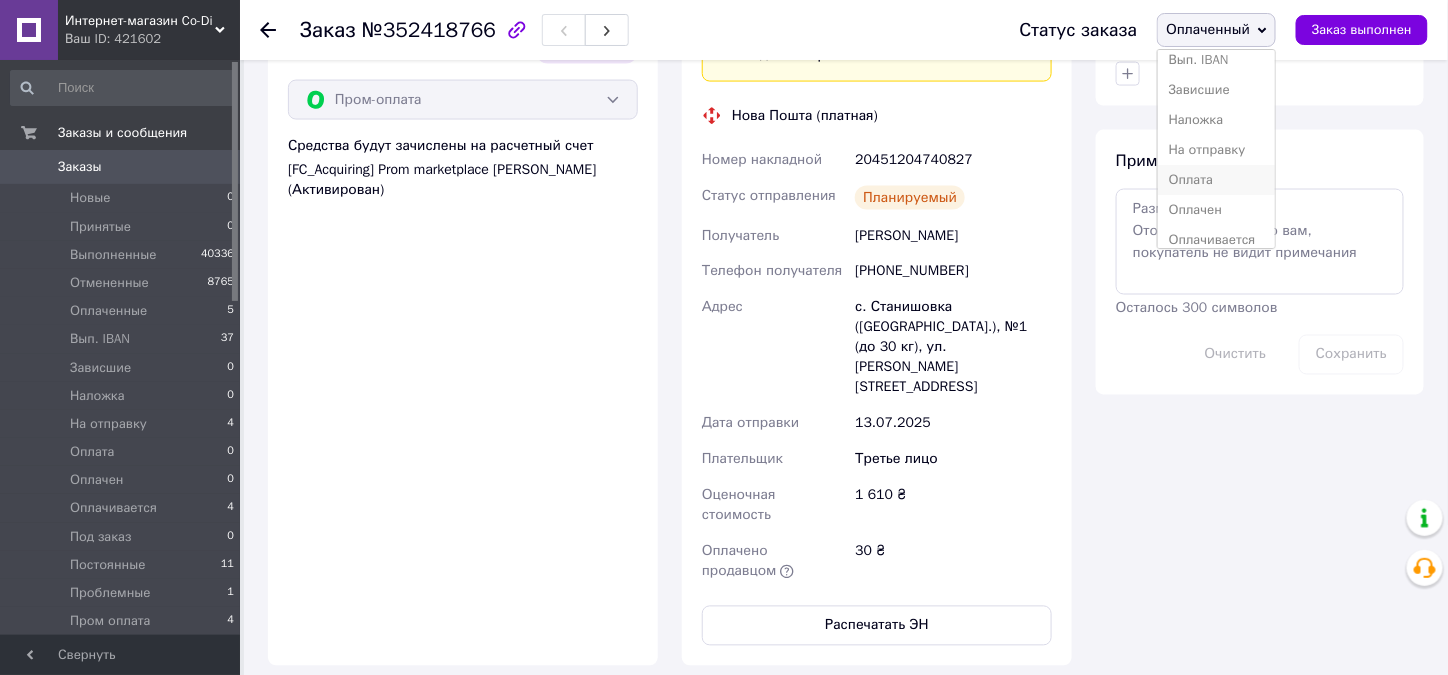 scroll, scrollTop: 0, scrollLeft: 0, axis: both 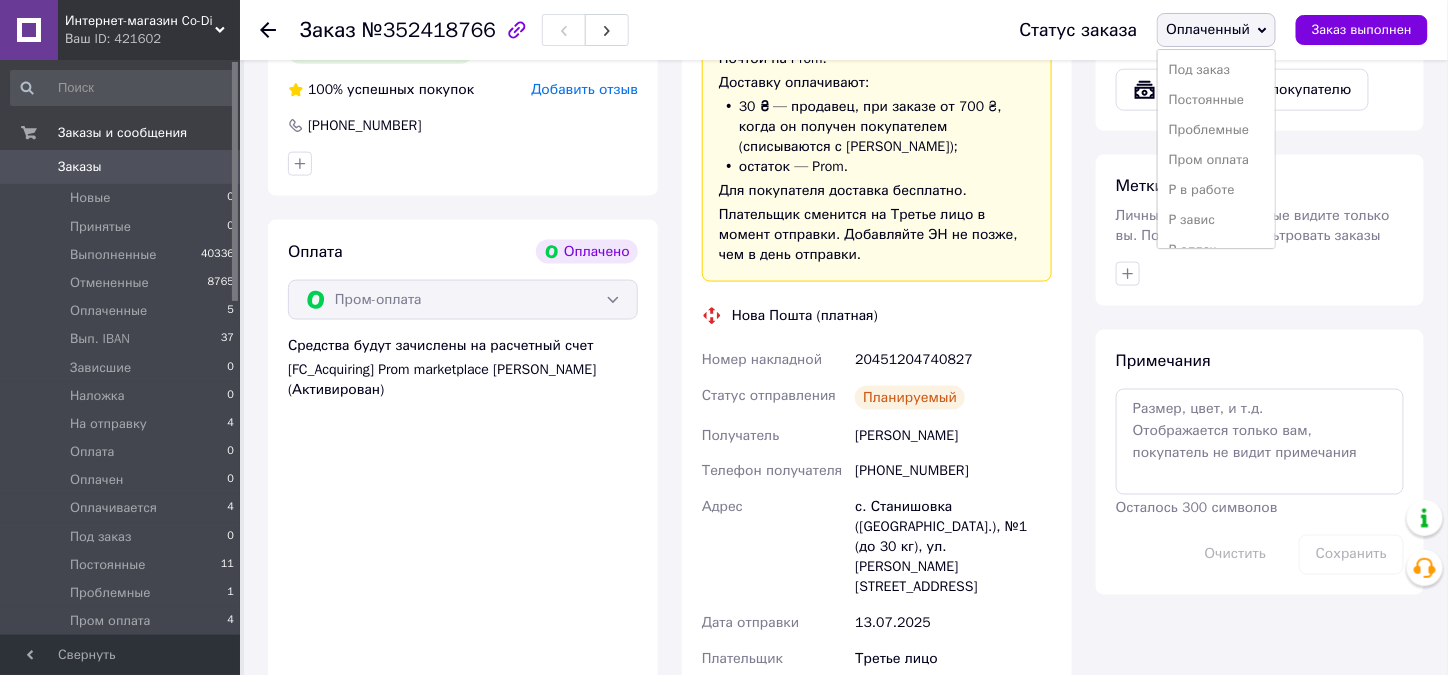 click on "Пром оплата" at bounding box center [1216, 160] 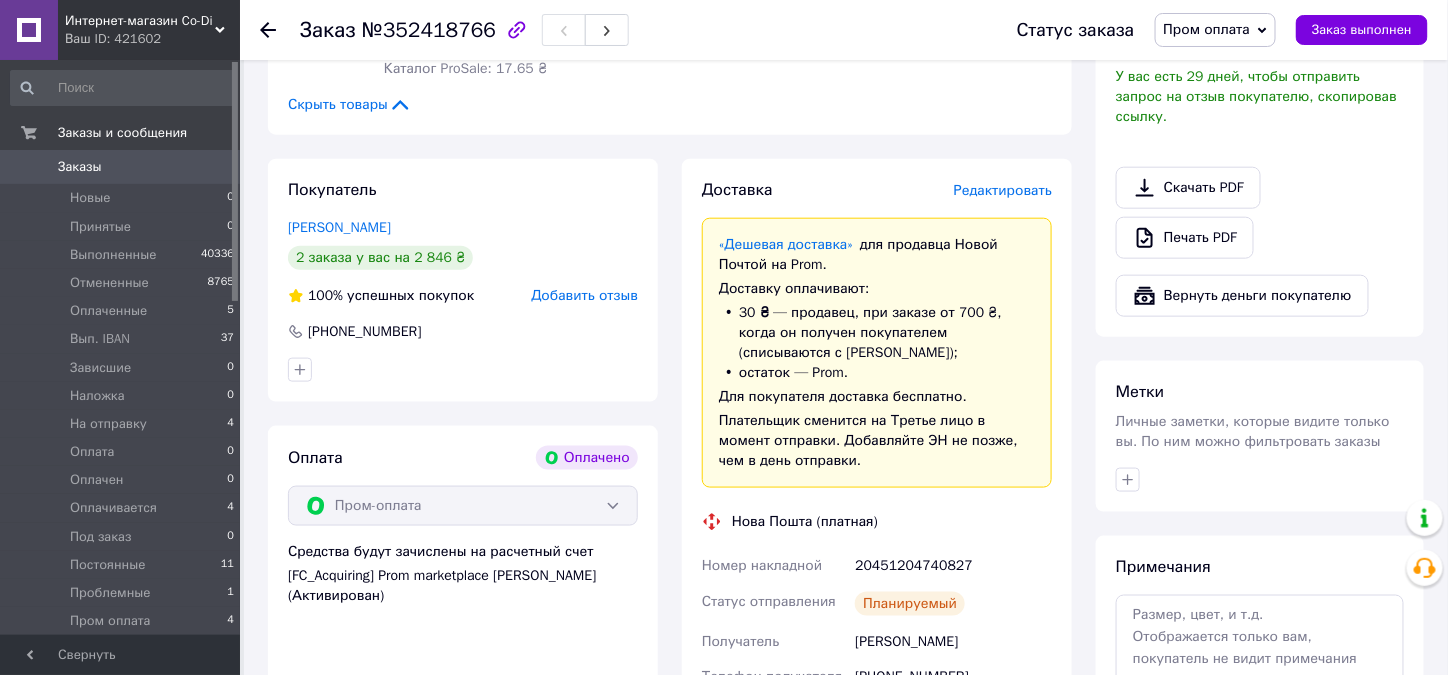 scroll, scrollTop: 400, scrollLeft: 0, axis: vertical 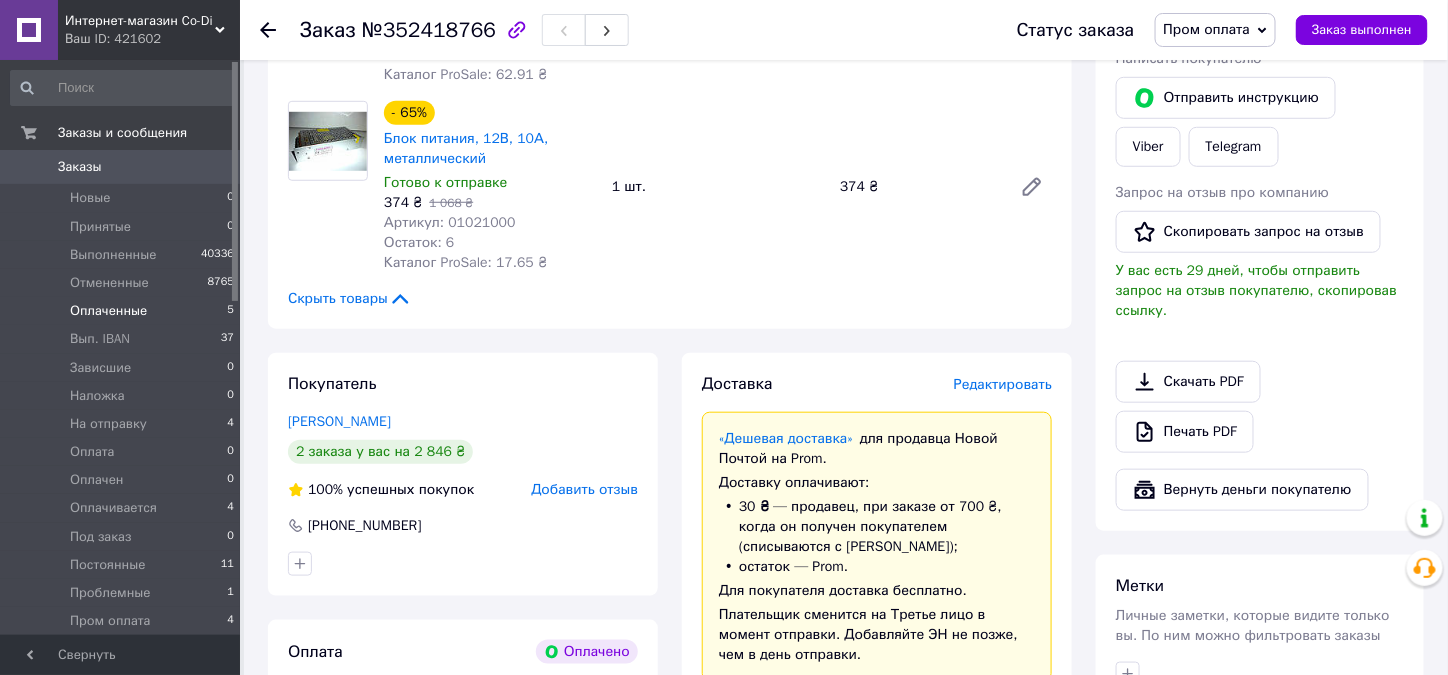 click on "Оплаченные" at bounding box center [108, 311] 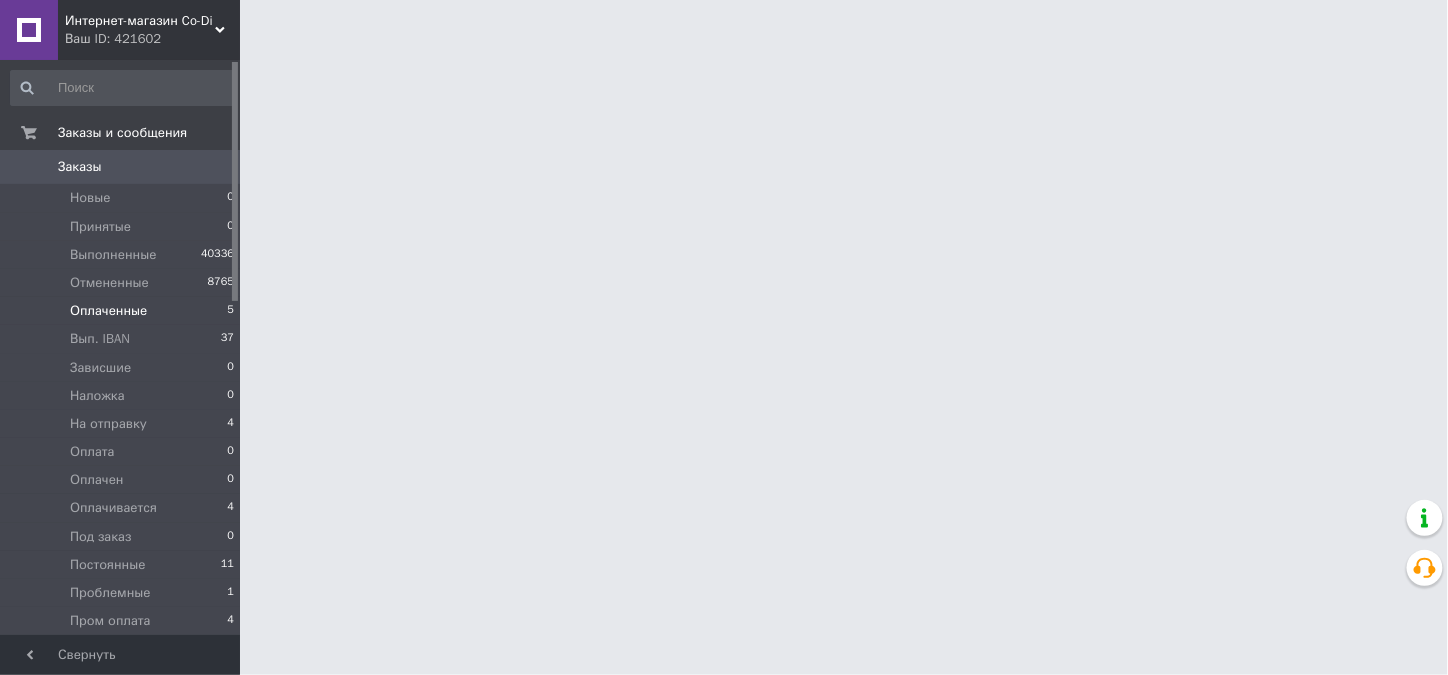 scroll, scrollTop: 0, scrollLeft: 0, axis: both 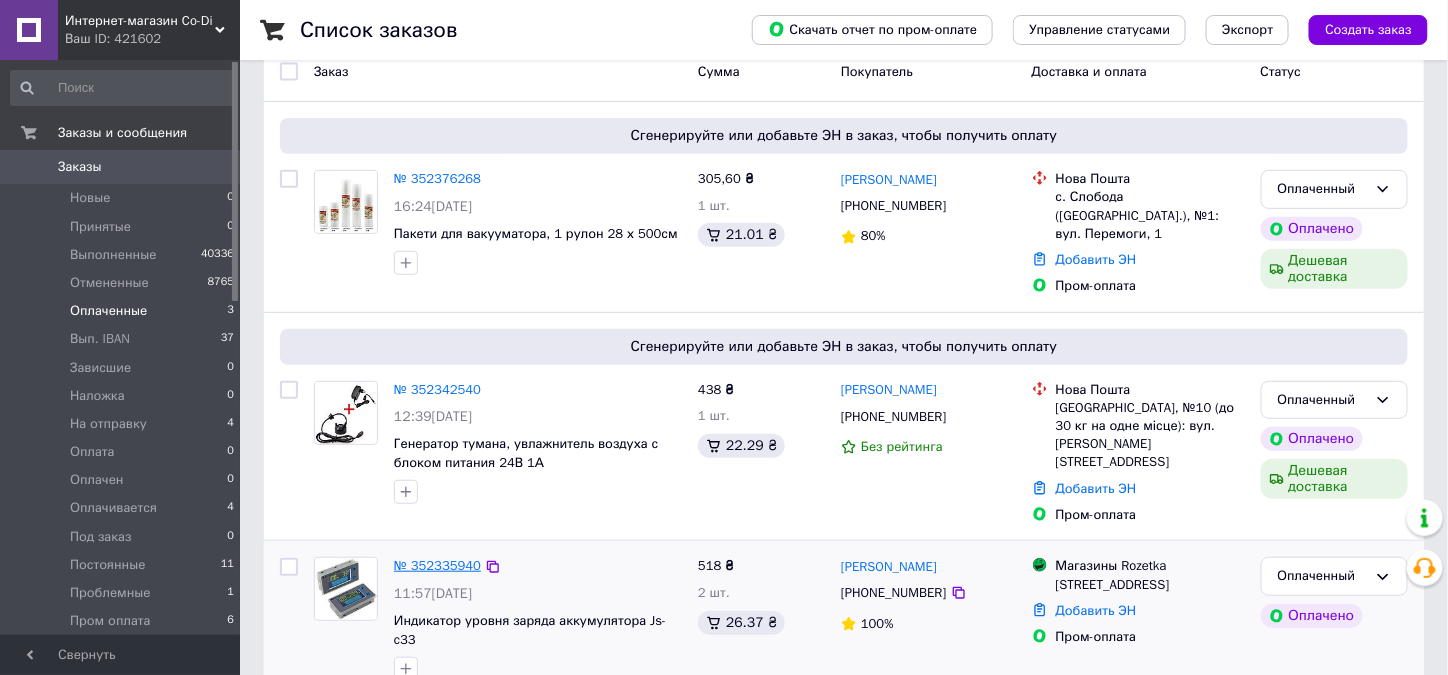 click on "№ 352335940" at bounding box center [437, 565] 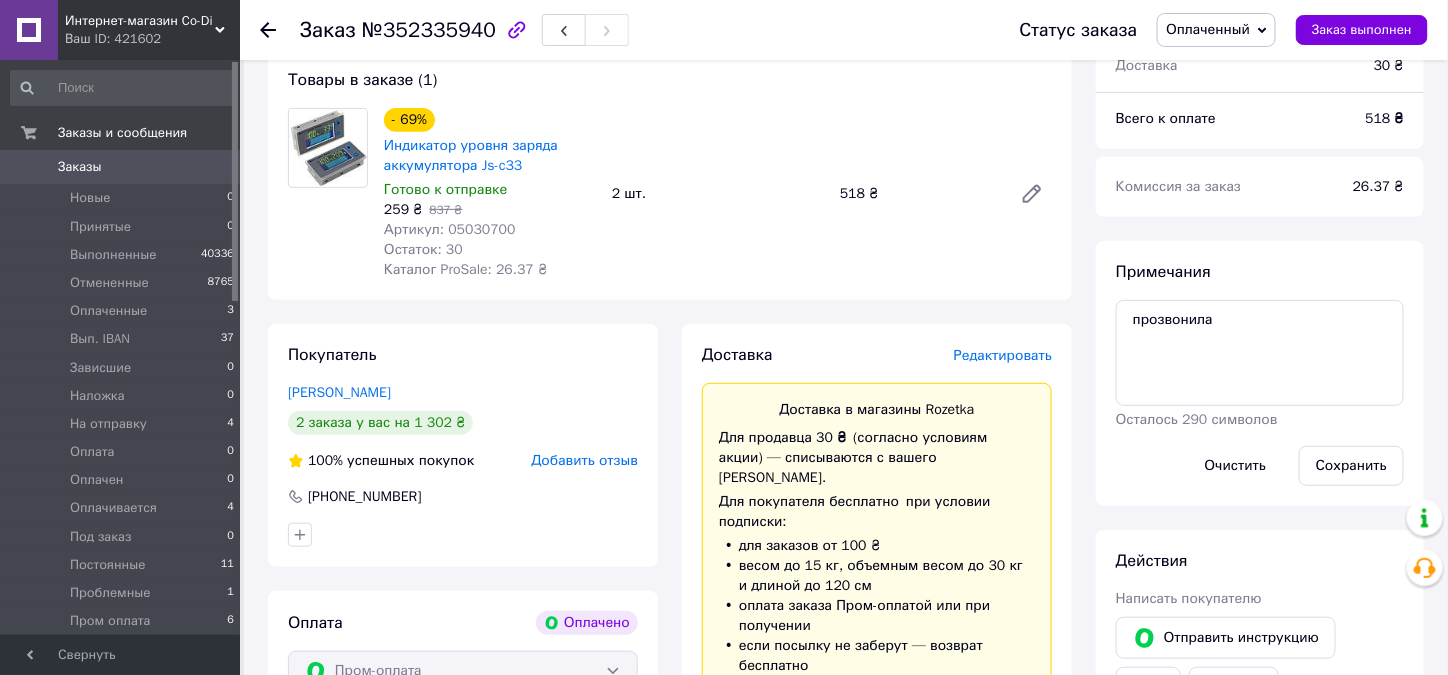 click on "Редактировать" at bounding box center (1003, 355) 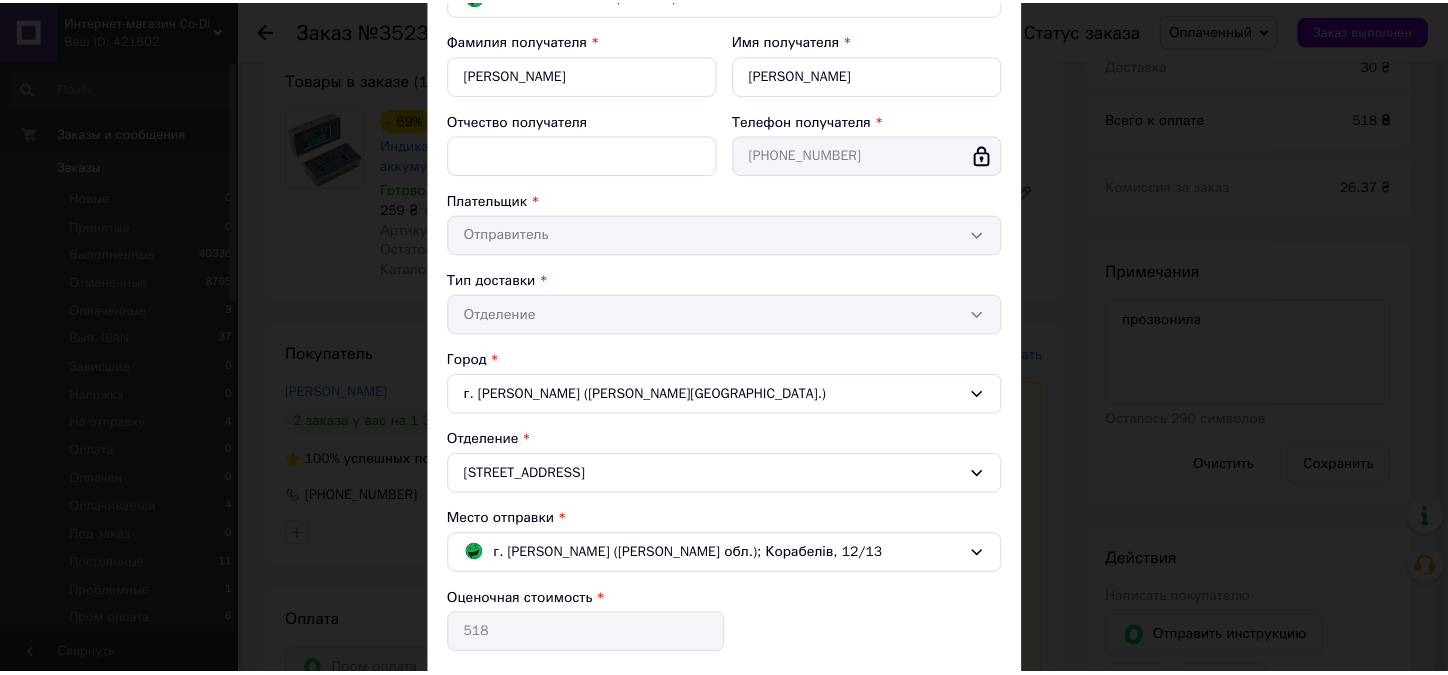 scroll, scrollTop: 438, scrollLeft: 0, axis: vertical 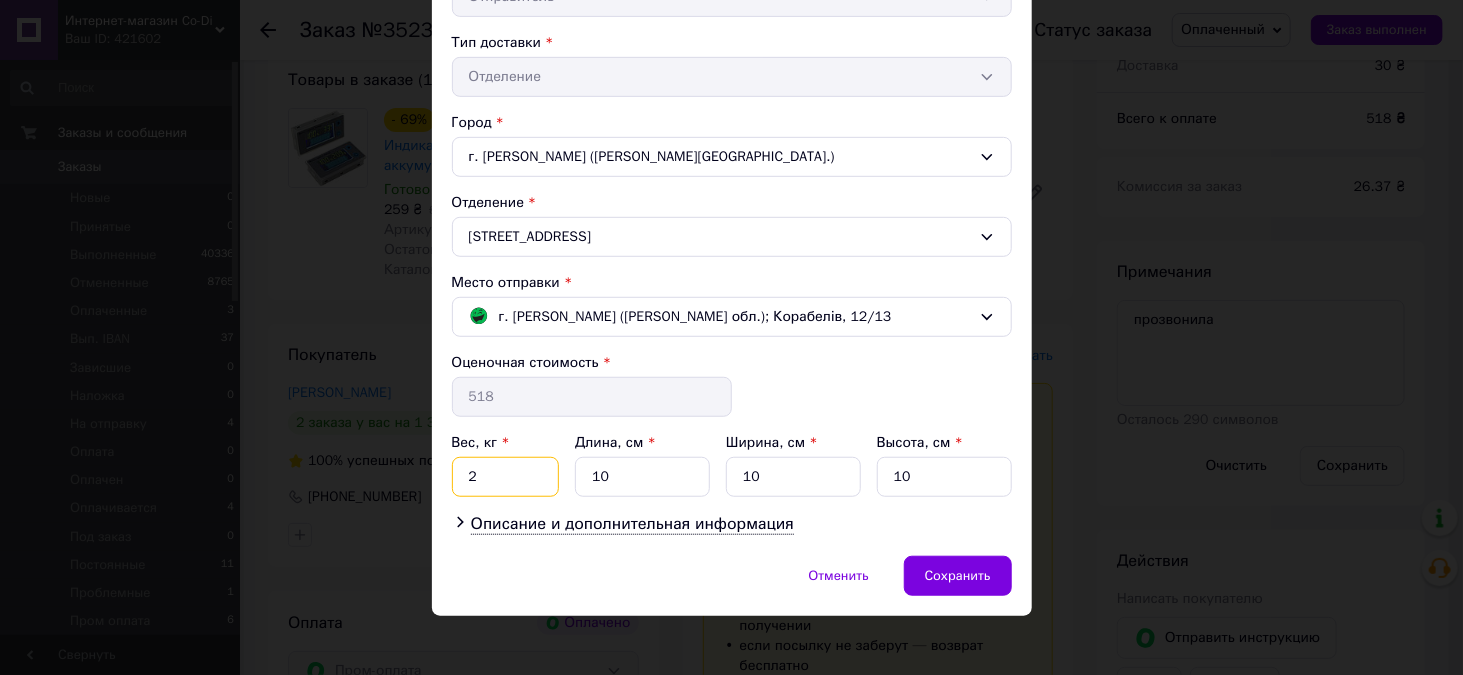 drag, startPoint x: 454, startPoint y: 469, endPoint x: 482, endPoint y: 465, distance: 28.284271 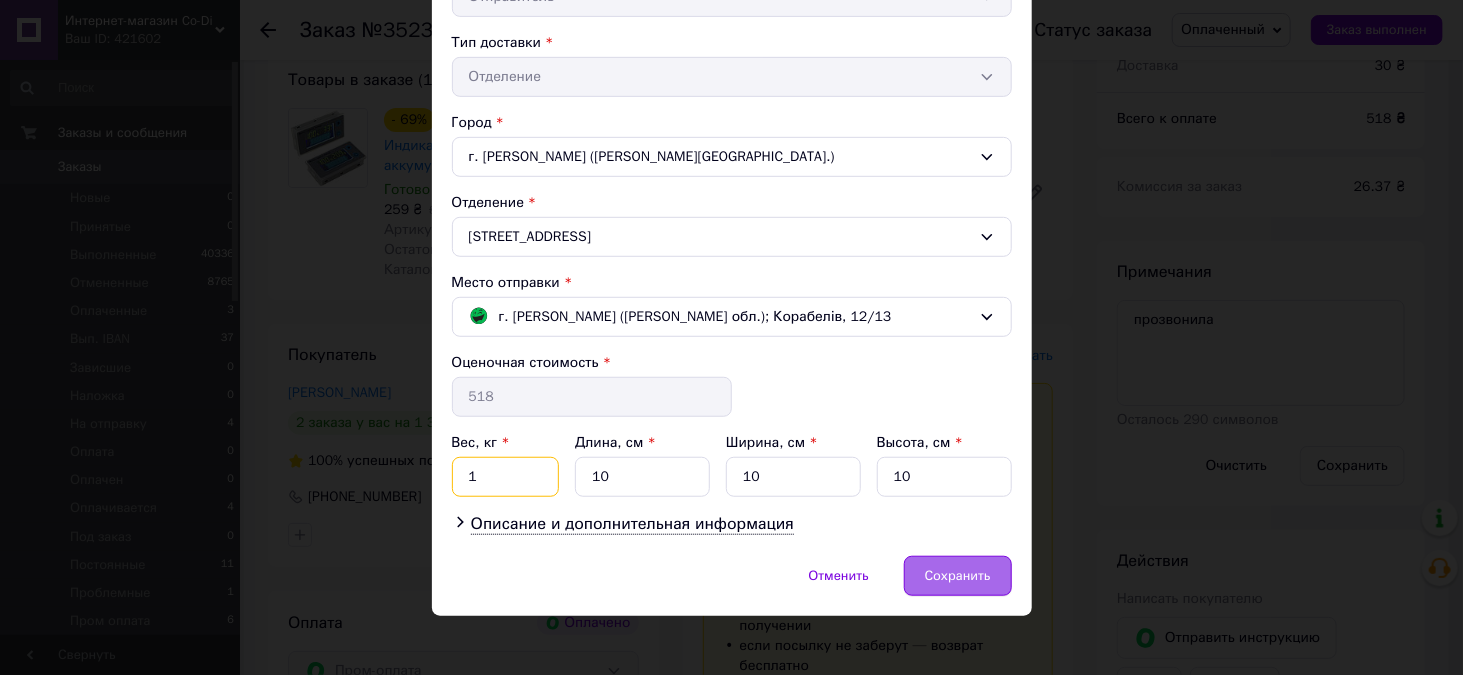 type on "1" 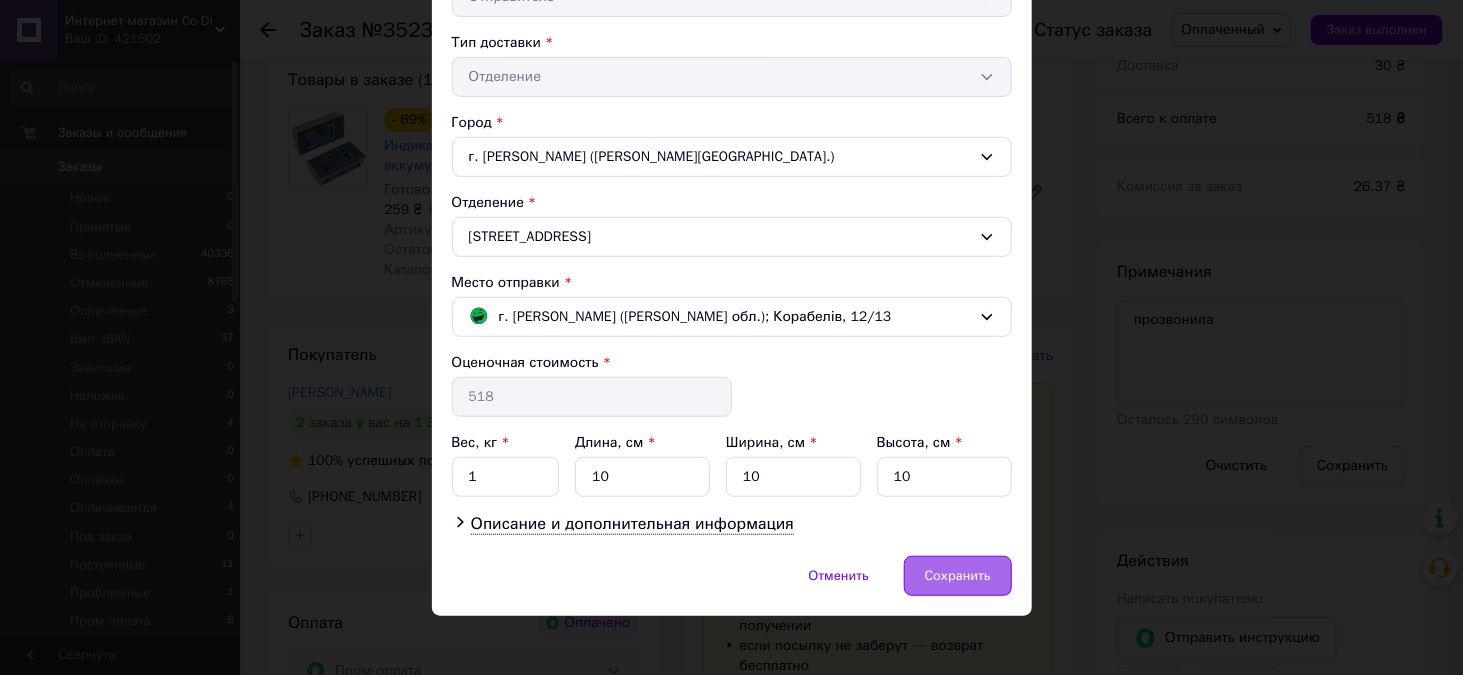 click on "Сохранить" at bounding box center [958, 576] 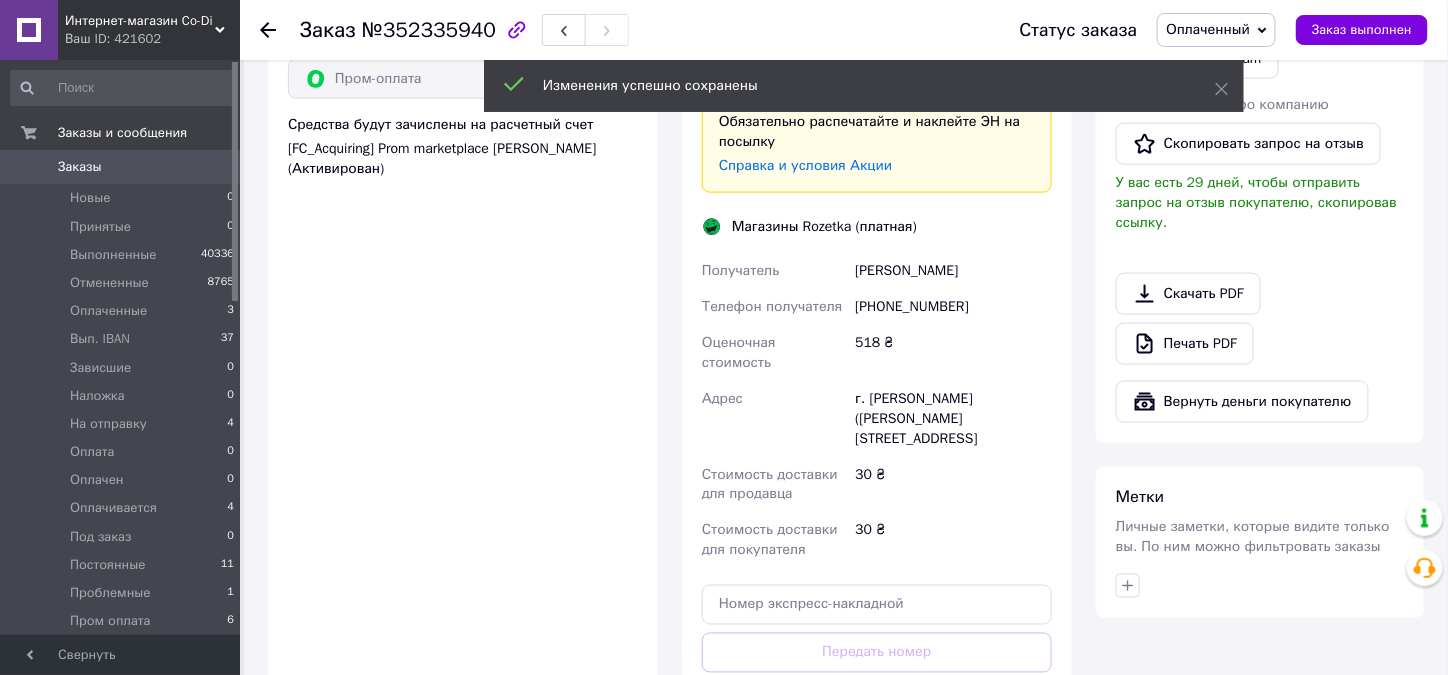 scroll, scrollTop: 985, scrollLeft: 0, axis: vertical 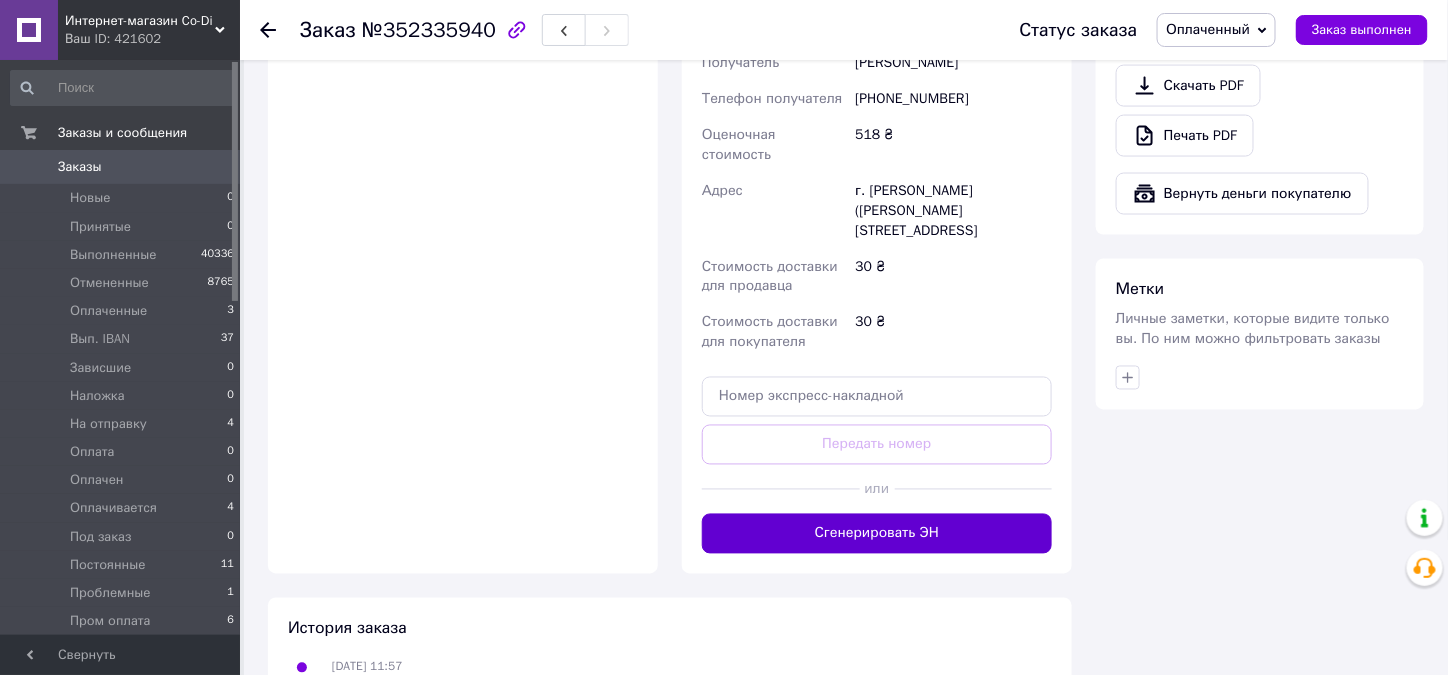 click on "Сгенерировать ЭН" at bounding box center (877, 534) 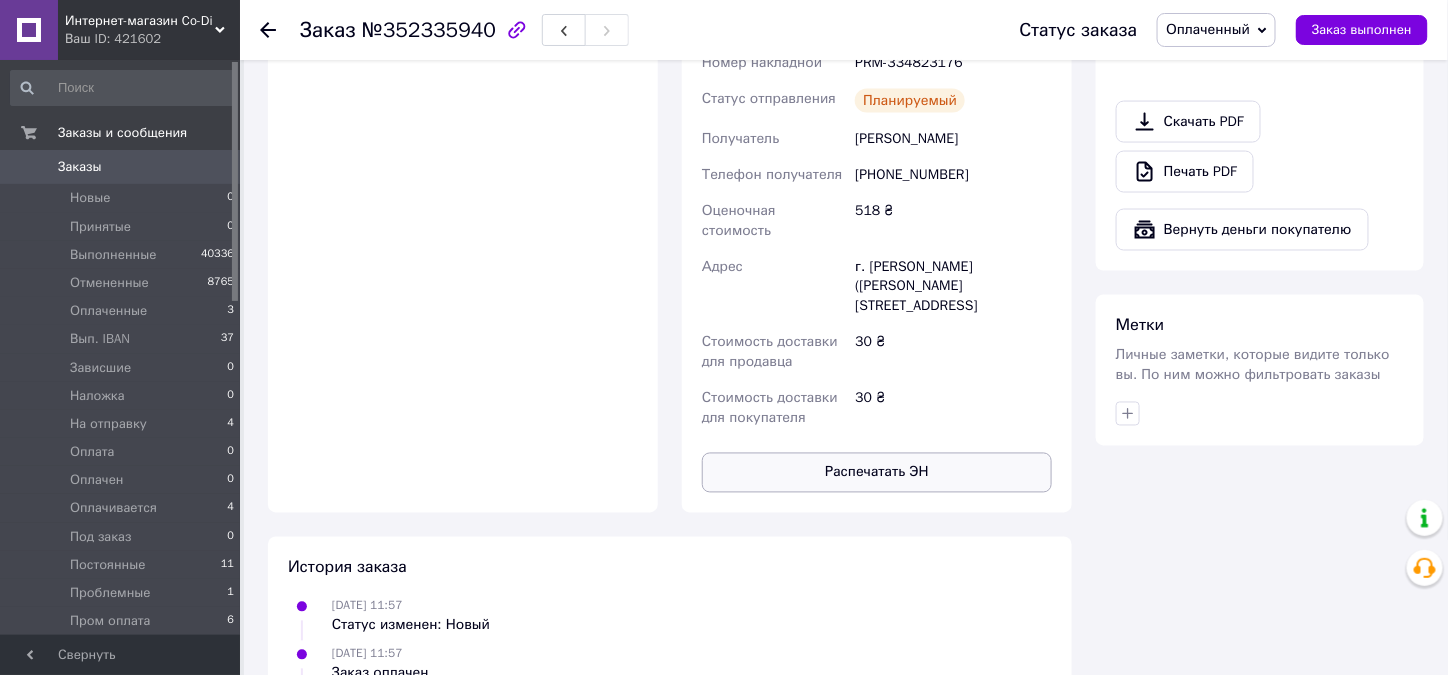 click on "Распечатать ЭН" at bounding box center (877, 473) 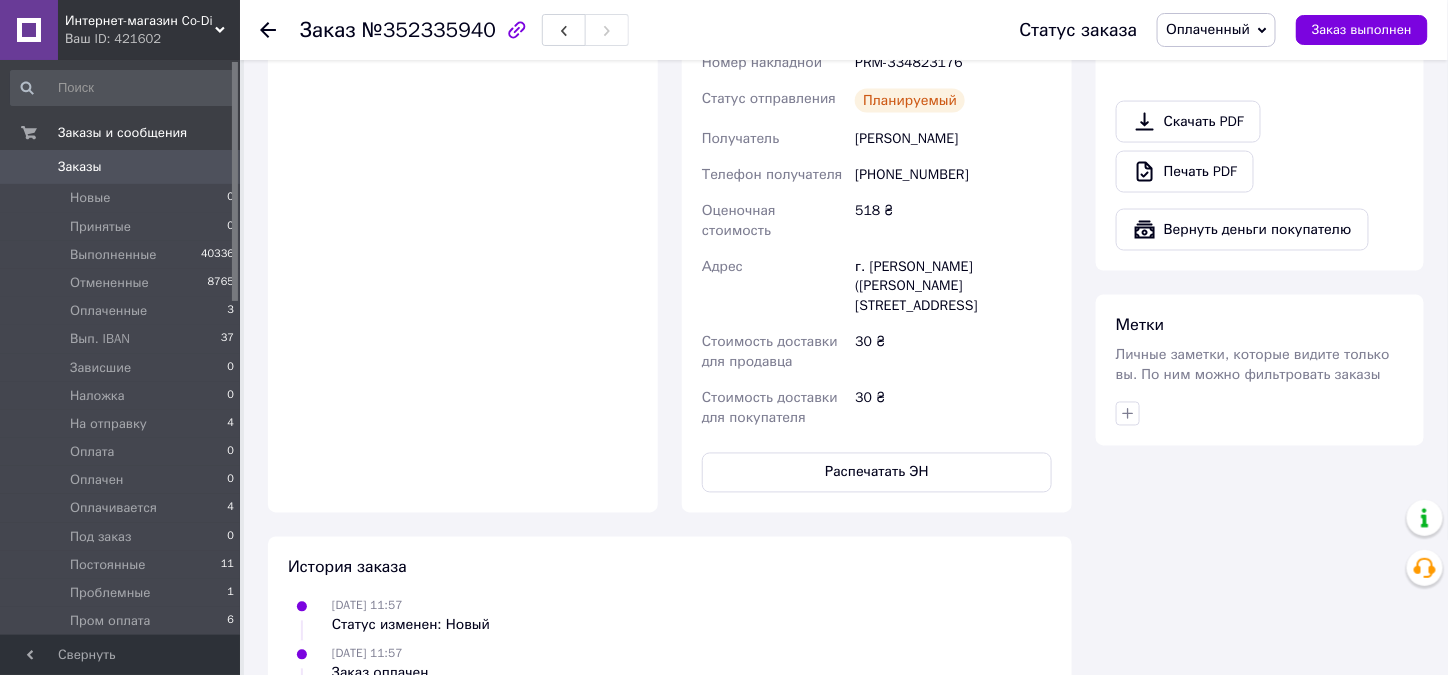 click 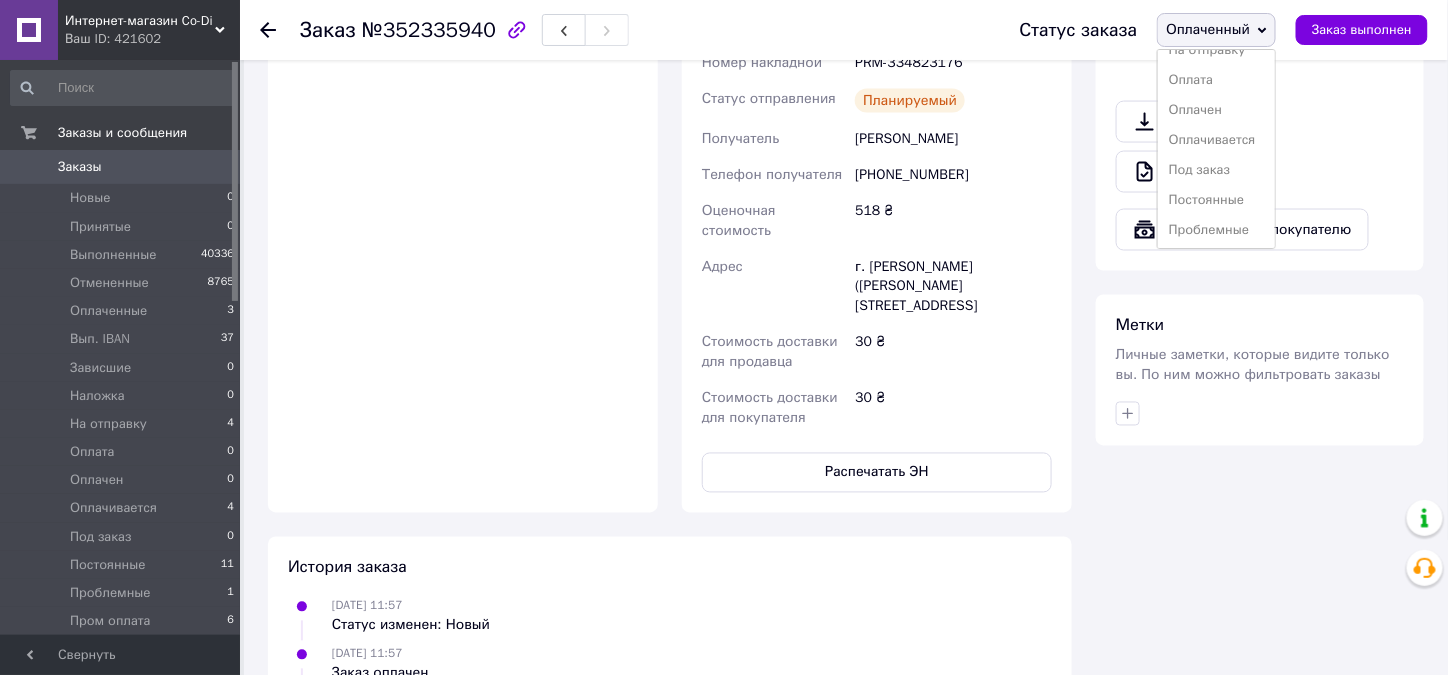scroll, scrollTop: 300, scrollLeft: 0, axis: vertical 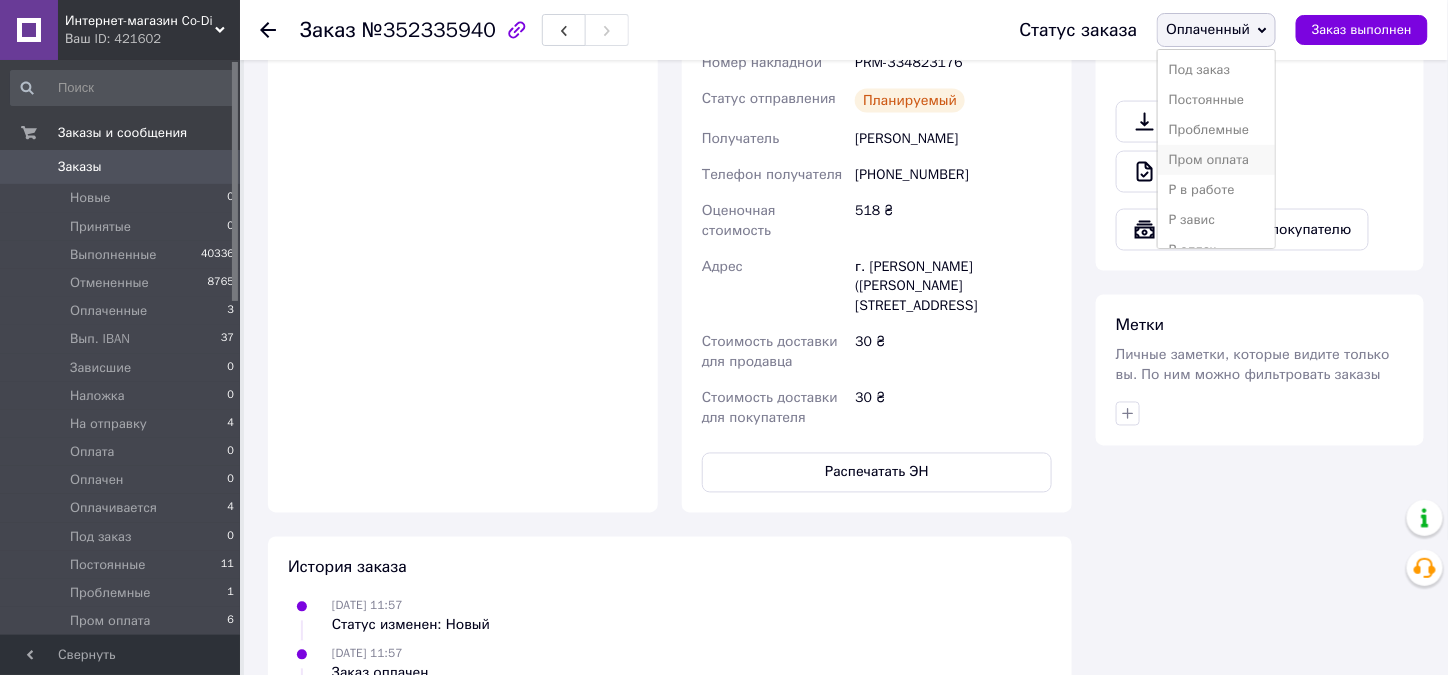 click on "Пром оплата" at bounding box center [1216, 160] 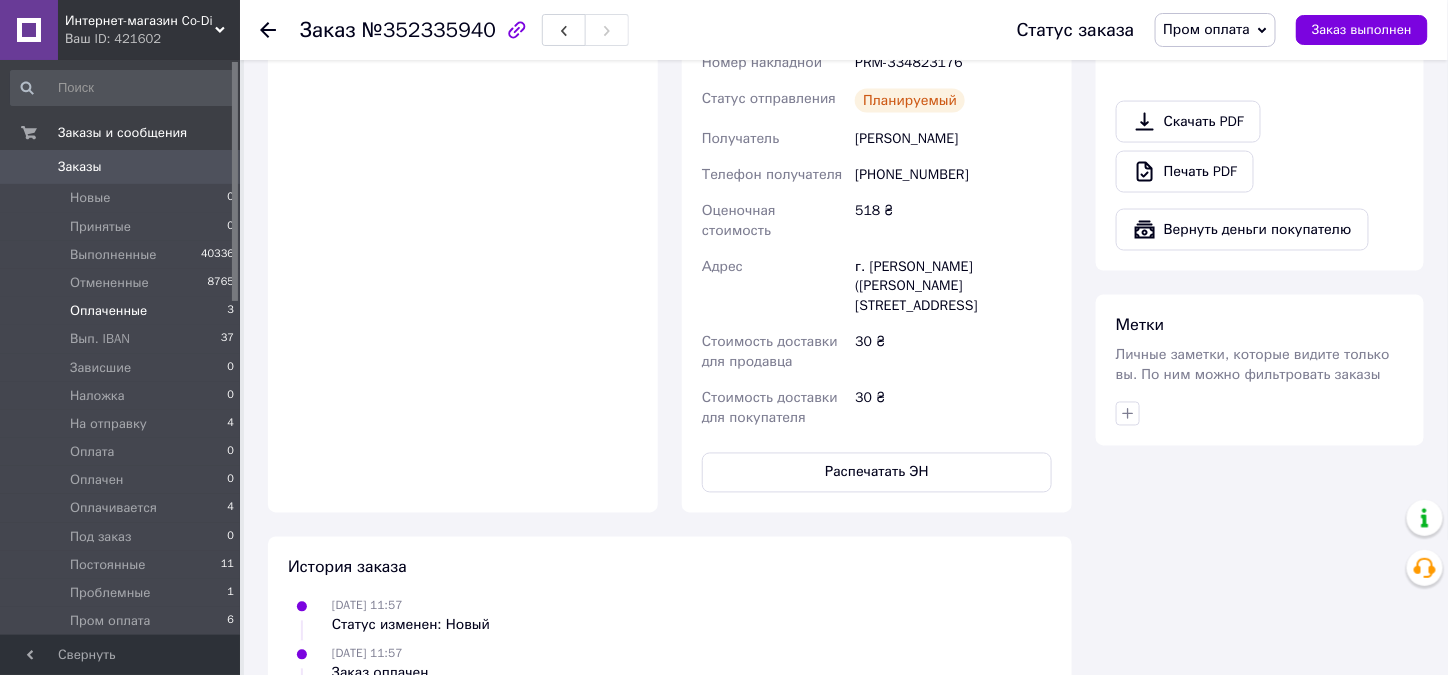 click on "Оплаченные" at bounding box center [108, 311] 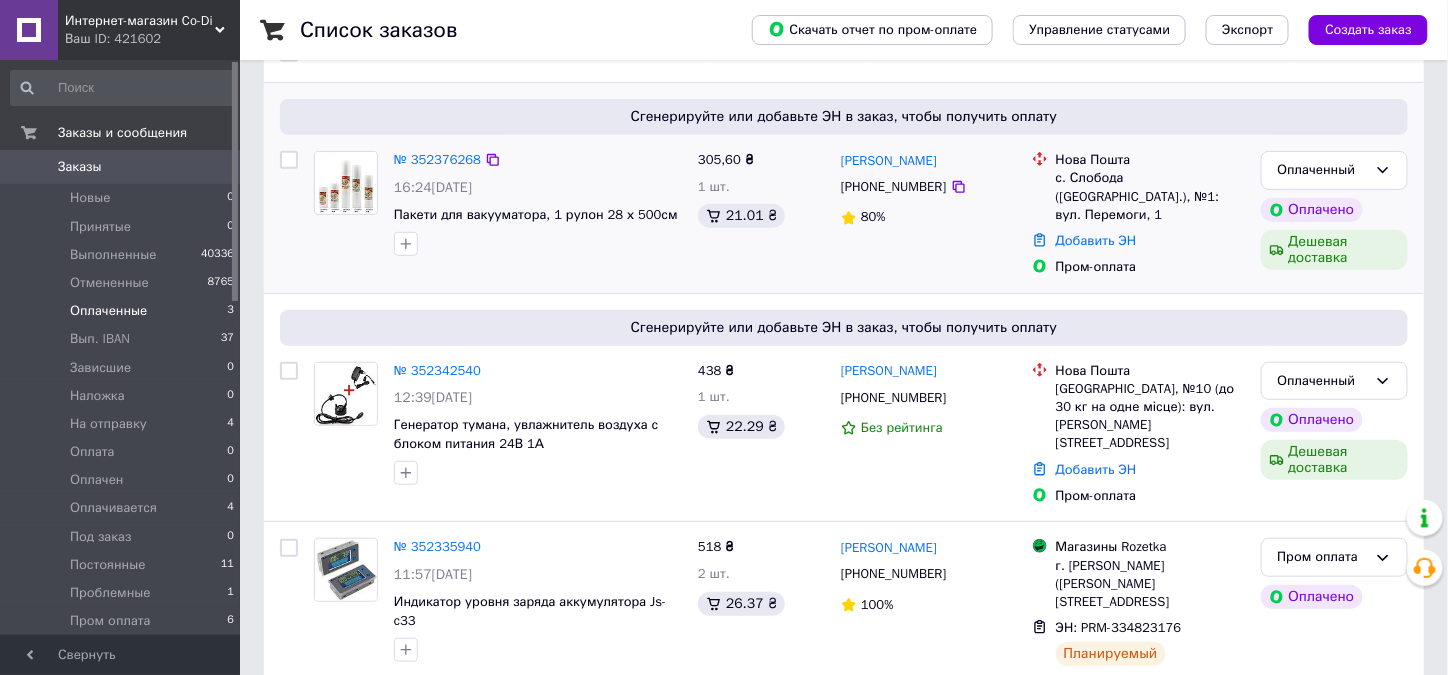 scroll, scrollTop: 213, scrollLeft: 0, axis: vertical 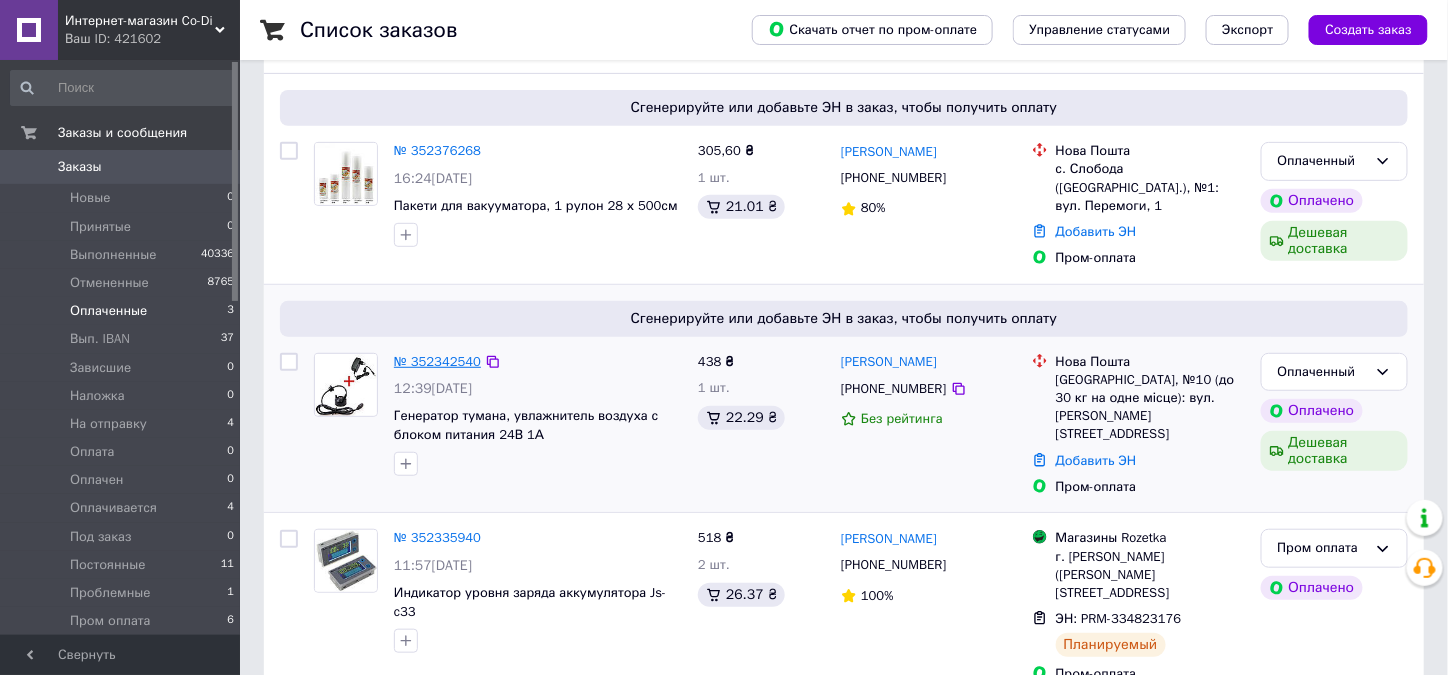 click on "№ 352342540" at bounding box center [437, 361] 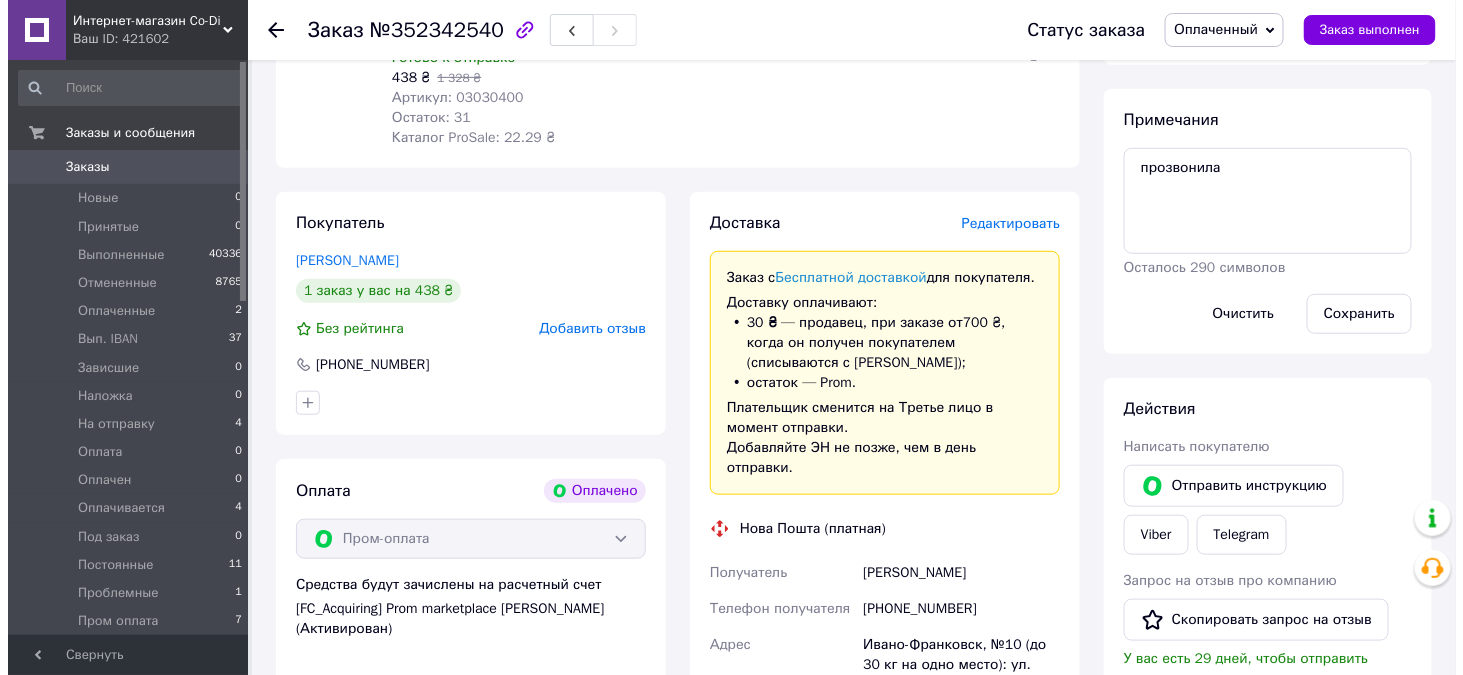 scroll, scrollTop: 413, scrollLeft: 0, axis: vertical 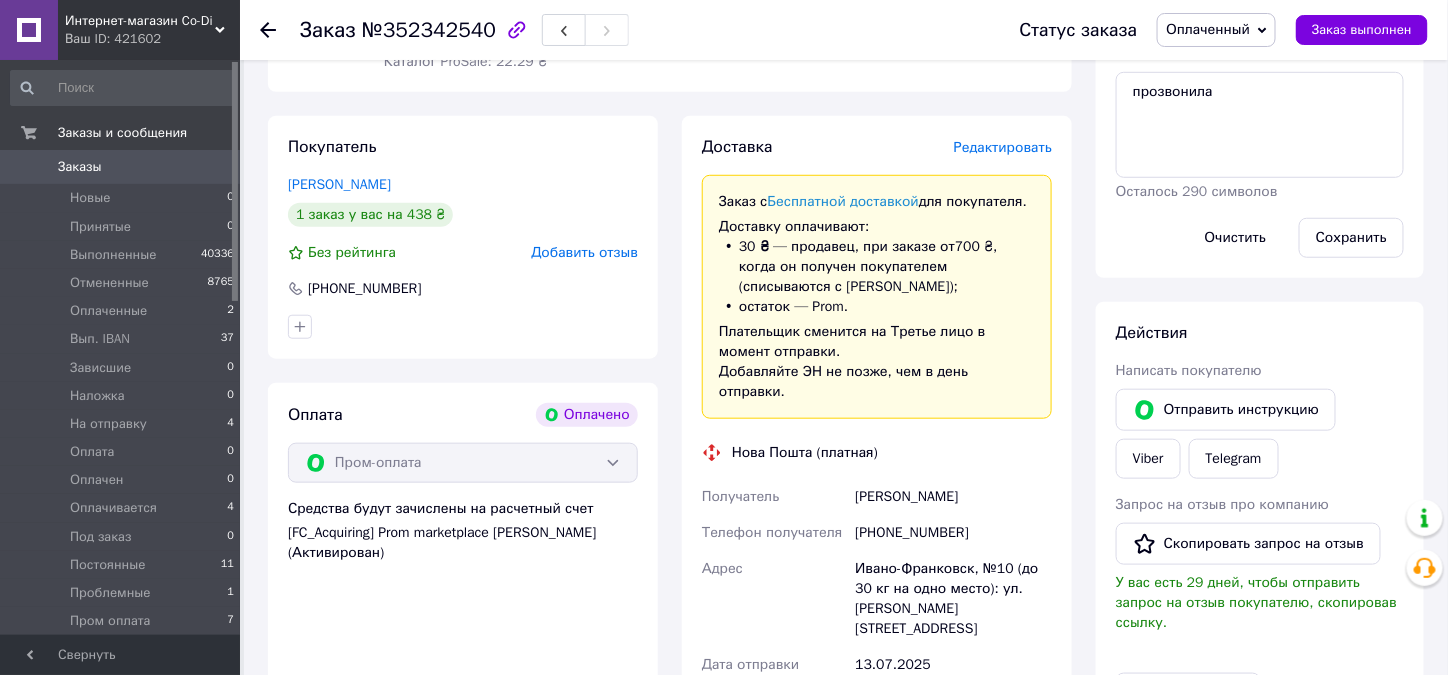 click on "Редактировать" at bounding box center (1003, 147) 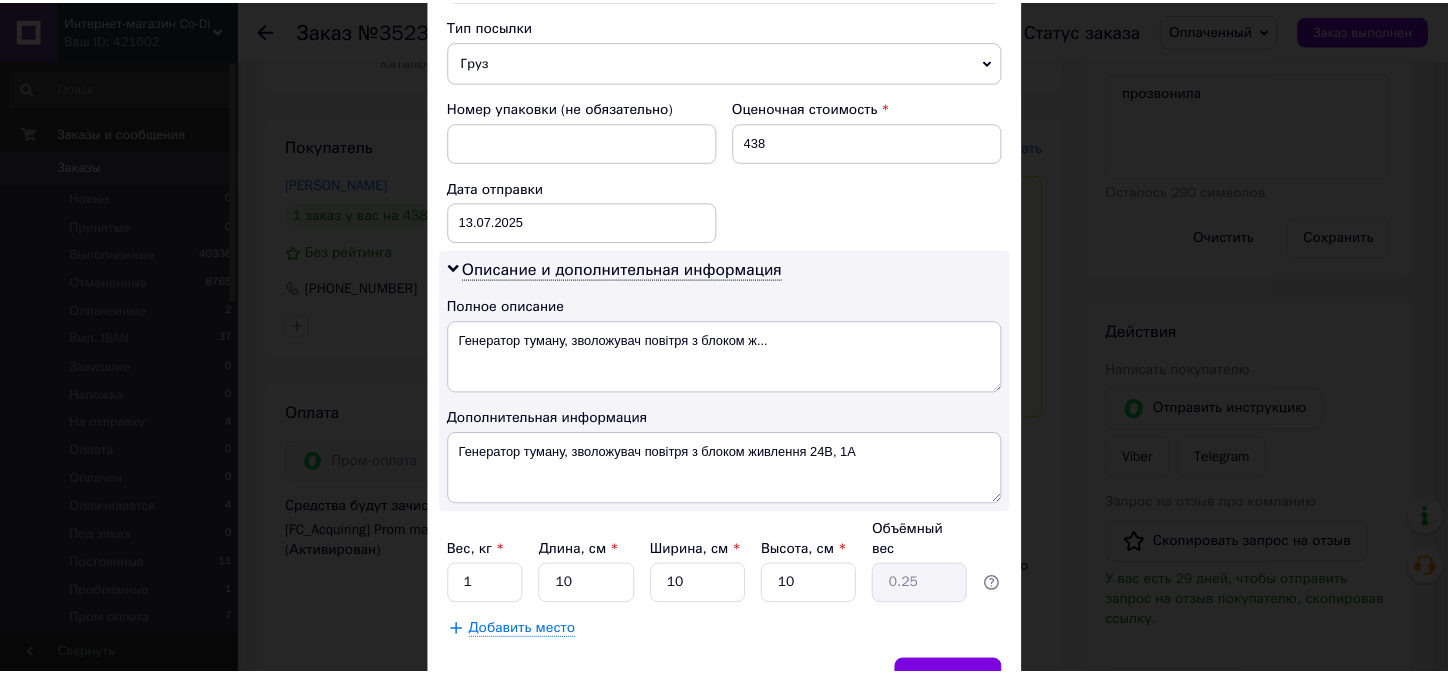 scroll, scrollTop: 883, scrollLeft: 0, axis: vertical 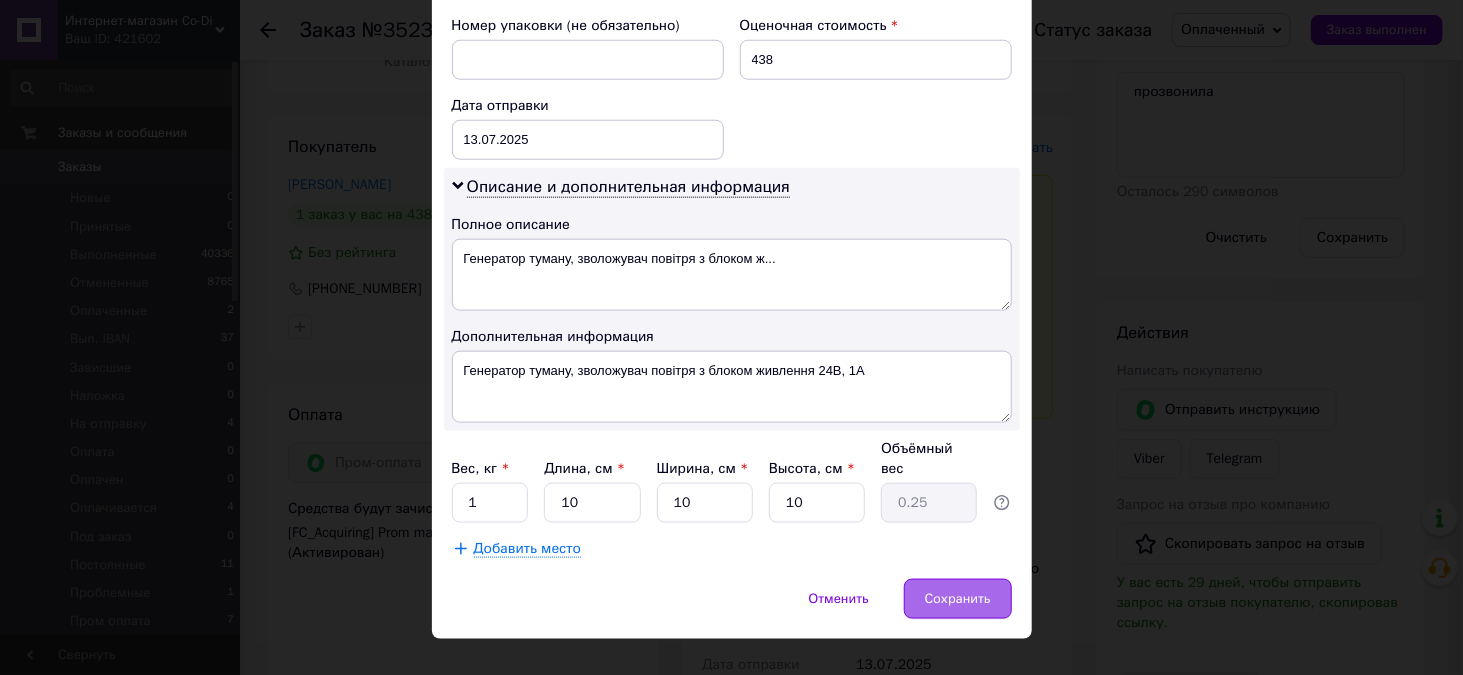 click on "Сохранить" at bounding box center (958, 599) 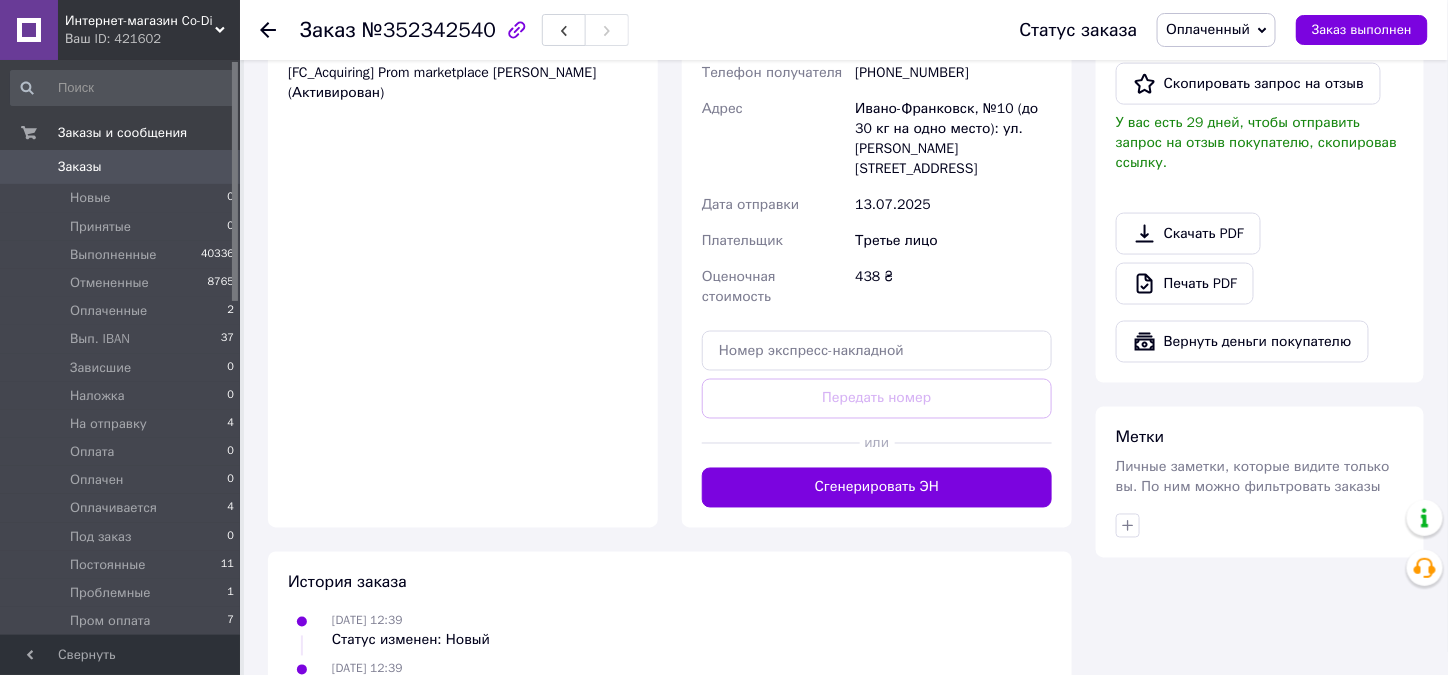 scroll, scrollTop: 913, scrollLeft: 0, axis: vertical 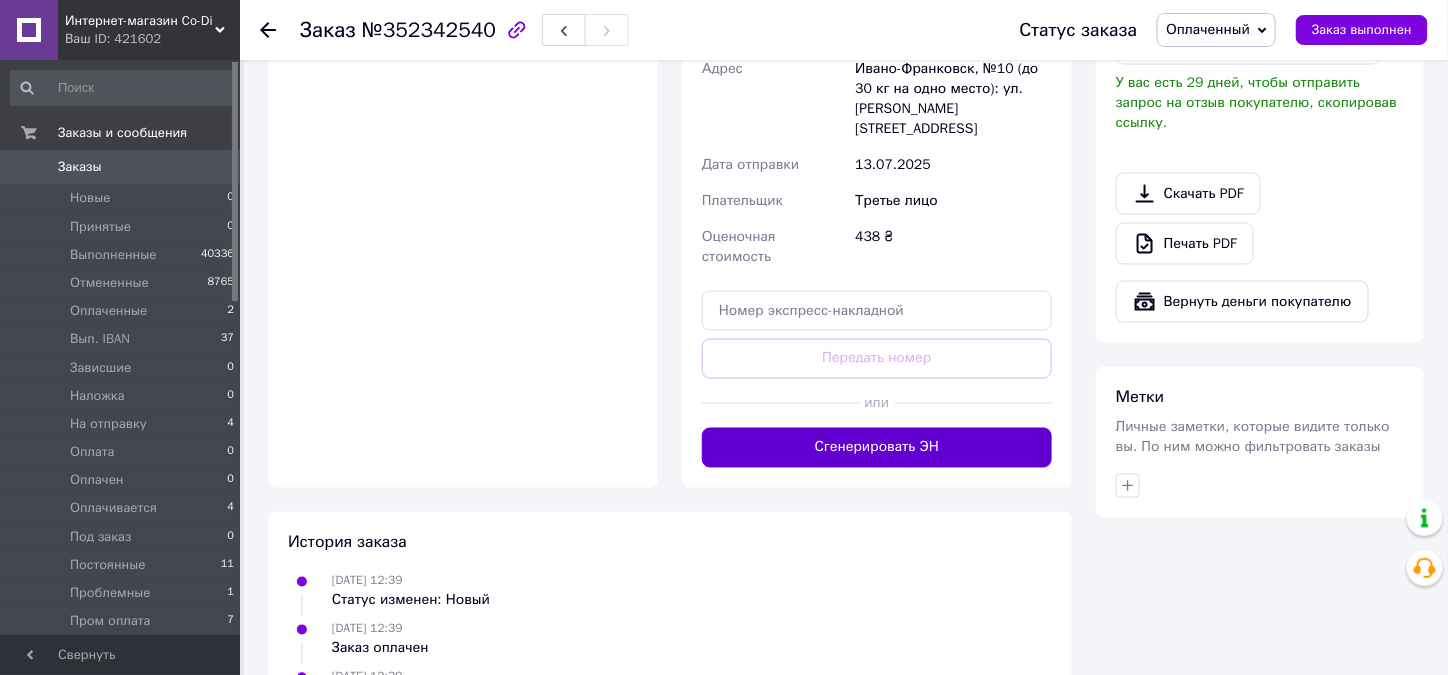 click on "Сгенерировать ЭН" at bounding box center [877, 448] 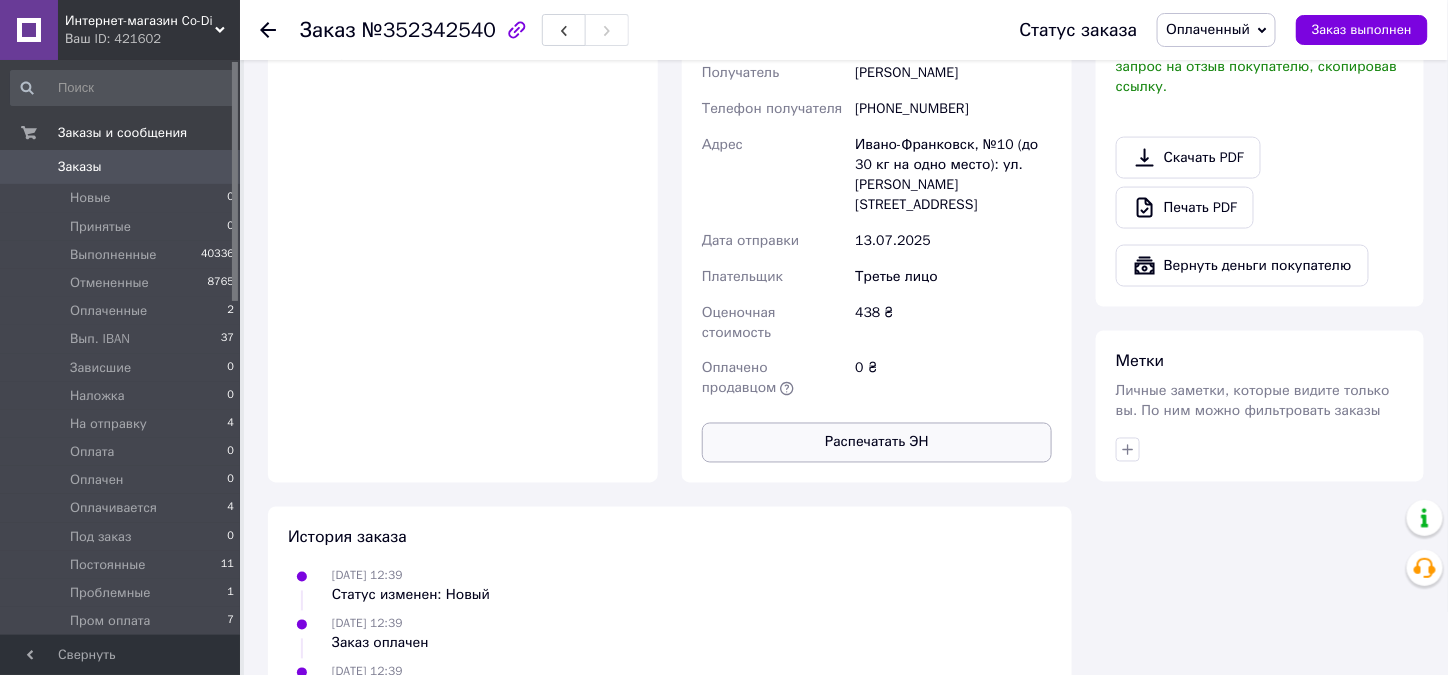 click on "Распечатать ЭН" at bounding box center [877, 443] 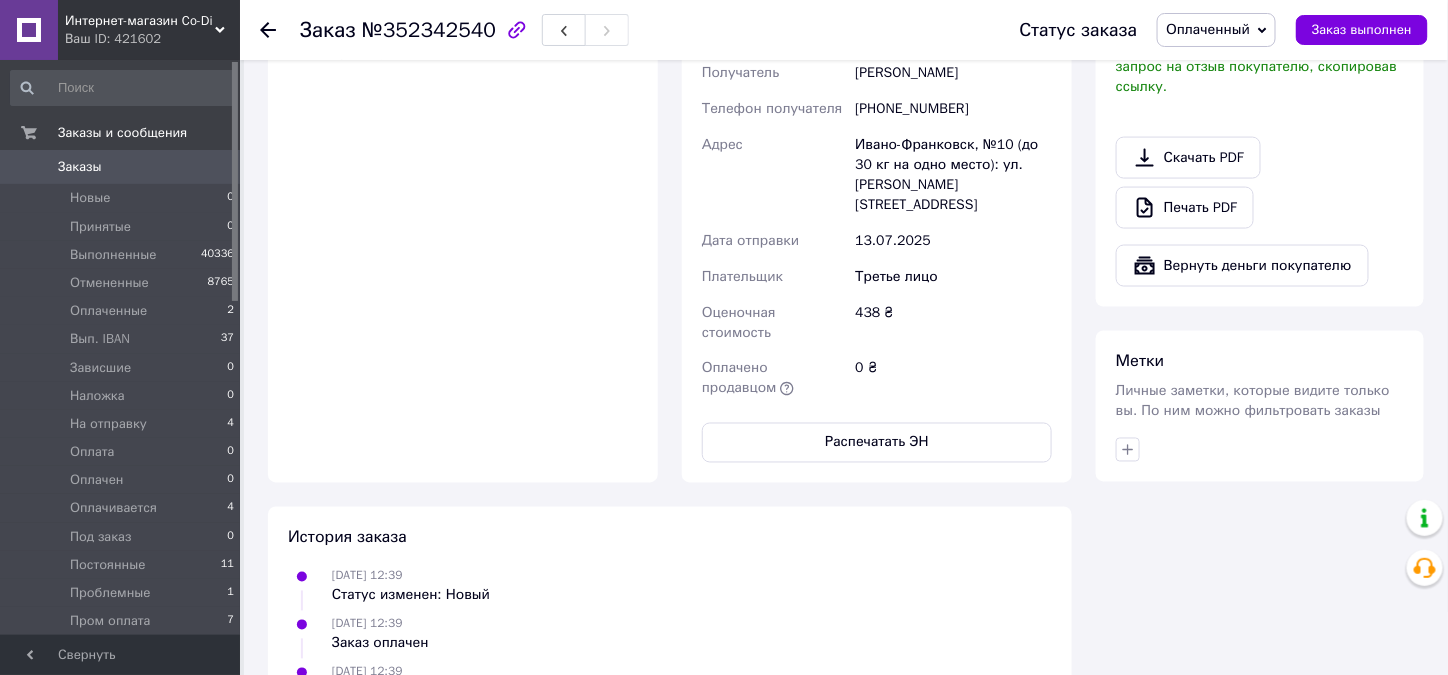 click on "Оплаченный" at bounding box center [1216, 30] 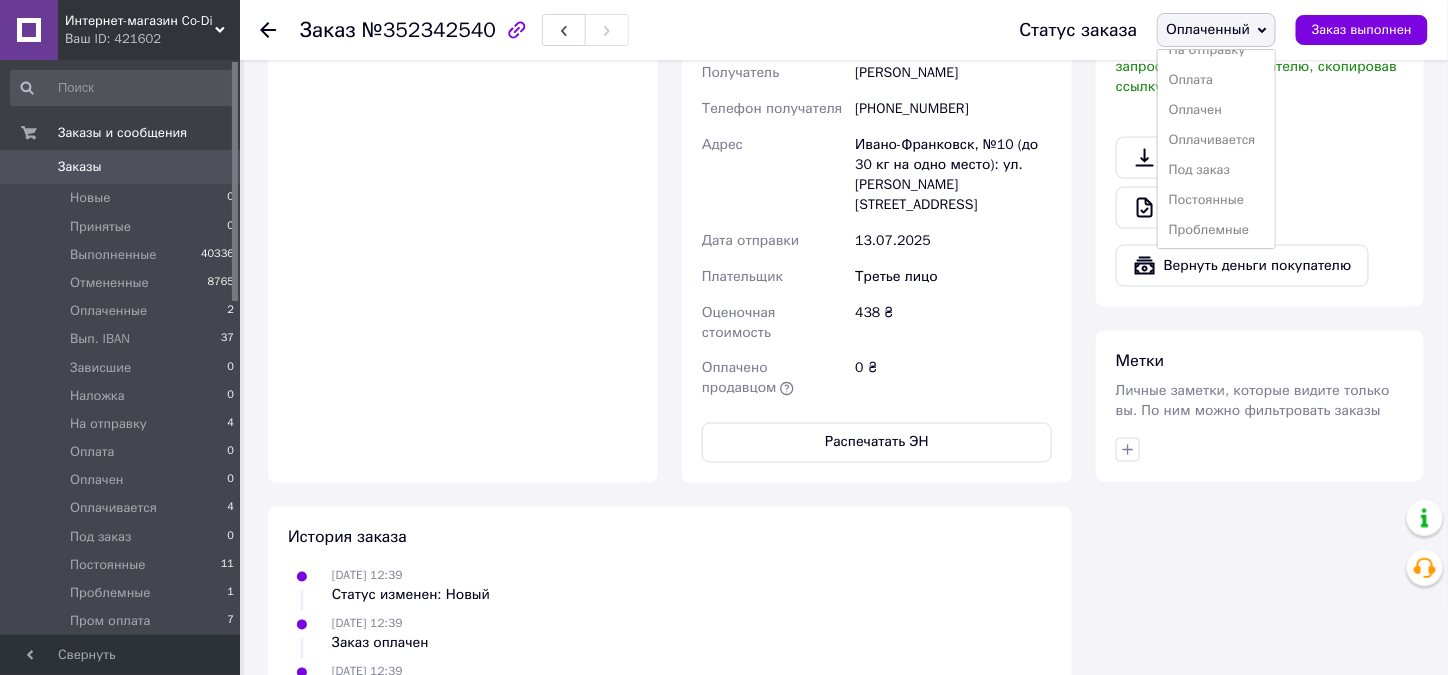 scroll, scrollTop: 300, scrollLeft: 0, axis: vertical 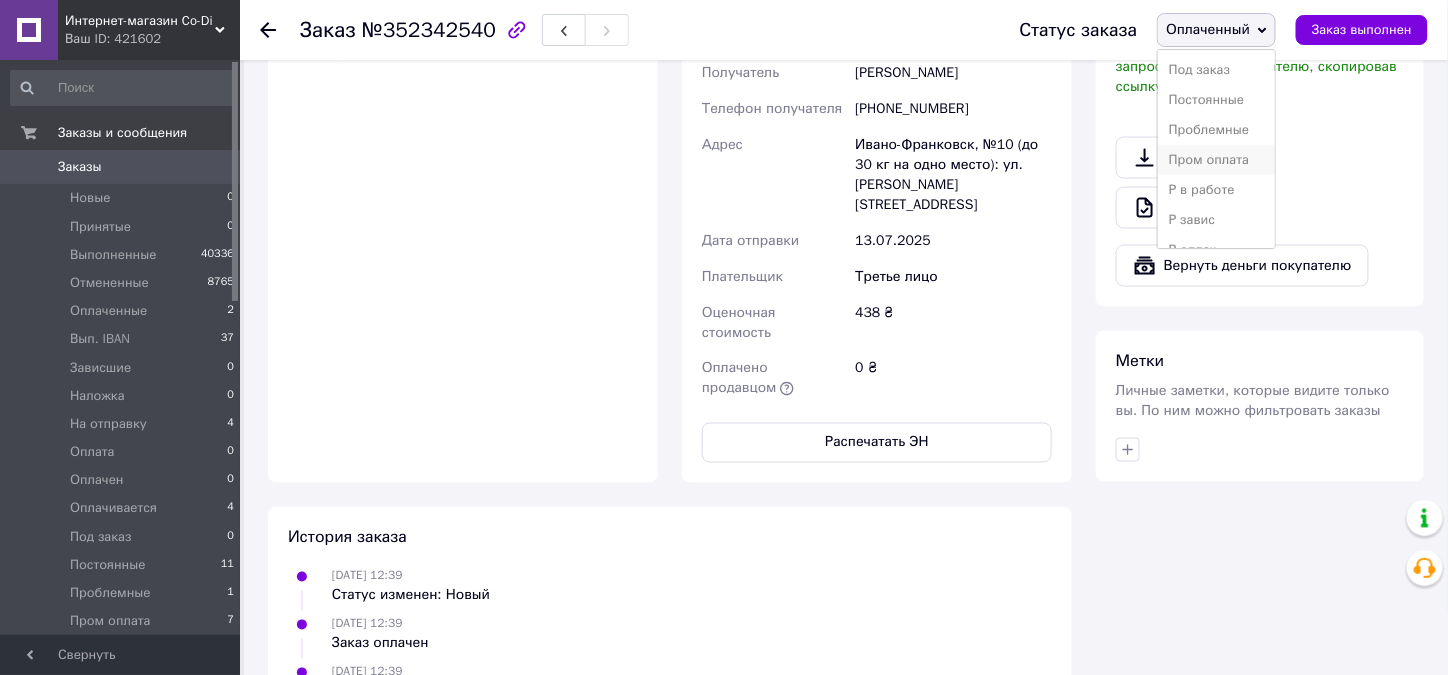 click on "Пром оплата" at bounding box center (1216, 160) 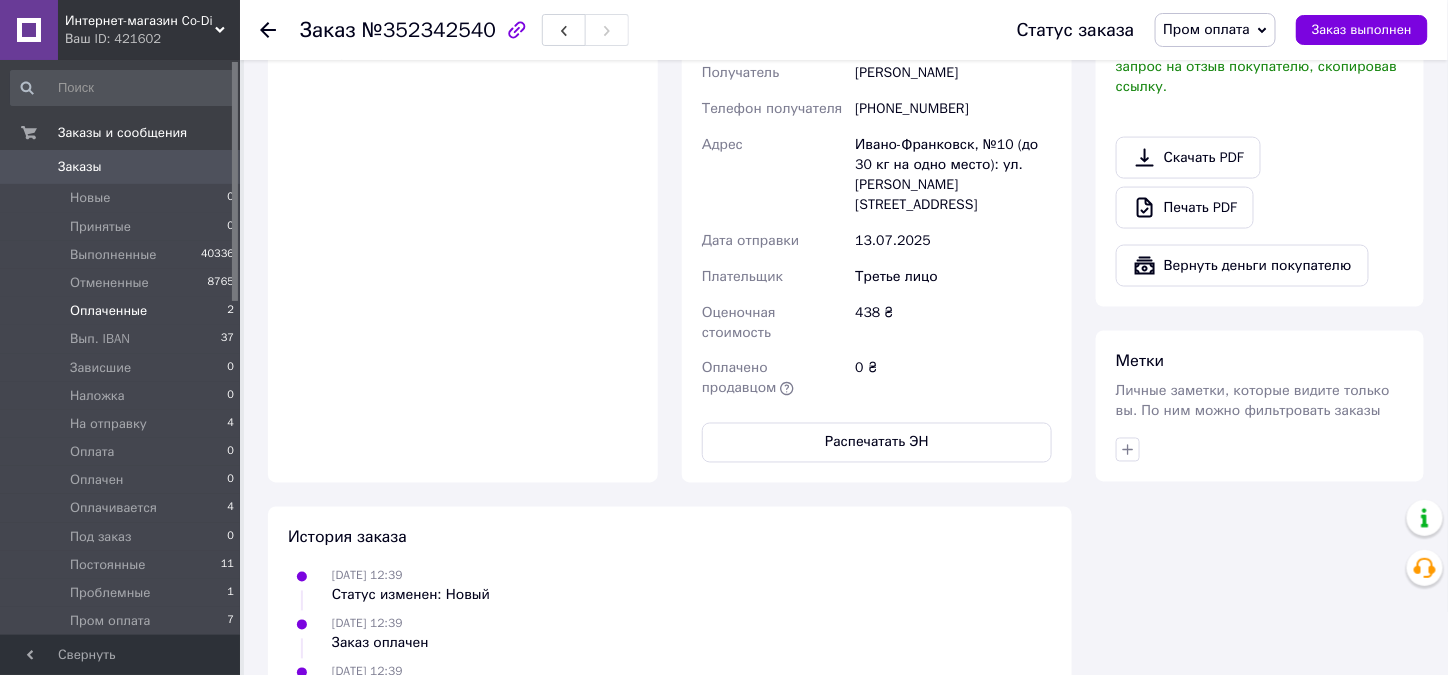 click on "Оплаченные" at bounding box center (108, 311) 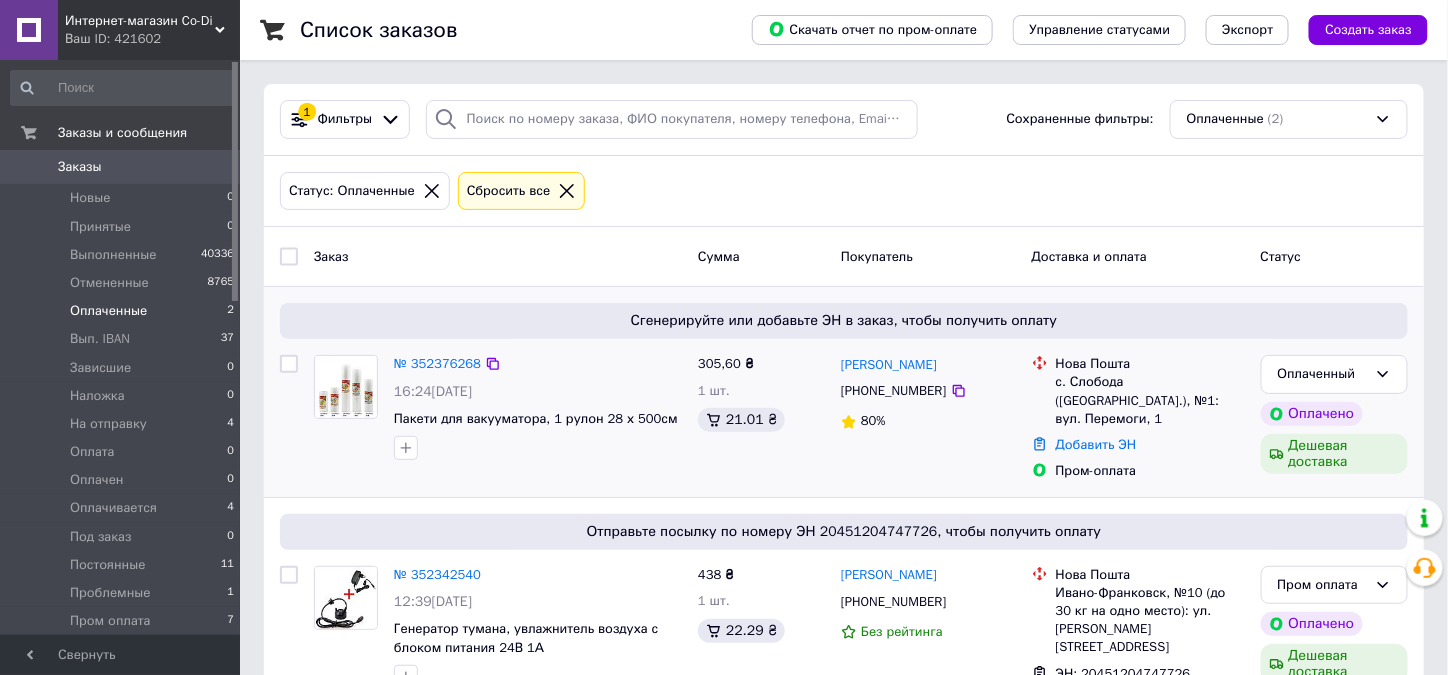 scroll, scrollTop: 73, scrollLeft: 0, axis: vertical 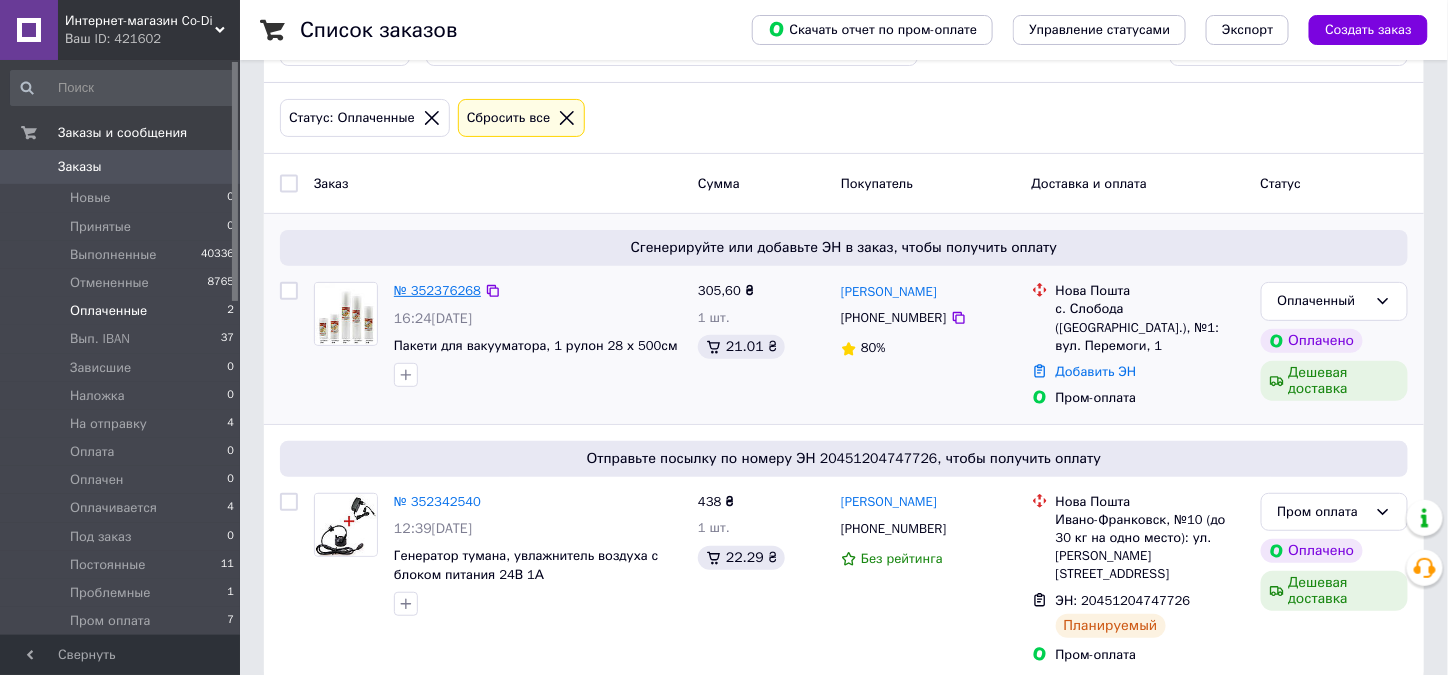 click on "№ 352376268" at bounding box center [437, 290] 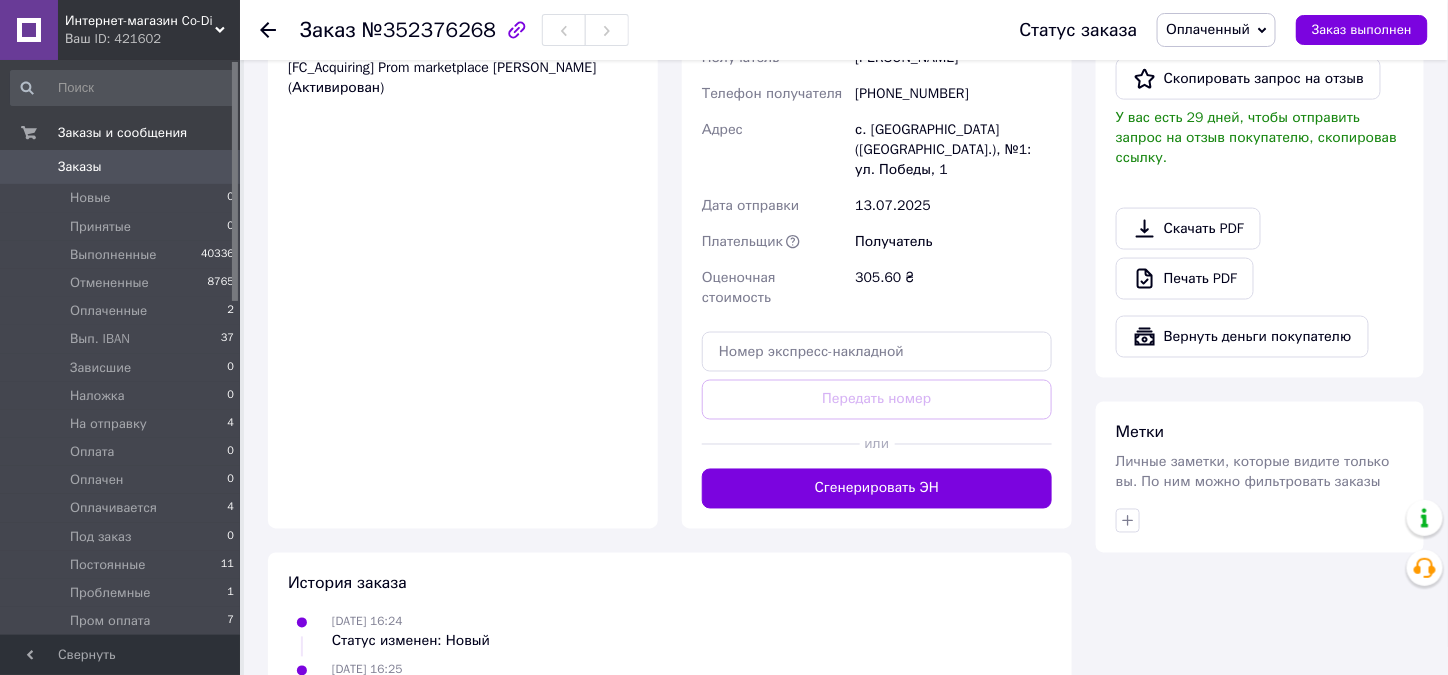scroll, scrollTop: 1020, scrollLeft: 0, axis: vertical 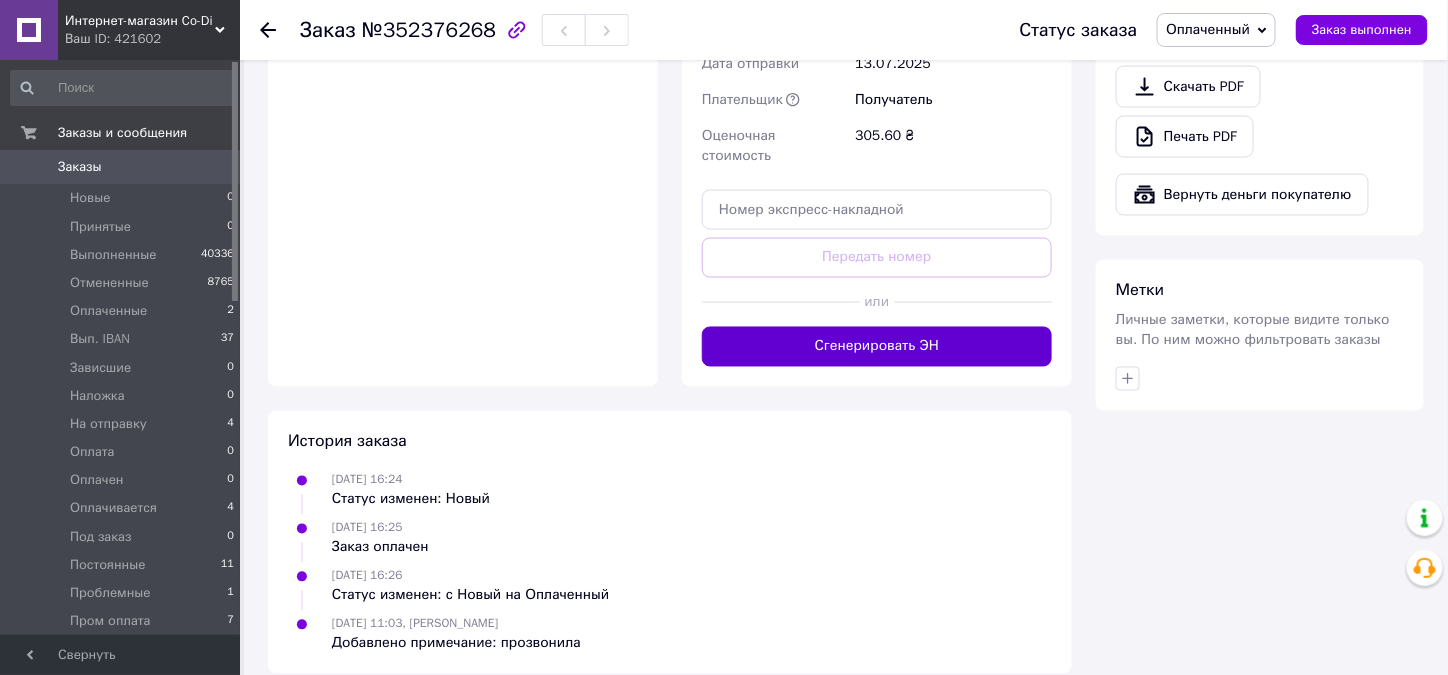 click on "Сгенерировать ЭН" at bounding box center [877, 347] 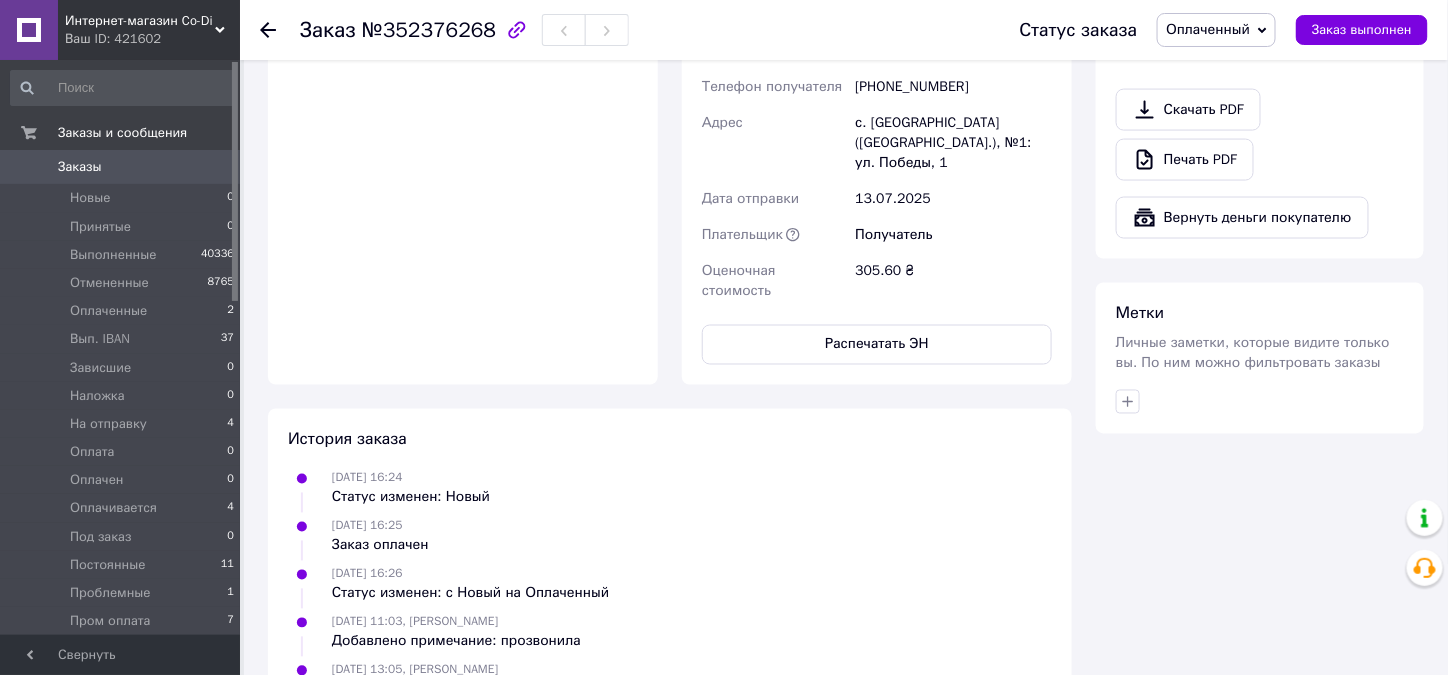 scroll, scrollTop: 1020, scrollLeft: 0, axis: vertical 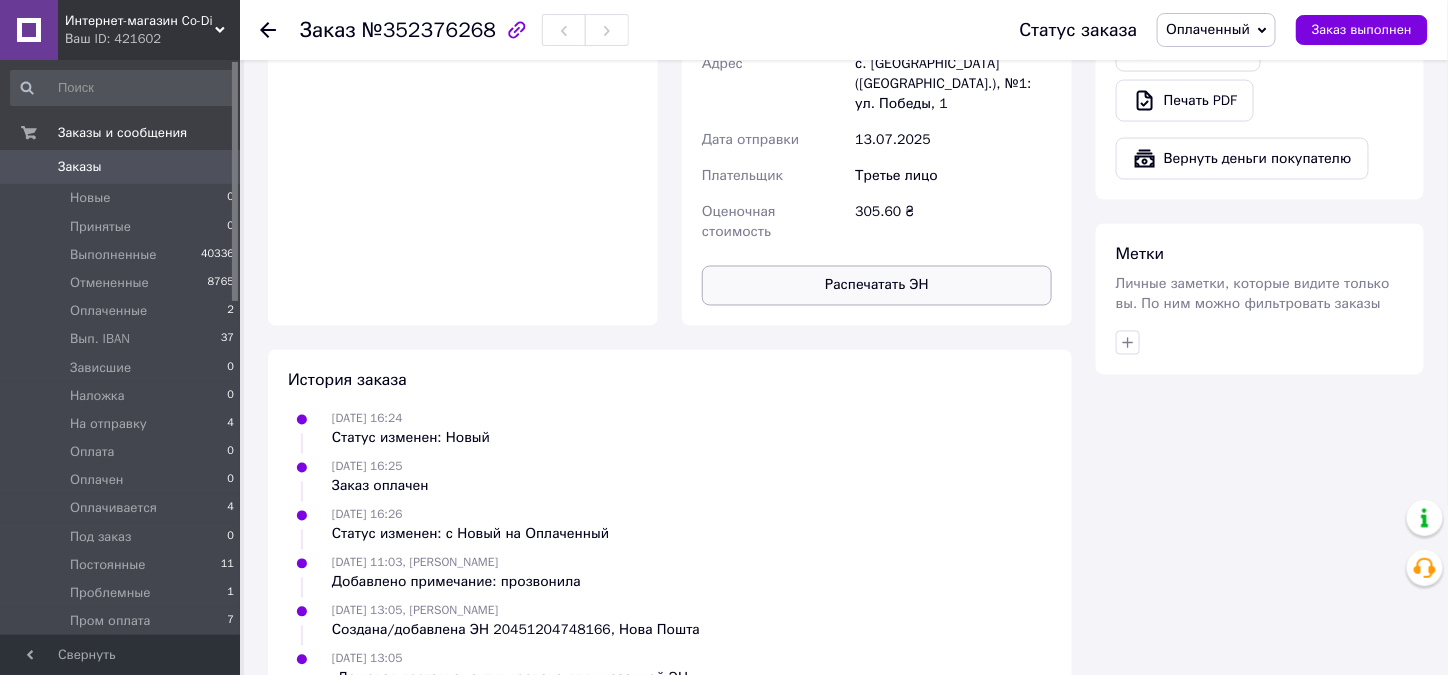 click on "Распечатать ЭН" at bounding box center [877, 286] 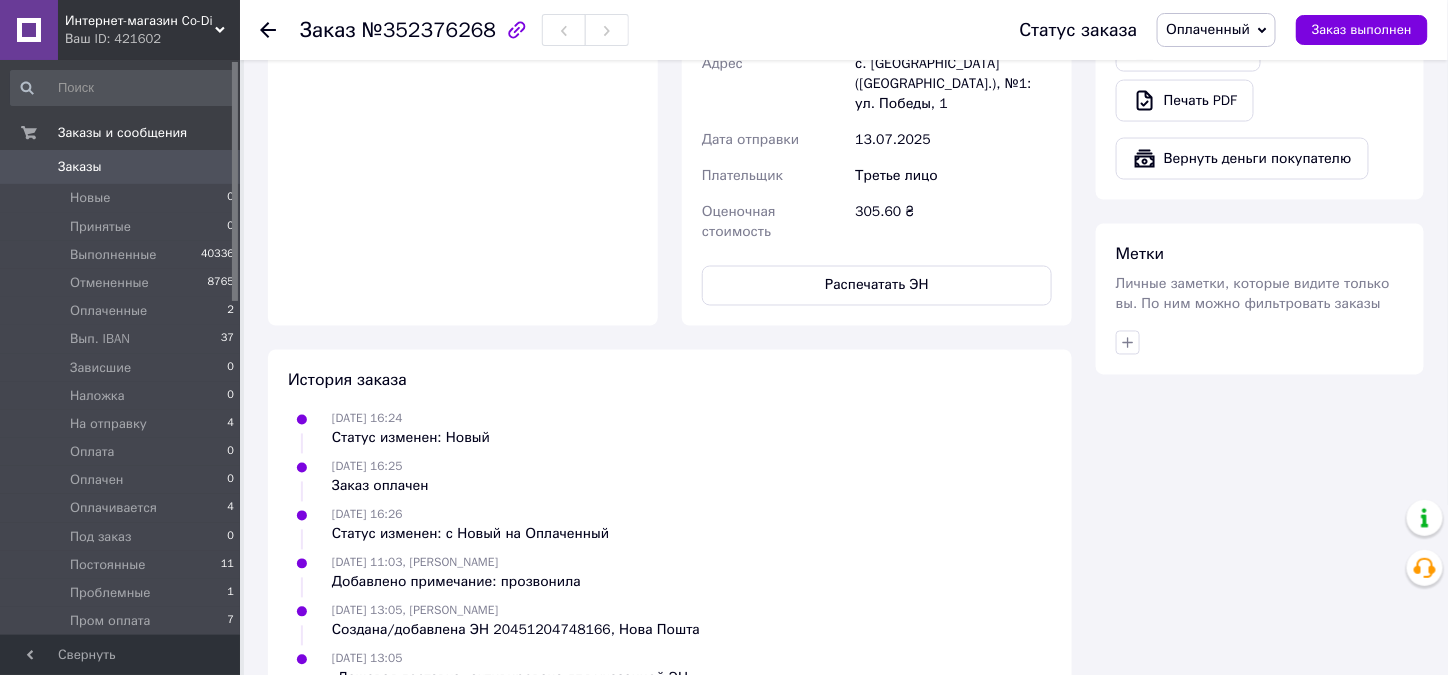 scroll, scrollTop: 715, scrollLeft: 0, axis: vertical 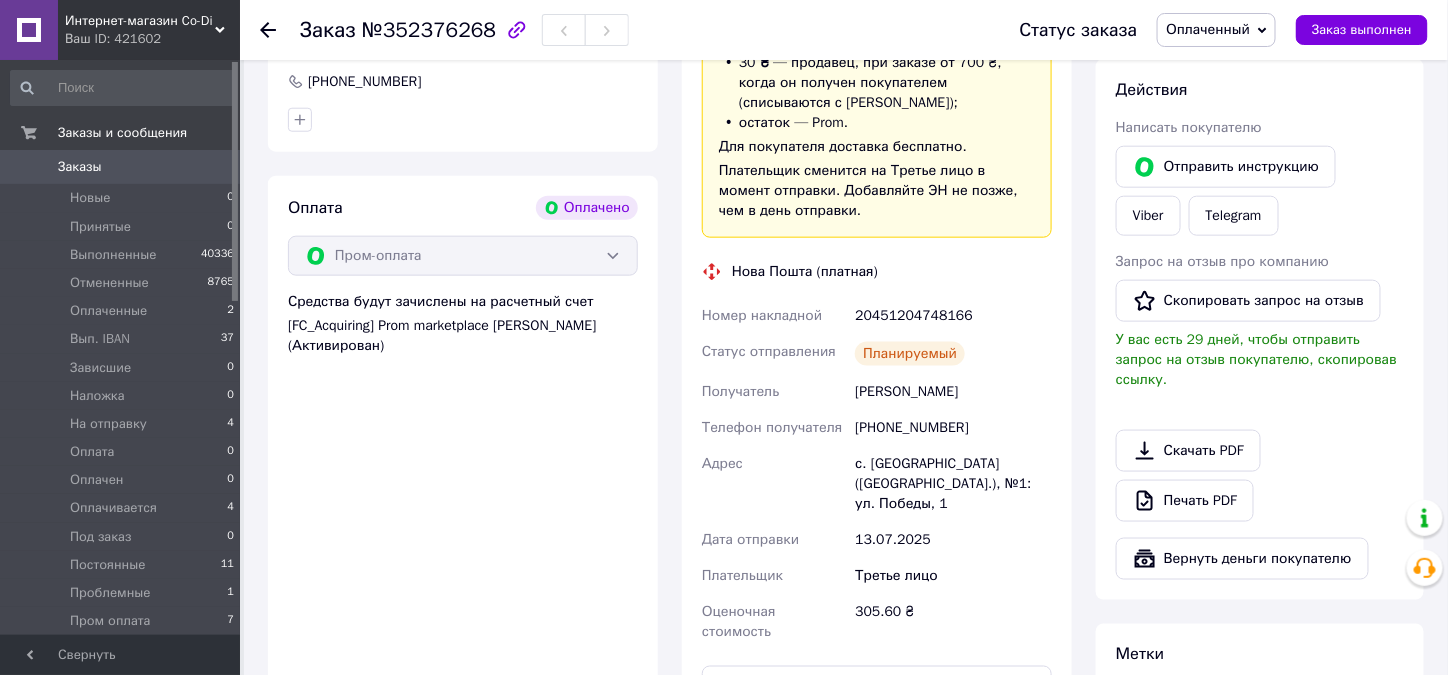 click on "Оплаченный" at bounding box center [1208, 29] 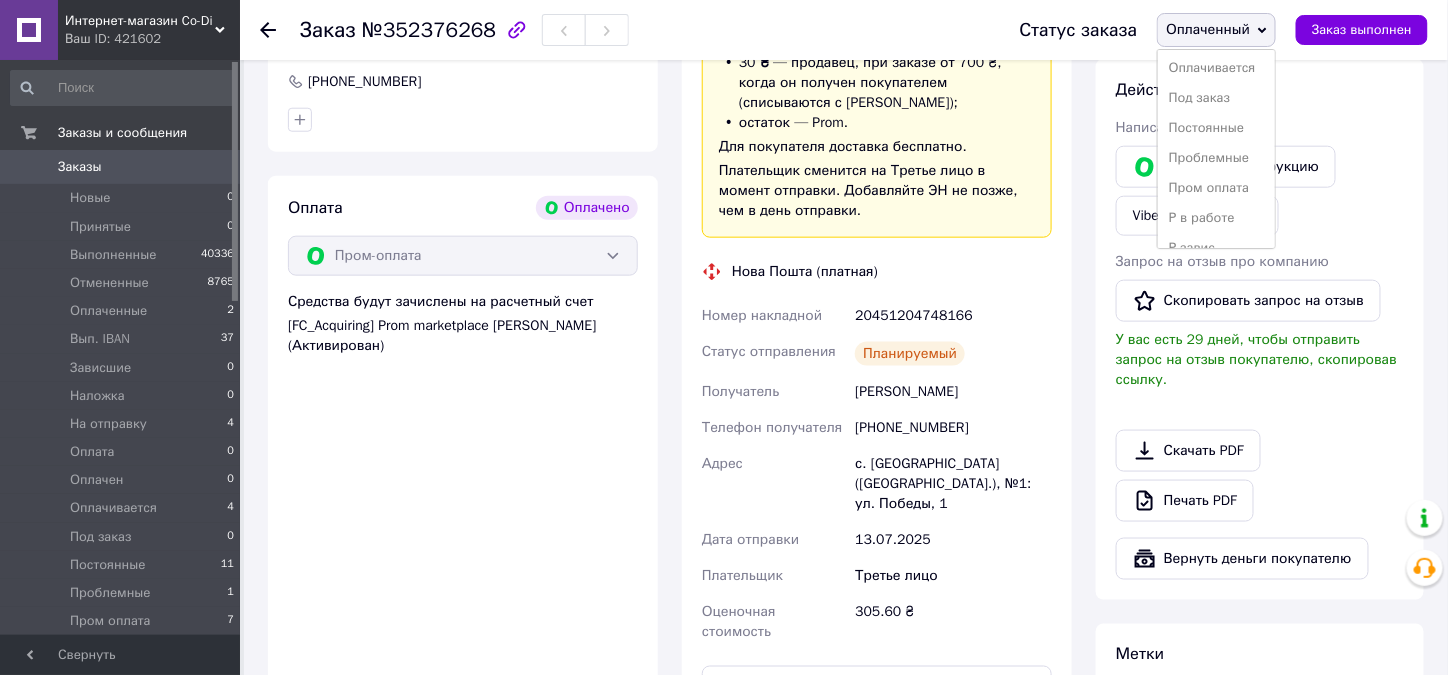 scroll, scrollTop: 300, scrollLeft: 0, axis: vertical 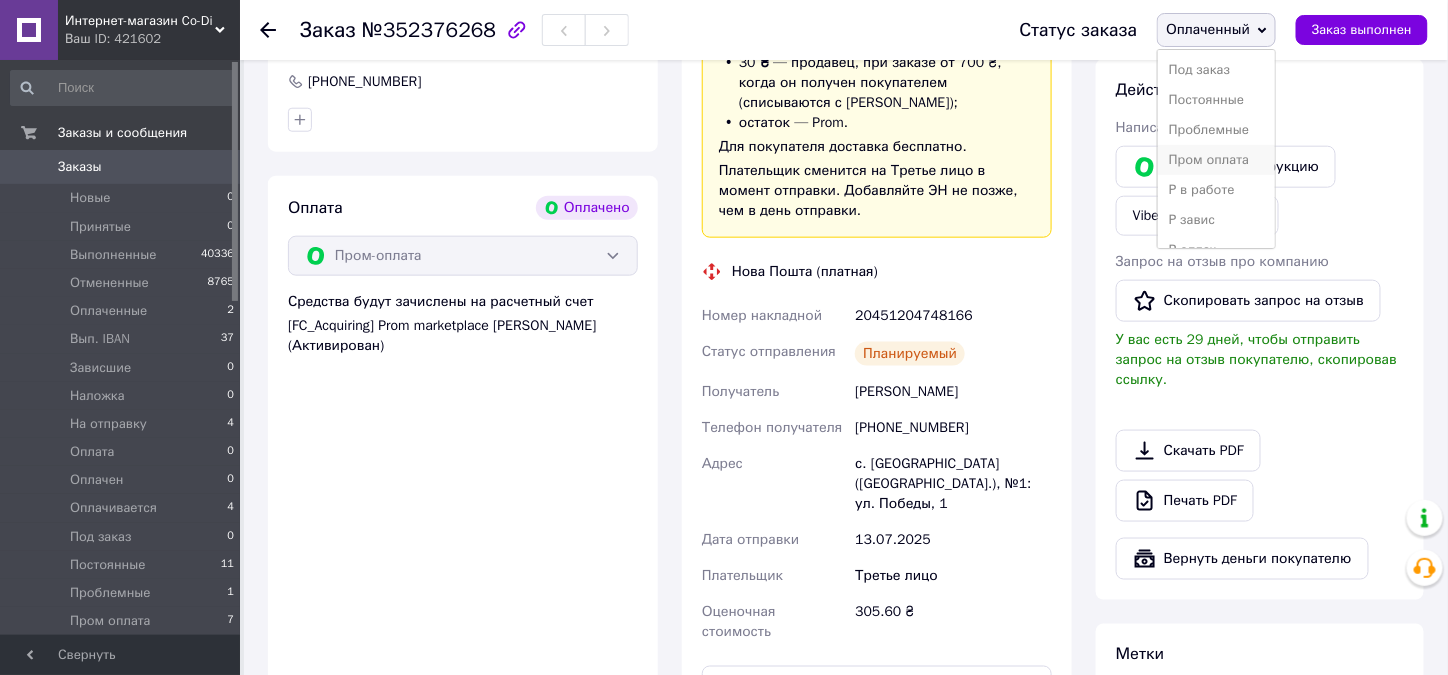 click on "Пром оплата" at bounding box center [1216, 160] 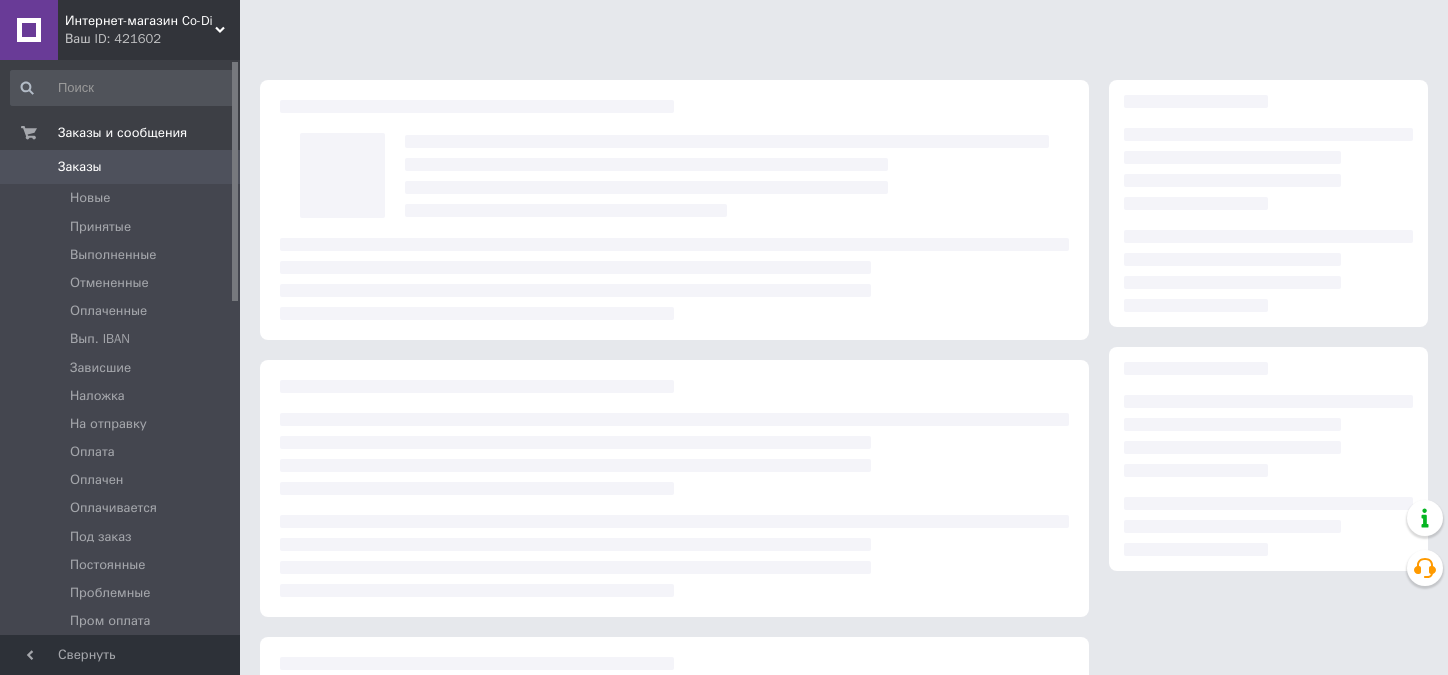 scroll, scrollTop: 238, scrollLeft: 0, axis: vertical 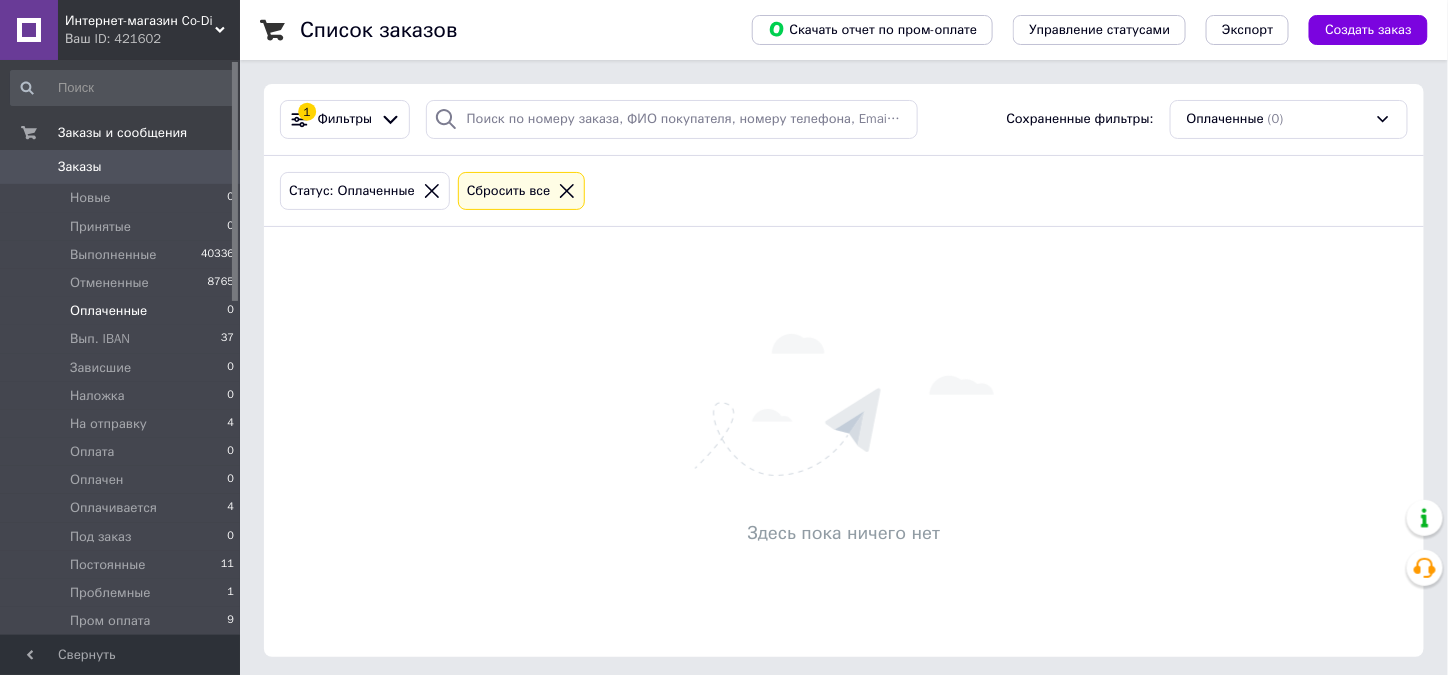 click on "Заказы" at bounding box center (80, 167) 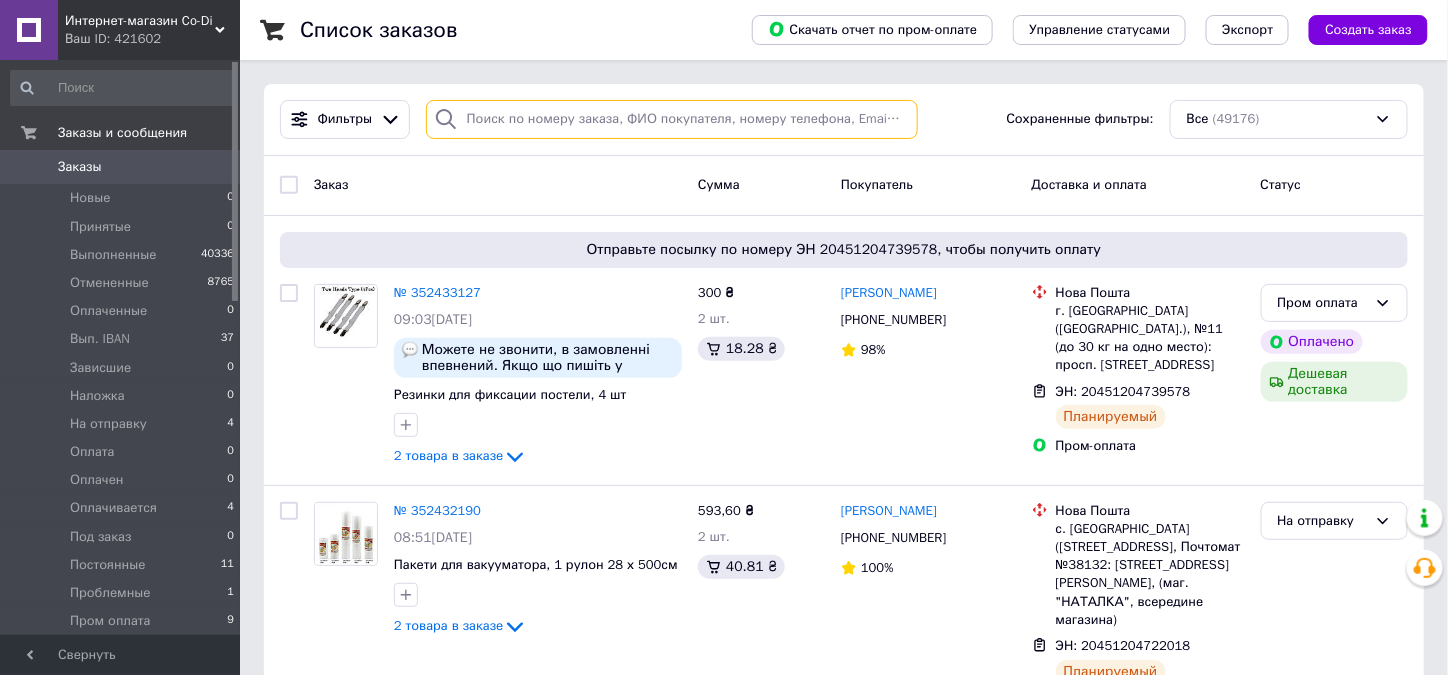 click at bounding box center [672, 119] 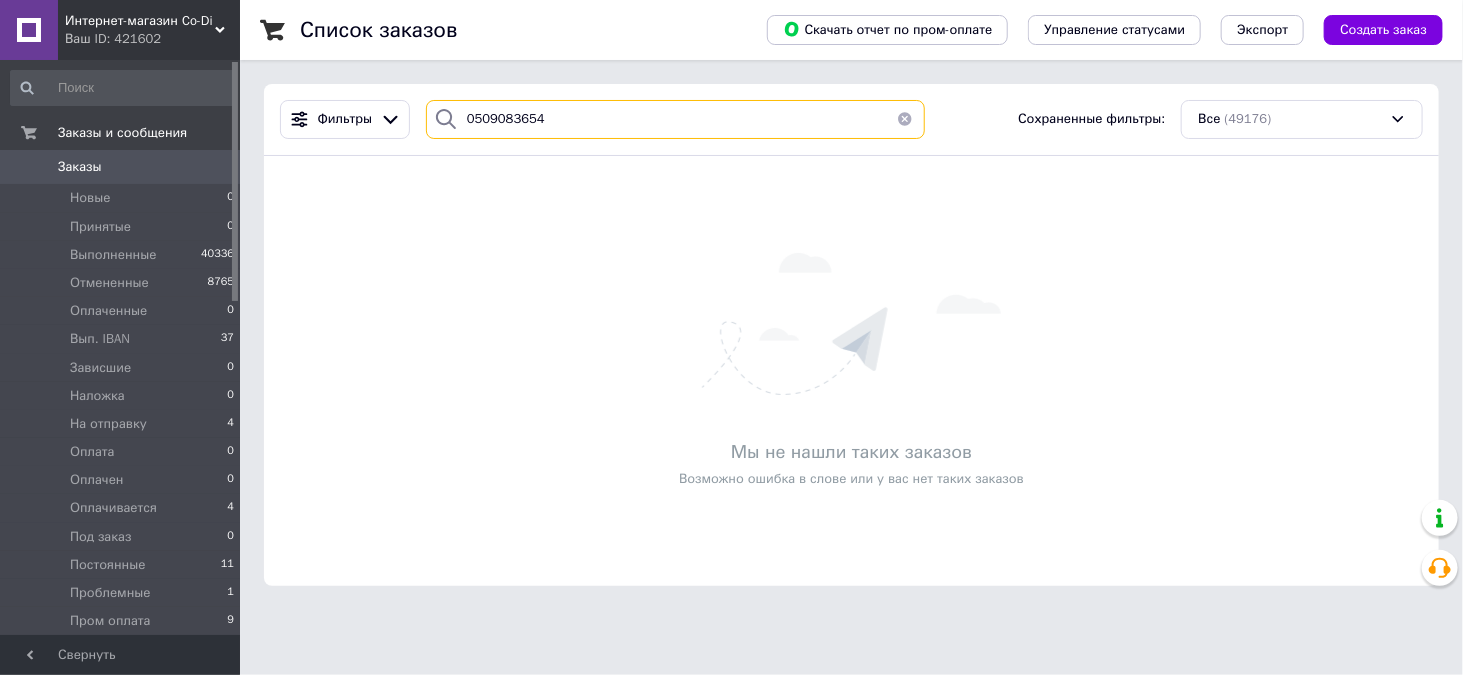 drag, startPoint x: 540, startPoint y: 118, endPoint x: 414, endPoint y: 118, distance: 126 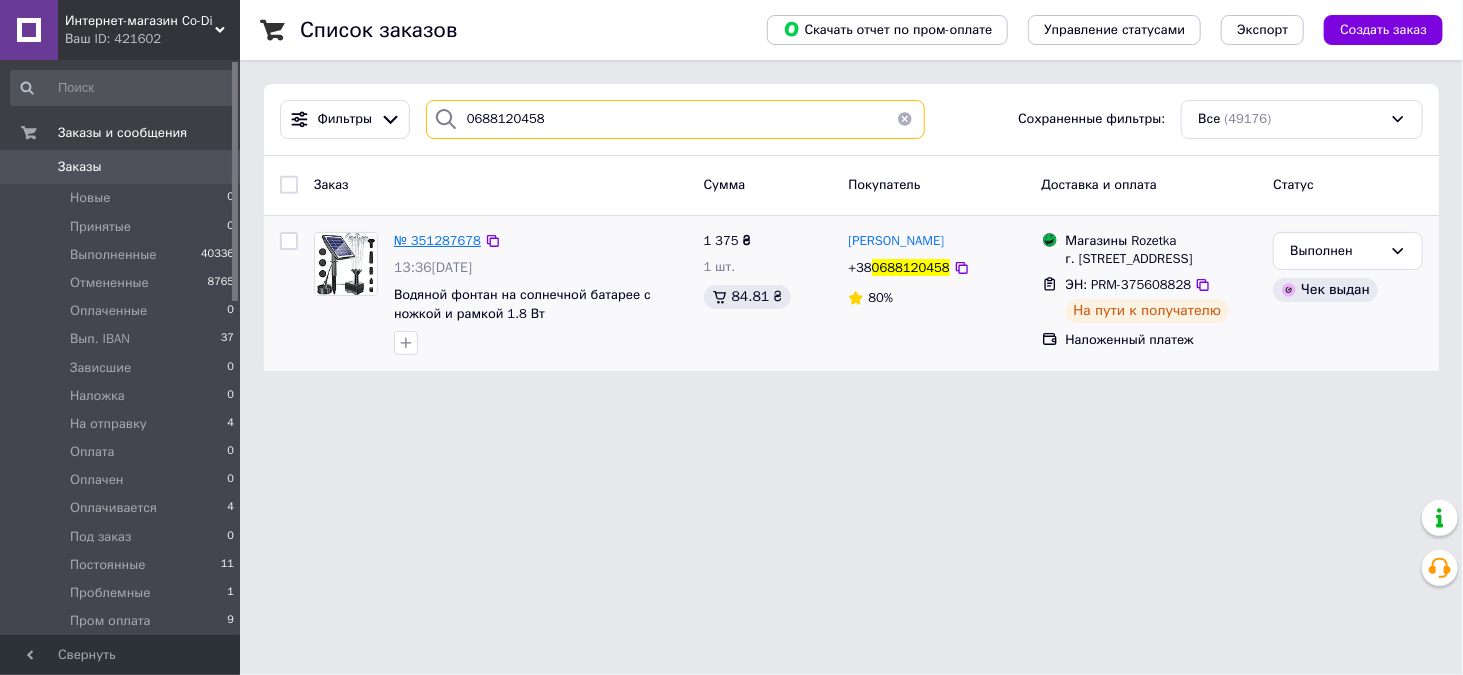 type on "0688120458" 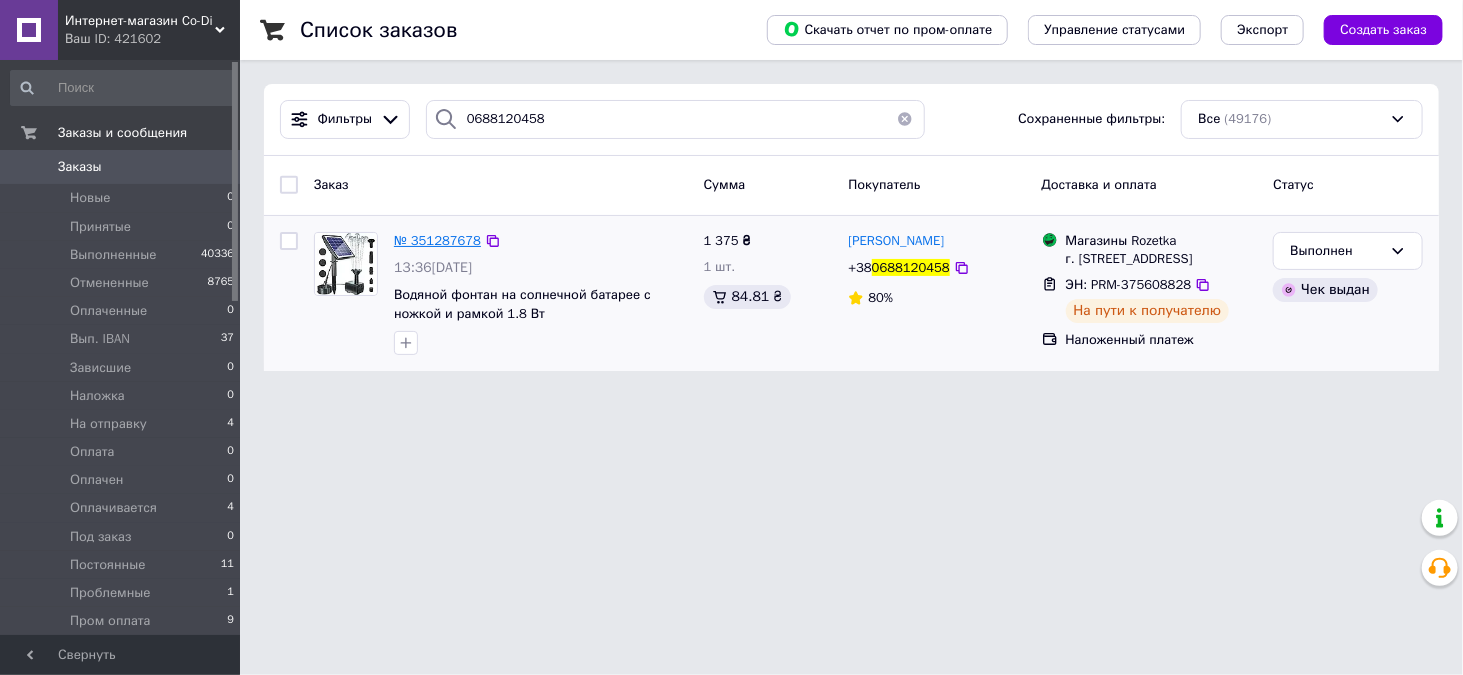 click on "№ 351287678" at bounding box center (437, 240) 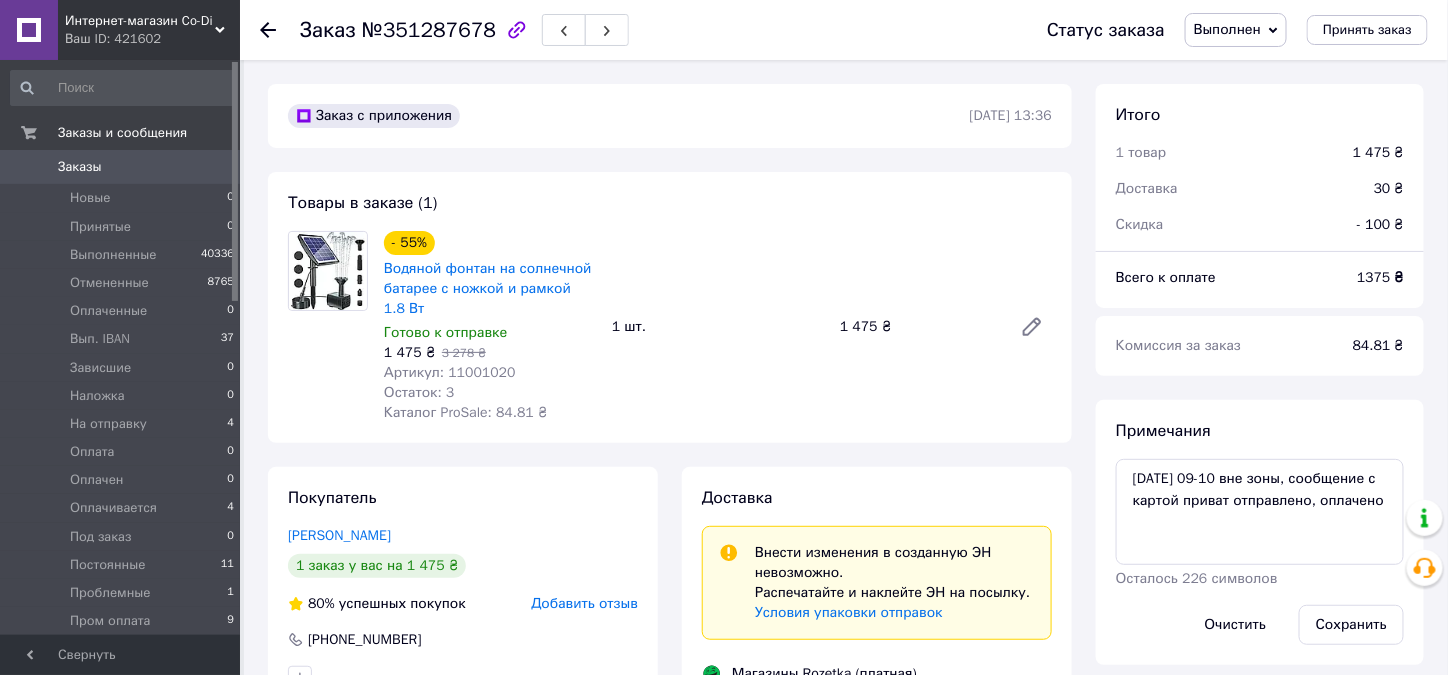 scroll, scrollTop: 172, scrollLeft: 0, axis: vertical 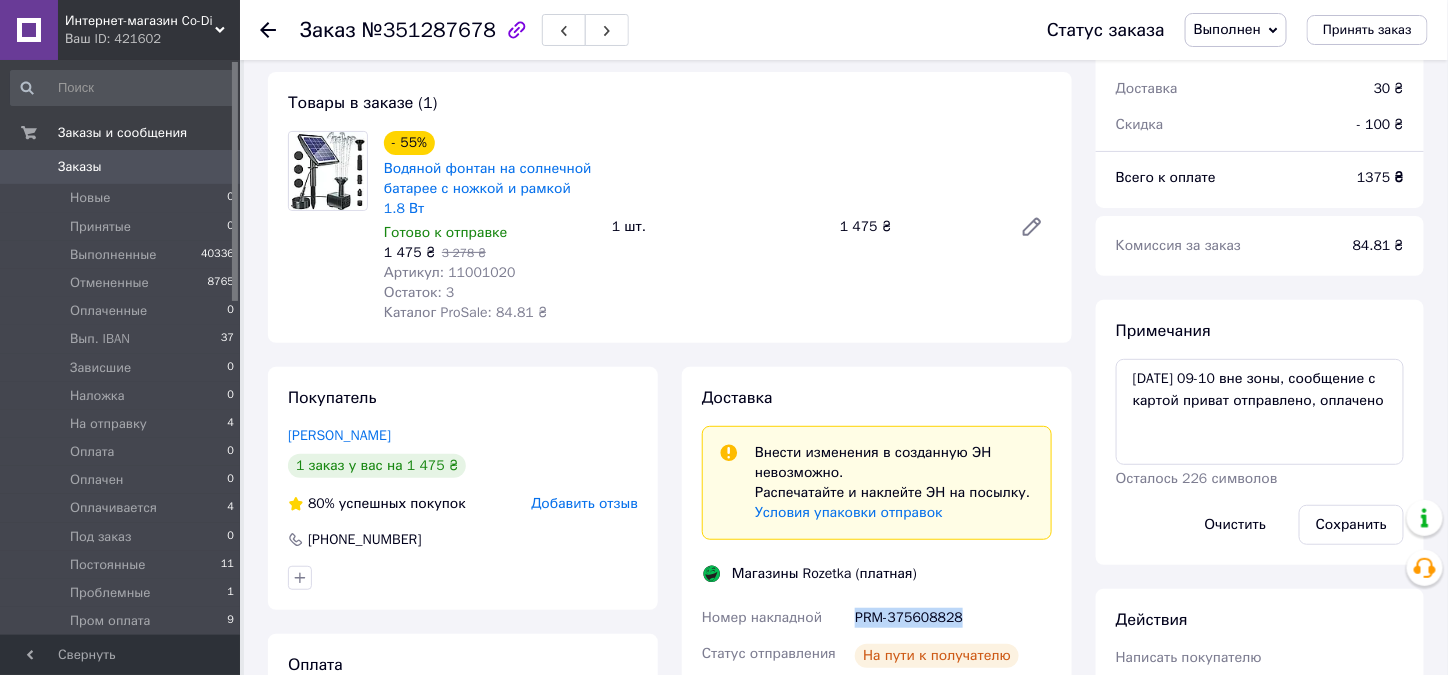 drag, startPoint x: 966, startPoint y: 617, endPoint x: 834, endPoint y: 615, distance: 132.01515 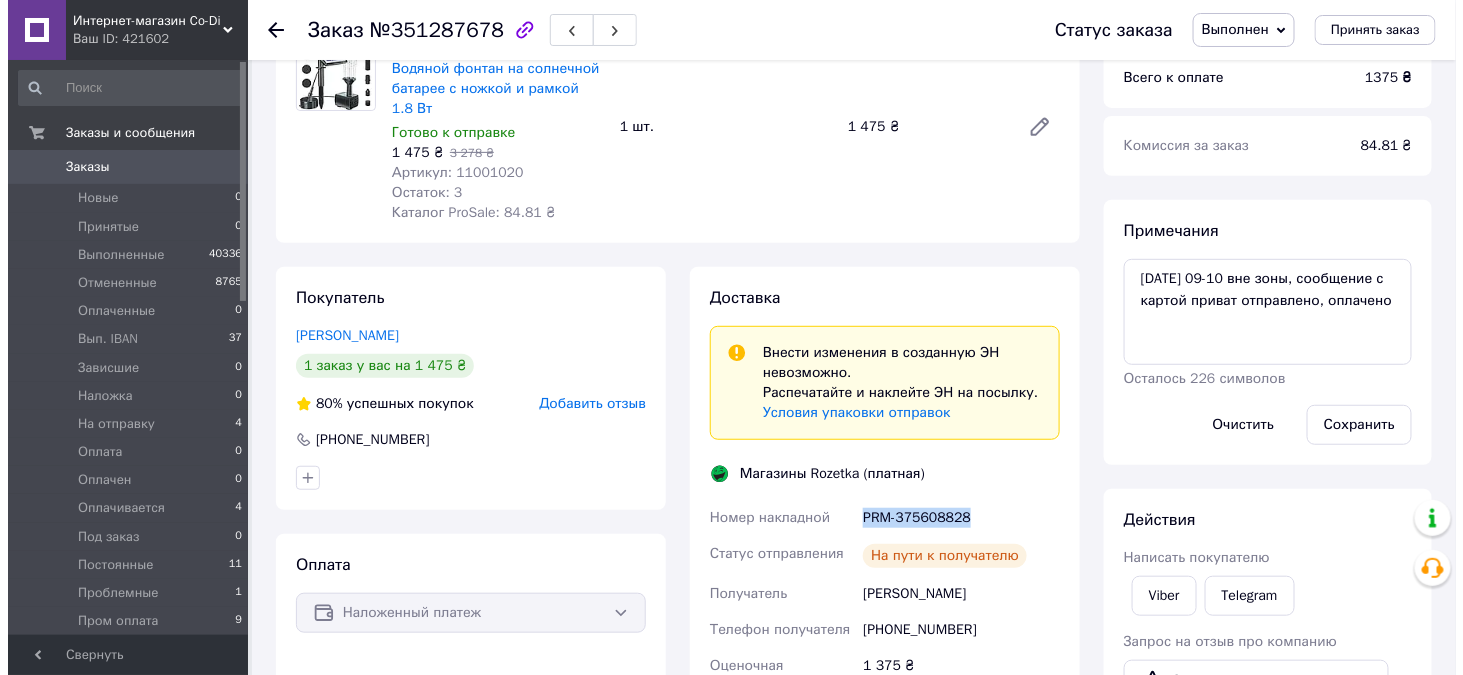 scroll, scrollTop: 0, scrollLeft: 0, axis: both 